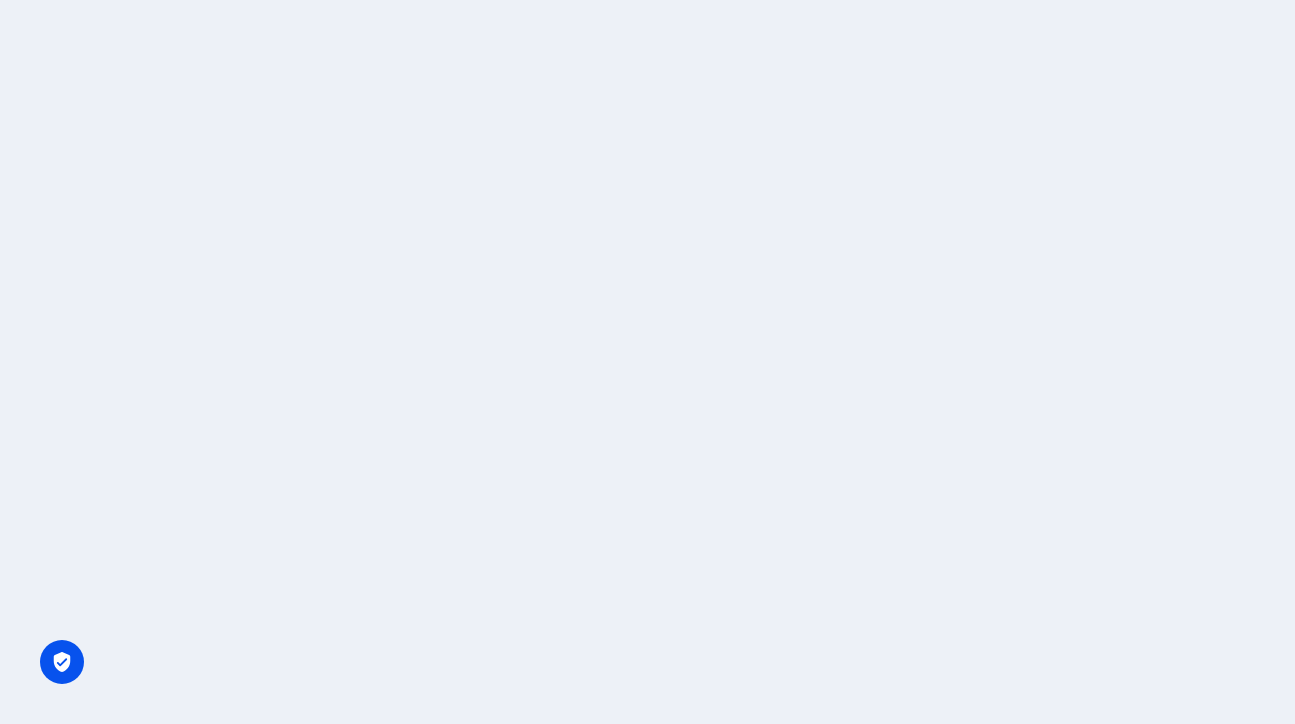 scroll, scrollTop: 0, scrollLeft: 0, axis: both 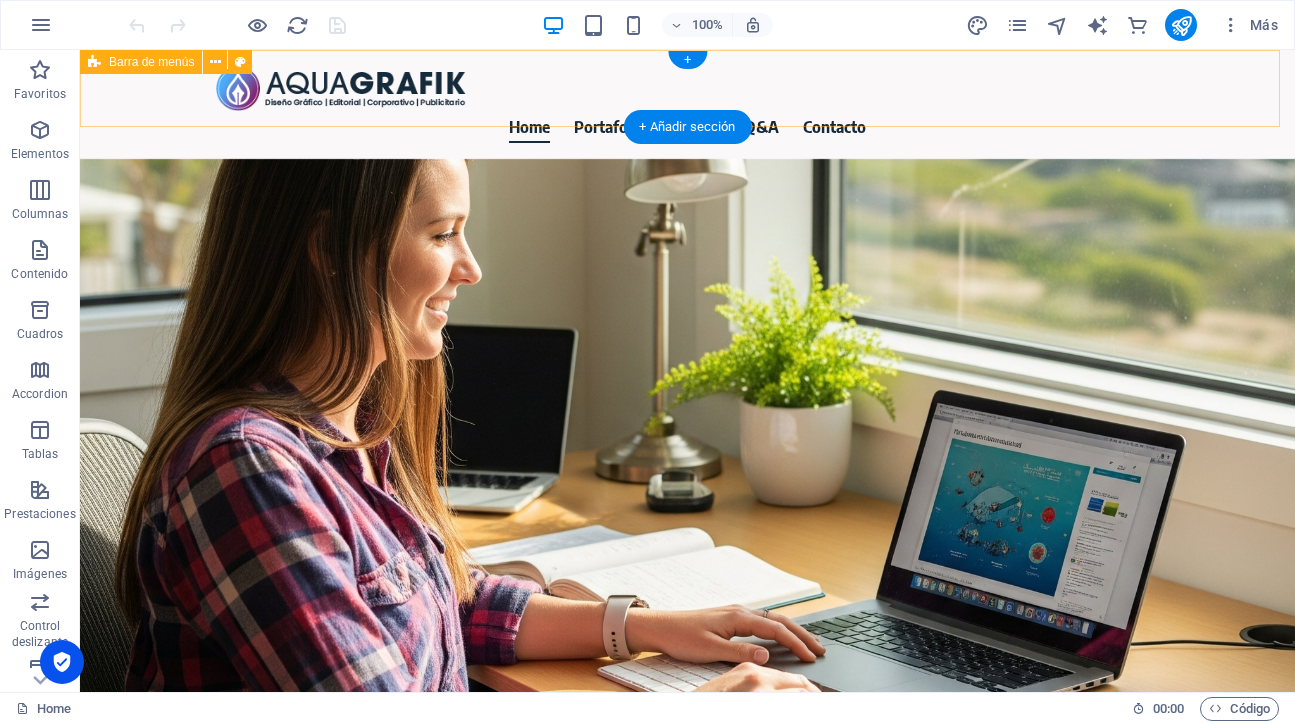 click on "Home Portafolio Precios Q&A Contacto" at bounding box center [687, 104] 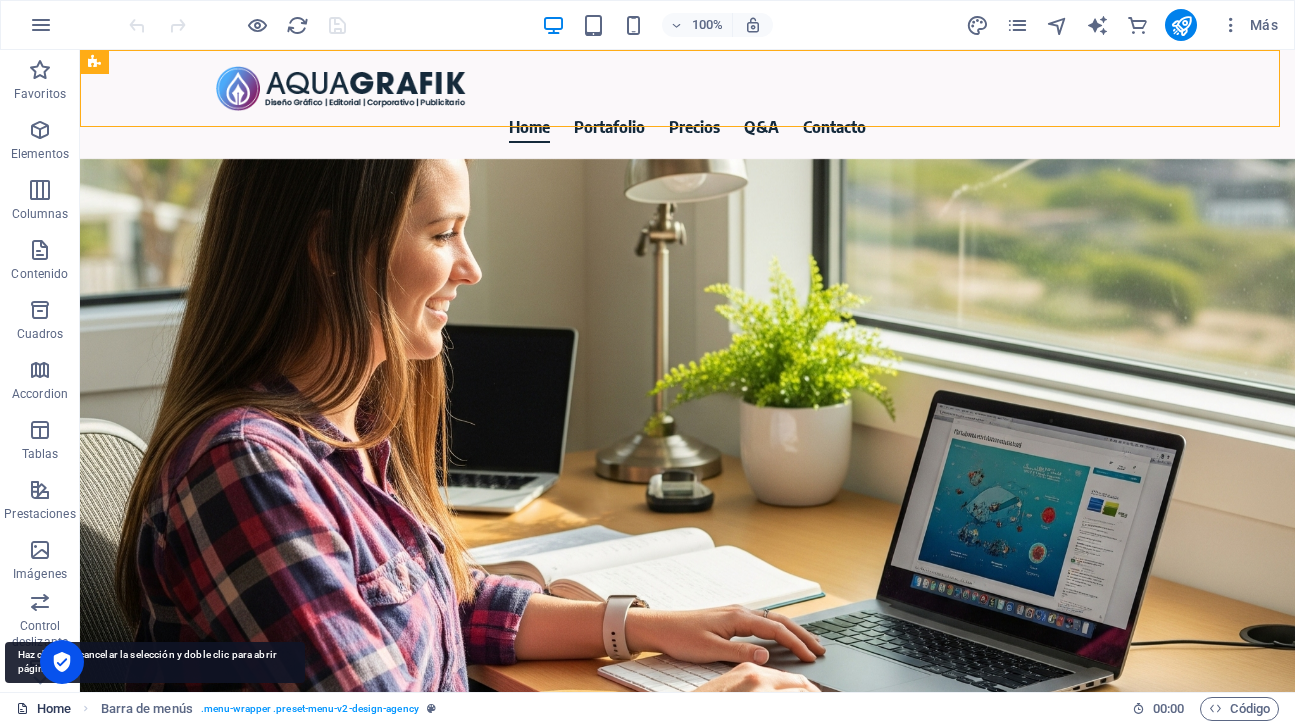 click on "Home" at bounding box center [43, 709] 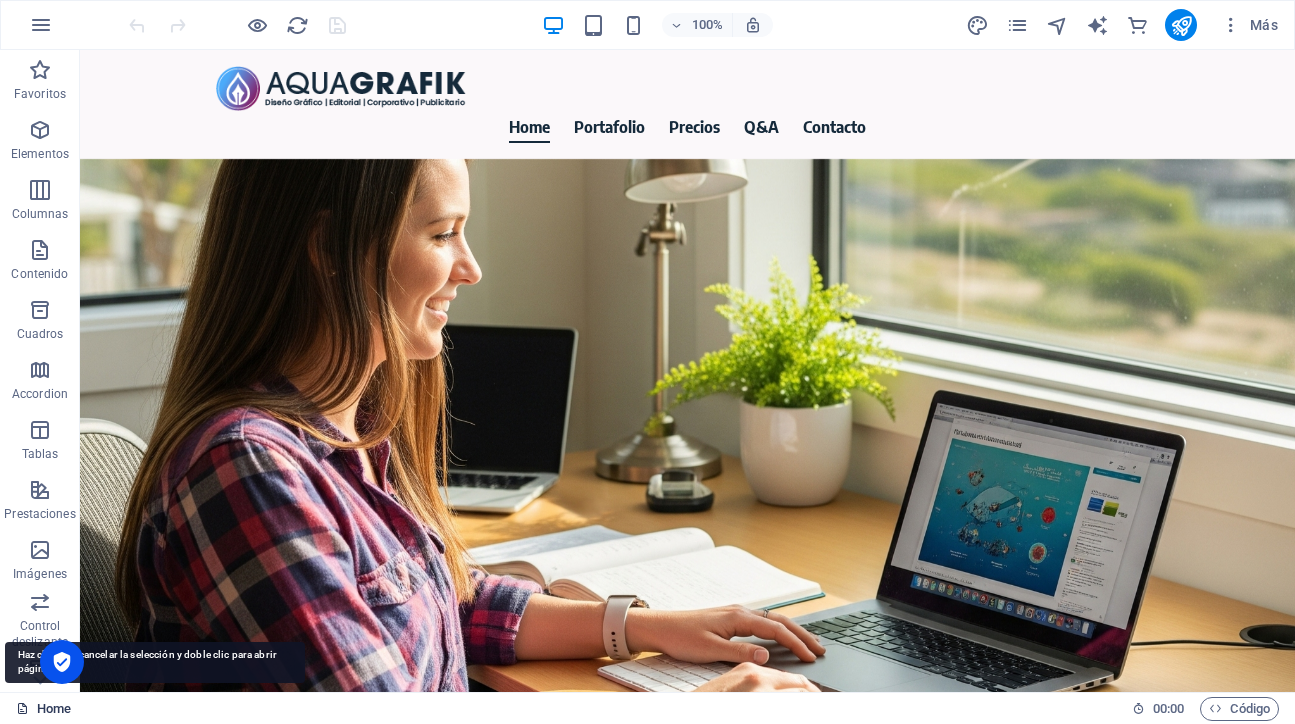 click on "Home" at bounding box center (43, 709) 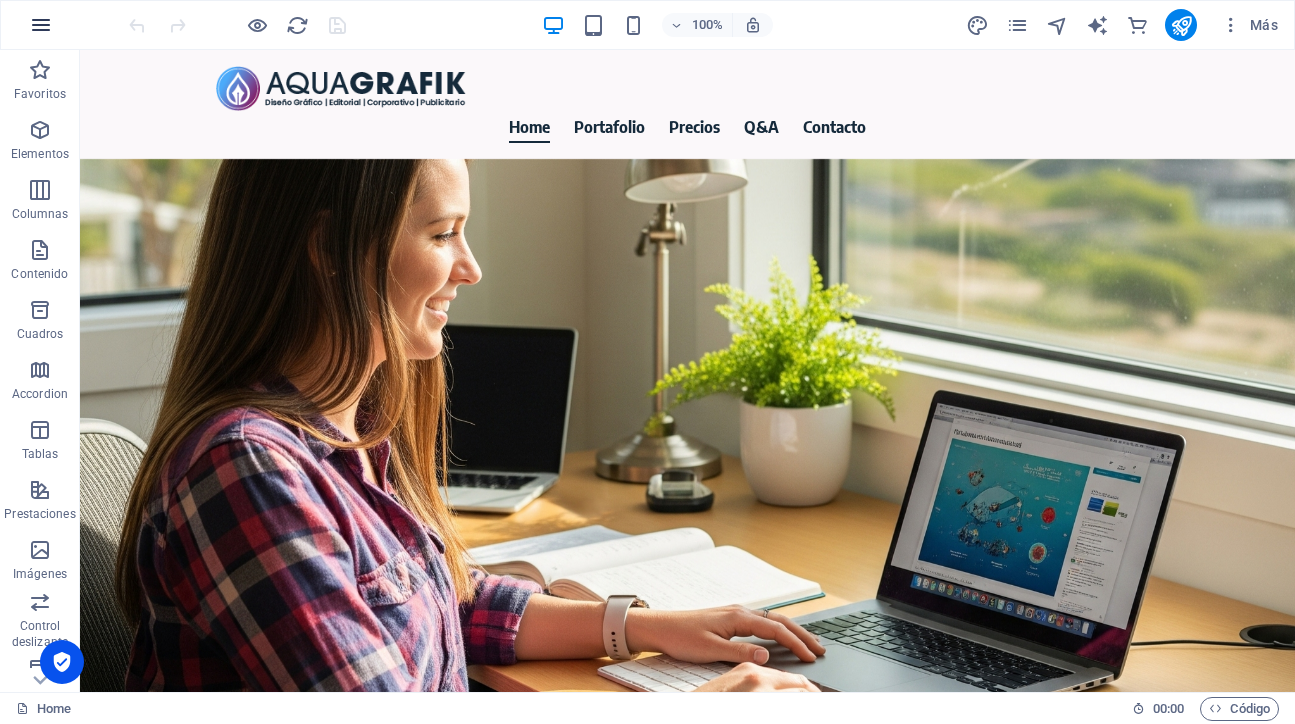 click at bounding box center [41, 25] 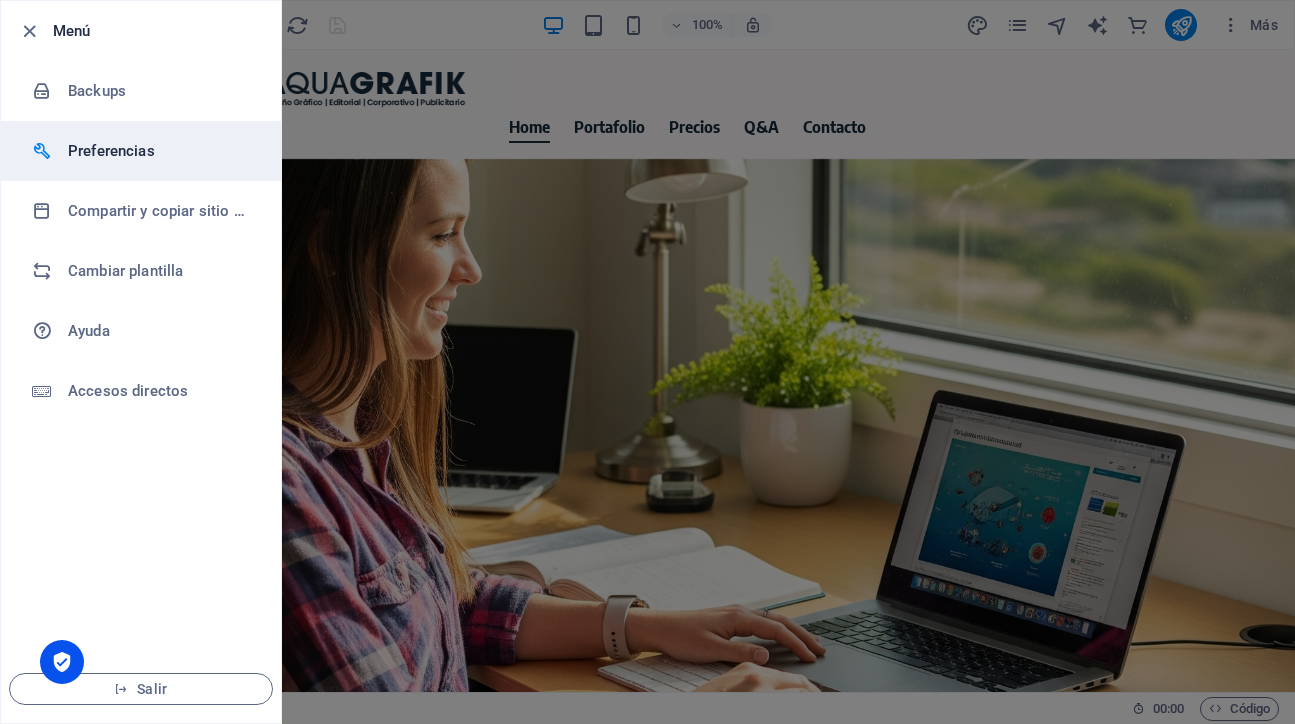 click on "Preferencias" at bounding box center (160, 151) 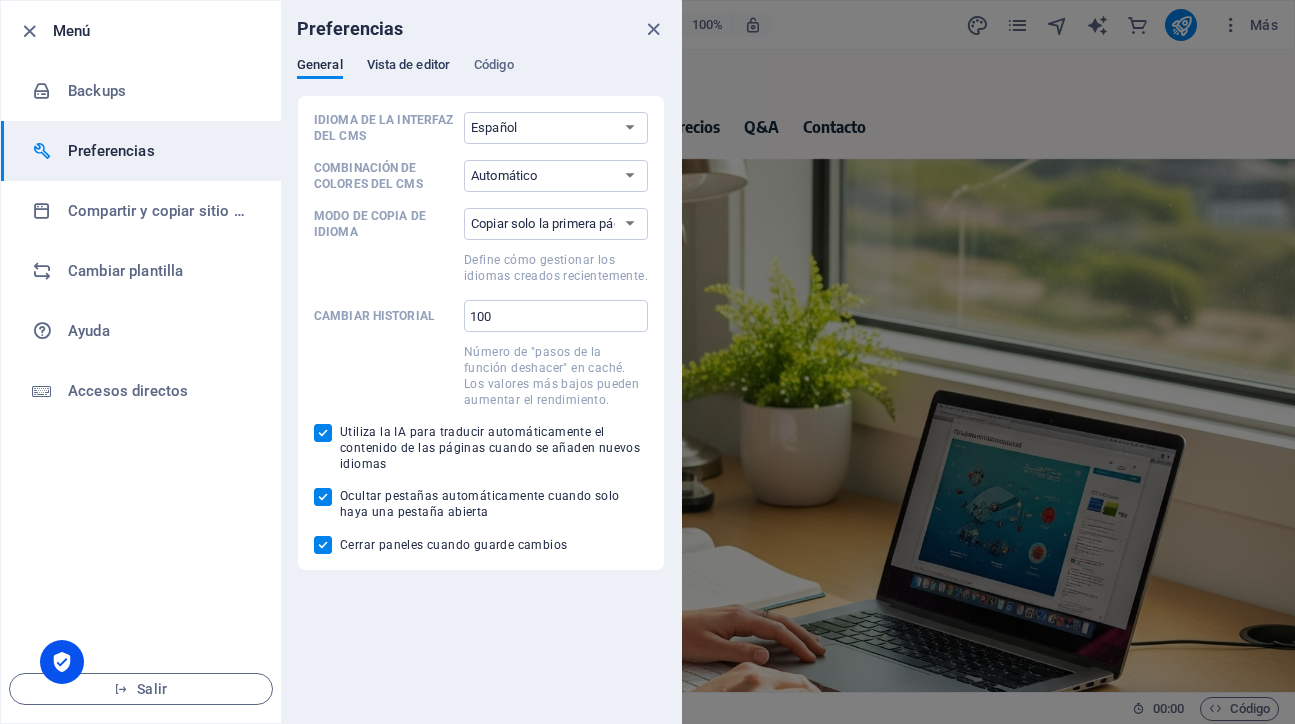 click on "Vista de editor" at bounding box center [408, 67] 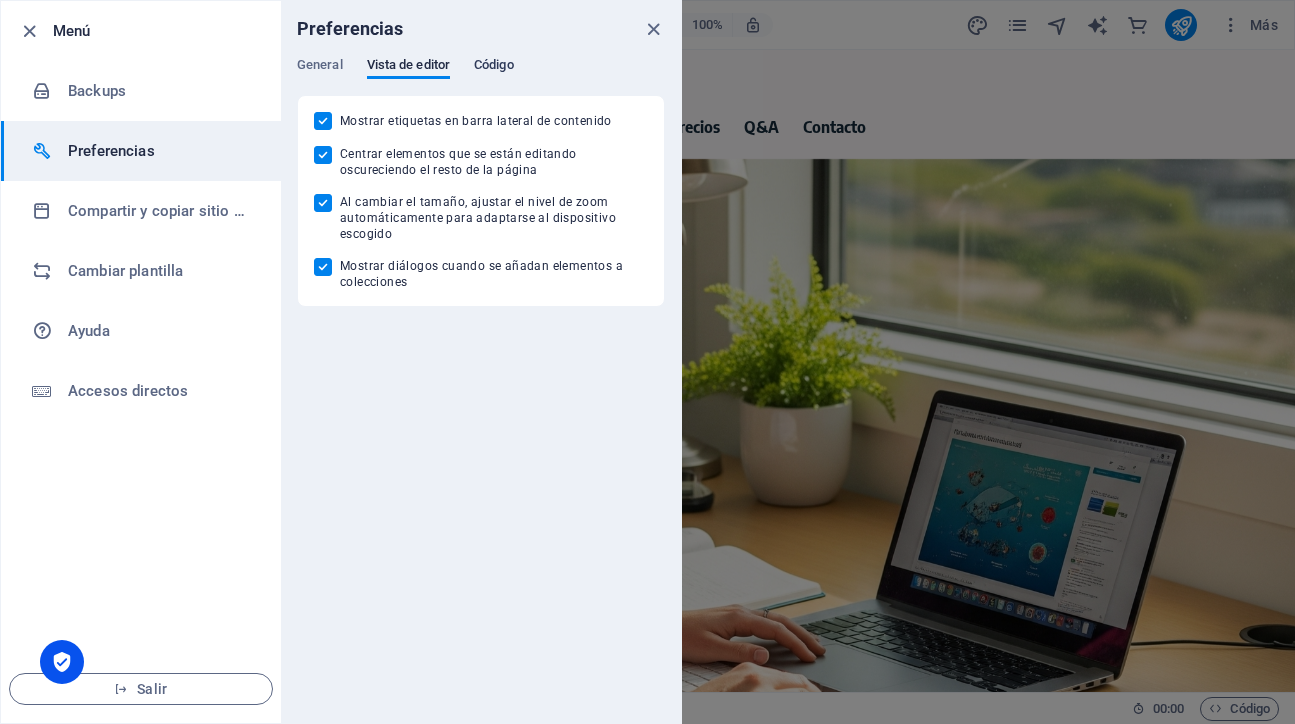 click on "Código" at bounding box center [494, 67] 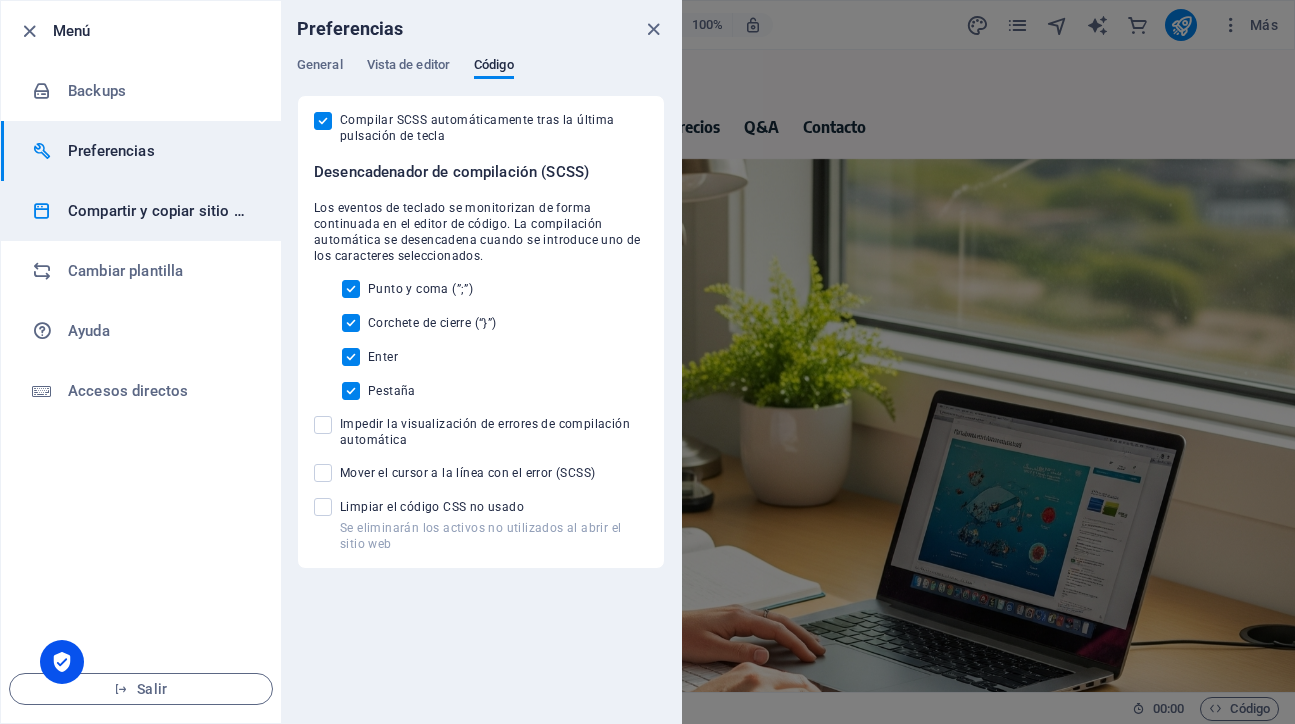 click on "Compartir y copiar sitio web" at bounding box center (160, 211) 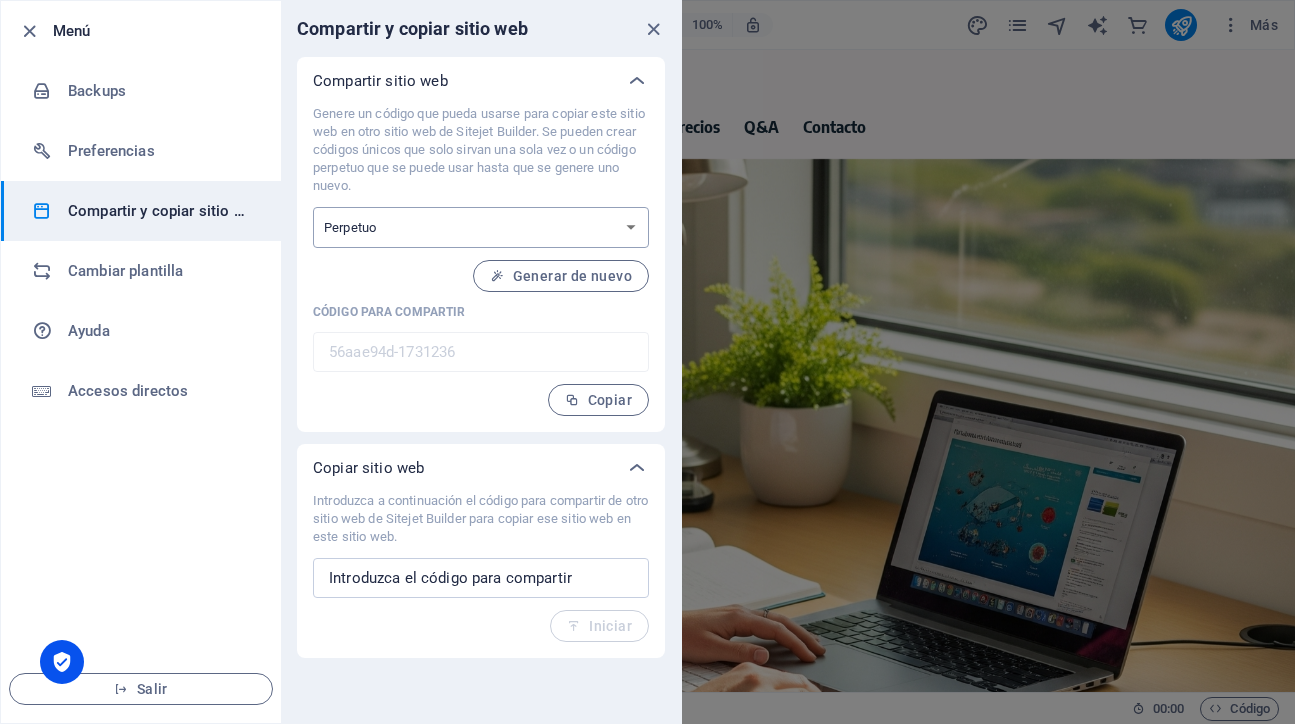click on "Único Perpetuo" at bounding box center (481, 227) 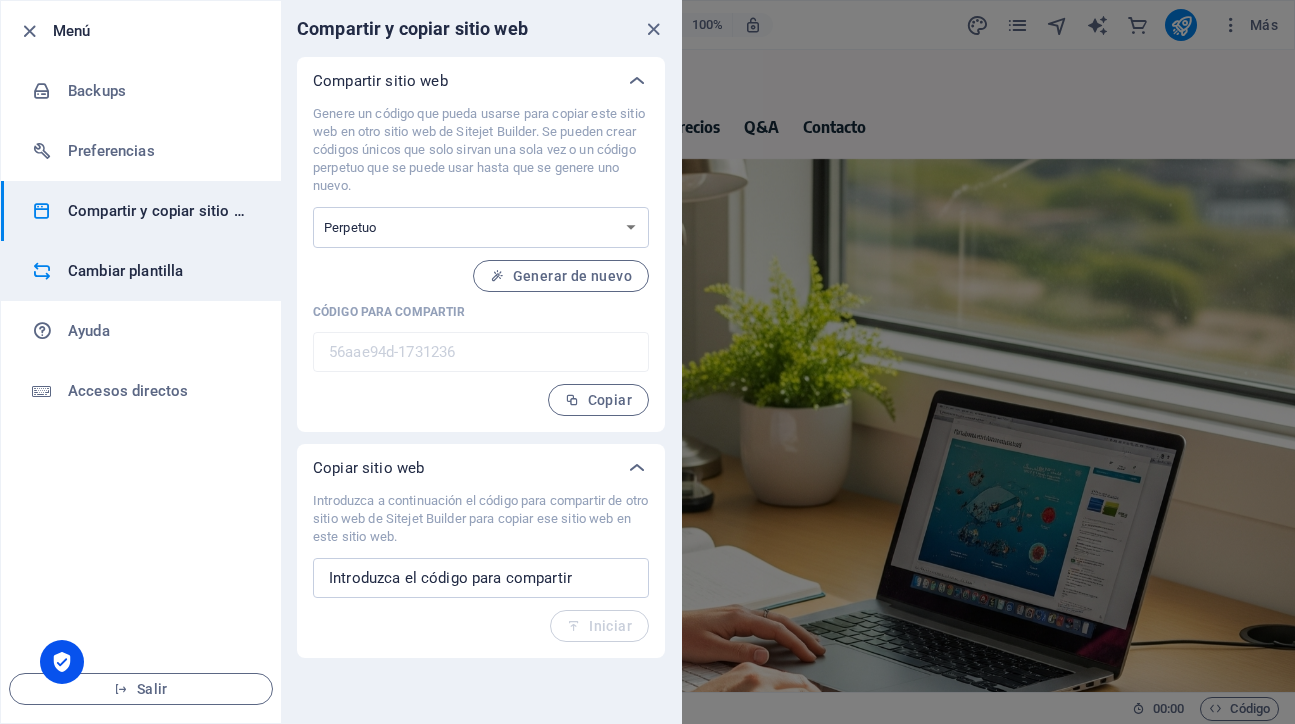 click on "Cambiar plantilla" at bounding box center [160, 271] 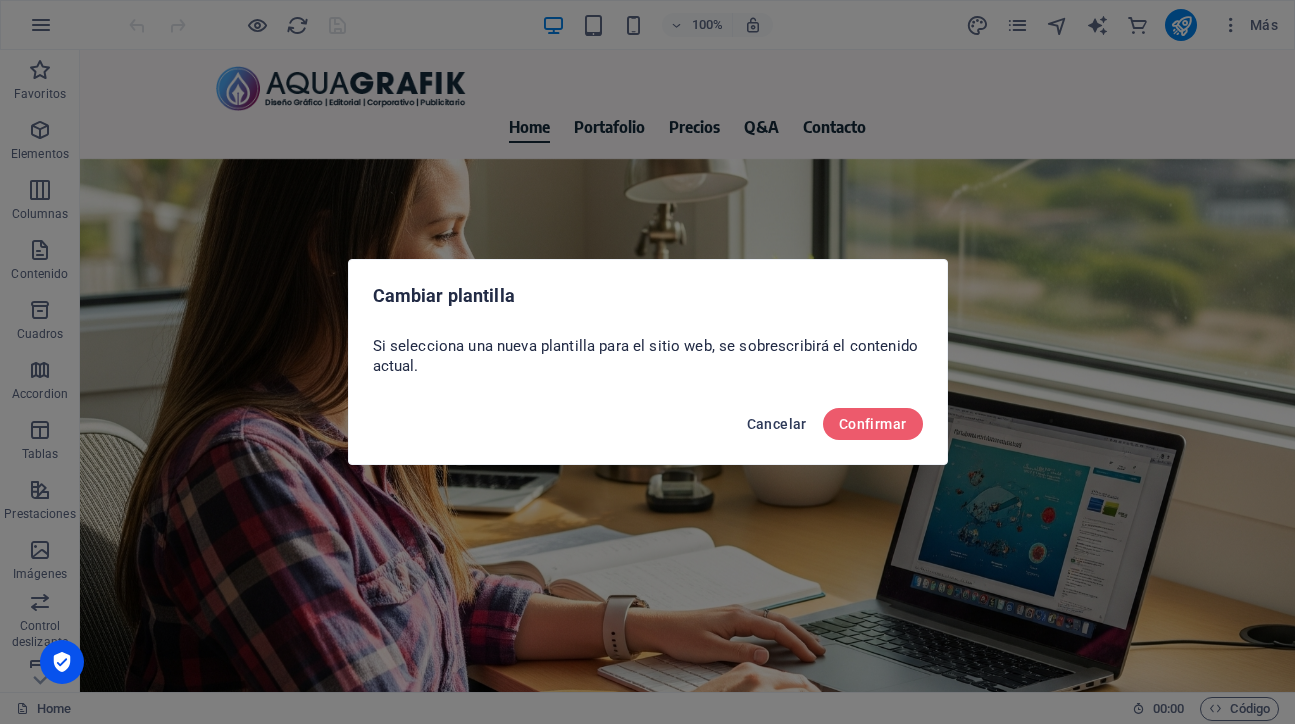 click on "Cancelar" at bounding box center (777, 424) 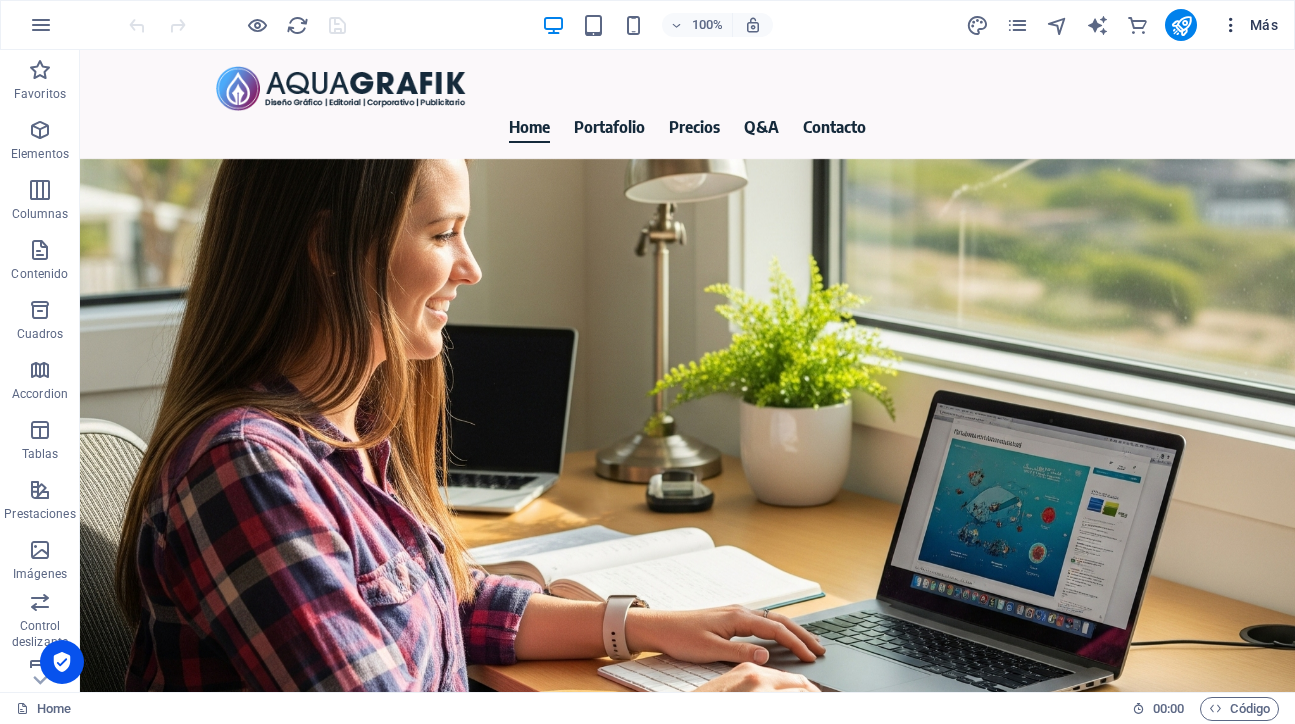 click at bounding box center (1231, 25) 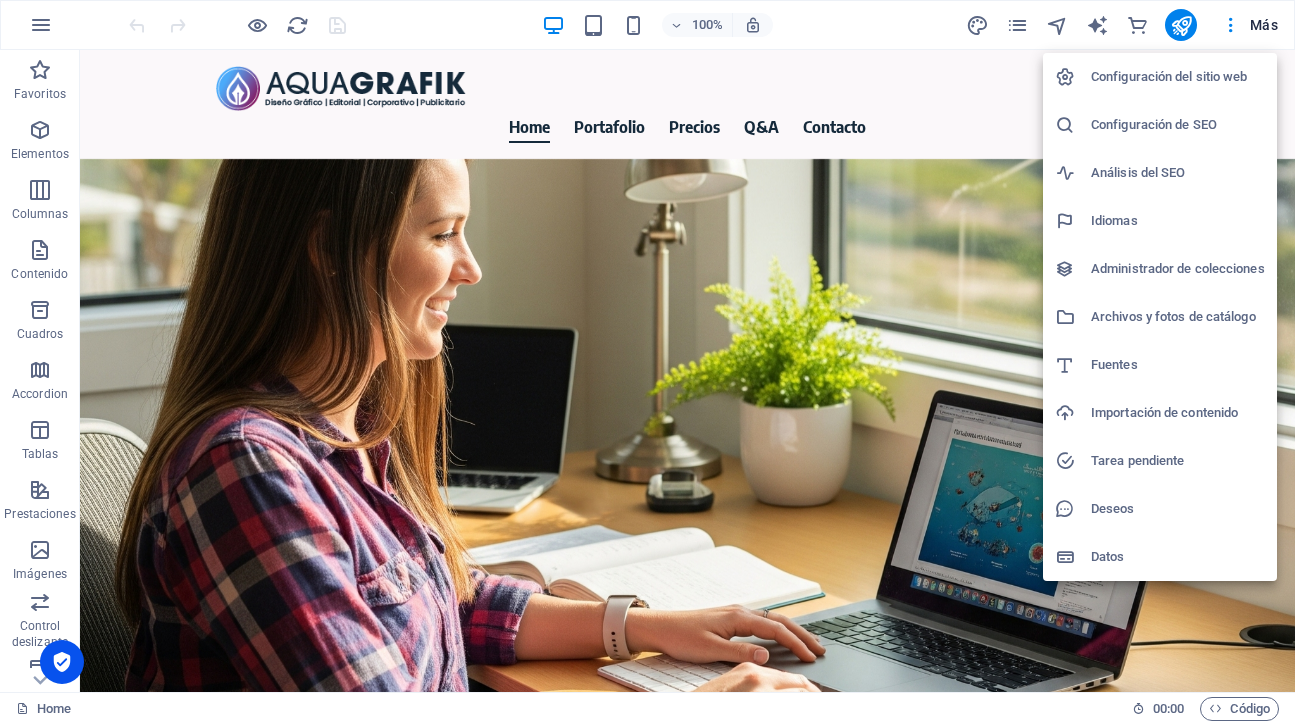click on "Configuración del sitio web" at bounding box center [1178, 77] 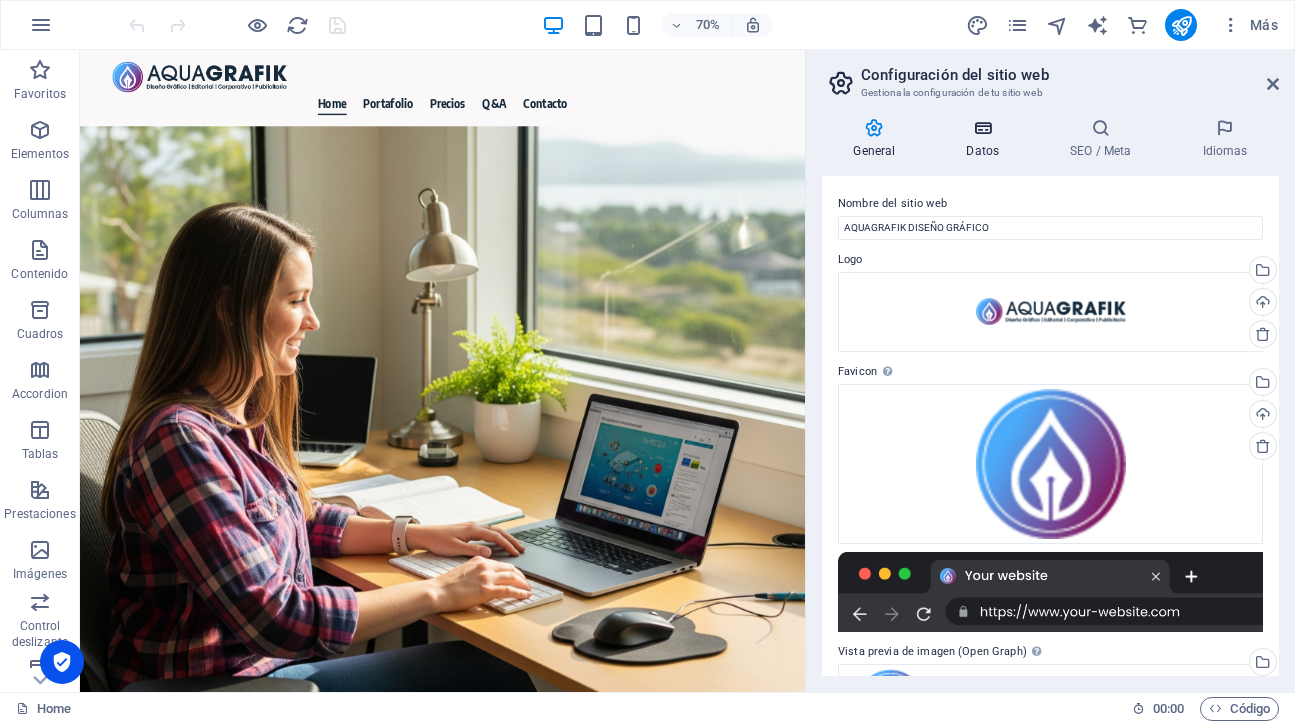 click at bounding box center (983, 128) 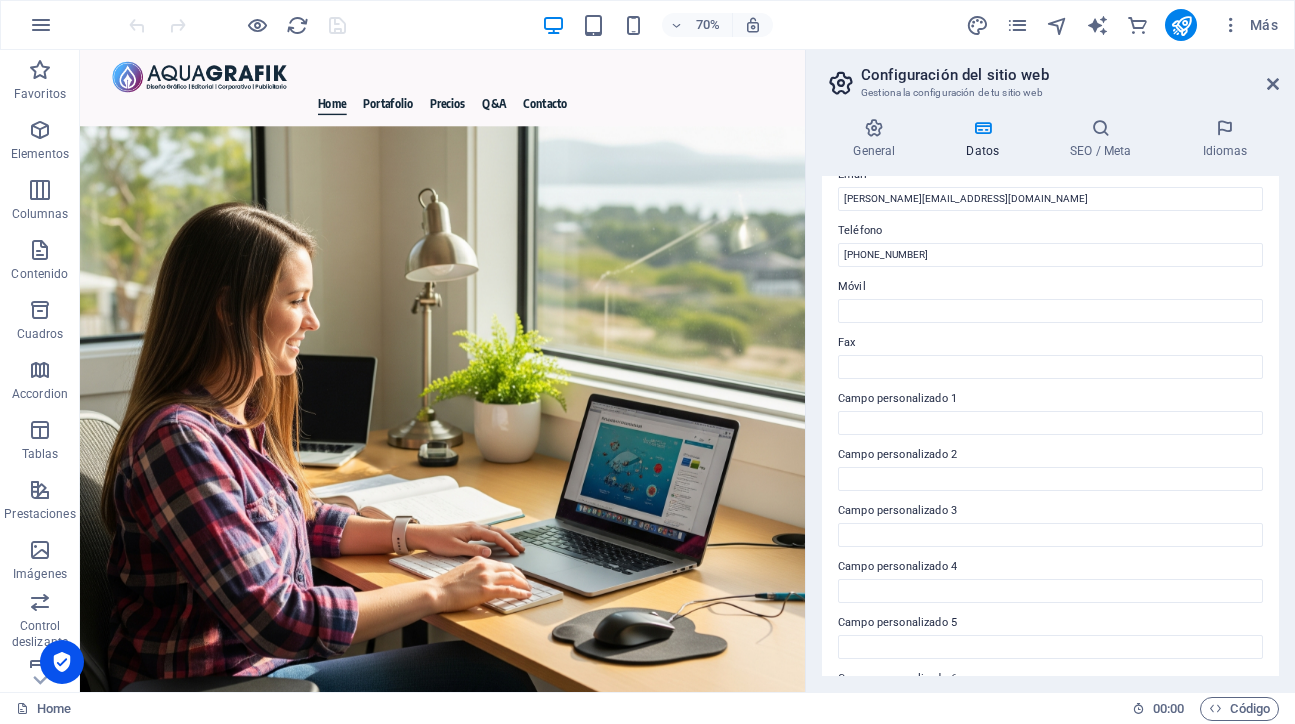 scroll, scrollTop: 460, scrollLeft: 0, axis: vertical 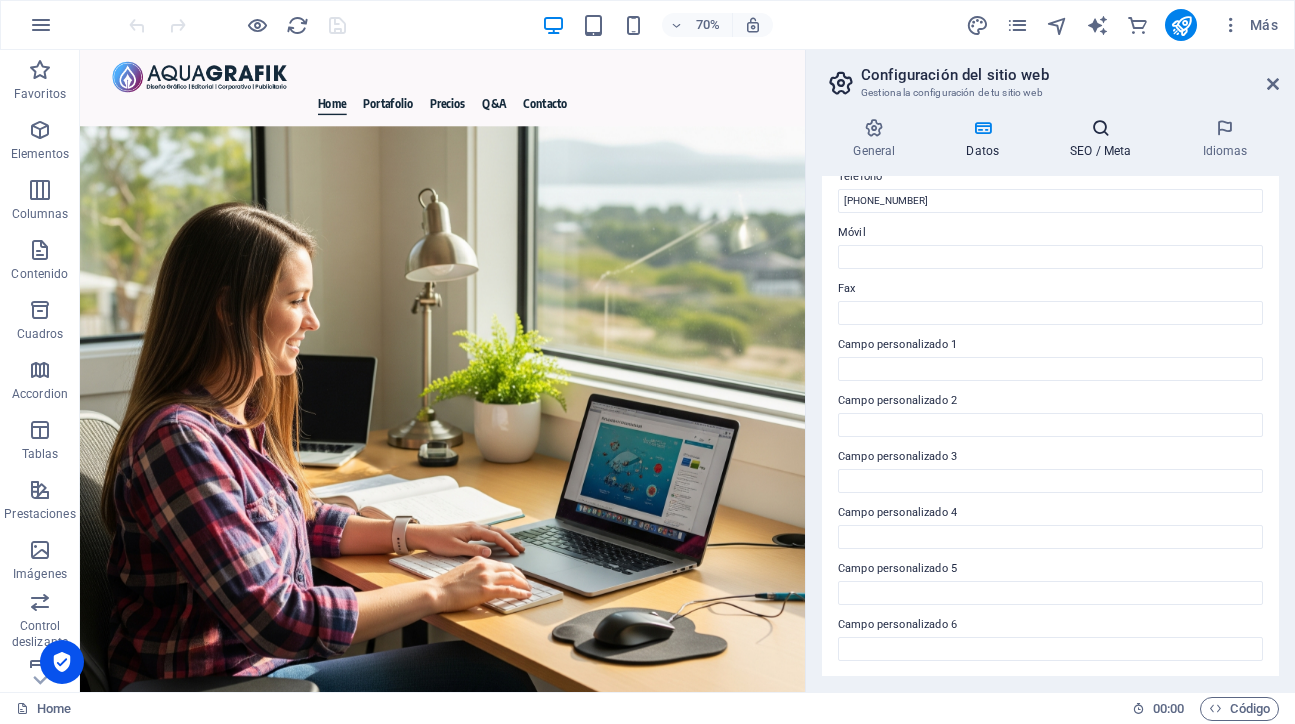 click on "SEO / Meta" at bounding box center (1105, 139) 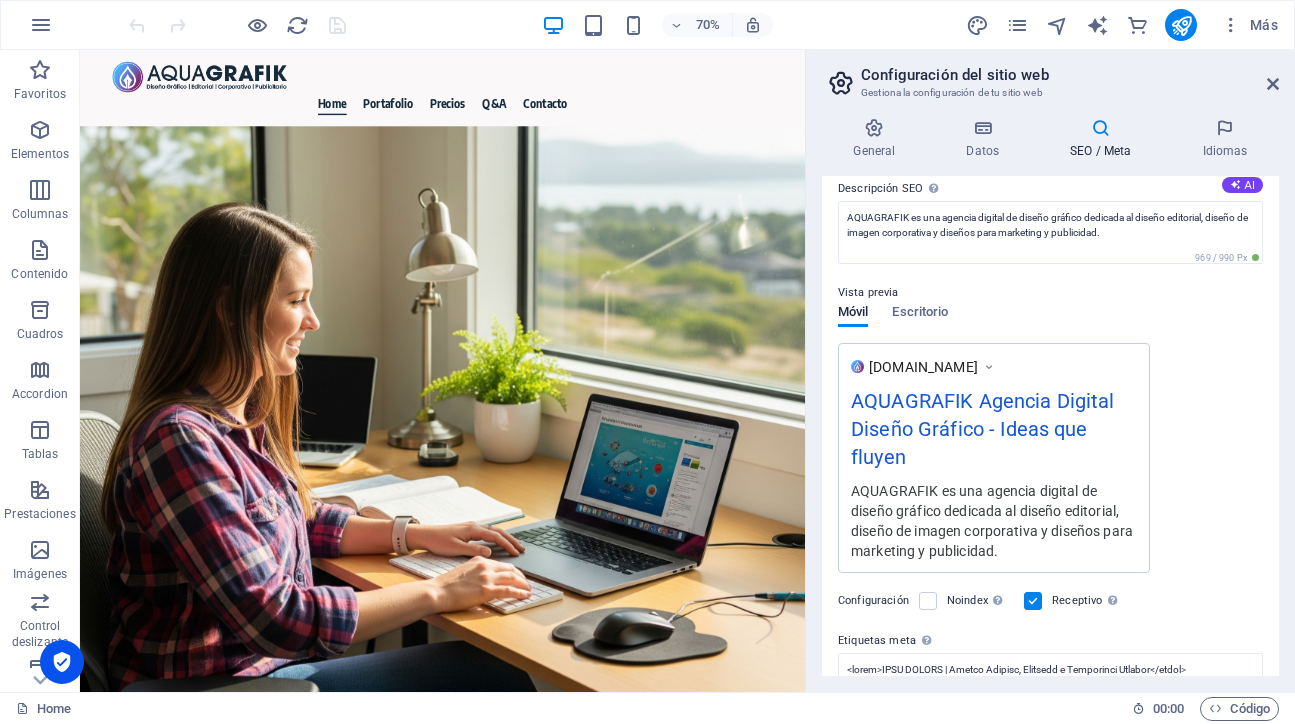 scroll, scrollTop: 351, scrollLeft: 0, axis: vertical 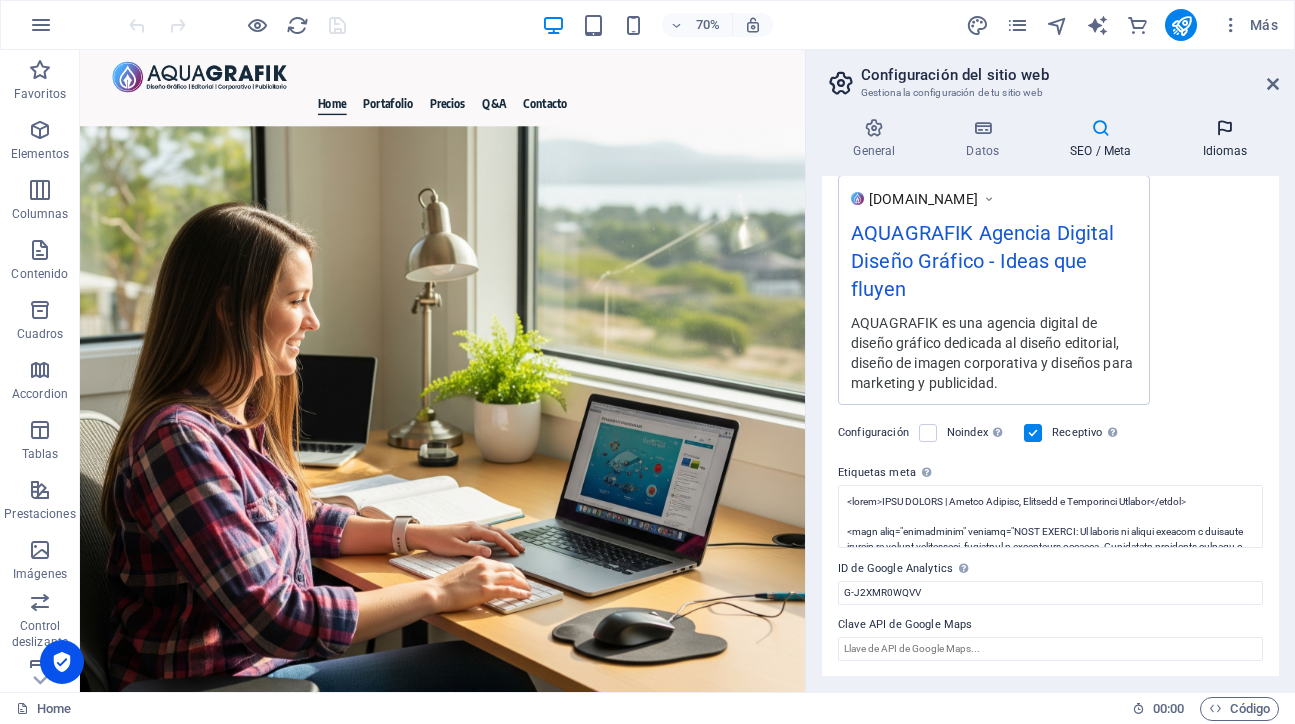 click at bounding box center (1225, 128) 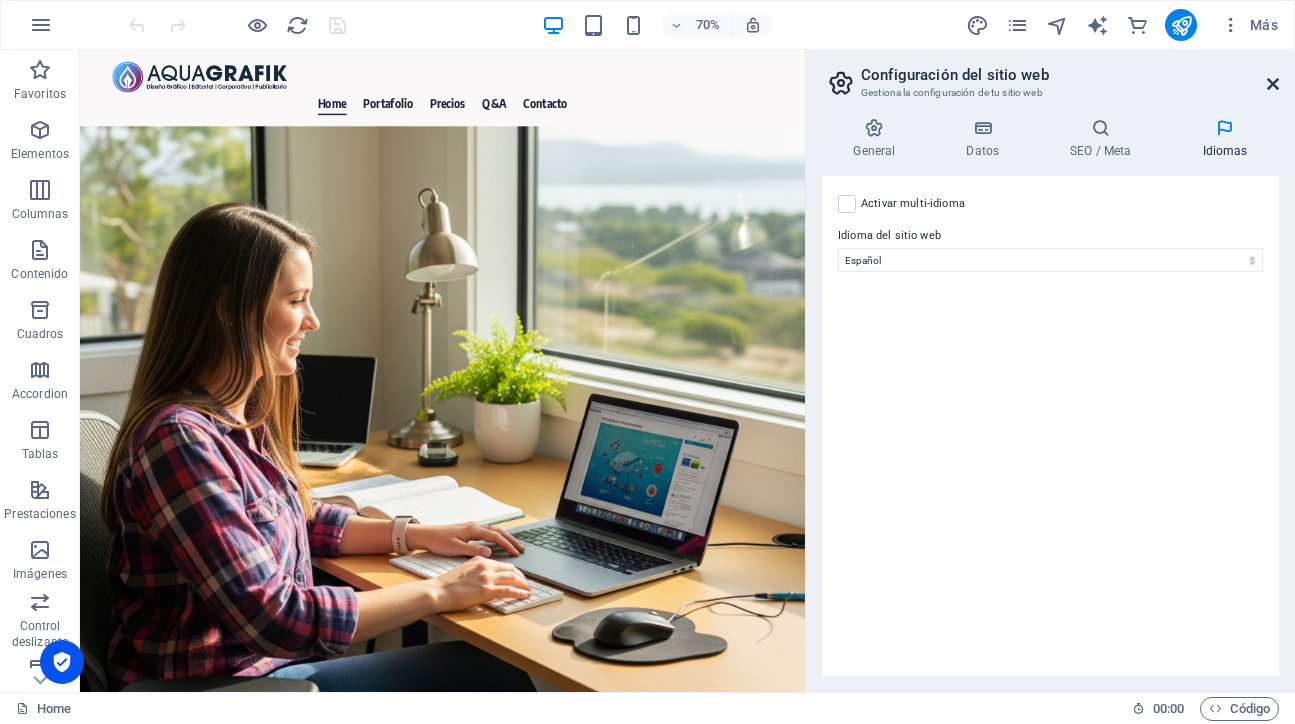 click at bounding box center (1273, 84) 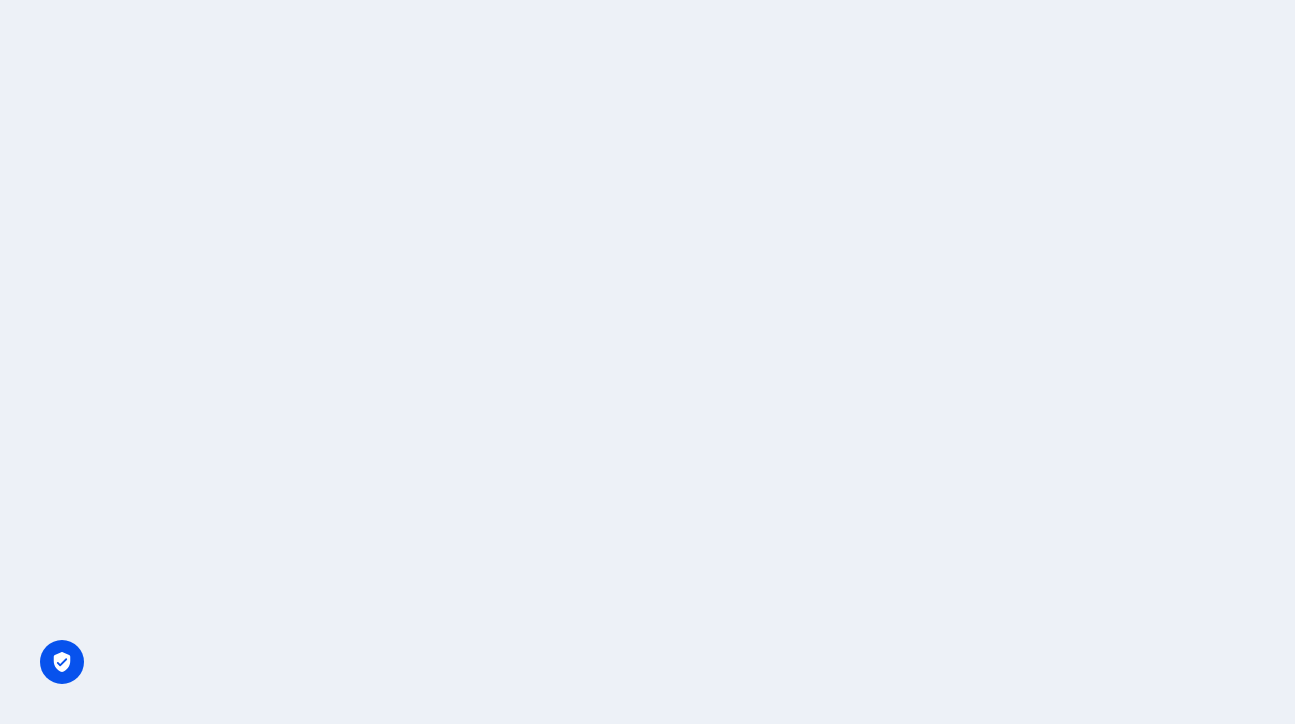 scroll, scrollTop: 0, scrollLeft: 0, axis: both 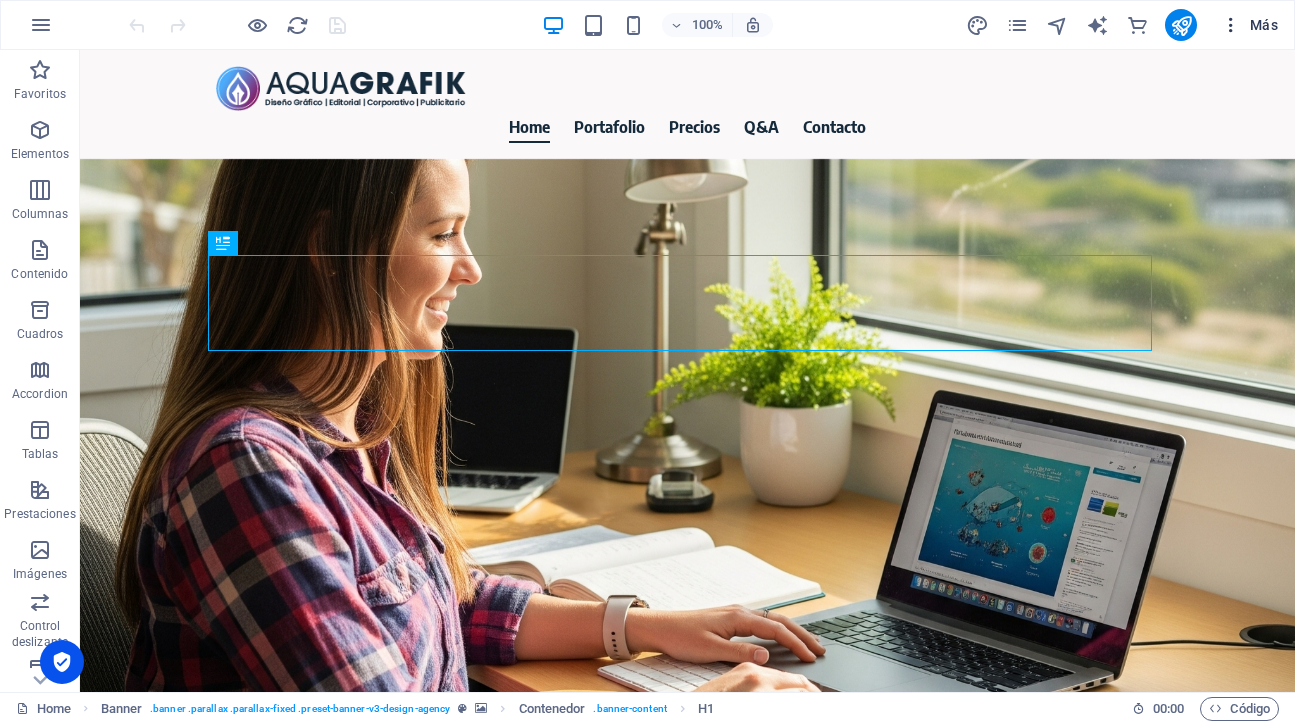 click on "Más" at bounding box center (1249, 25) 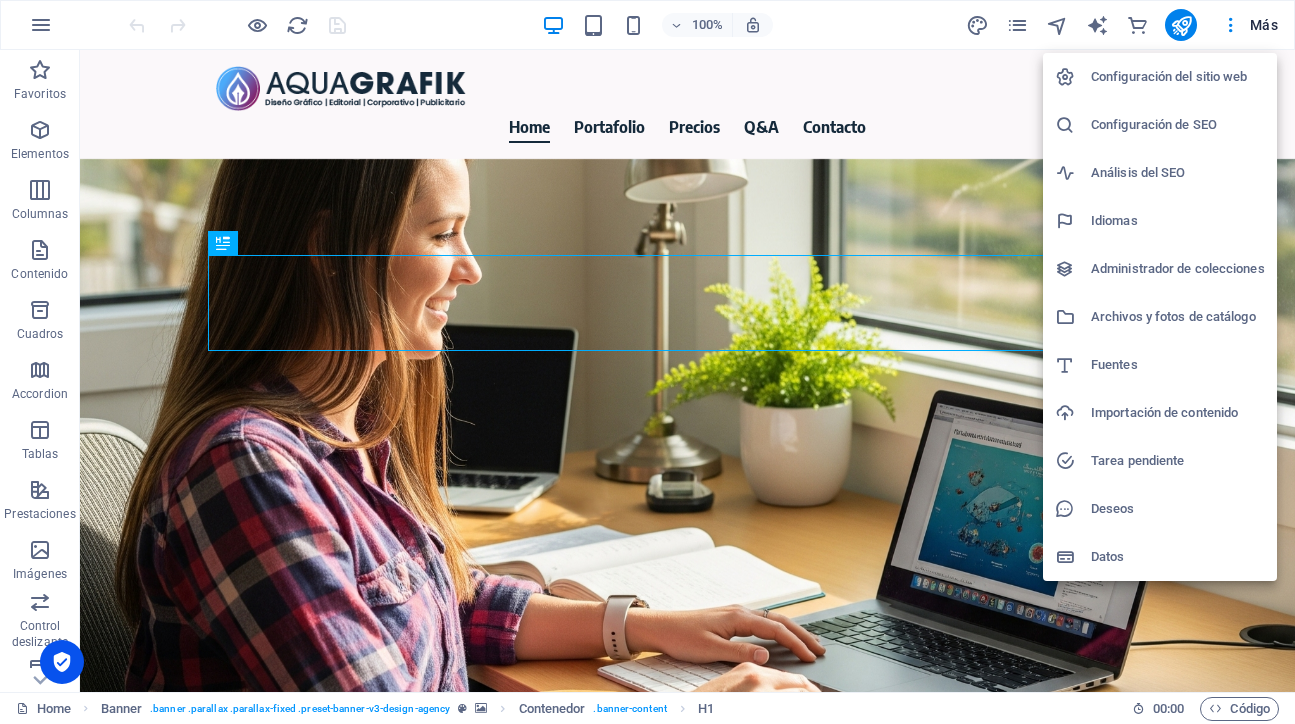 click on "Configuración de SEO" at bounding box center (1178, 125) 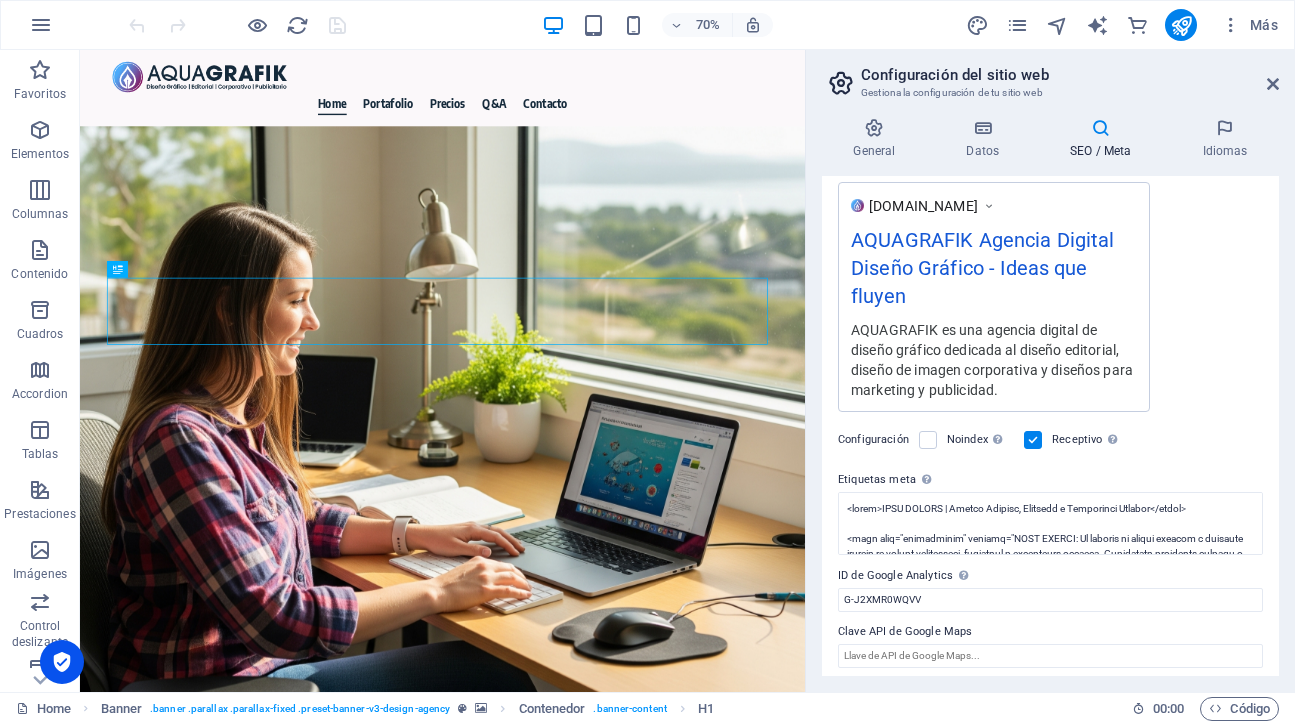scroll, scrollTop: 351, scrollLeft: 0, axis: vertical 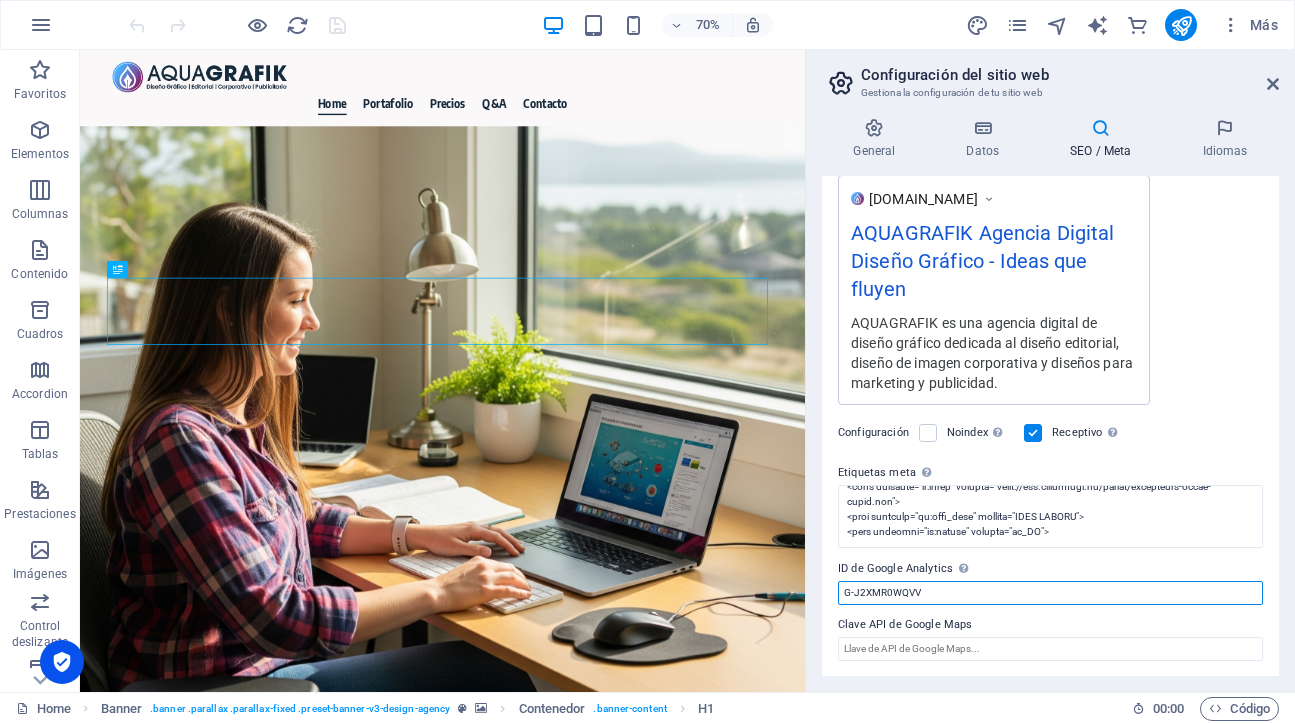 click on "G-J2XMR0WQVV" at bounding box center (1050, 593) 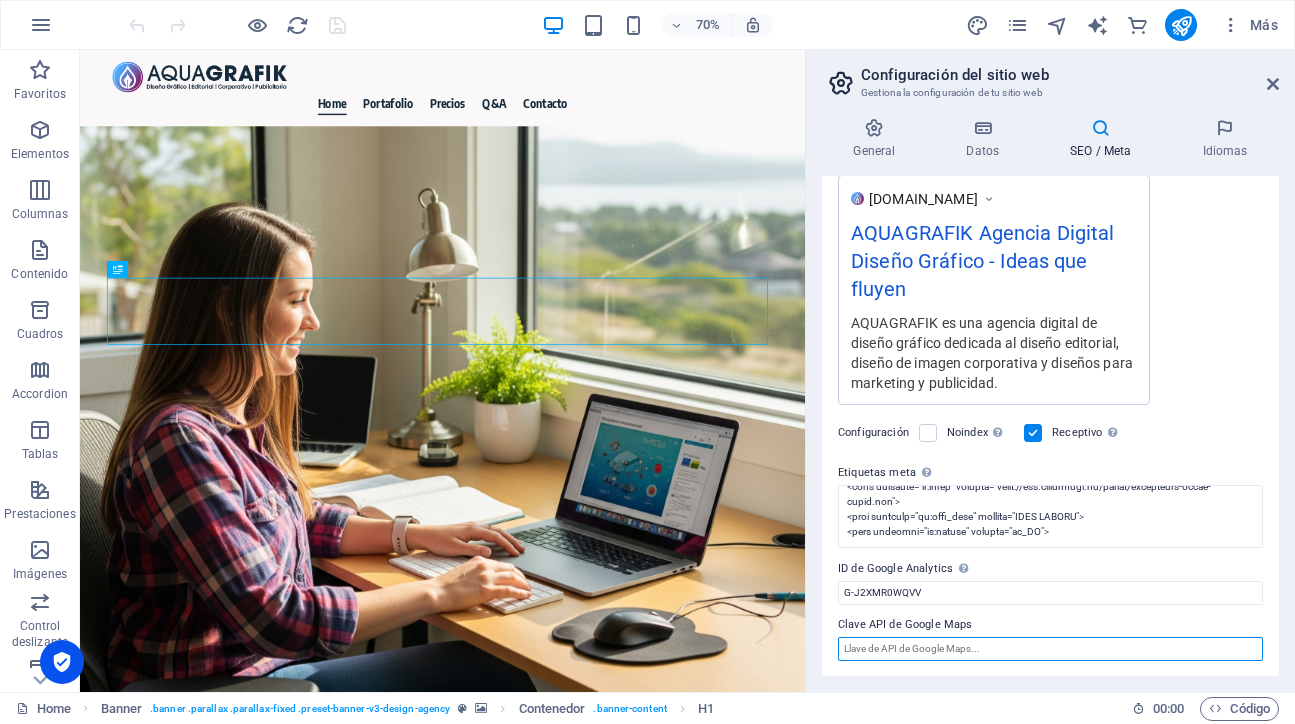 click on "Clave API de Google Maps" at bounding box center [1050, 649] 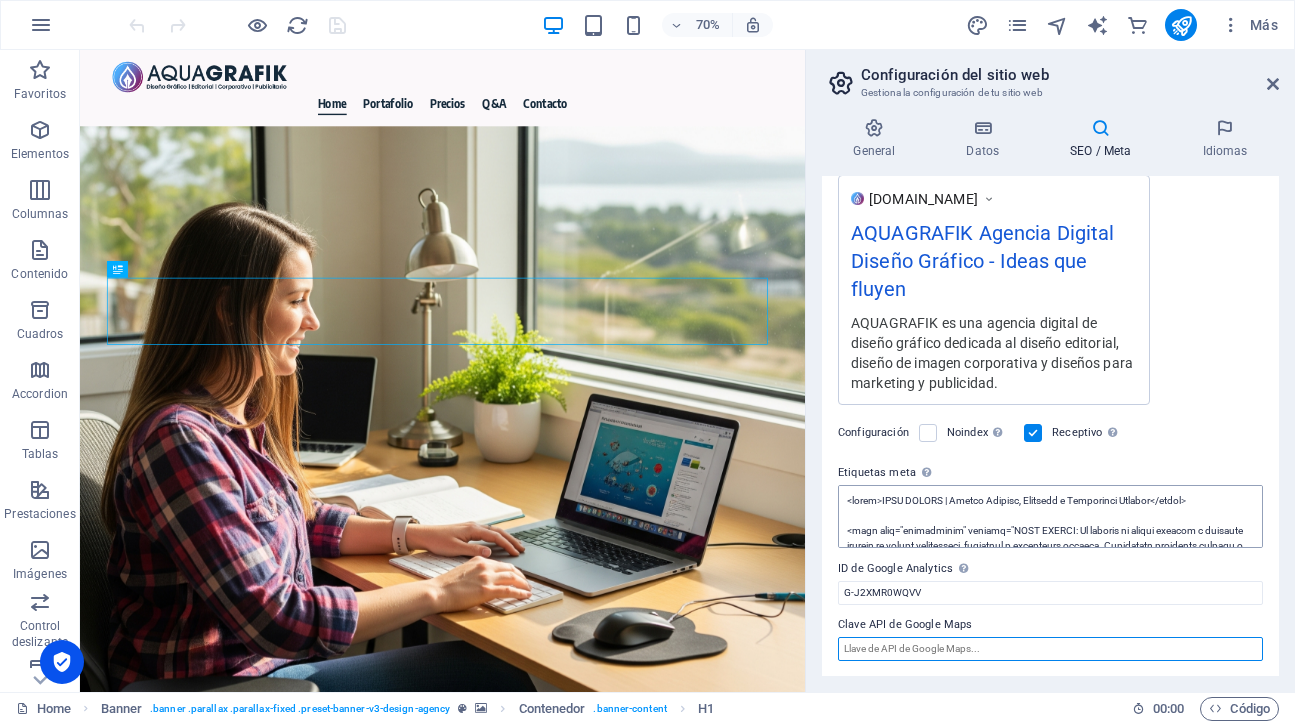 scroll, scrollTop: 0, scrollLeft: 0, axis: both 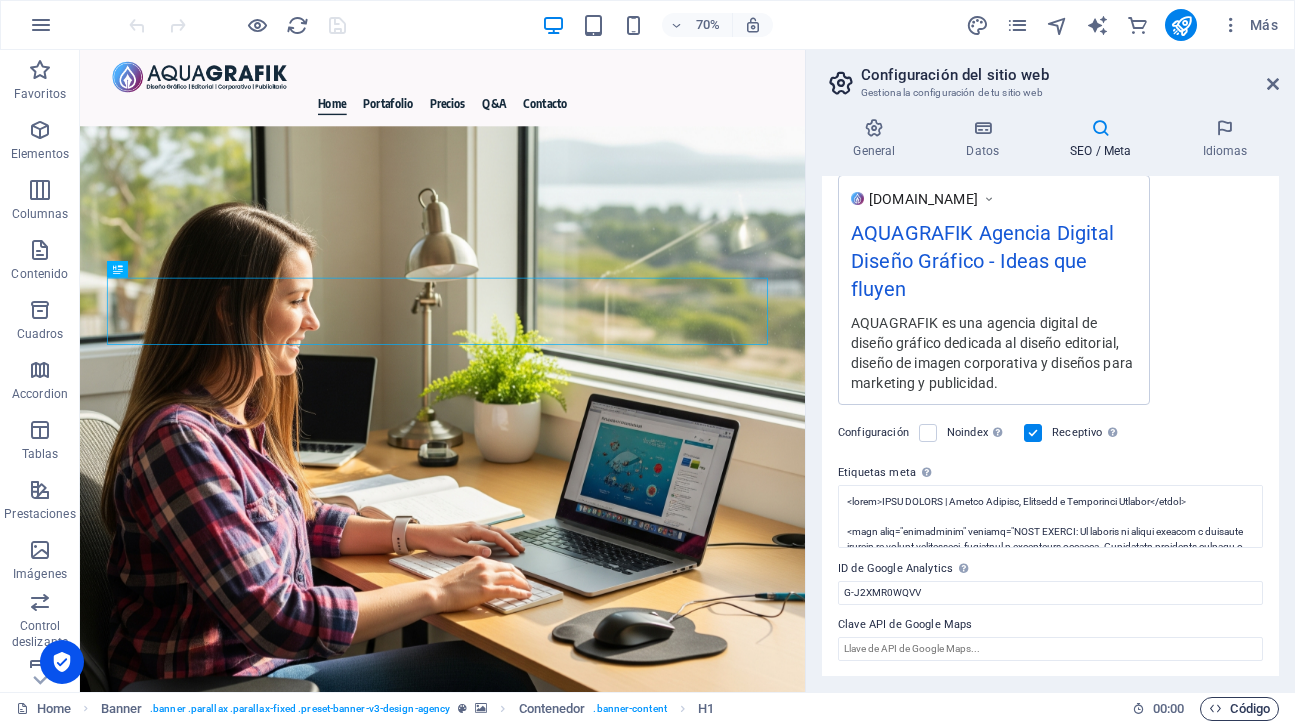 click on "Código" at bounding box center (1239, 709) 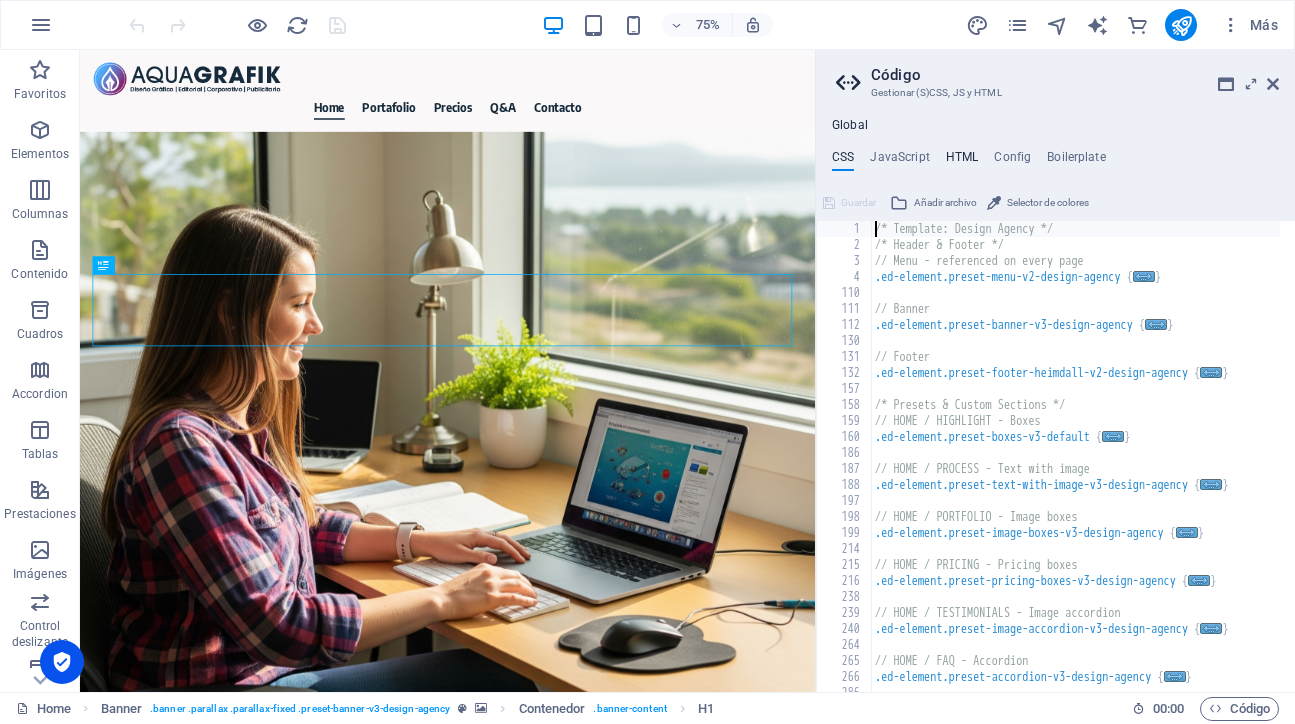 click on "HTML" at bounding box center [962, 161] 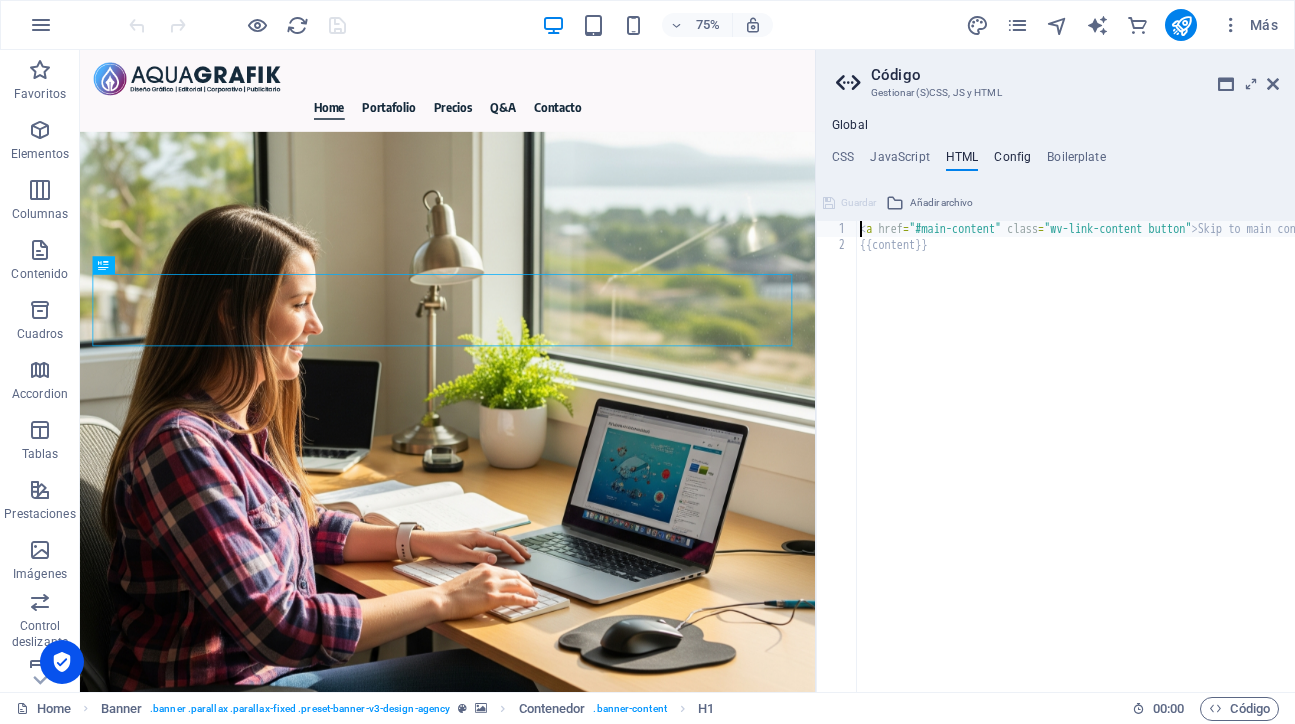 click on "Config" at bounding box center [1012, 161] 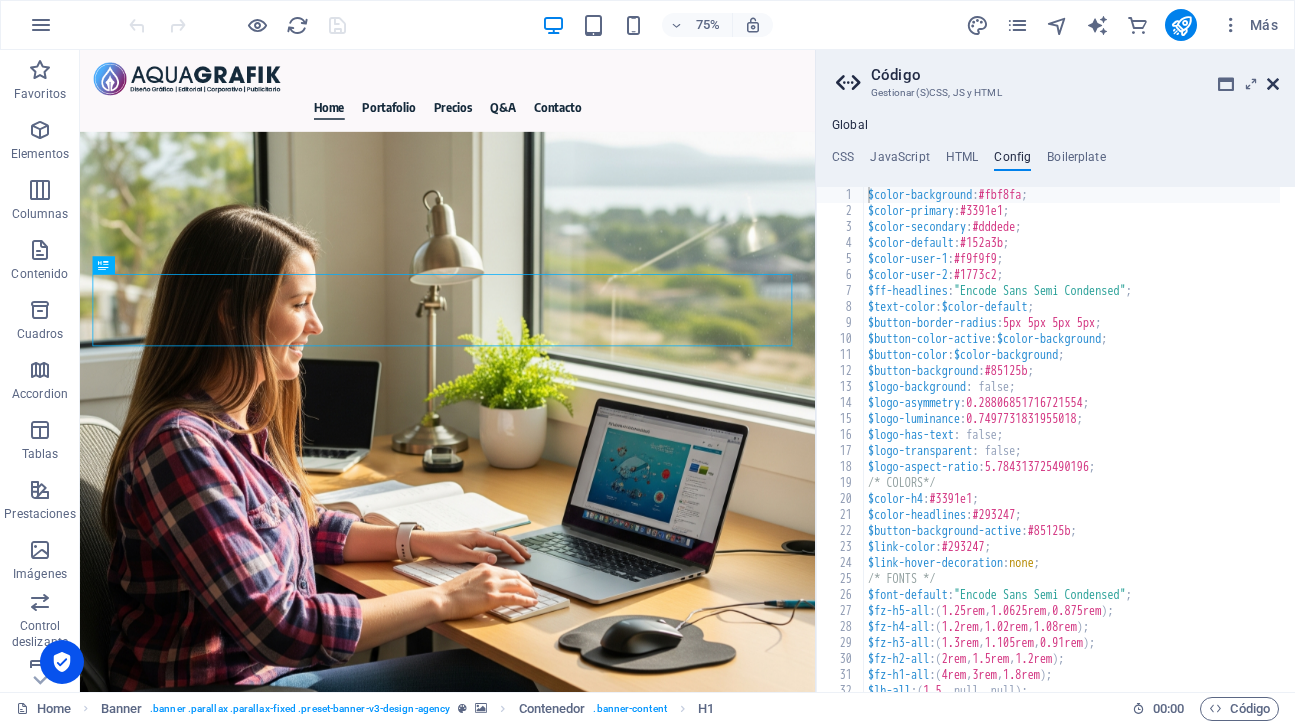 click at bounding box center (1273, 84) 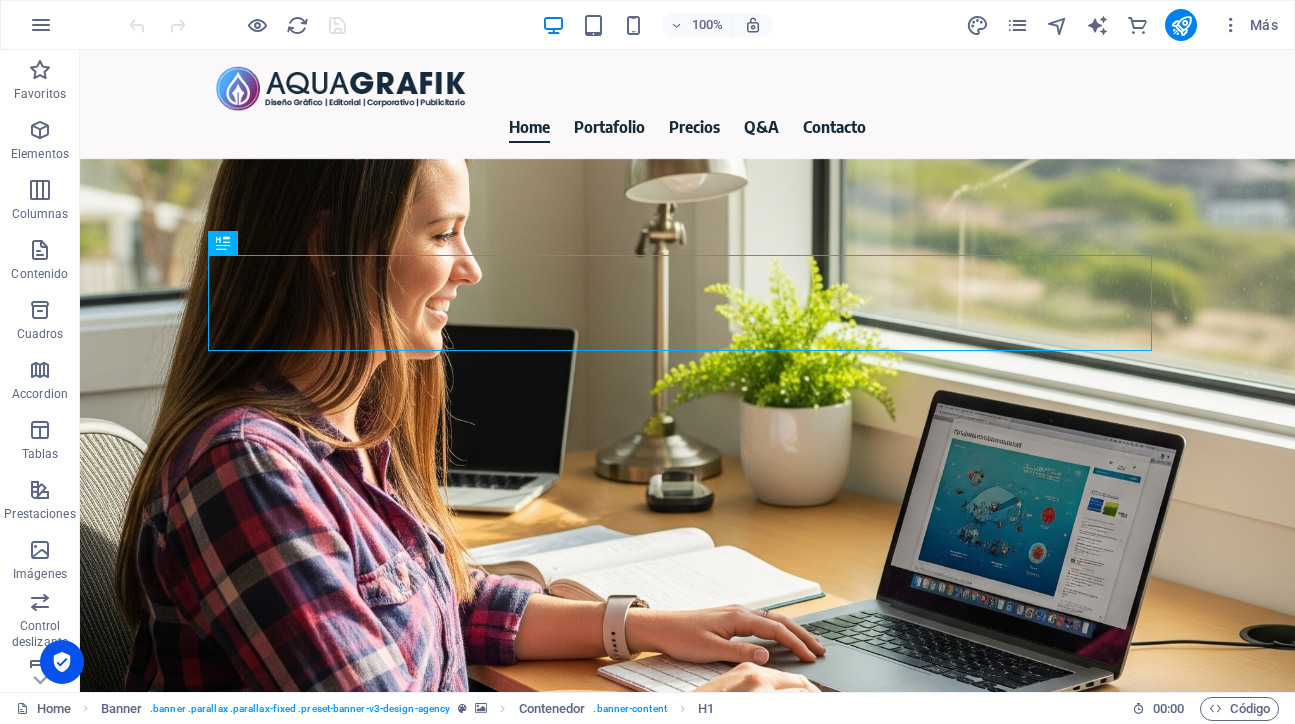 click at bounding box center (237, 25) 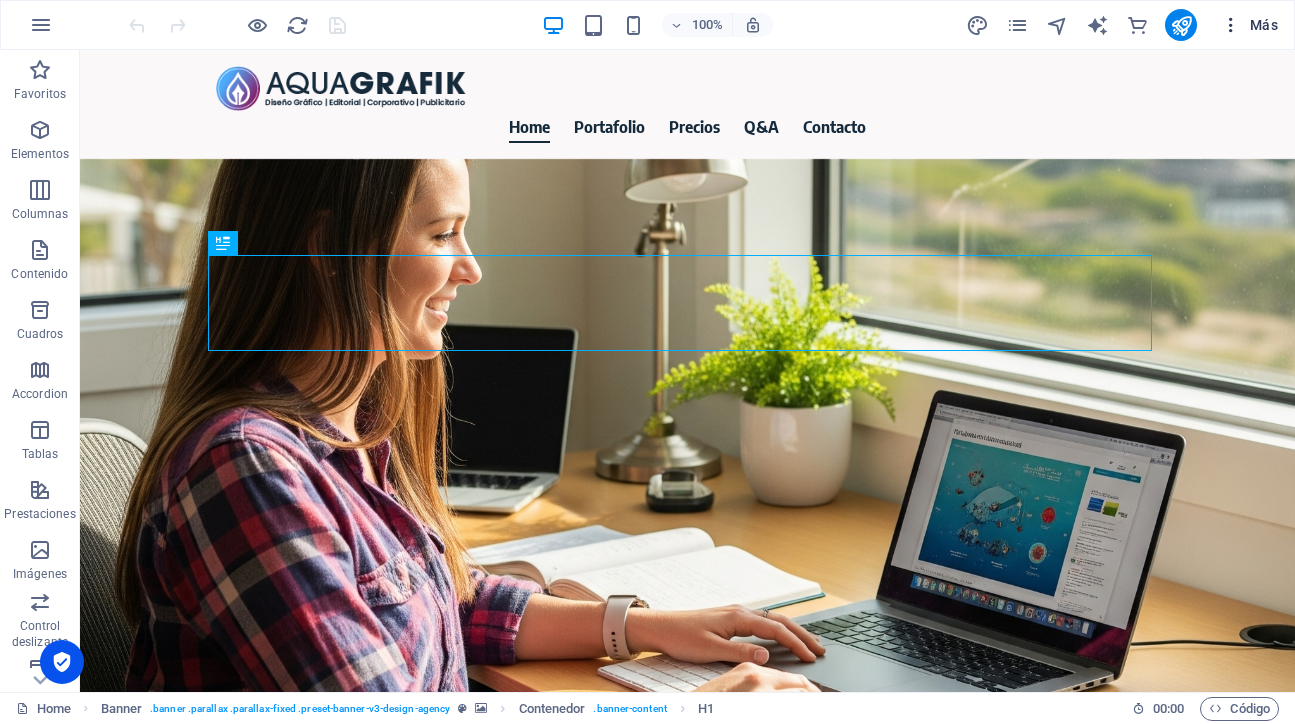 click on "Más" at bounding box center [1249, 25] 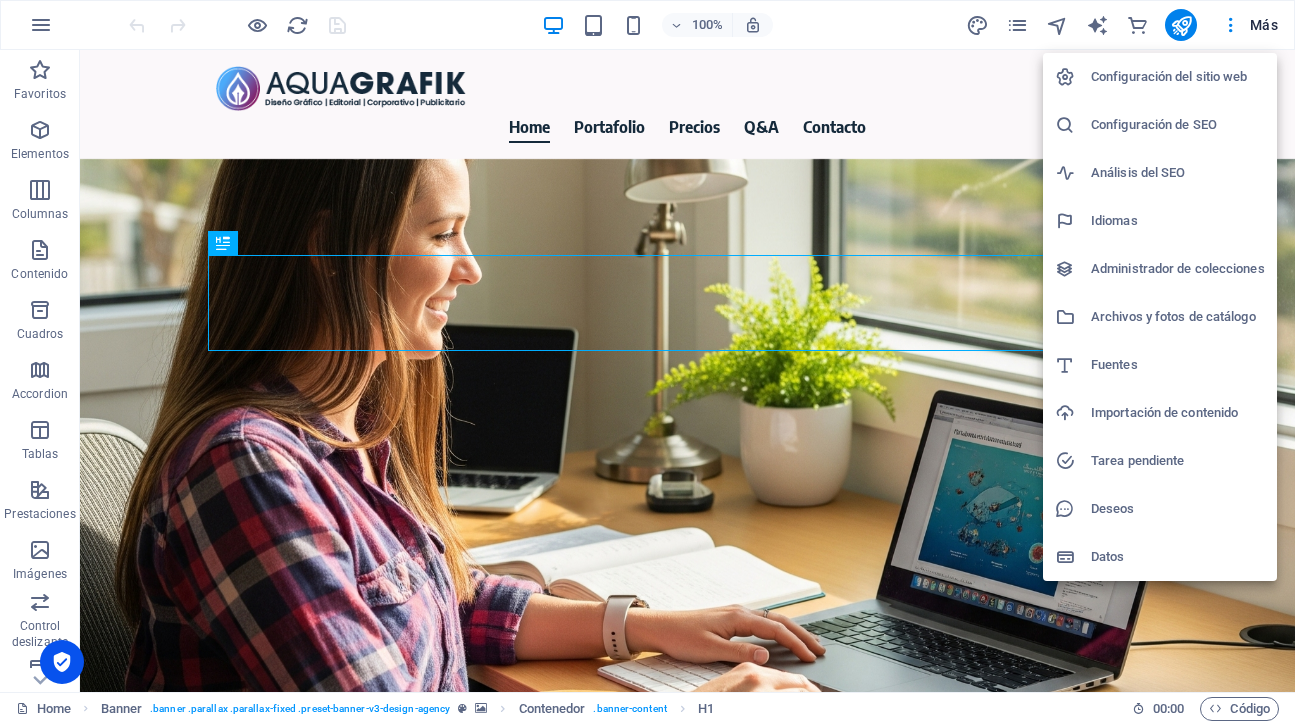 click on "Configuración del sitio web" at bounding box center (1178, 77) 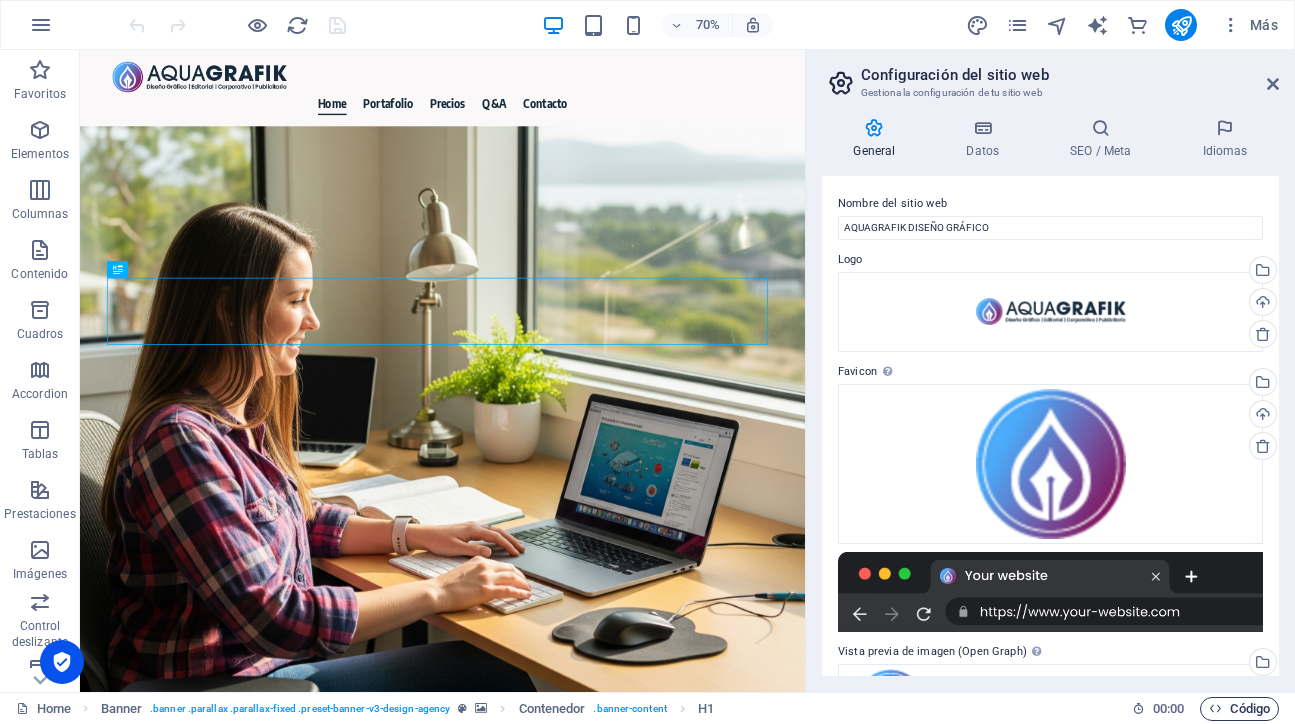click on "Código" at bounding box center [1239, 709] 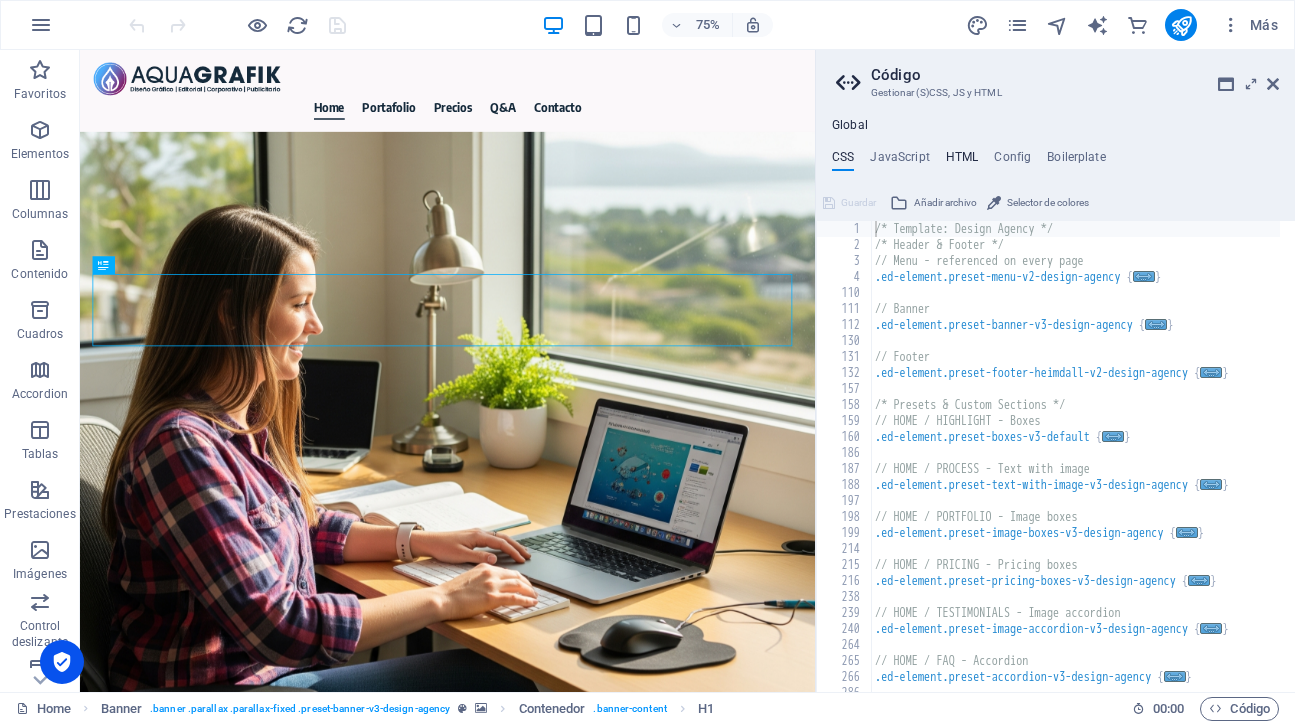 click on "HTML" at bounding box center [962, 161] 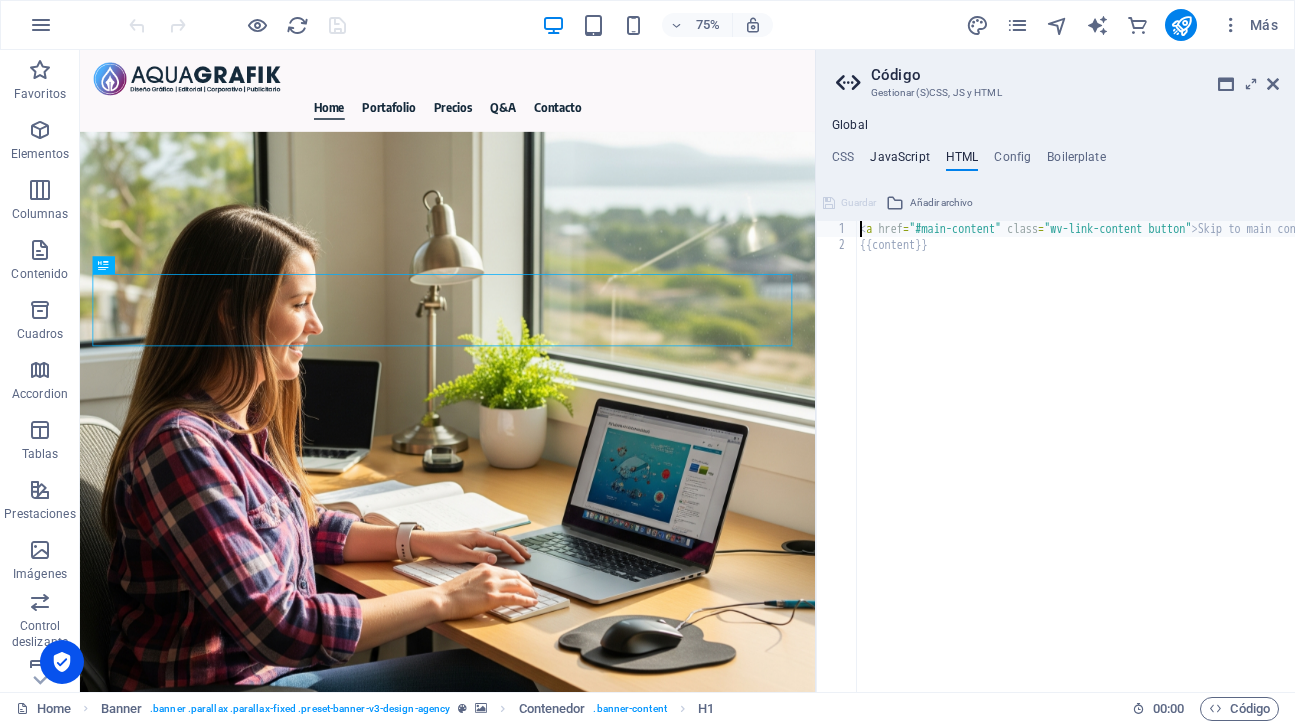 click on "JavaScript" at bounding box center [899, 161] 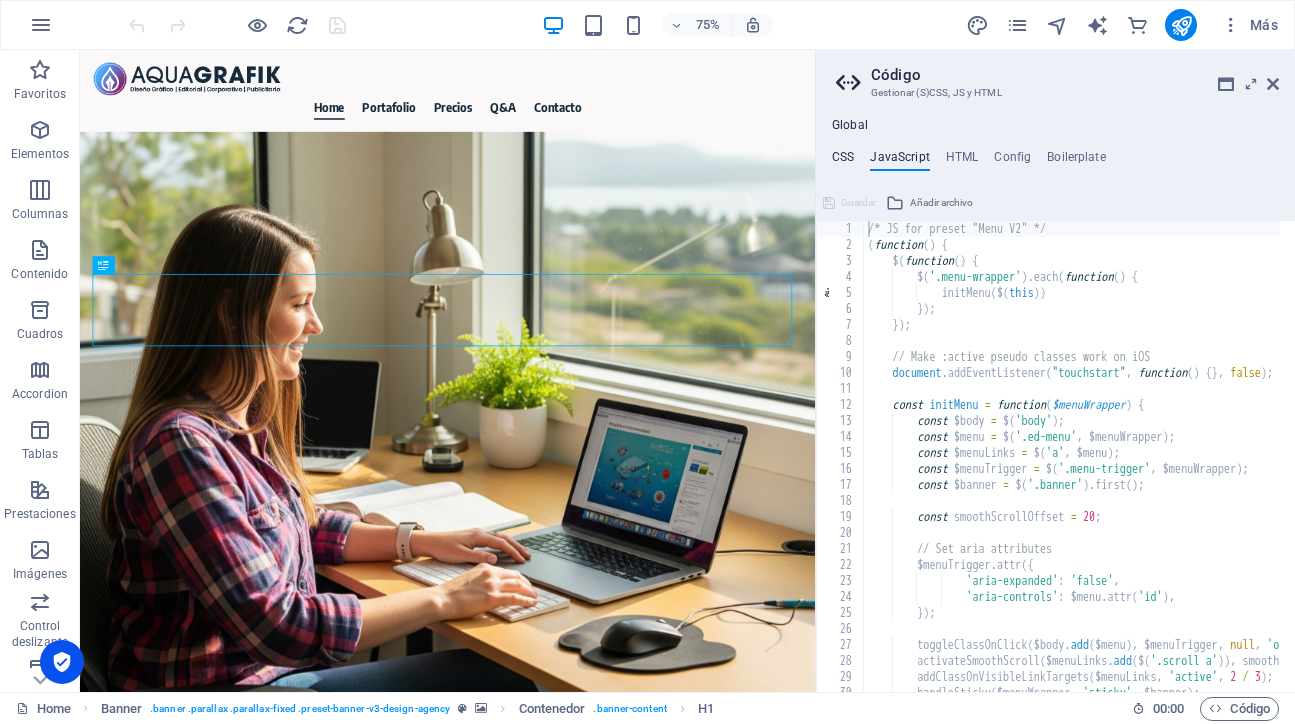 click on "CSS" at bounding box center (843, 161) 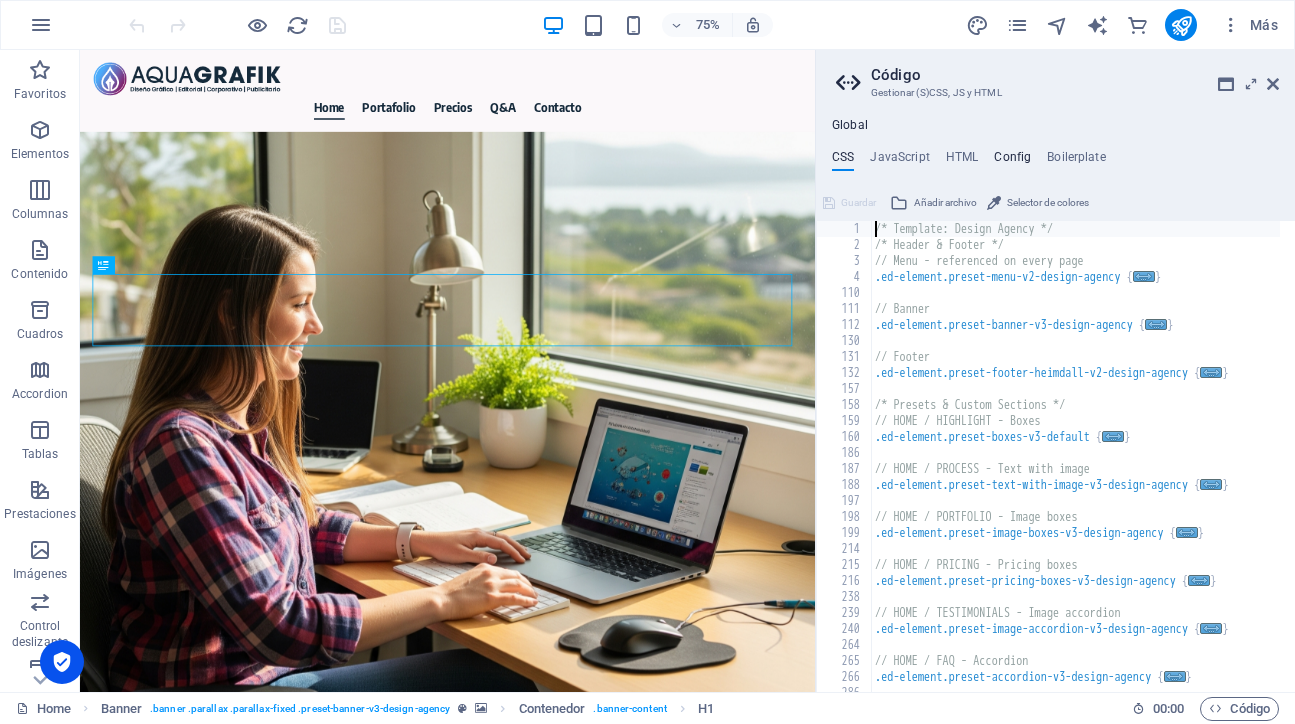 click on "Config" at bounding box center [1012, 161] 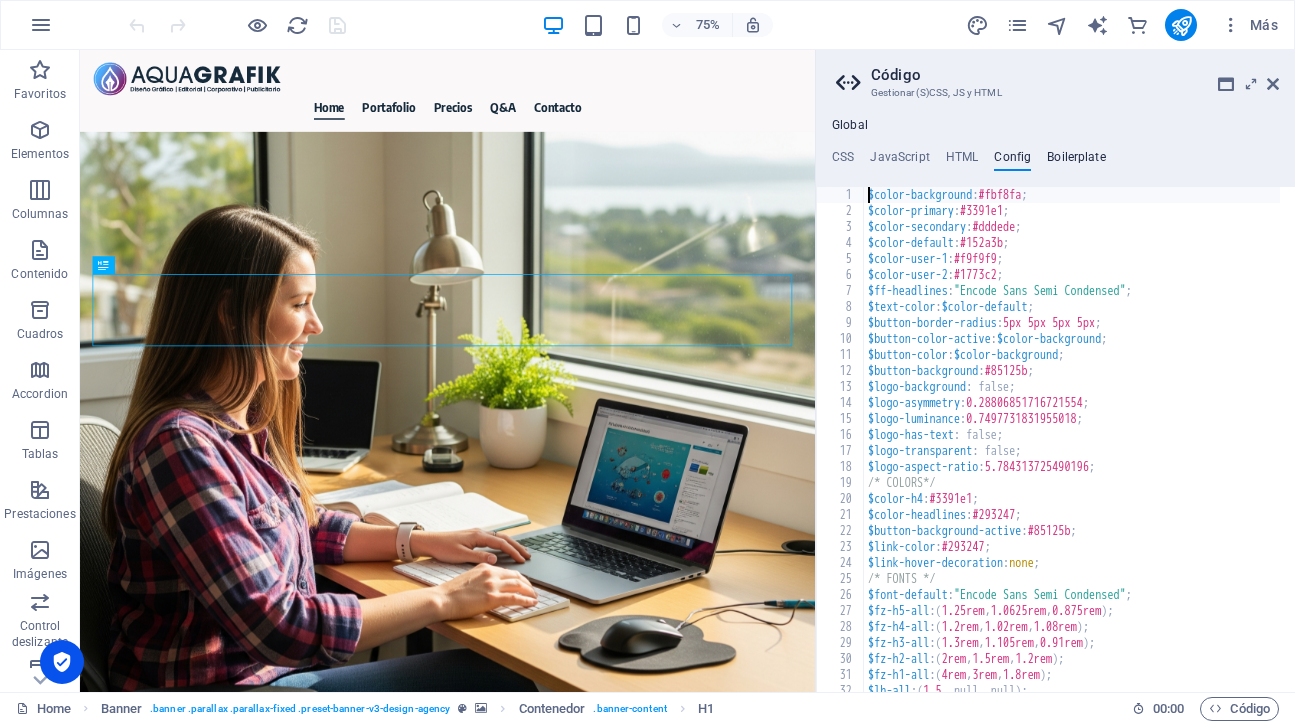click on "Boilerplate" at bounding box center [1076, 161] 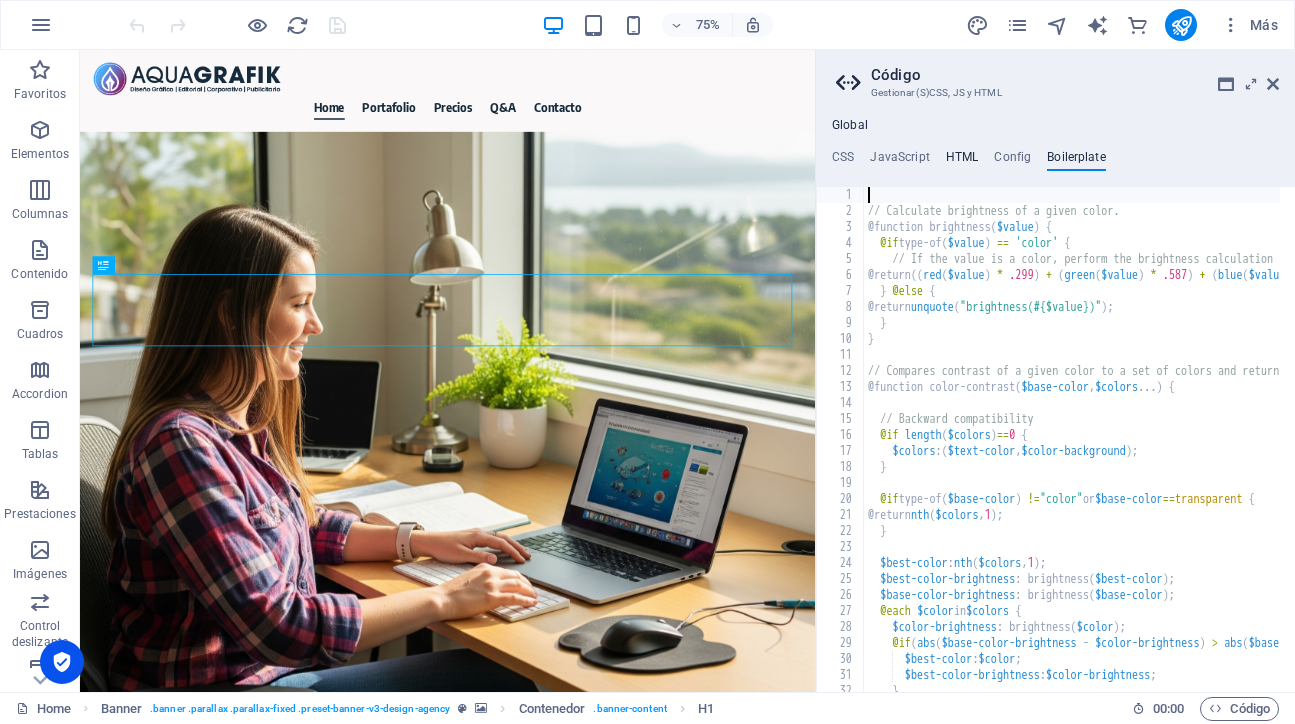 click on "HTML" at bounding box center [962, 161] 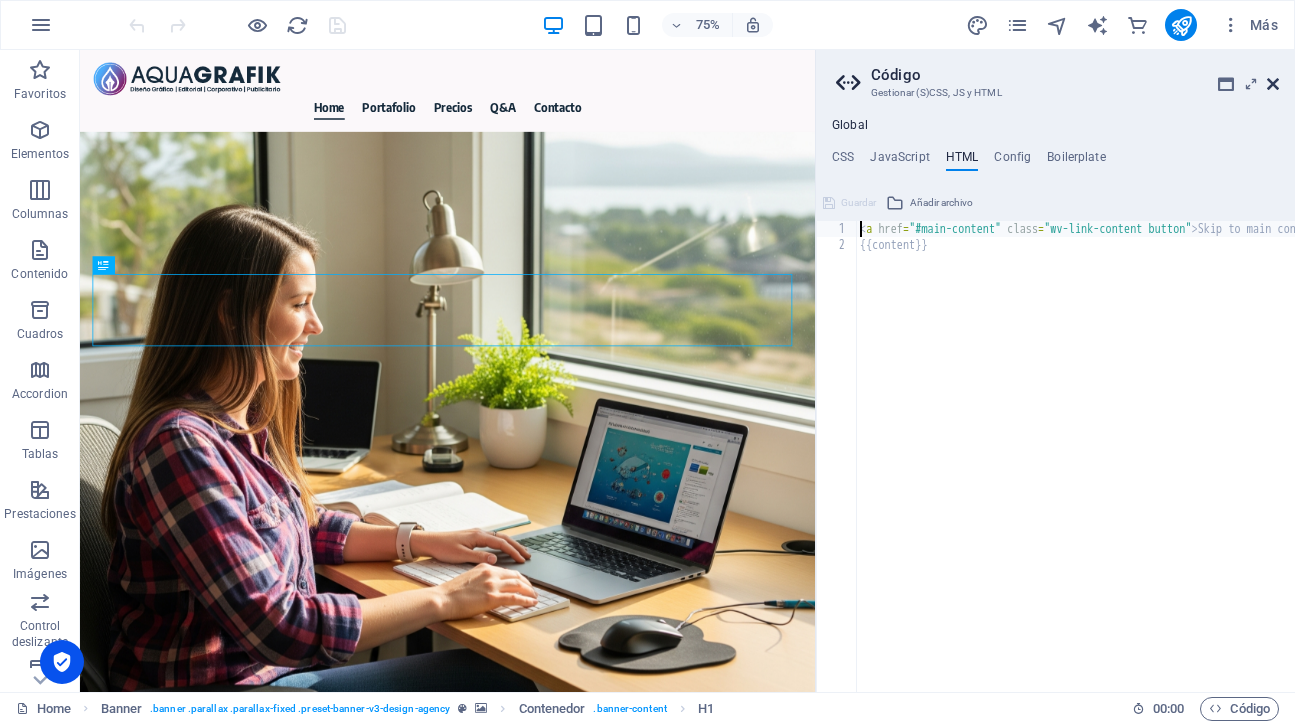 click at bounding box center [1273, 84] 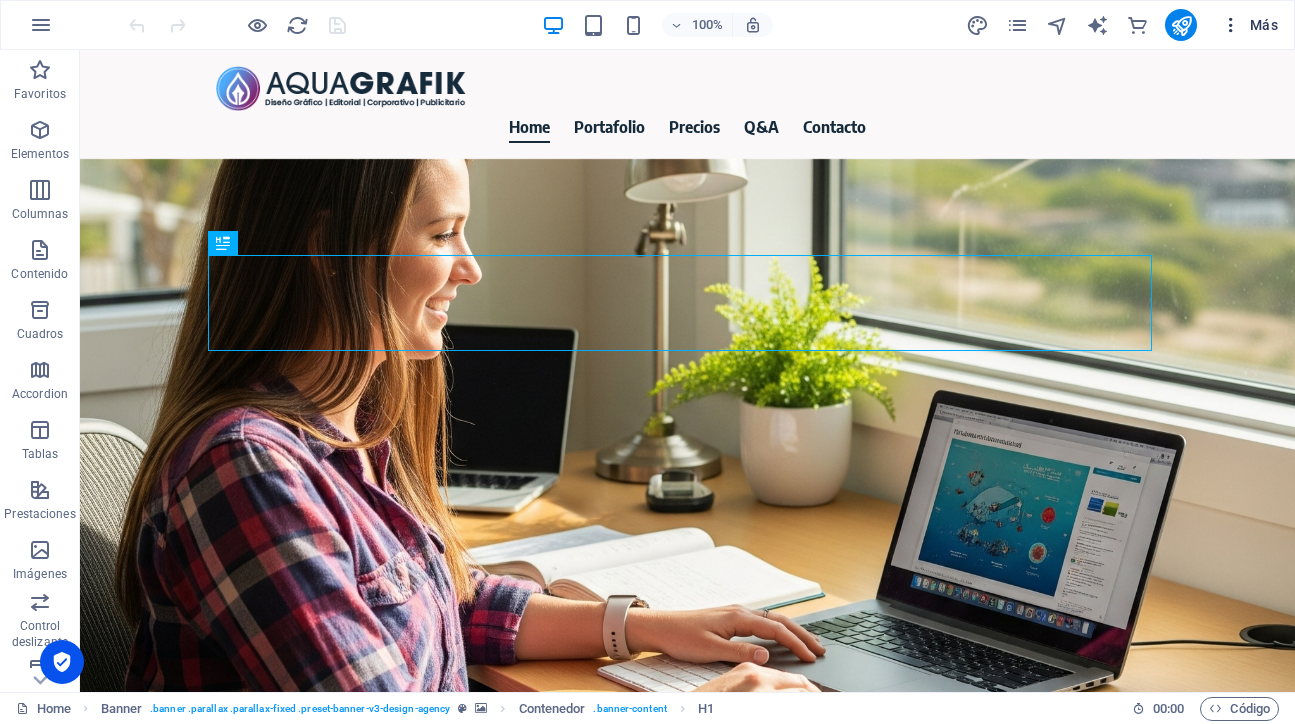 click on "Más" at bounding box center (1249, 25) 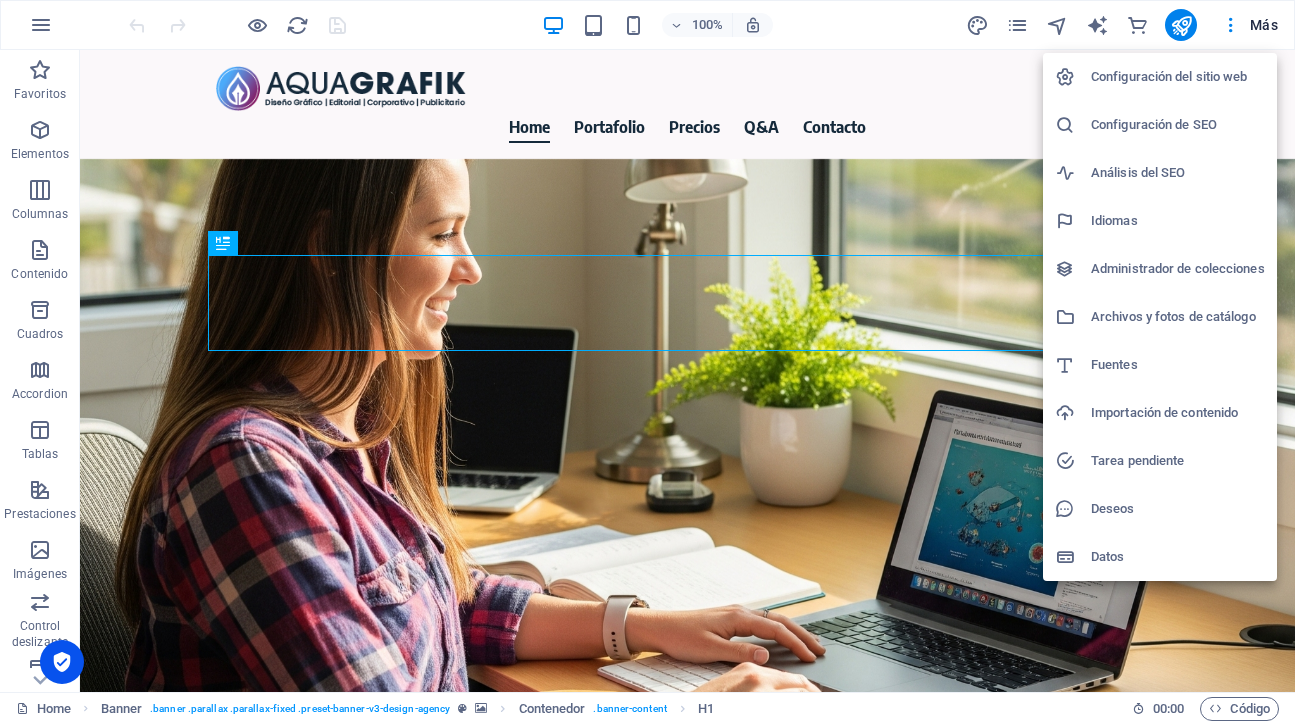 click on "Configuración de SEO" at bounding box center (1178, 125) 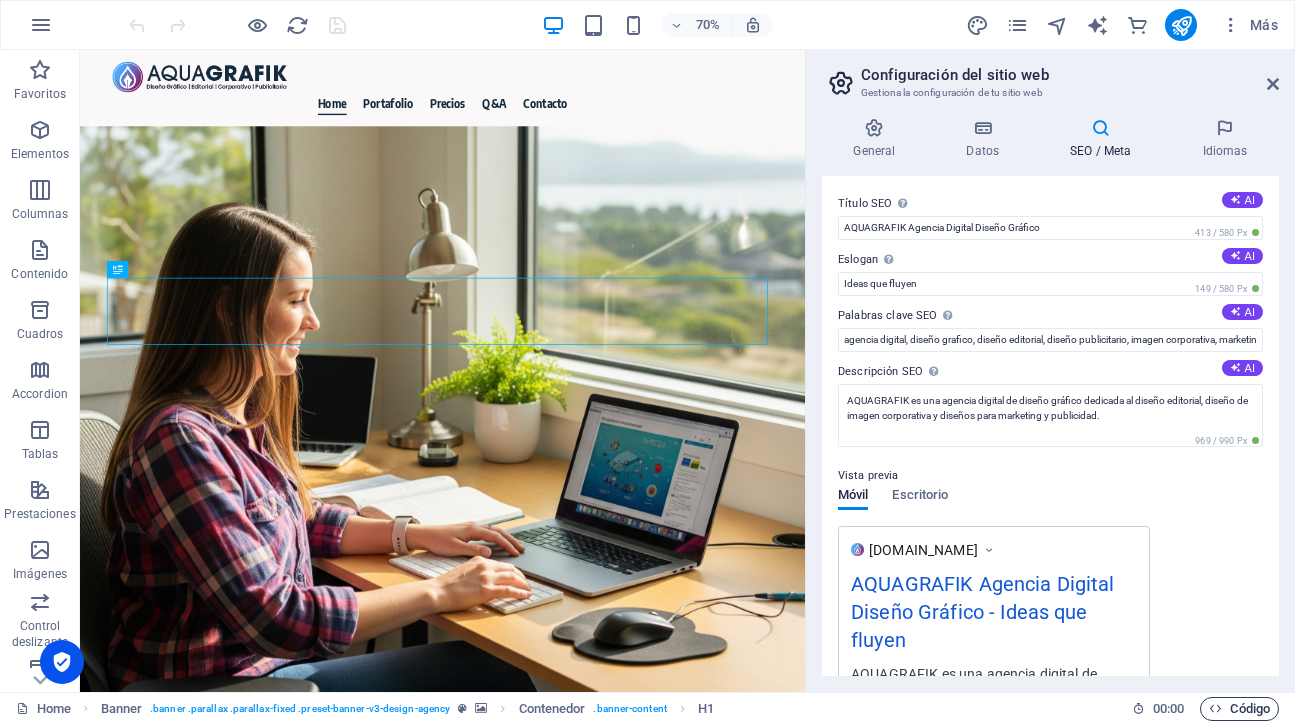 click on "Código" at bounding box center (1239, 709) 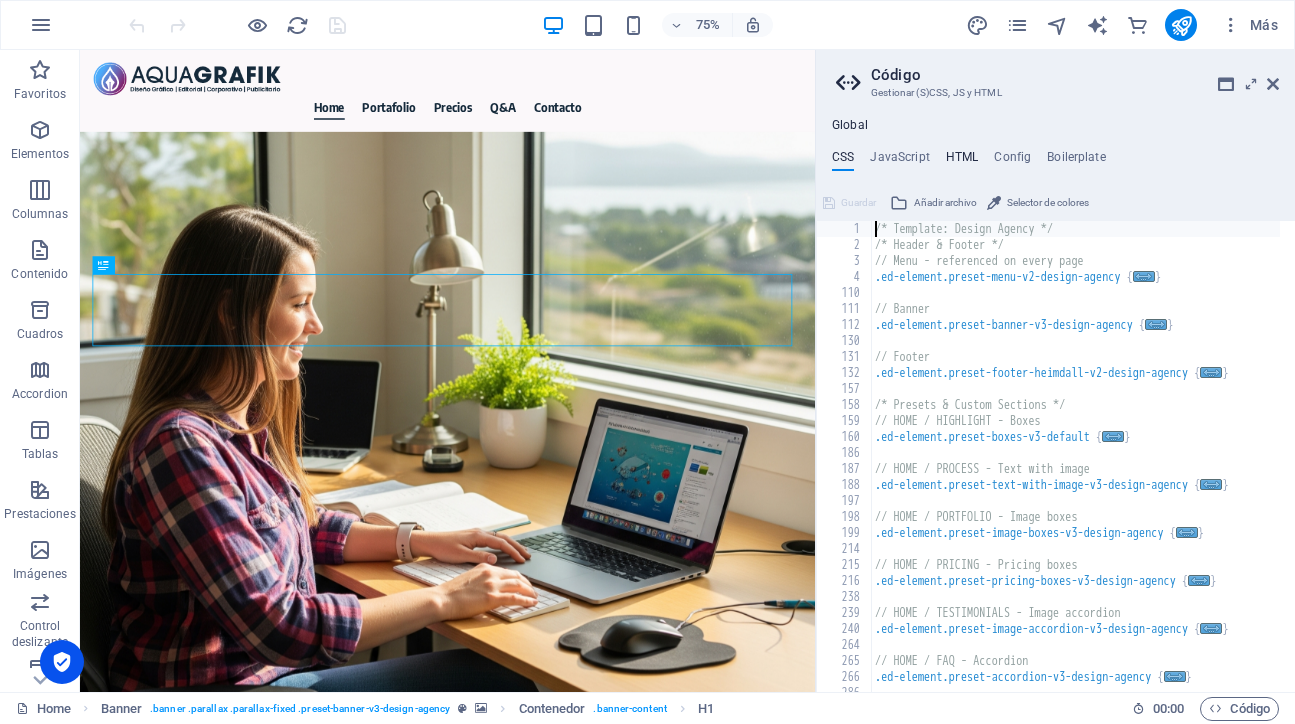 click on "HTML" at bounding box center [962, 161] 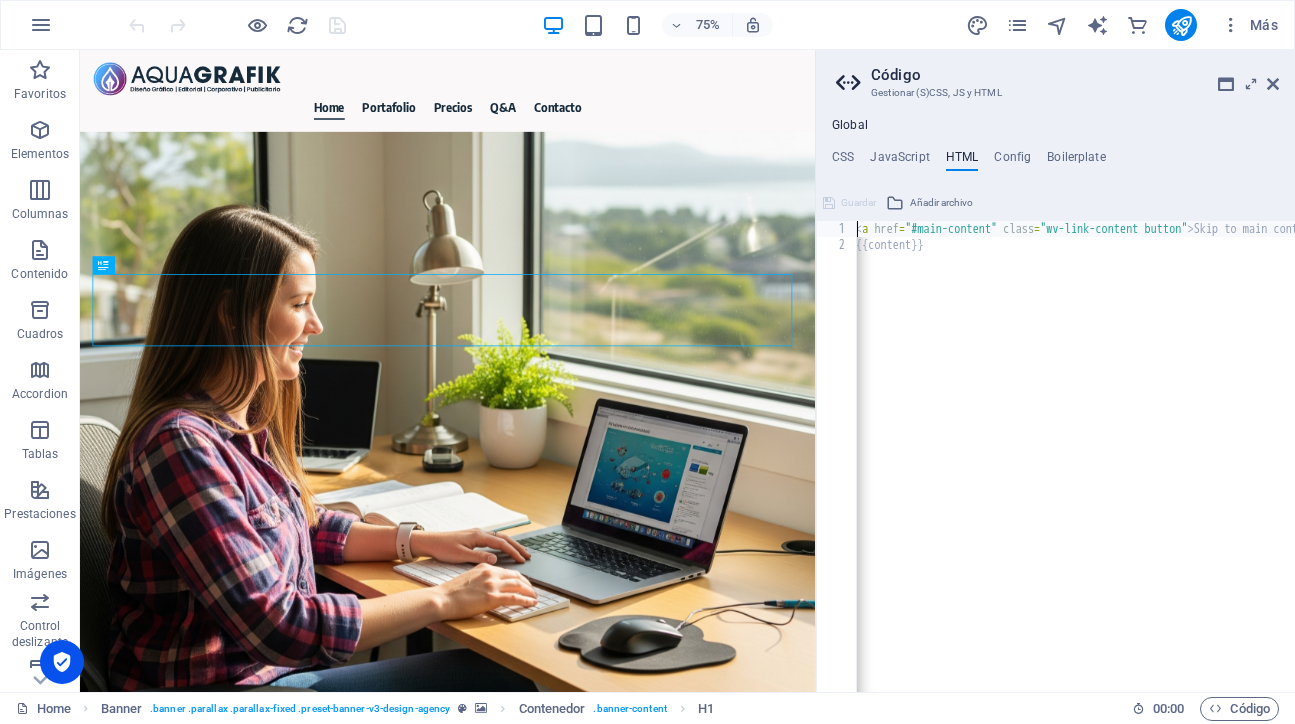 scroll, scrollTop: 0, scrollLeft: 0, axis: both 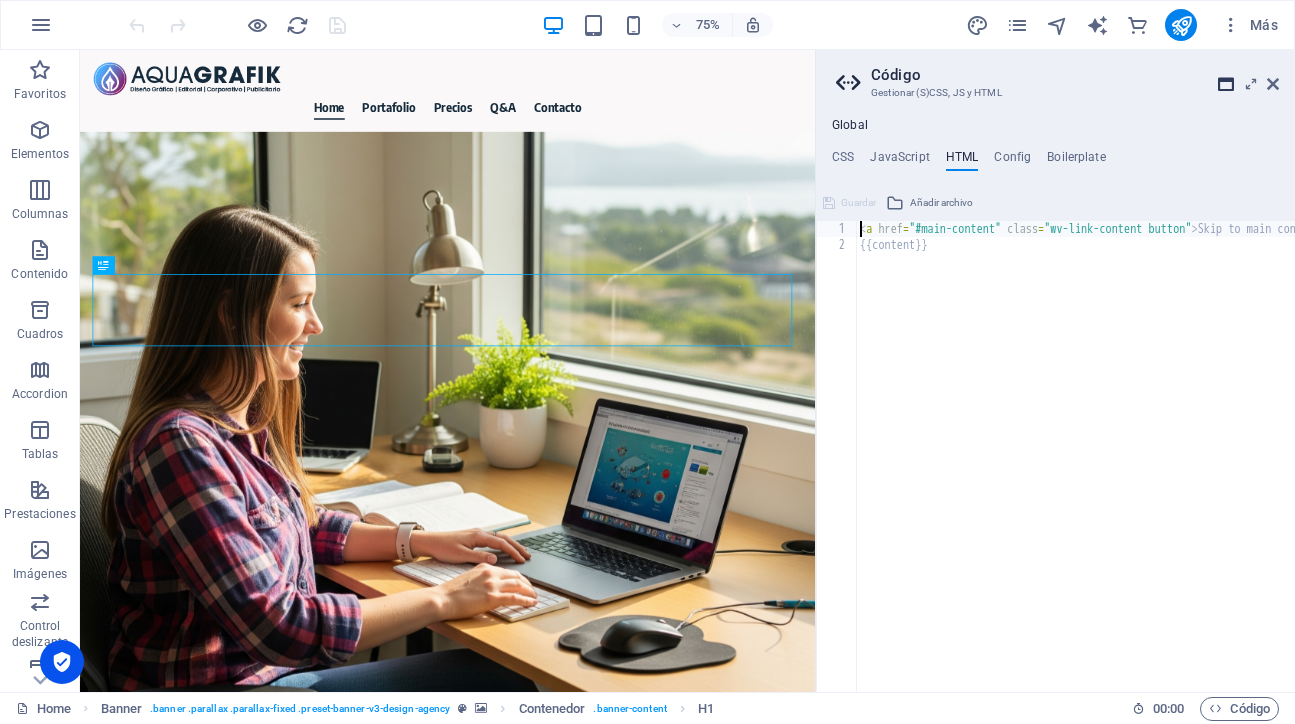 click at bounding box center (1226, 84) 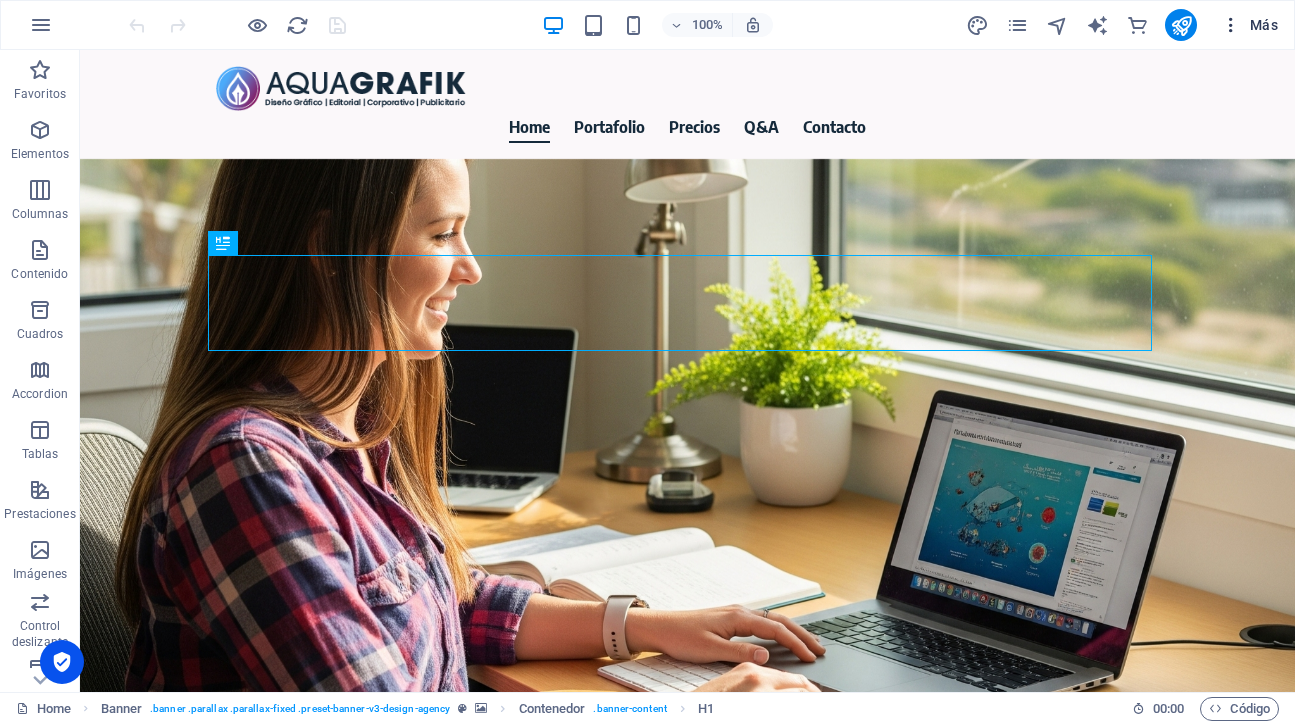 click on "Más" at bounding box center (1249, 25) 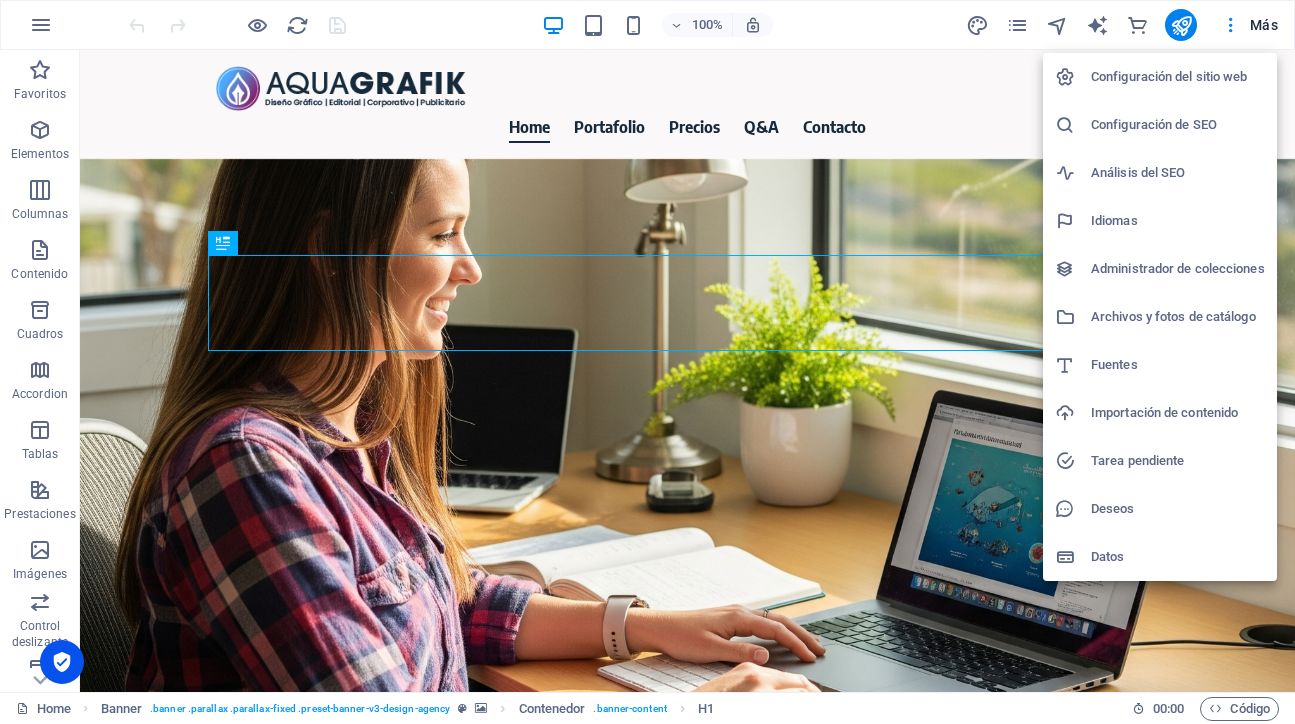 click on "Configuración del sitio web" at bounding box center [1178, 77] 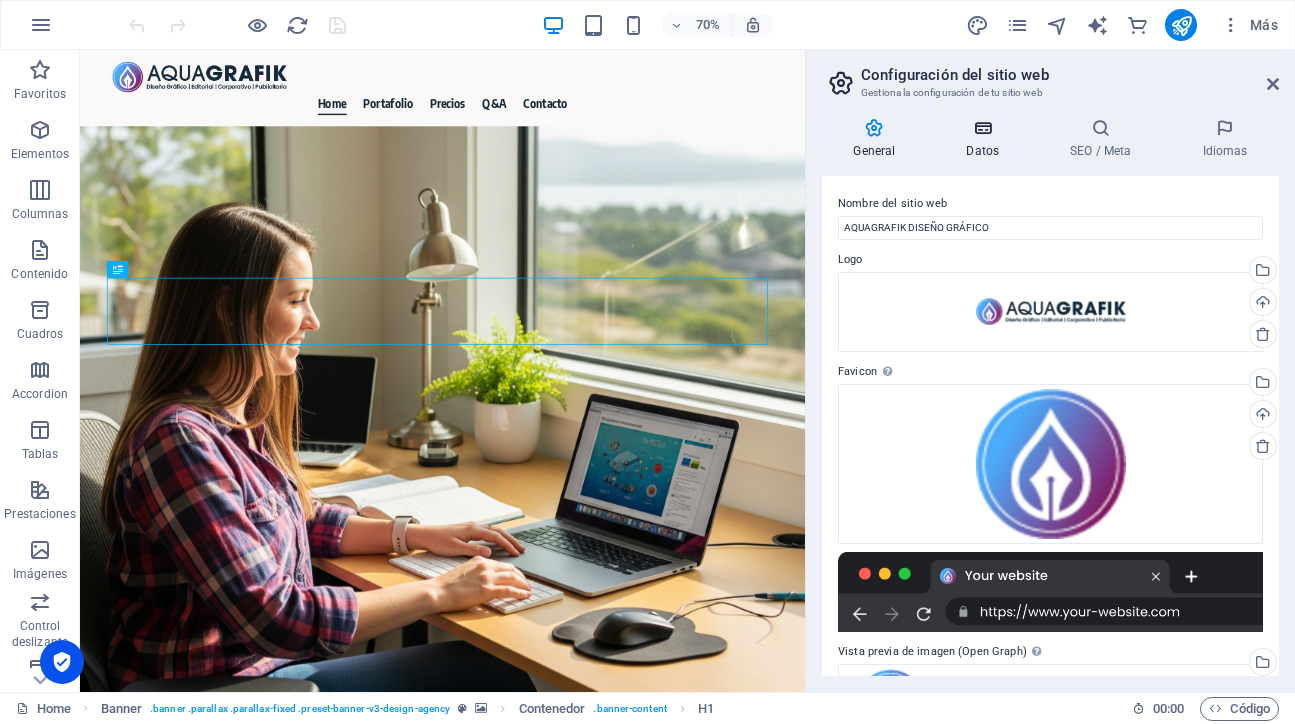 click on "Datos" at bounding box center [987, 139] 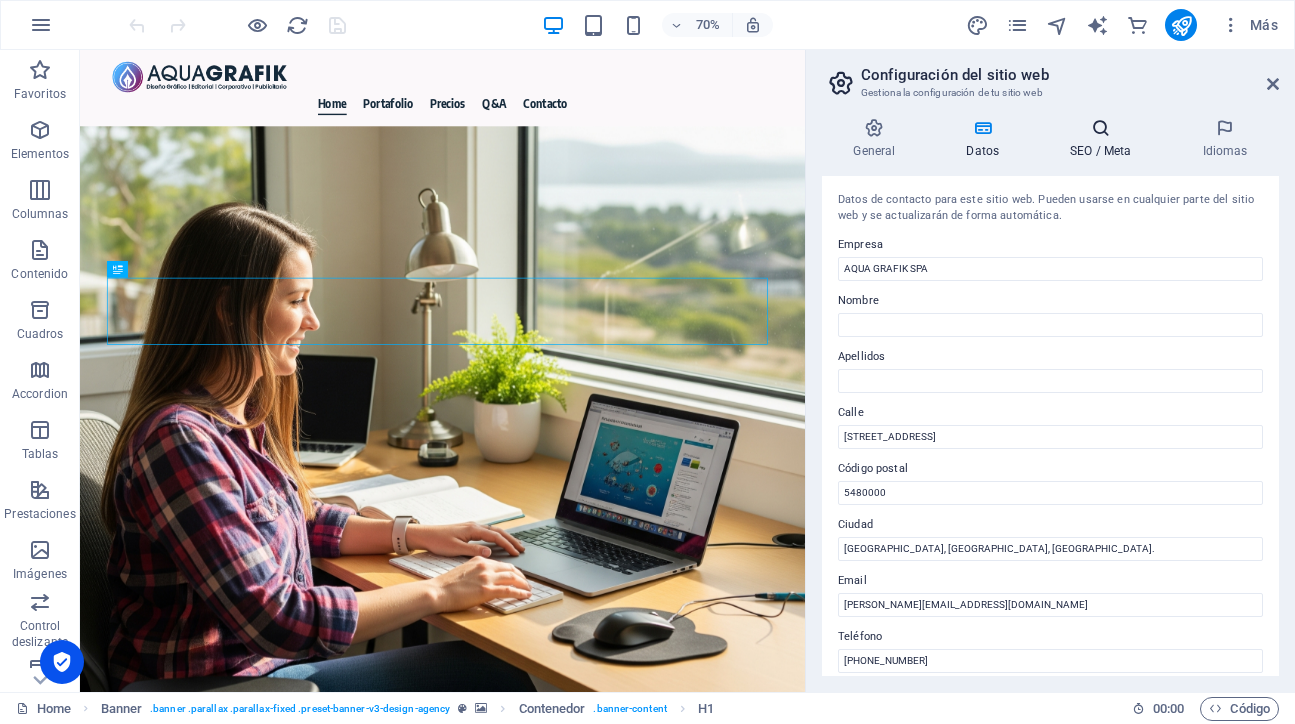 click on "SEO / Meta" at bounding box center [1105, 139] 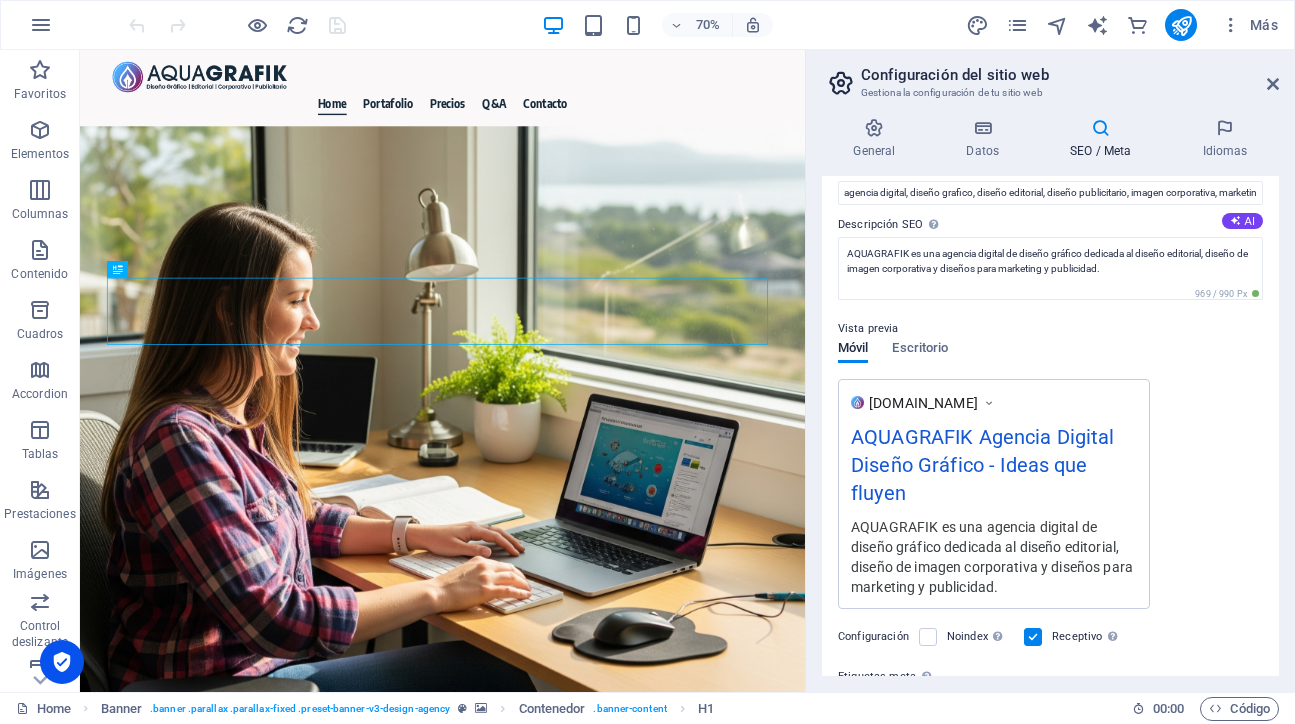 scroll, scrollTop: 351, scrollLeft: 0, axis: vertical 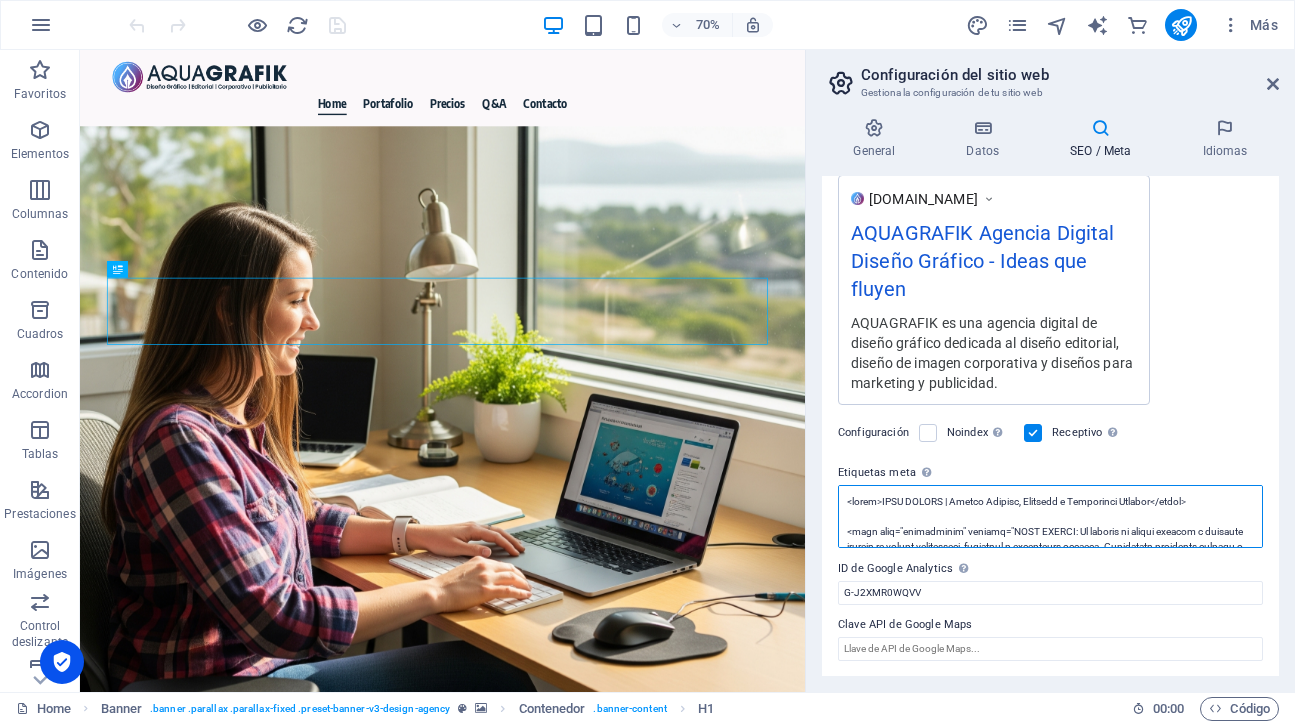 click on "Etiquetas meta Introduce aquí el código HTML que se incluirá en las etiquetas  de tu sitio web. Ten en cuenta que es posible que tu sitio web no funcione si incluye un código con errores." at bounding box center [1050, 516] 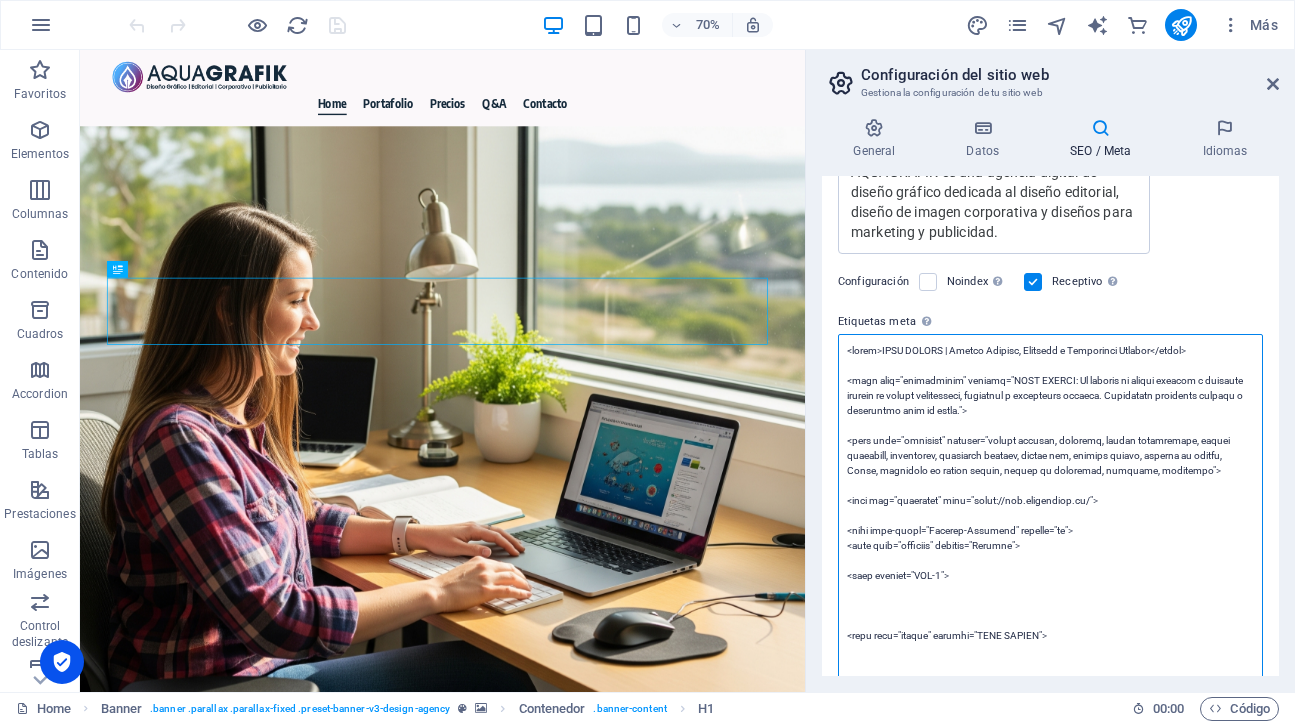 scroll, scrollTop: 503, scrollLeft: 0, axis: vertical 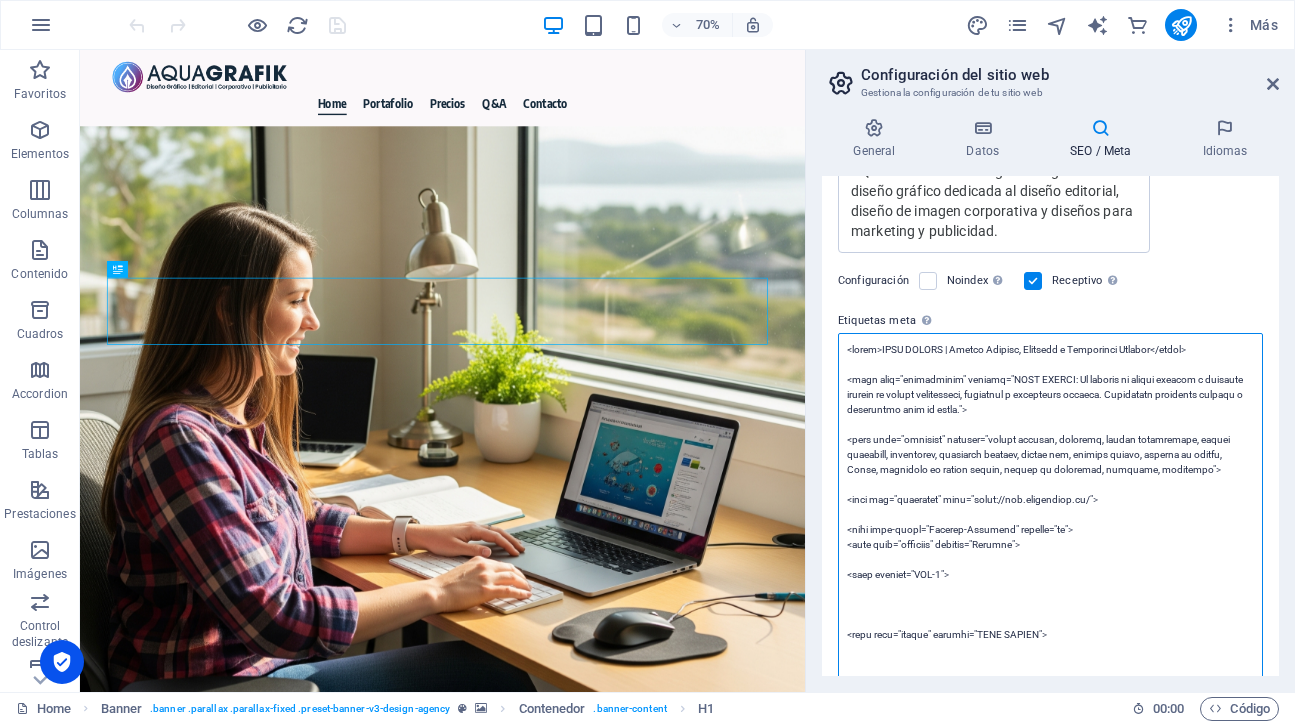 click on "Etiquetas meta Introduce aquí el código HTML que se incluirá en las etiquetas  de tu sitio web. Ten en cuenta que es posible que tu sitio web no funcione si incluye un código con errores." at bounding box center (1050, 604) 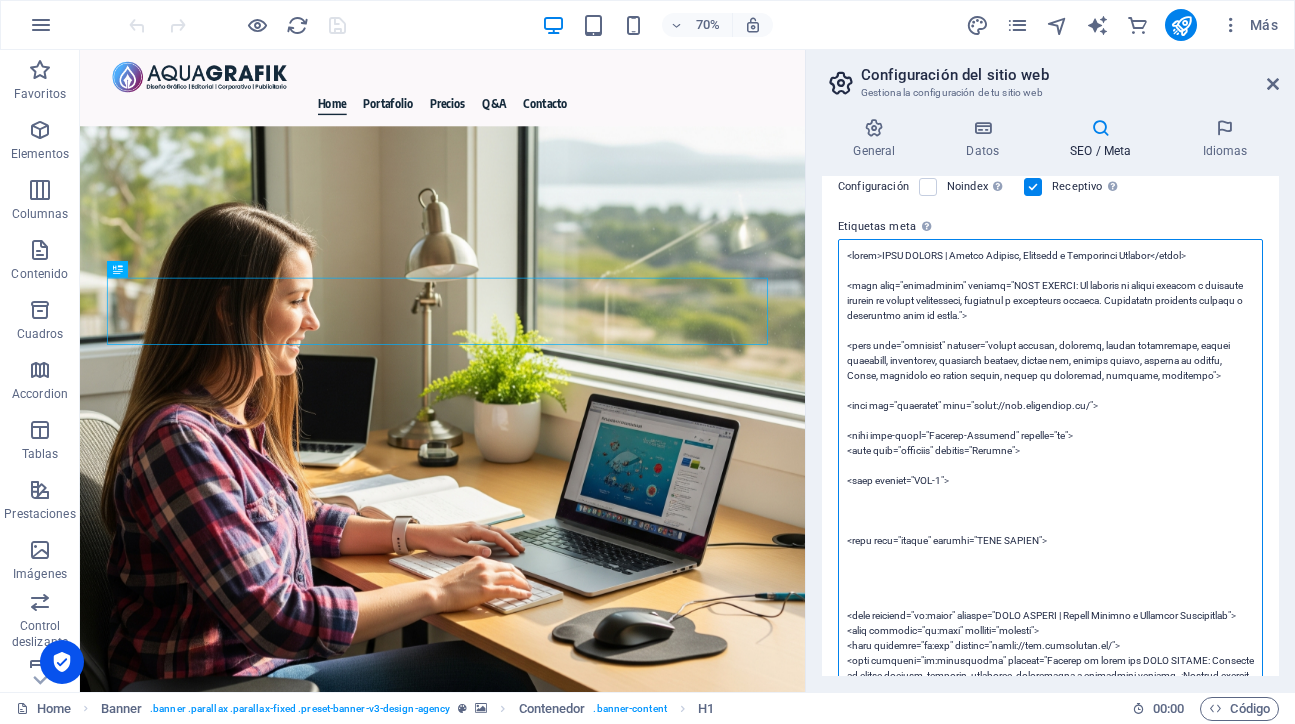 scroll, scrollTop: 831, scrollLeft: 0, axis: vertical 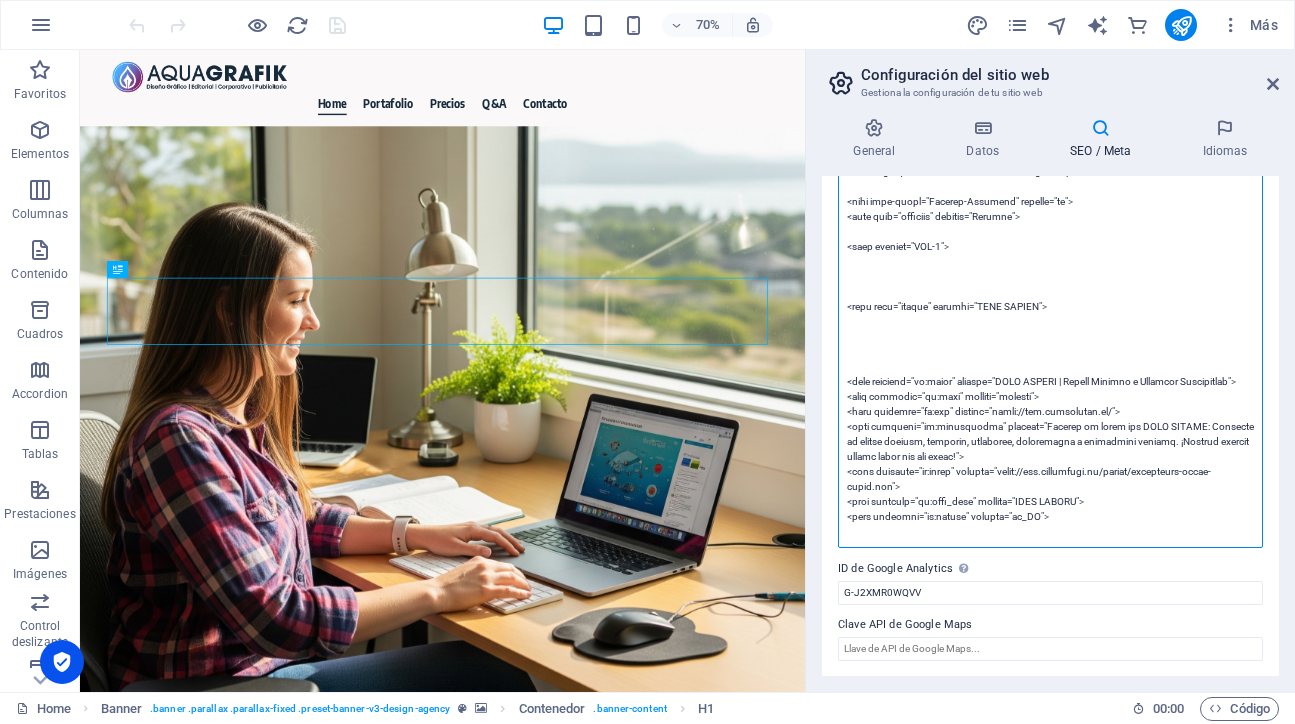 drag, startPoint x: 847, startPoint y: 344, endPoint x: 1108, endPoint y: 530, distance: 320.49493 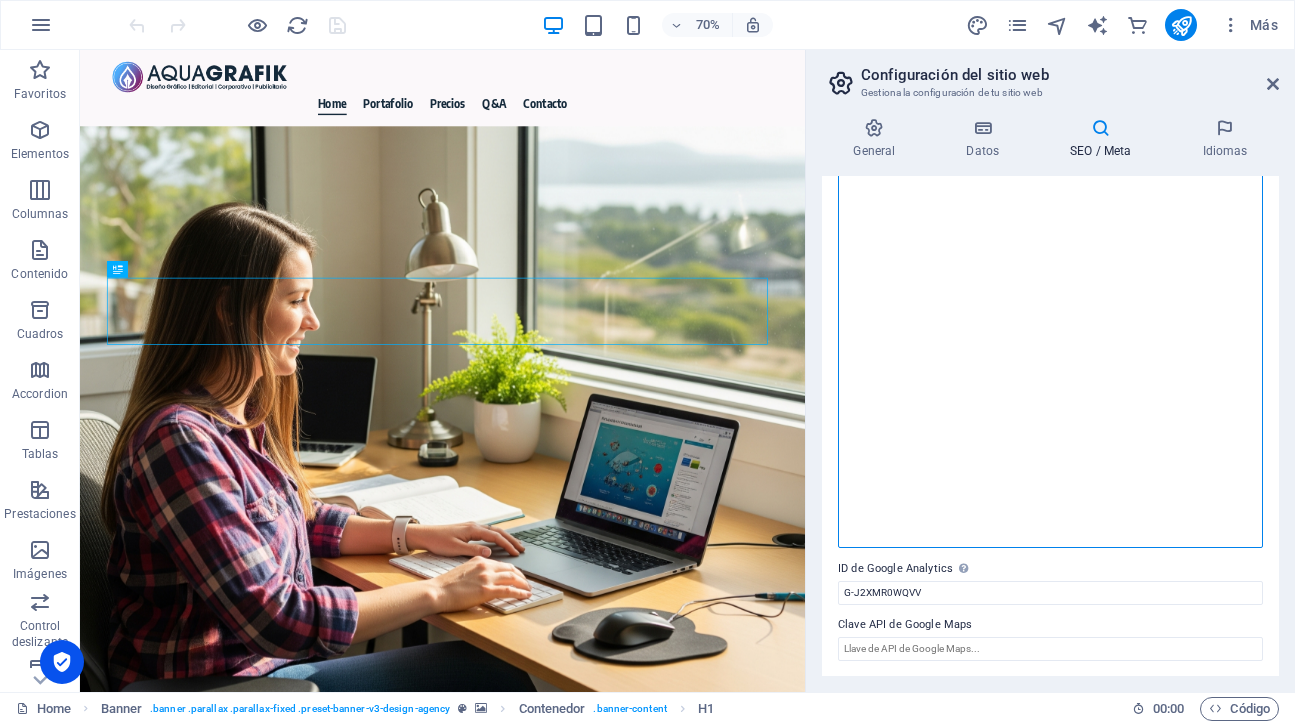 scroll, scrollTop: 336, scrollLeft: 0, axis: vertical 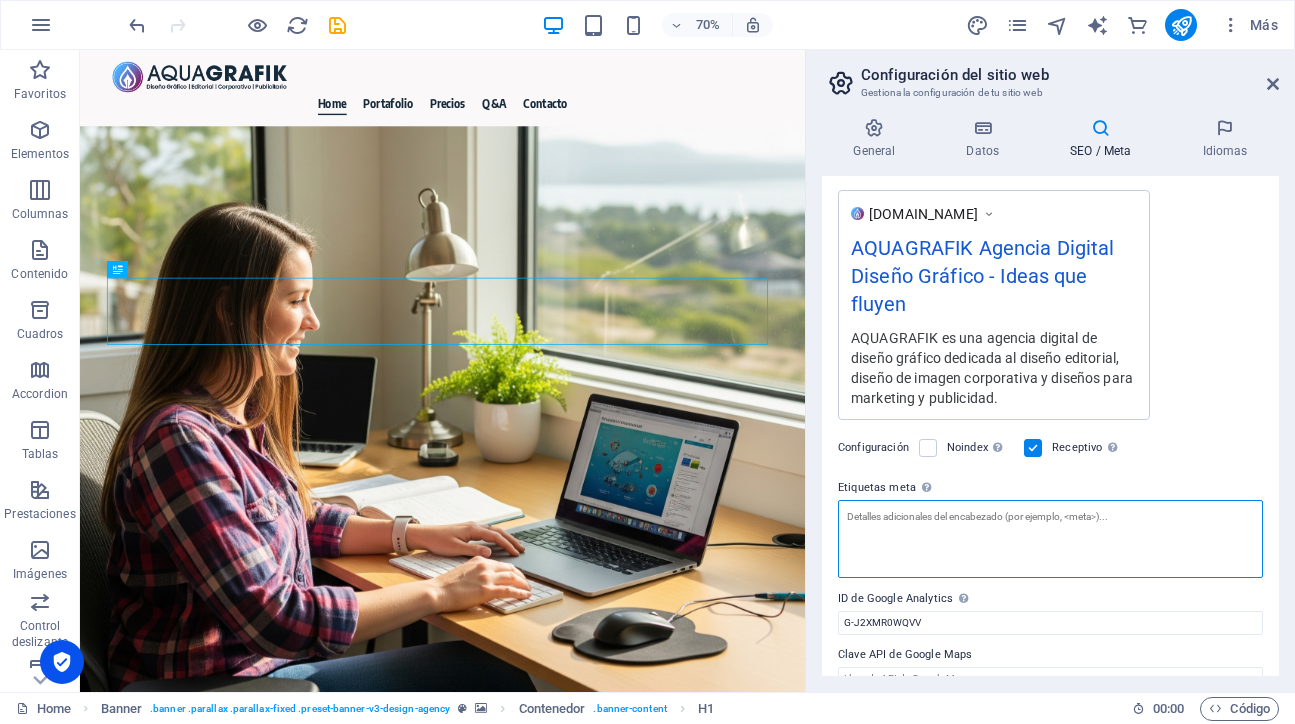 click on "Etiquetas meta Introduce aquí el código HTML que se incluirá en las etiquetas  de tu sitio web. Ten en cuenta que es posible que tu sitio web no funcione si incluye un código con errores." at bounding box center [1050, 539] 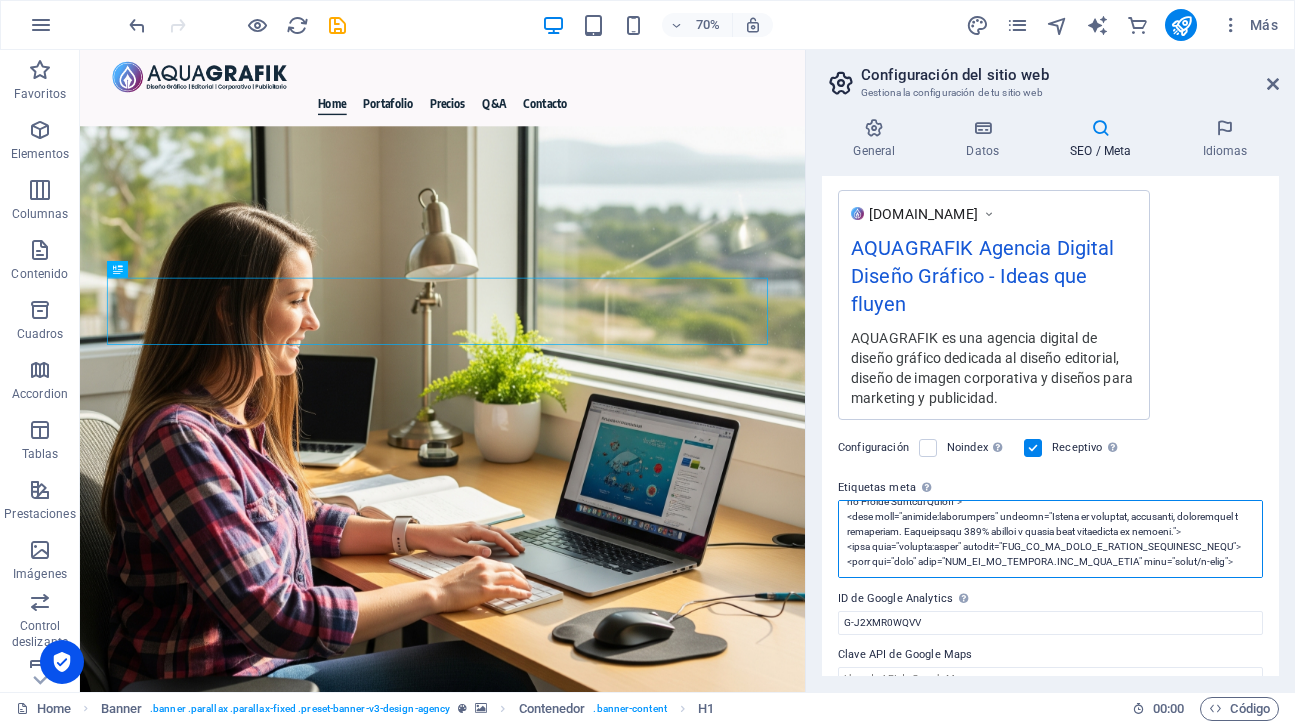 scroll, scrollTop: 0, scrollLeft: 0, axis: both 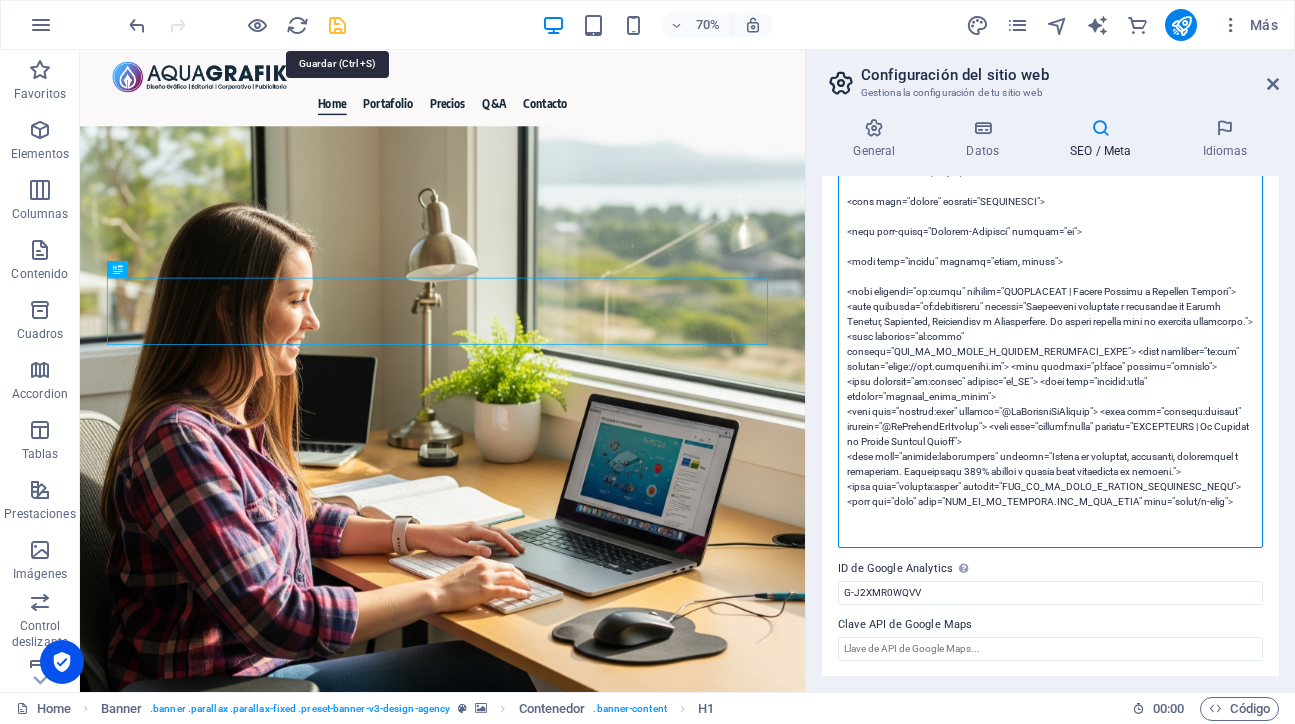 type on "<lore ipsumdo="SIT-5">
<amet cons="adipisci" elitsed="doeiu=tempor-incid, utlabor-etdol=9.0">
<magn aliq="enimadminim" veniamq="NOSTRUDEXE: Ullamc Laboris, Nisialiqu, Exeacommodo c Duisauteirur. Inrepreh vo velitess c fugiatnull pariature 256% sintoc cupi Nonpr s cu quiof.">
<dese moll="animides" laborum="Perspi Undeomn, Istena Errorvolu, Accusa Doloremquel, Totamr Aperiameaque, Ipsaquae, Abill, Inventore Veritat, Quasia Bea, Vitaedi Explic, Nemoenimi Quiavo, Asper, AUTODITFUG">
<cons magn="dolore" eosrati="SEQUINESCI">
<nequ porr-quisq="Dolorem-Adipisci" numquam="ei">
<modi temp="incidu" magnamq="etiam, minuss">
<nobi eligendi="op:cumqu" nihilim="QUOPLACEAT | Facere Possimu a Repellen Tempori">
<aute quibusda="of:debitisreru" necessi="Saepeeveni voluptate r recusandae it Earumh Tenetur, Sapiented, Reiciendisv m Aliasperfere. Do asperi repella mini no exercita ullamcorpo.">
<susc laborios="al:commo" consequ="QUI_MA_MO_MOLE_H_QUIDEM_RERUMFACI_EXPE"> <dist namliber="te:cum" solutan="elige://opt.cumquen..." 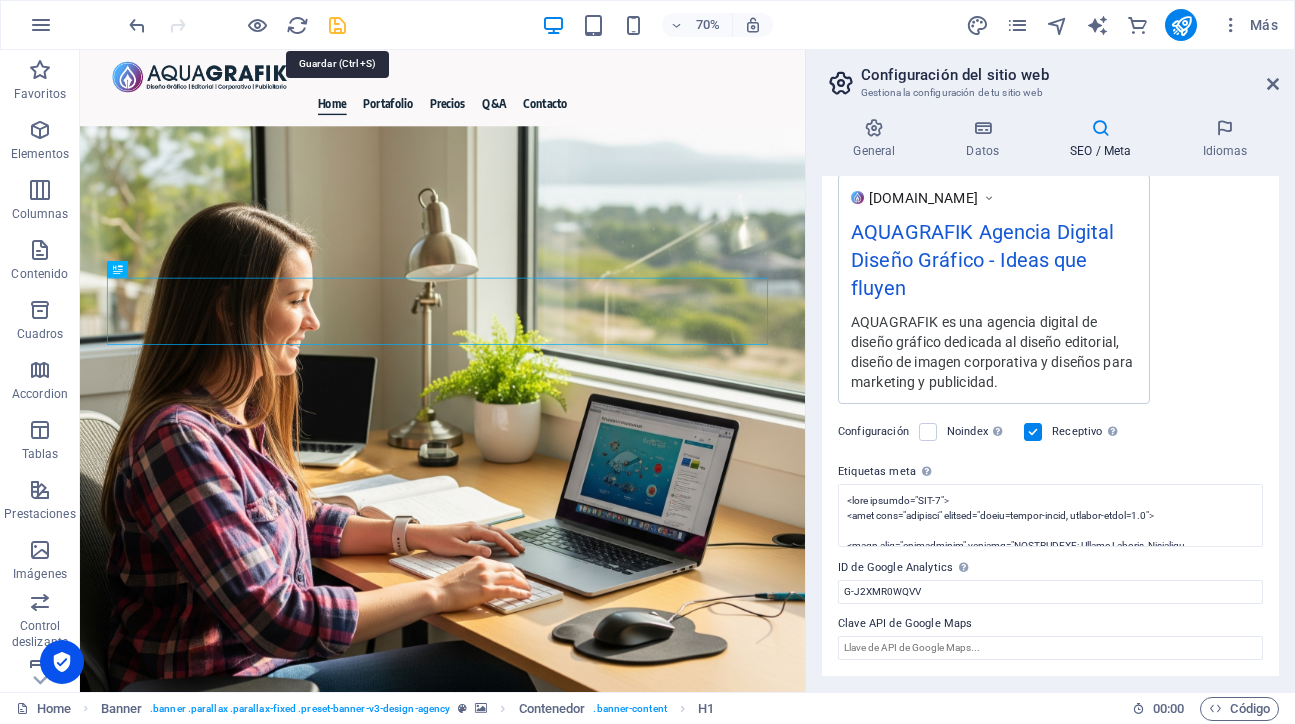 scroll, scrollTop: 351, scrollLeft: 0, axis: vertical 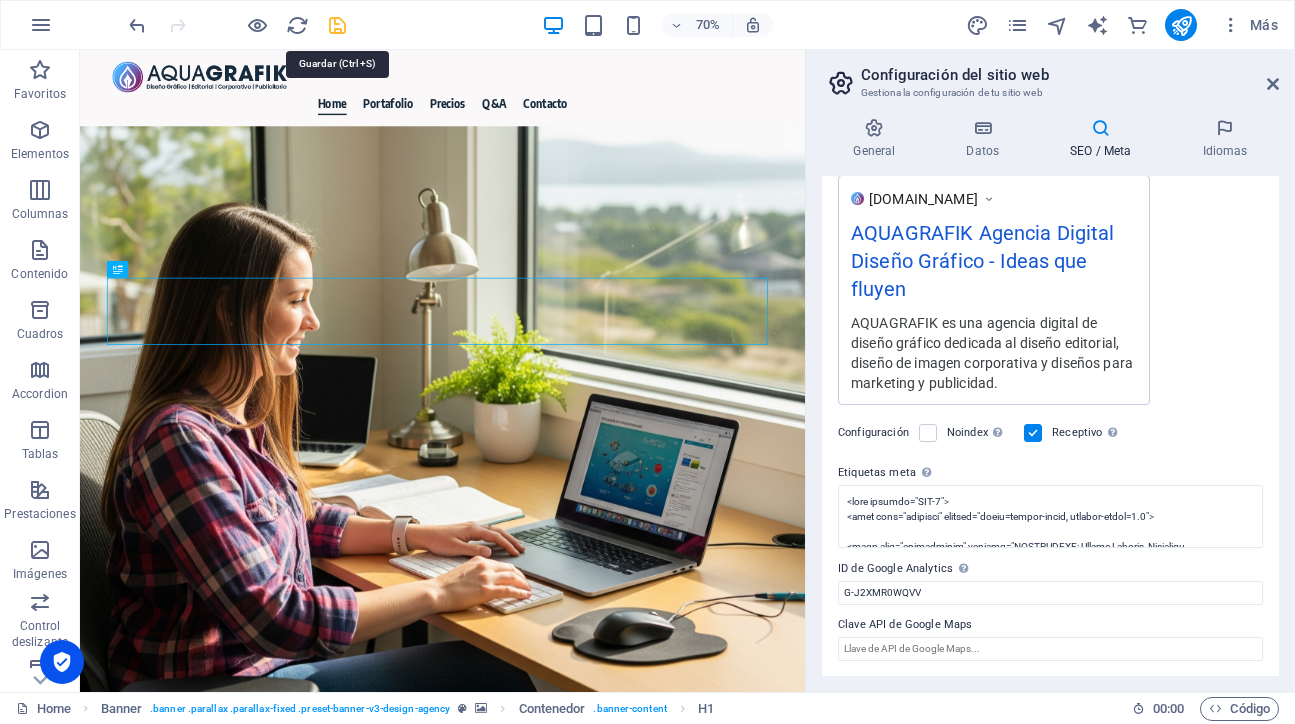 click at bounding box center [337, 25] 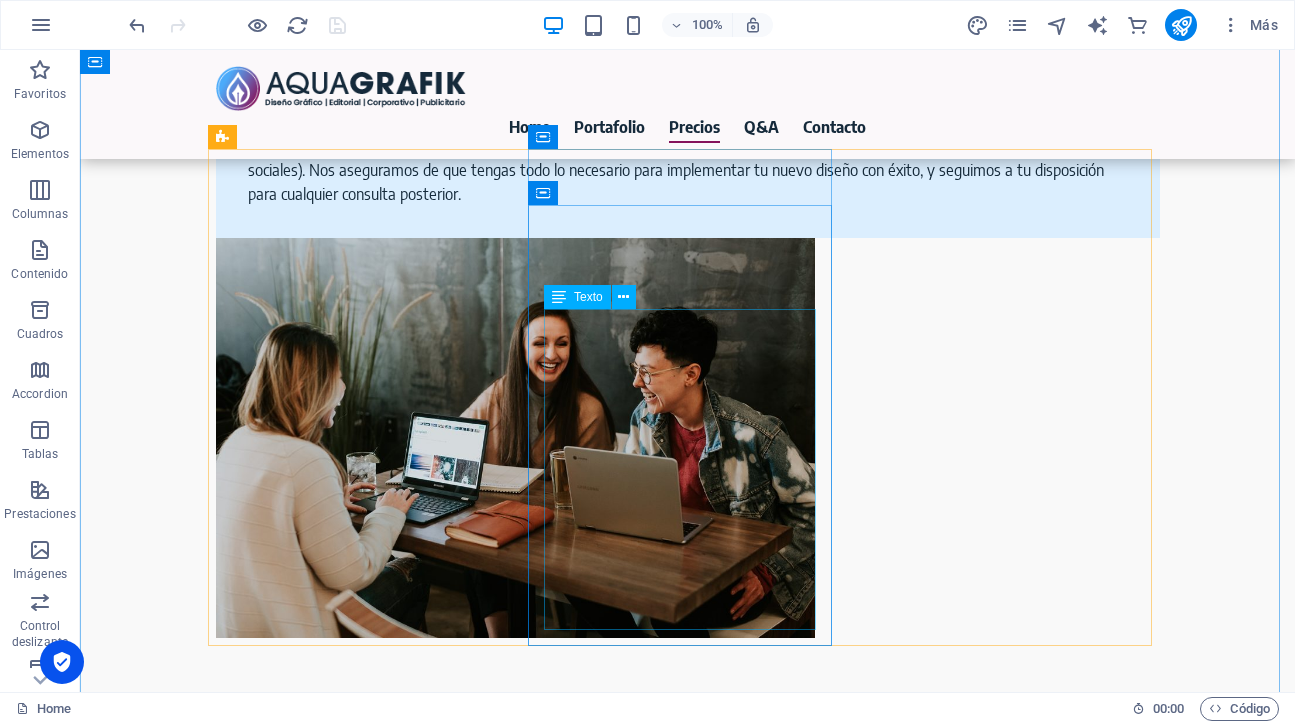 scroll, scrollTop: 5061, scrollLeft: 0, axis: vertical 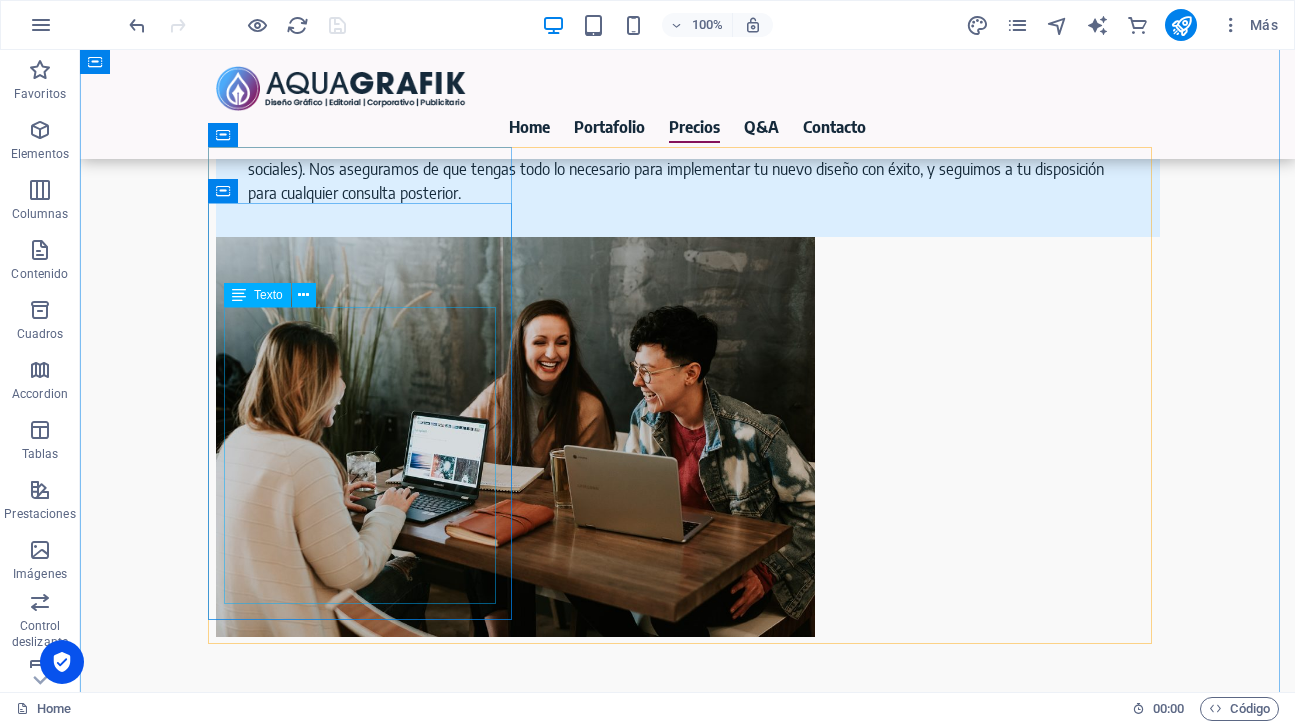 click on "Ideal para necesidades de diseño gráfico específicas y acotadas. Este nivel se enfoca en crear piezas clave de impacto inmediato y claridad visual, como un logo base, diseños para redes sociales o infografías sencillas. Es perfecto para emprendedores que buscan soluciones directas y eficientes para un elemento particular. O precio a convenir si solo necesitas algo muy puntual :)" at bounding box center [688, 3730] 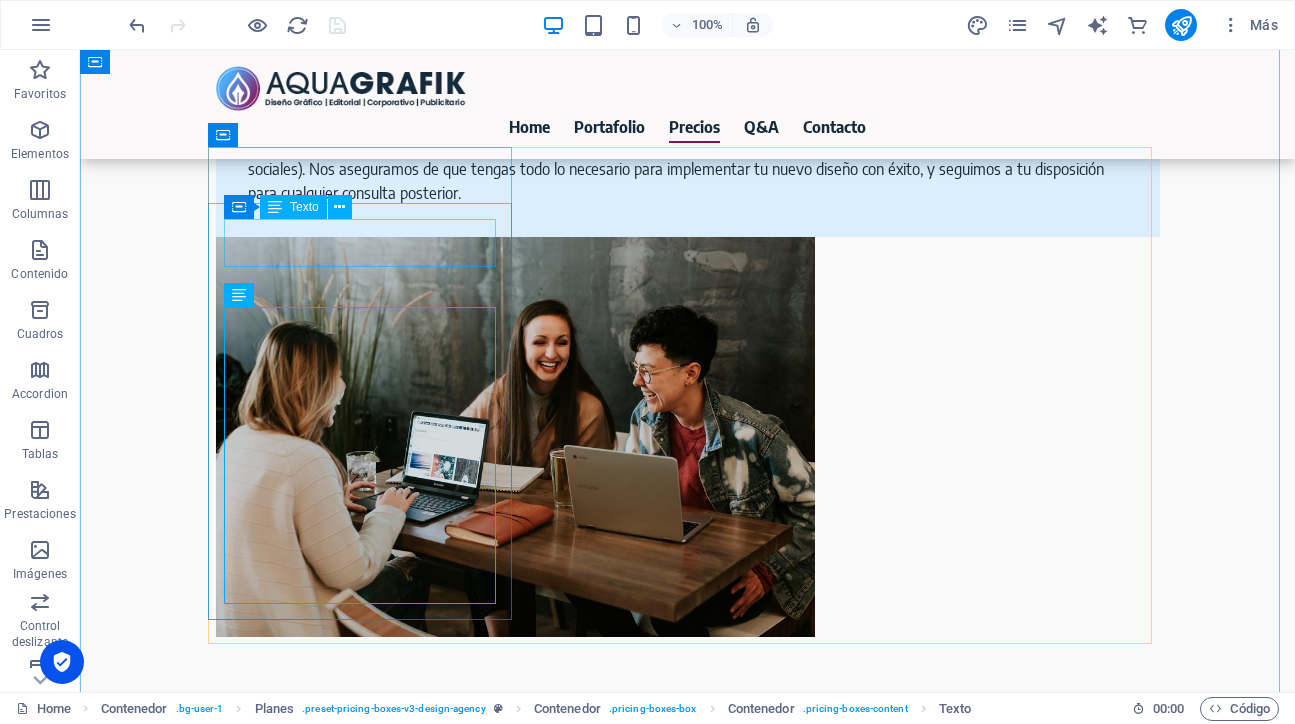 click on "$120.000 +iva" at bounding box center [688, 3602] 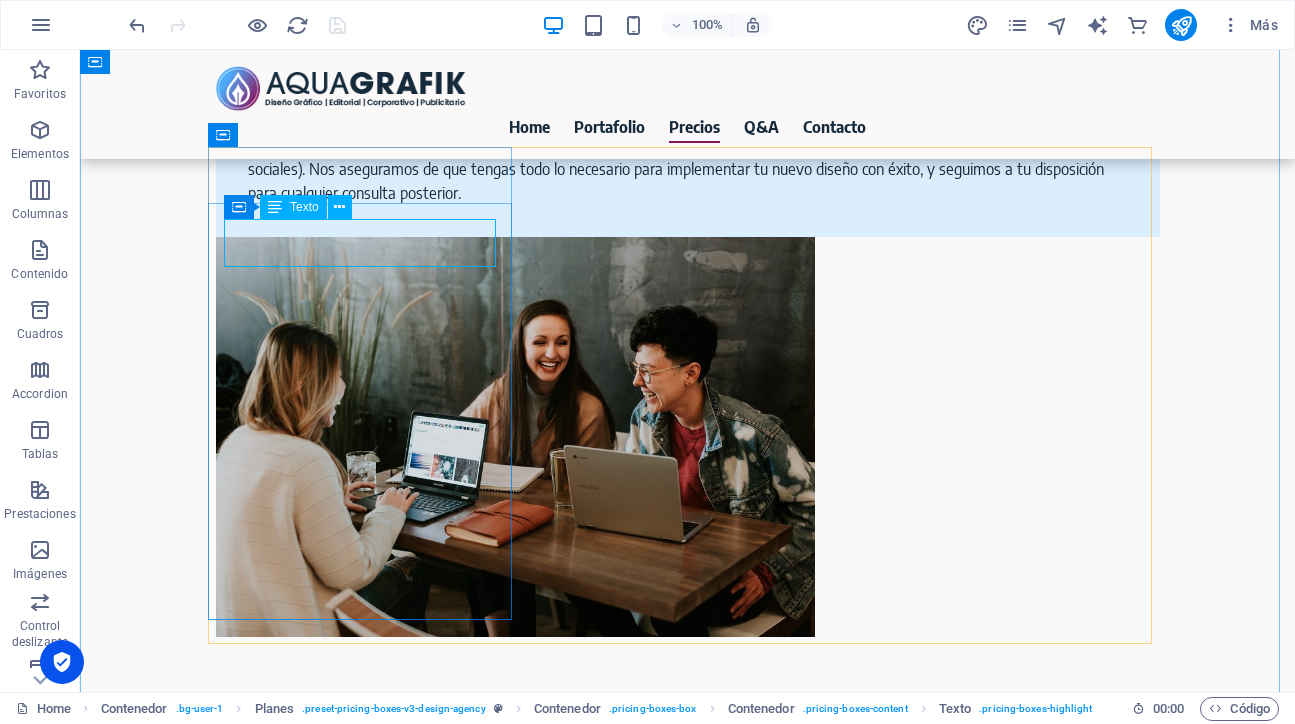 click on "$120.000 +iva" at bounding box center [688, 3602] 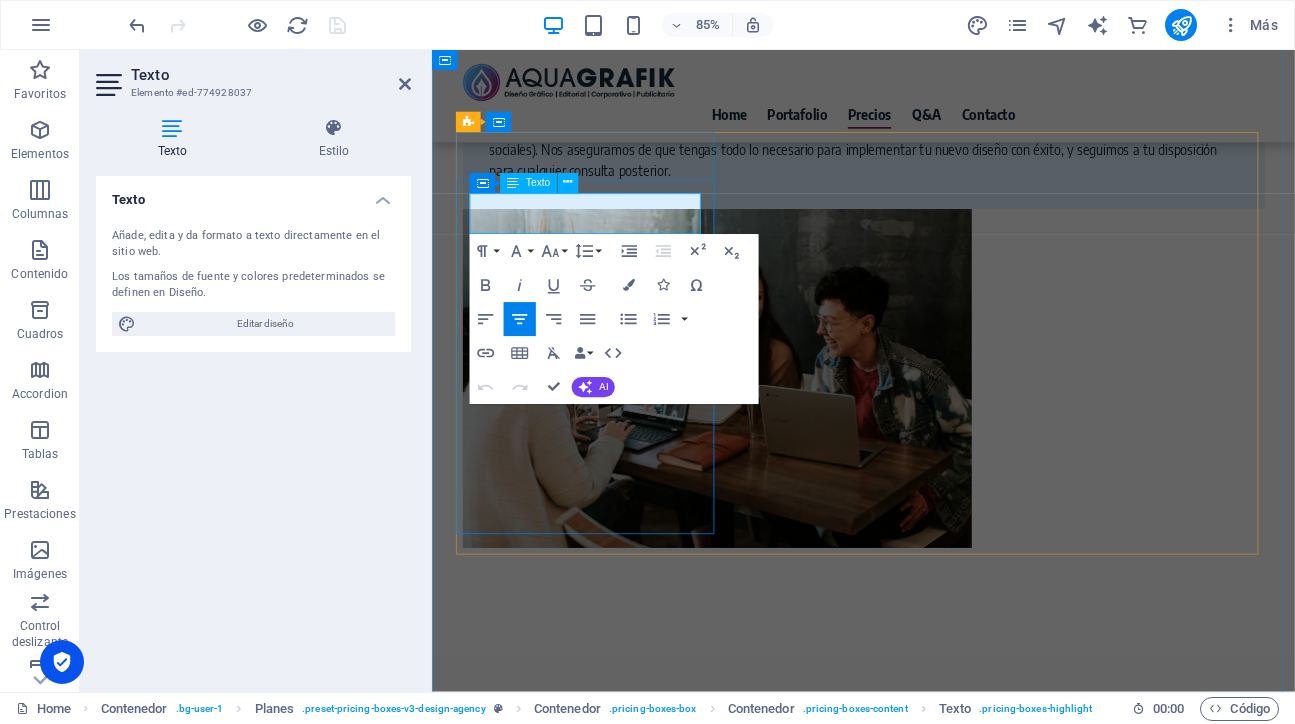 click on "$120.000 +iva" at bounding box center (940, 3602) 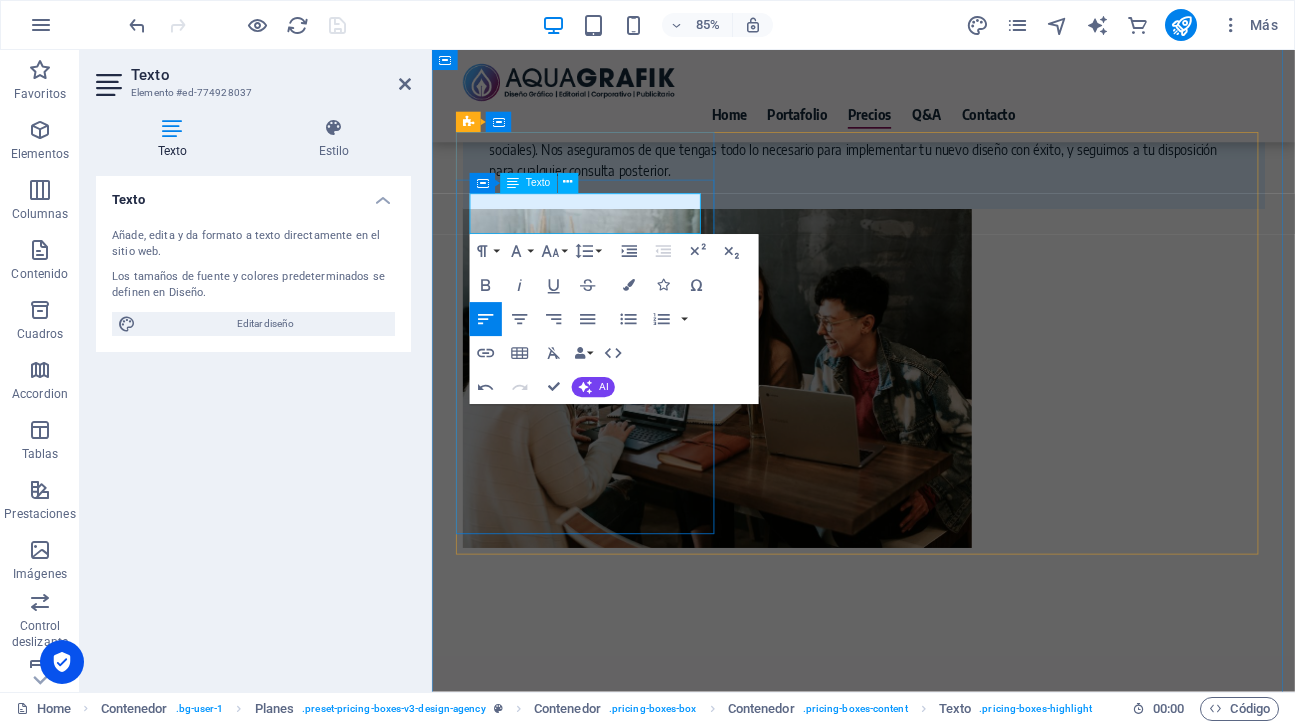 click on "Diseño esencial" at bounding box center [940, 3602] 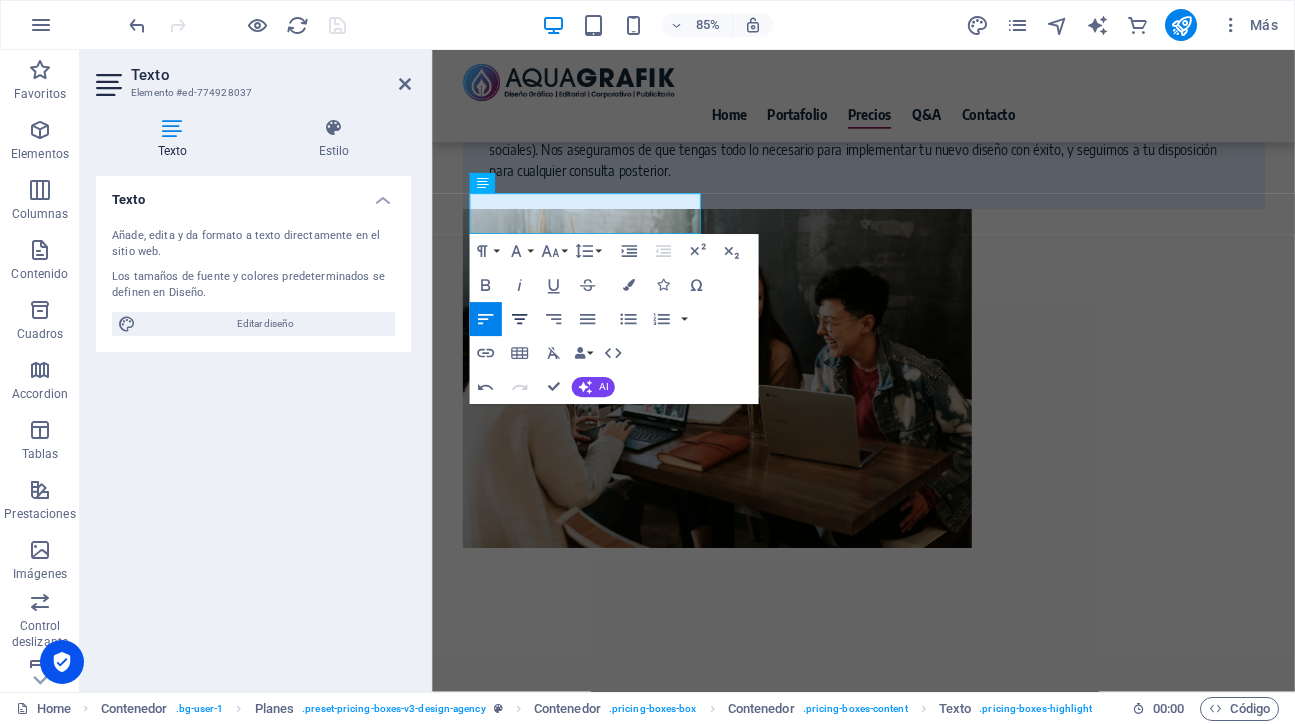 click 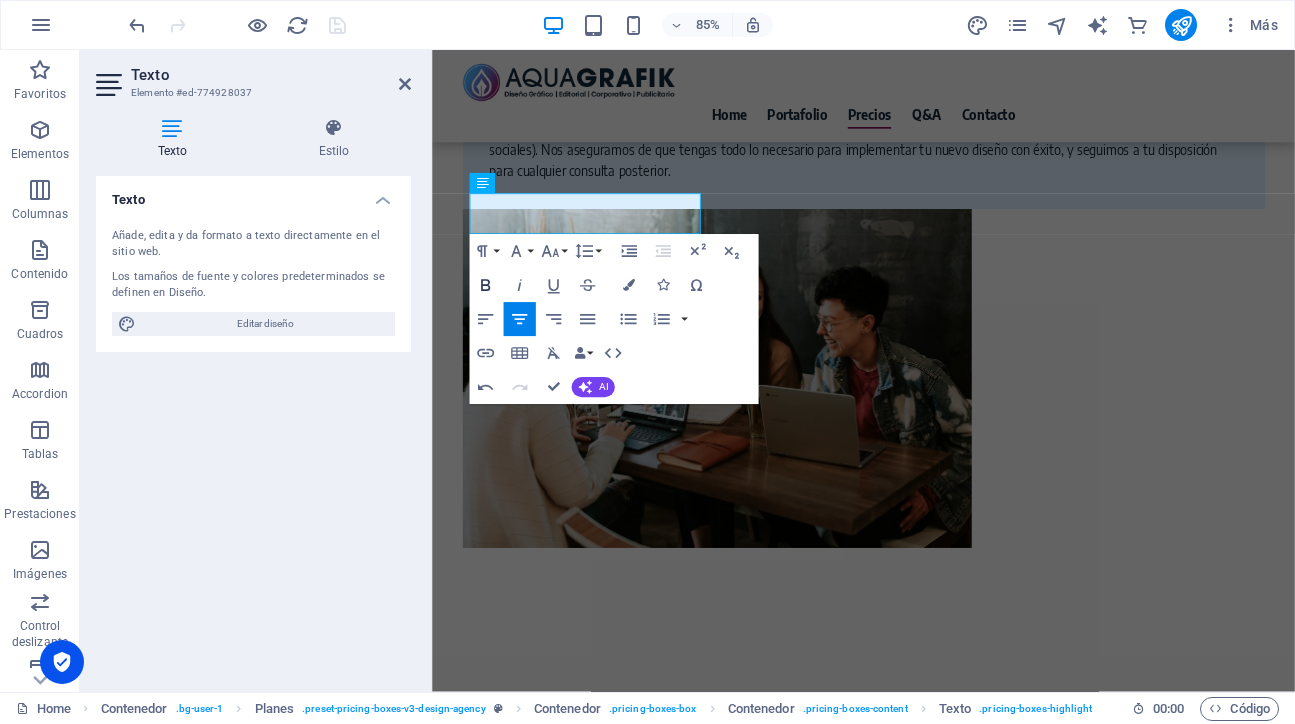 click 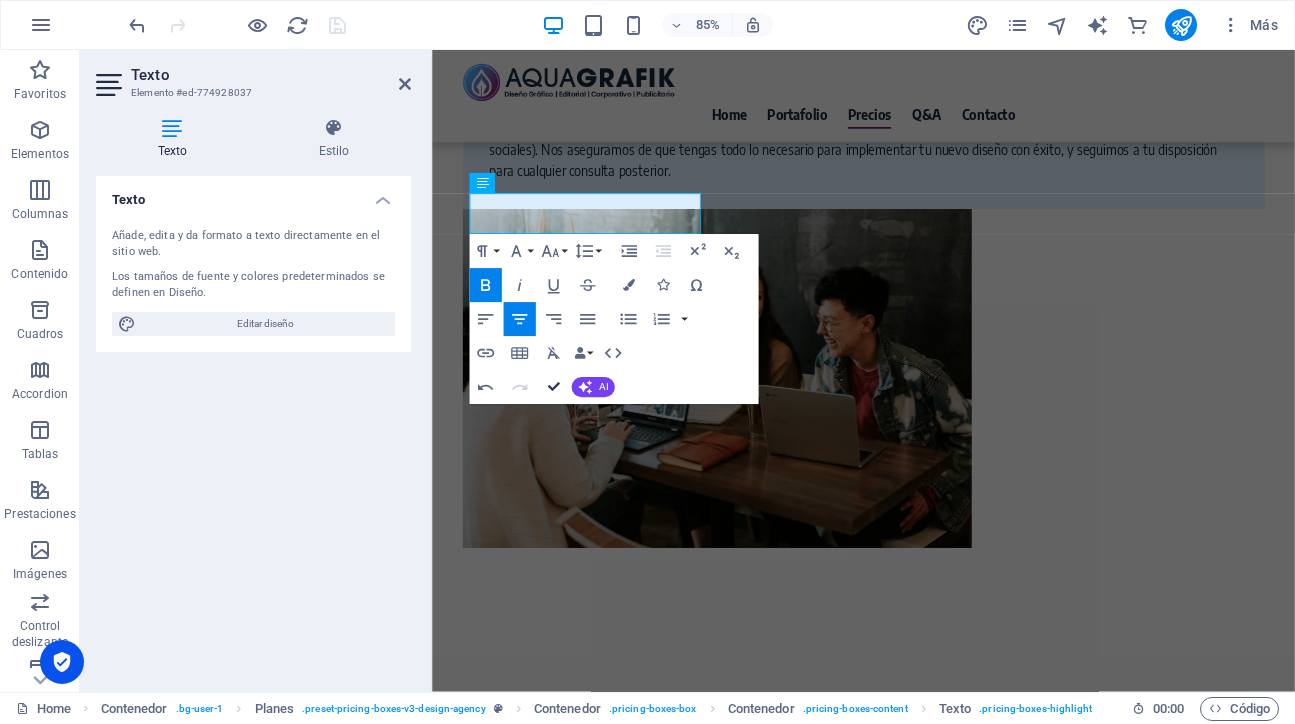 scroll, scrollTop: 5061, scrollLeft: 0, axis: vertical 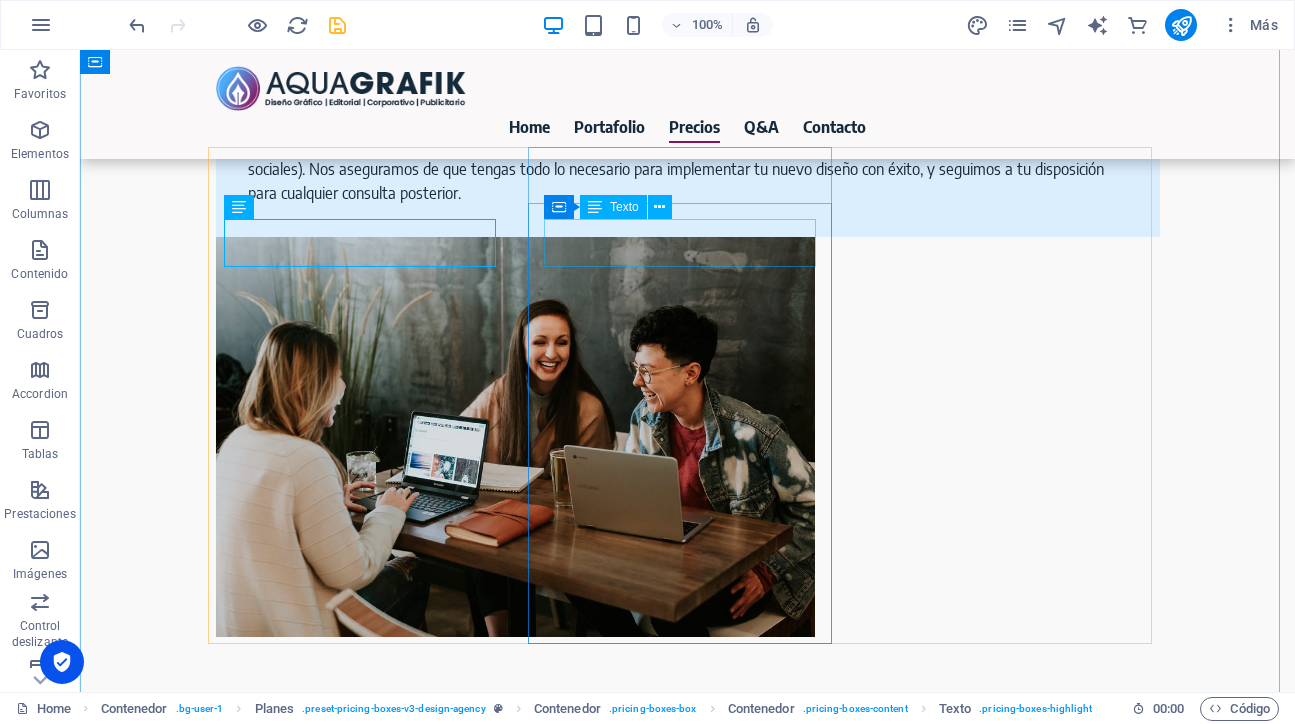 click on "$300.000 +iva" at bounding box center (688, 3915) 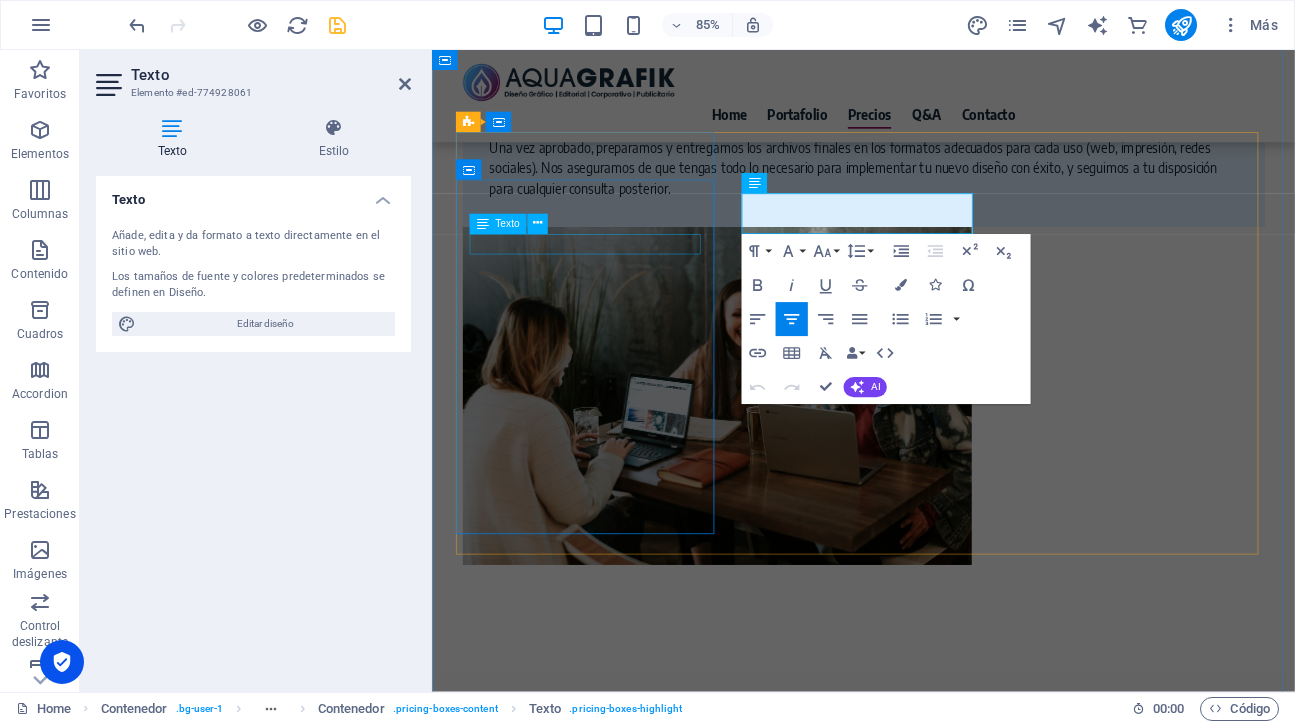 scroll, scrollTop: 5081, scrollLeft: 0, axis: vertical 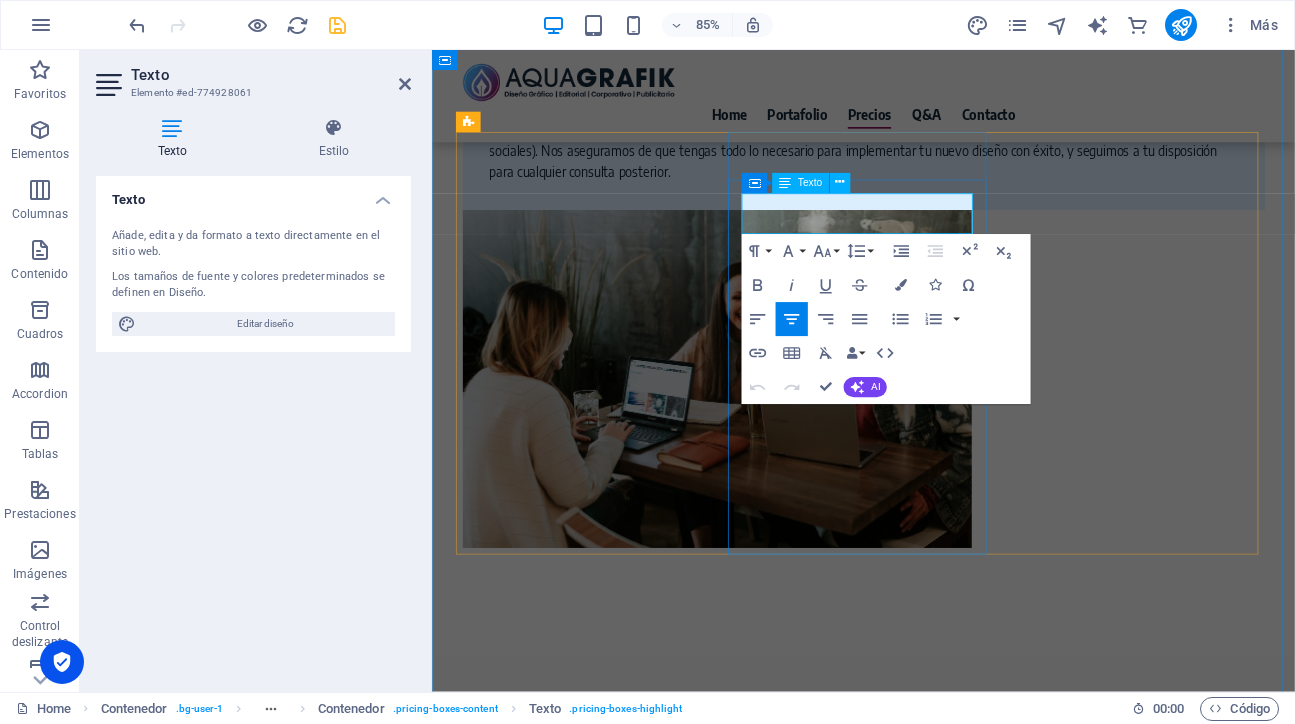 click on "$300.000 +iva" at bounding box center (940, 3915) 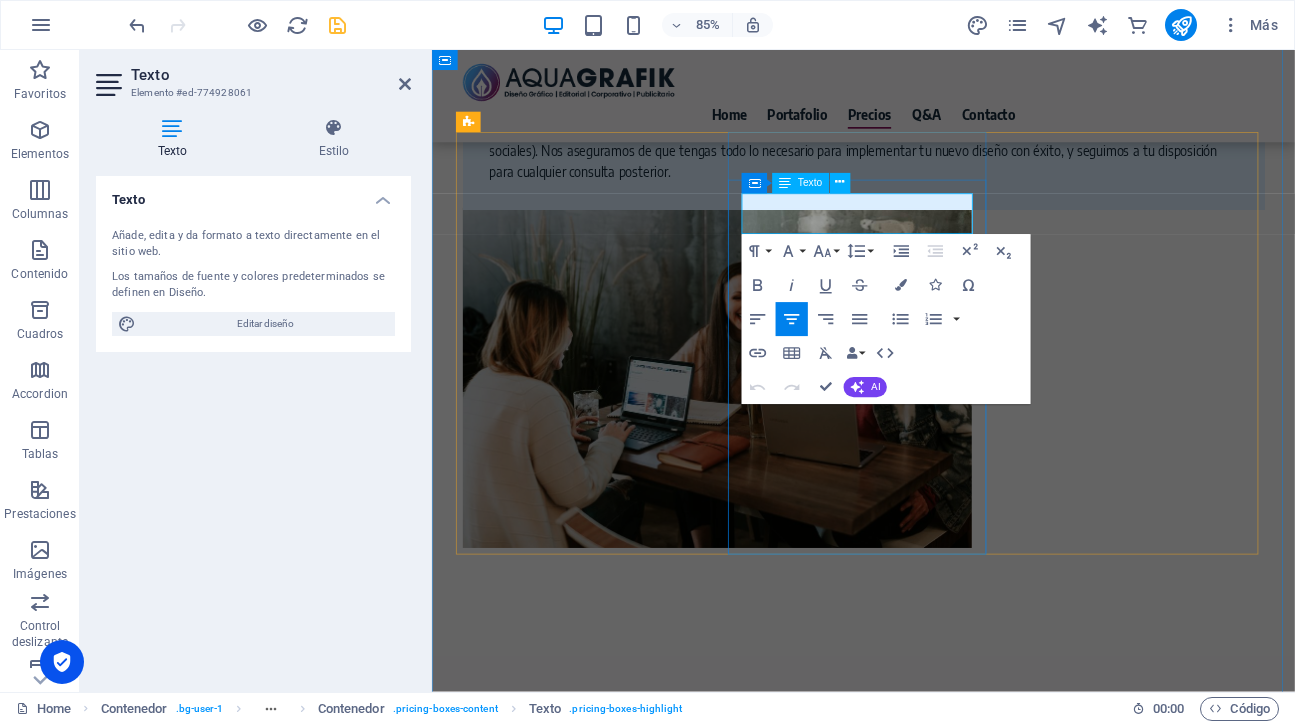 click on "$300.000 +iva" at bounding box center (940, 3915) 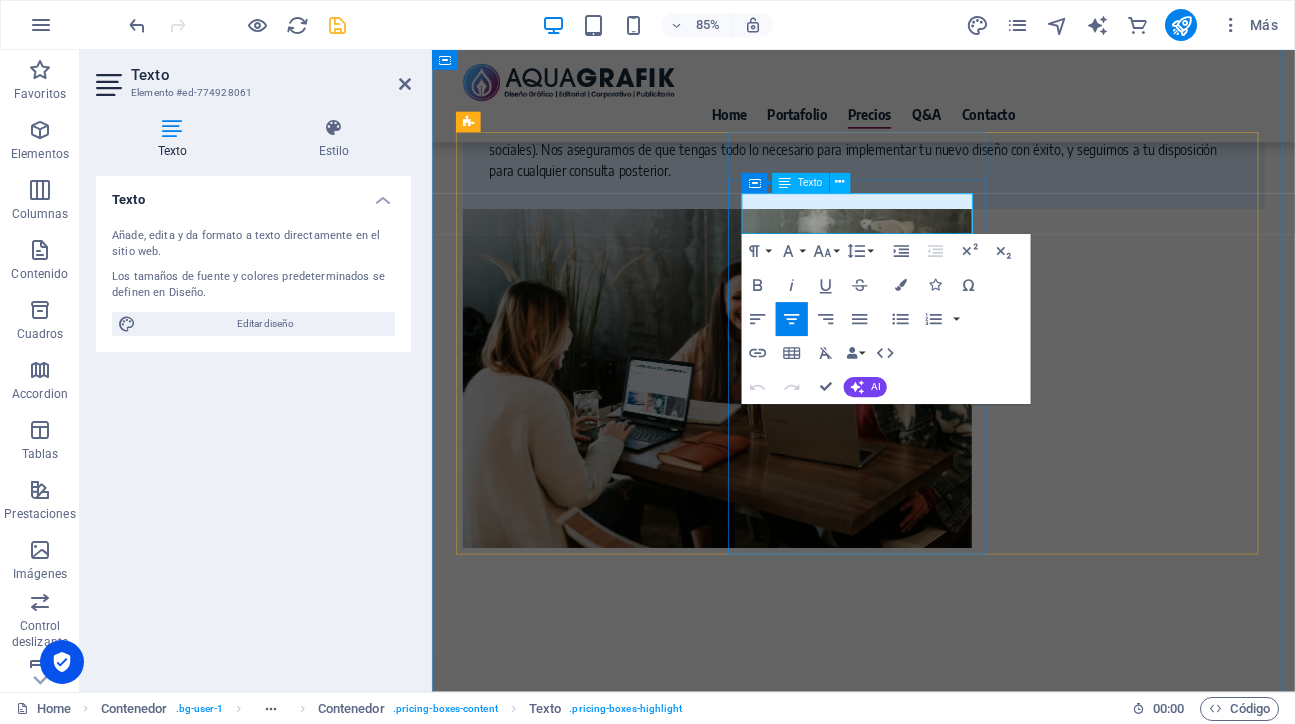 type 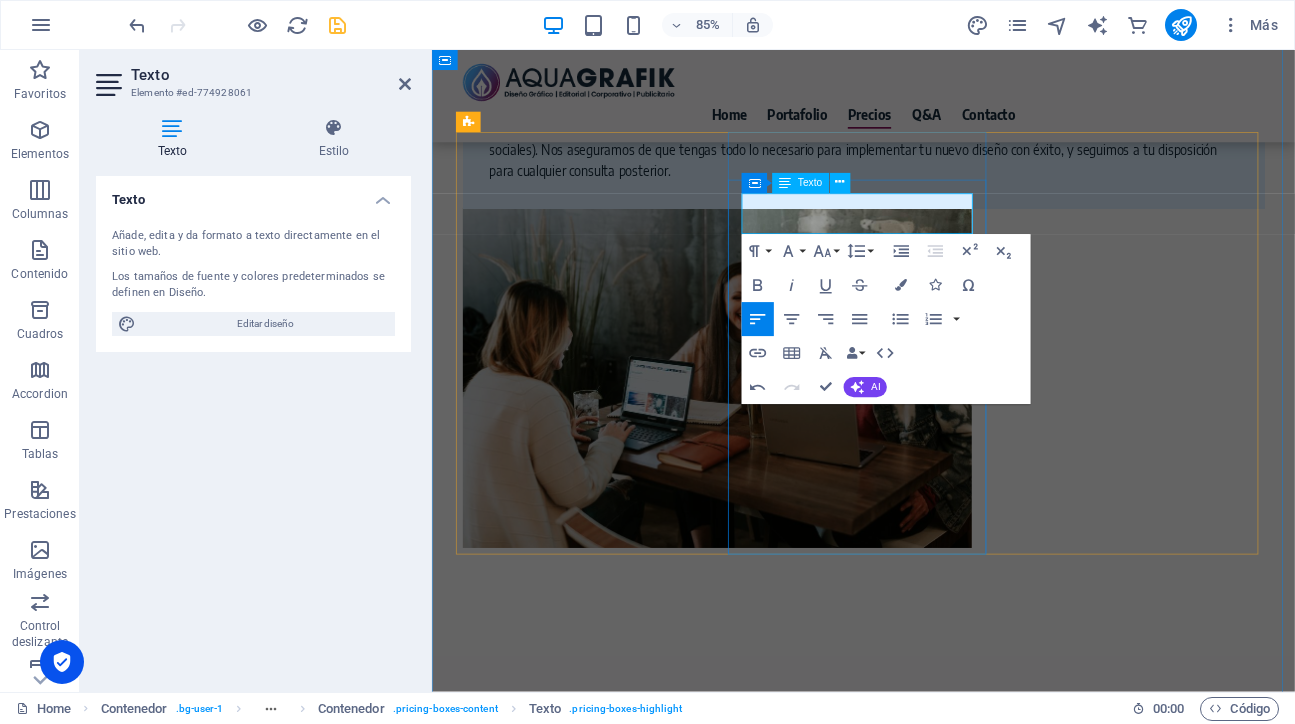 click on "​Diseño Estratégico" at bounding box center (940, 3915) 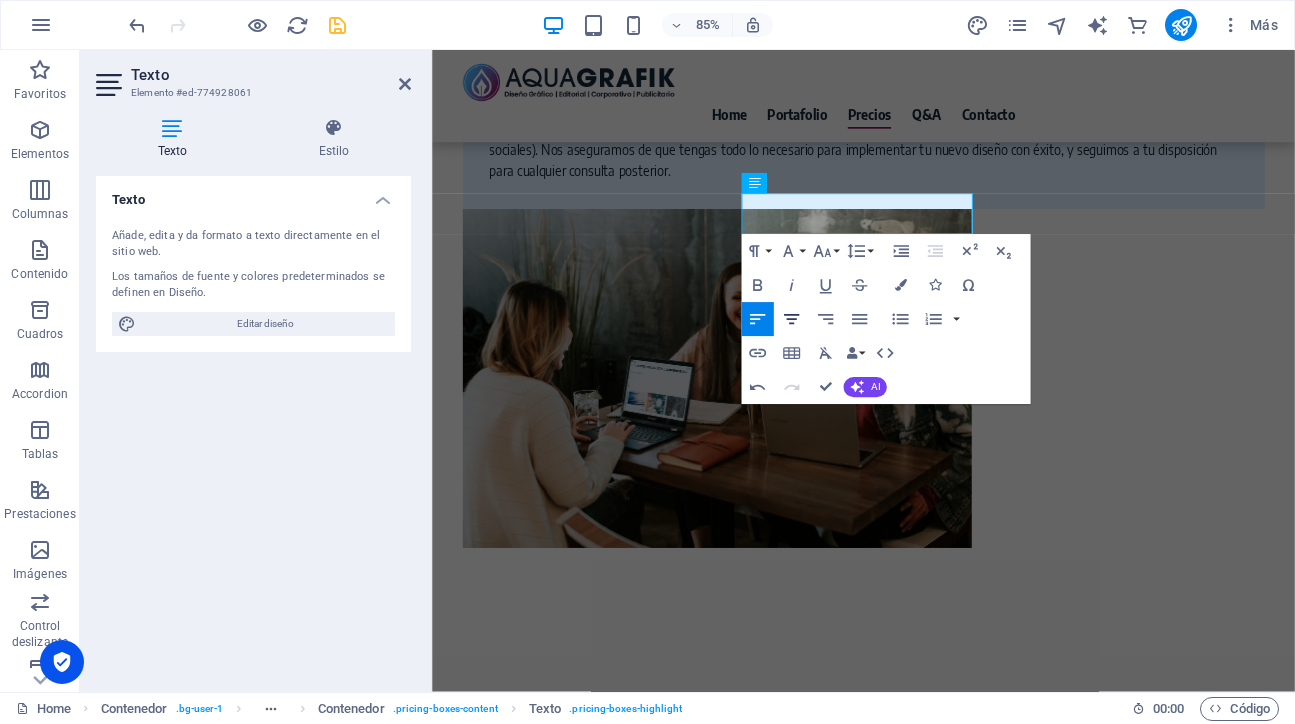click 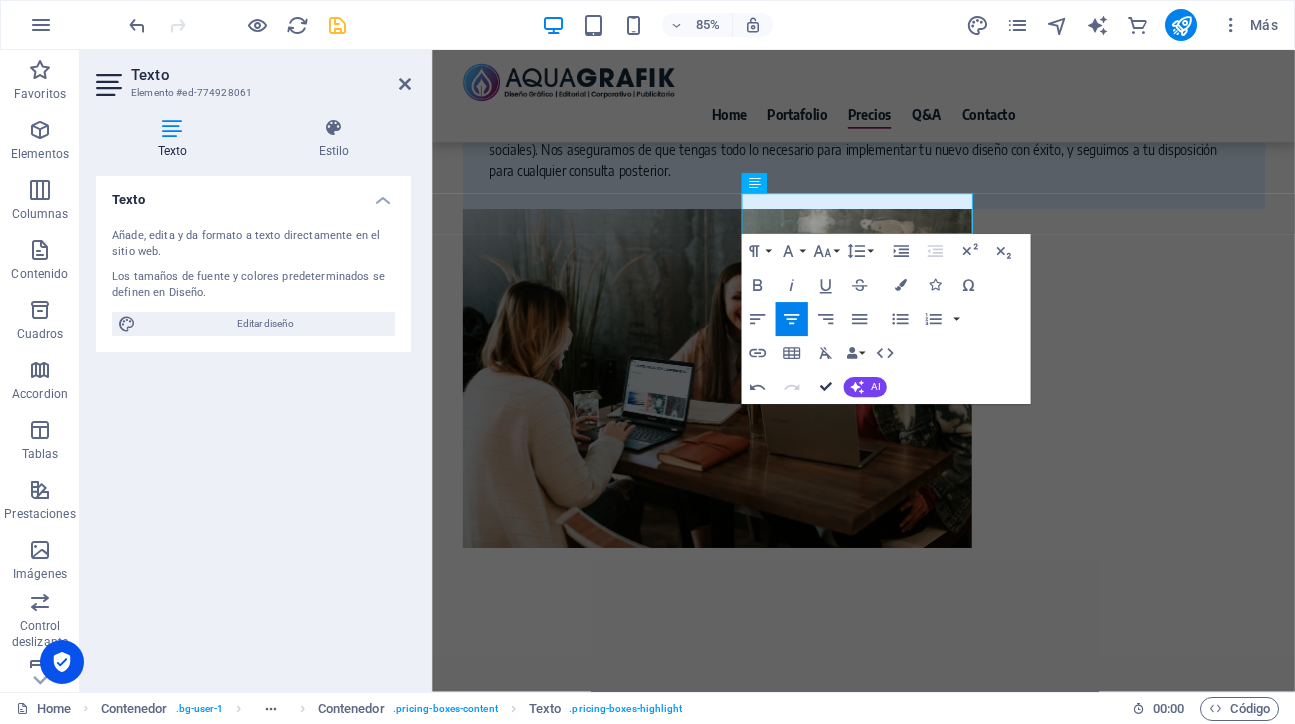 scroll, scrollTop: 5061, scrollLeft: 0, axis: vertical 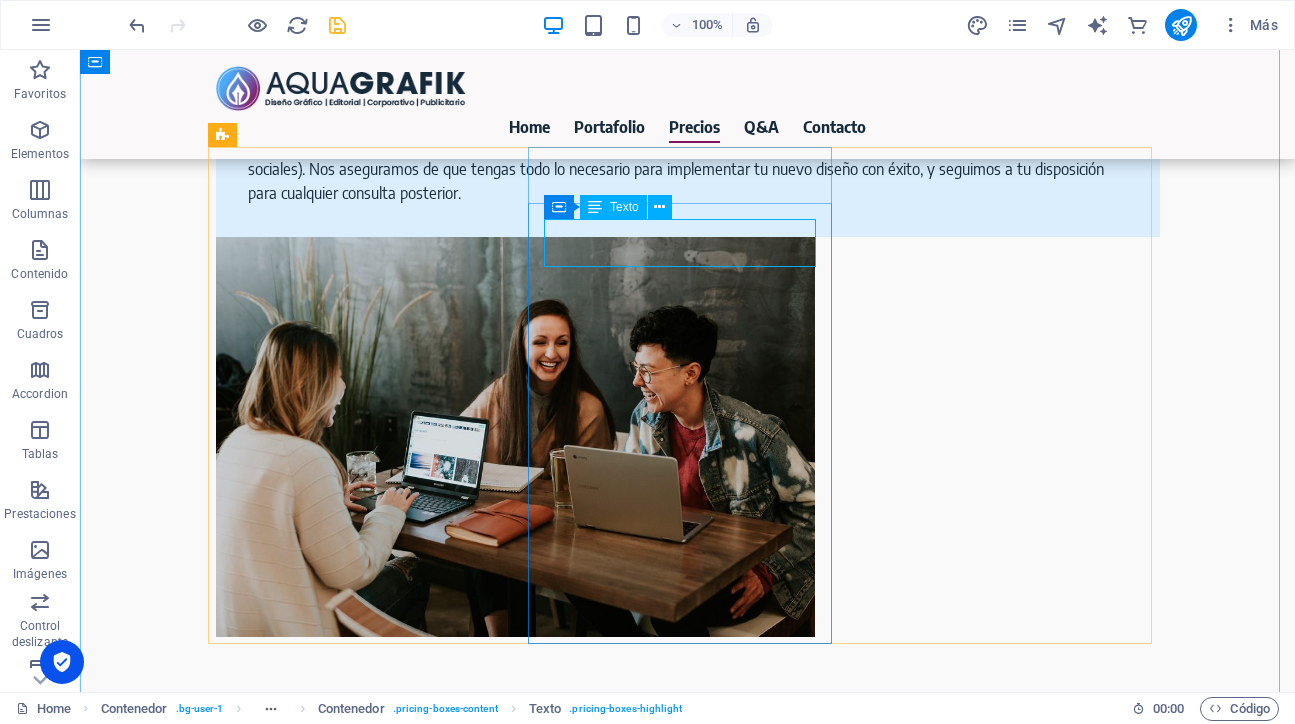 click on "Diseño Estratégico" at bounding box center [688, 3915] 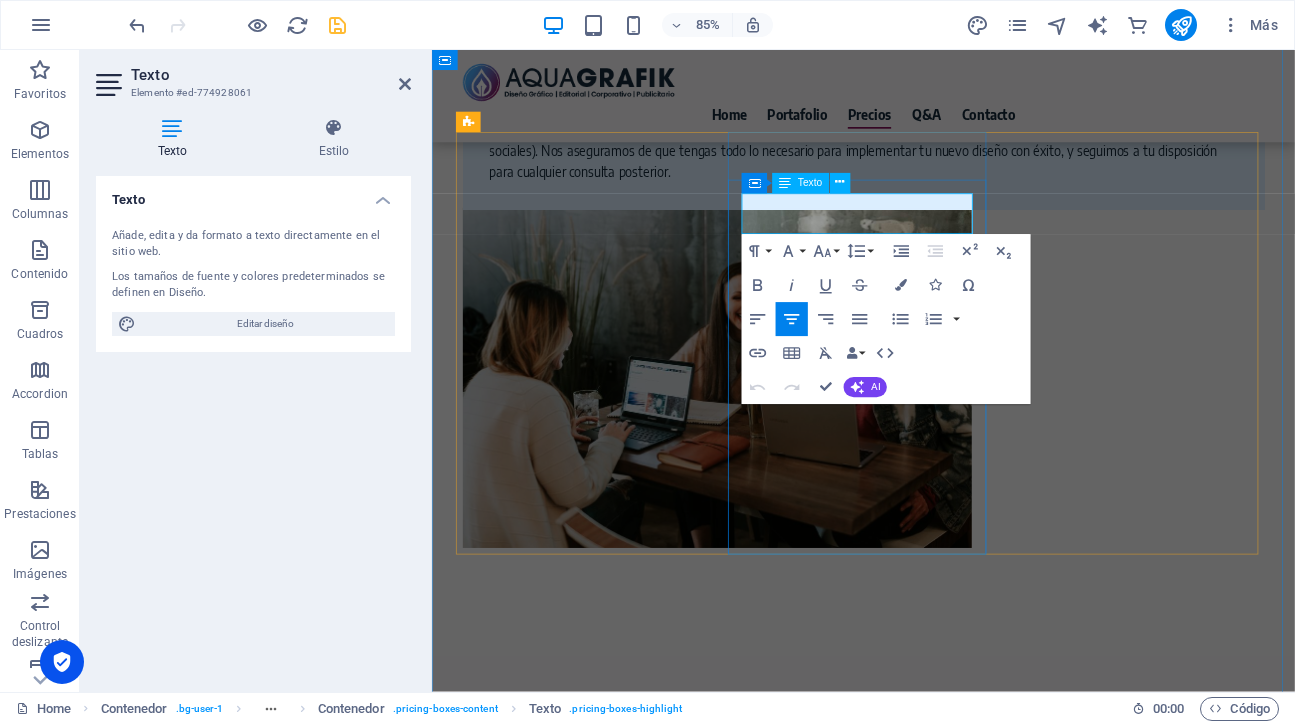 click on "Diseño Estratégico" at bounding box center [940, 3915] 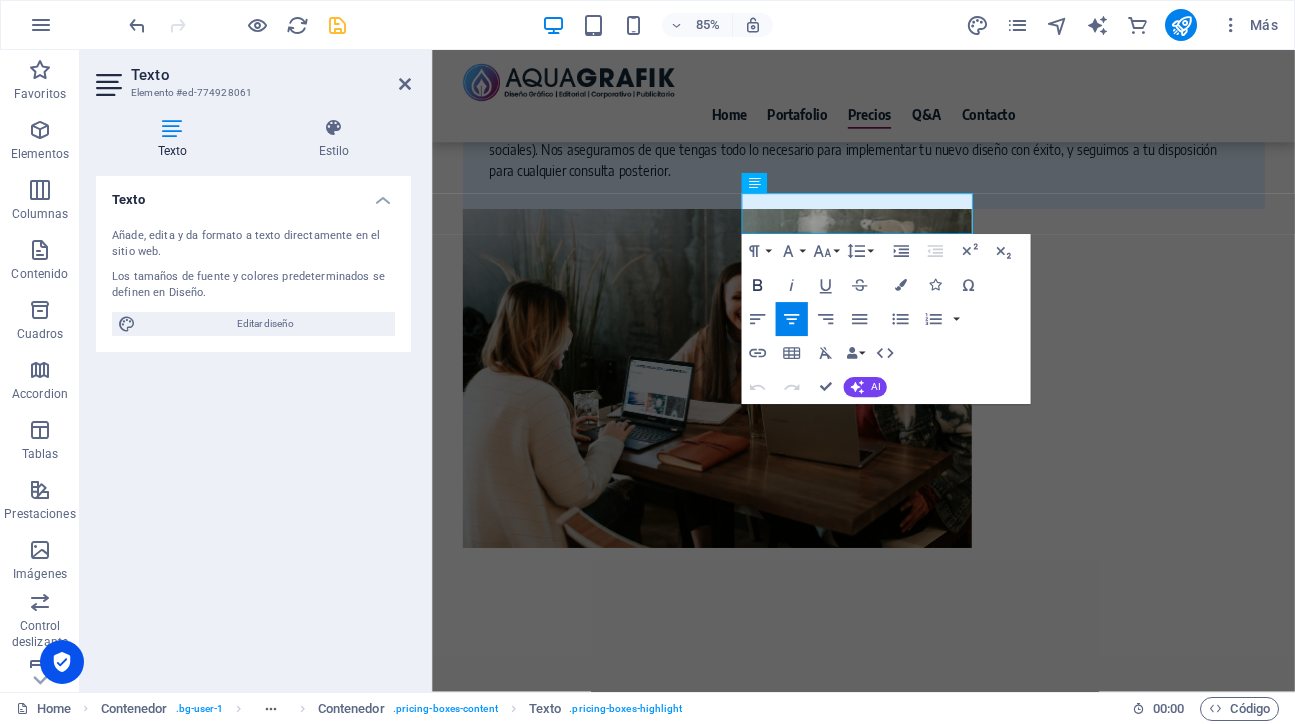 click 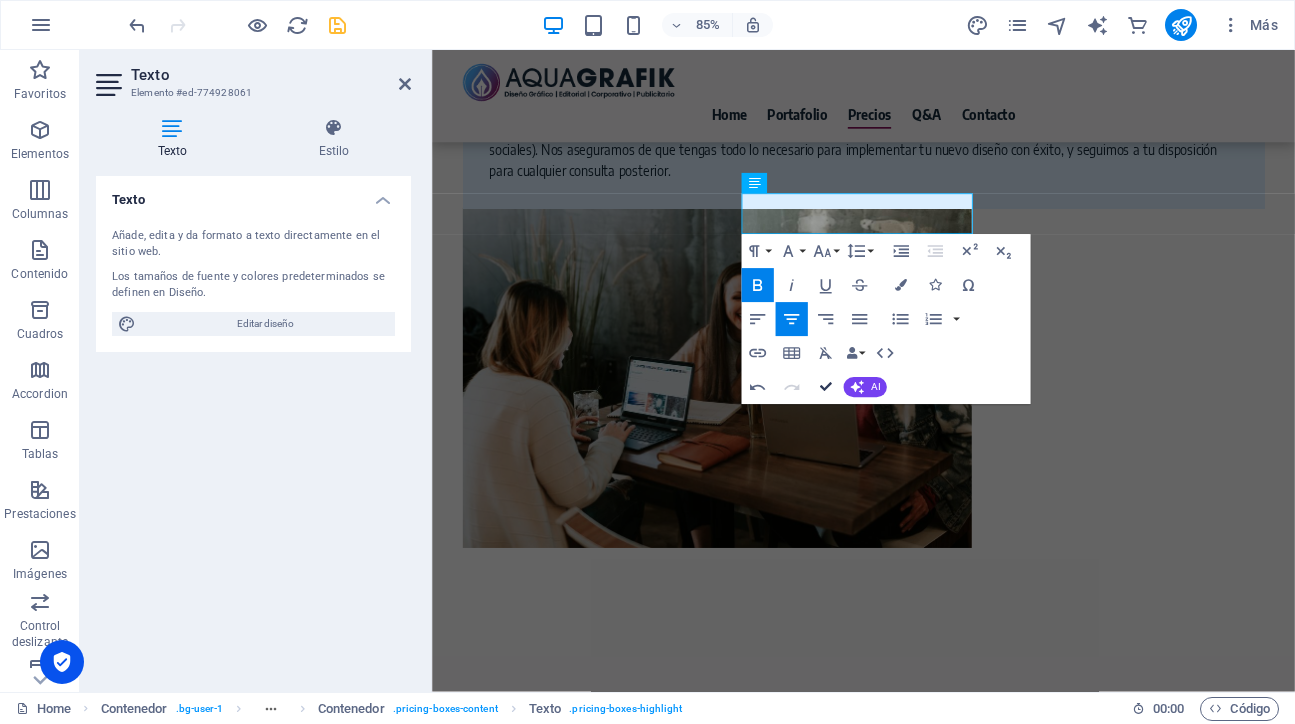scroll, scrollTop: 5061, scrollLeft: 0, axis: vertical 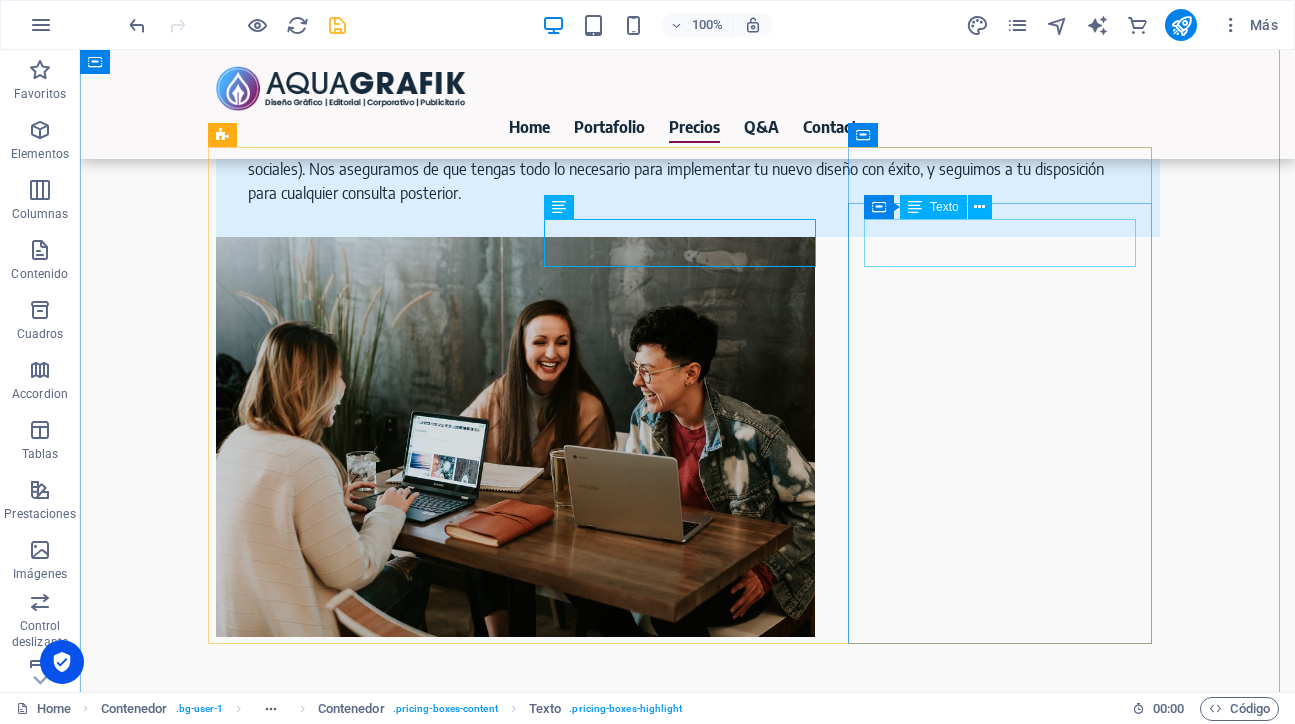 click on "$700.000 +iva" at bounding box center [688, 4228] 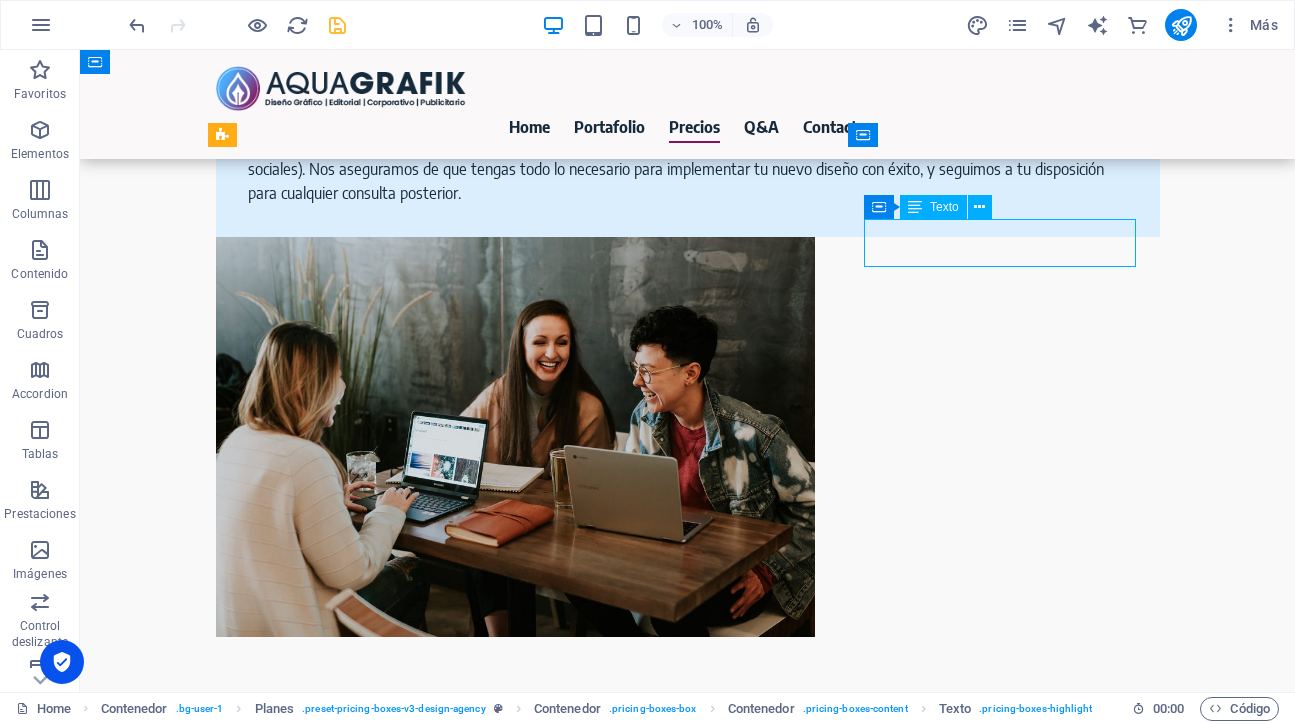 click on "$700.000 +iva" at bounding box center [688, 4228] 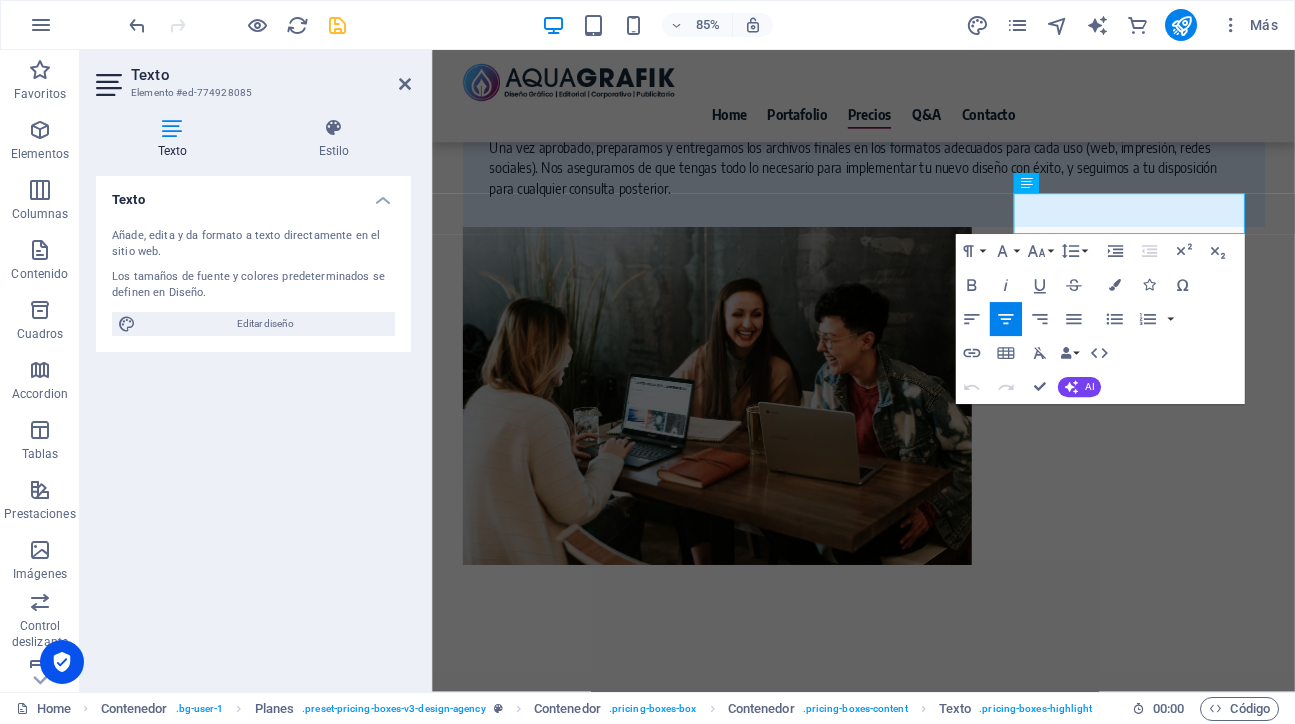 scroll, scrollTop: 5081, scrollLeft: 0, axis: vertical 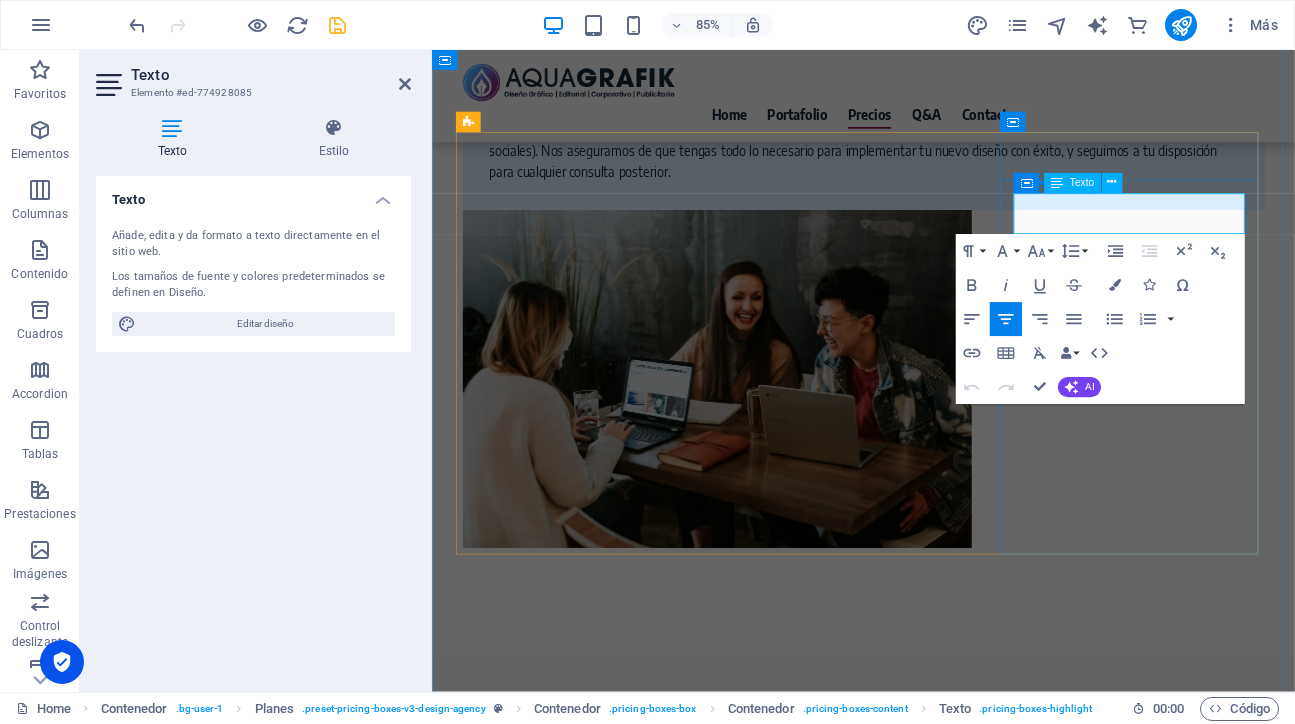 click on "$700.000 +iva" at bounding box center (940, 4228) 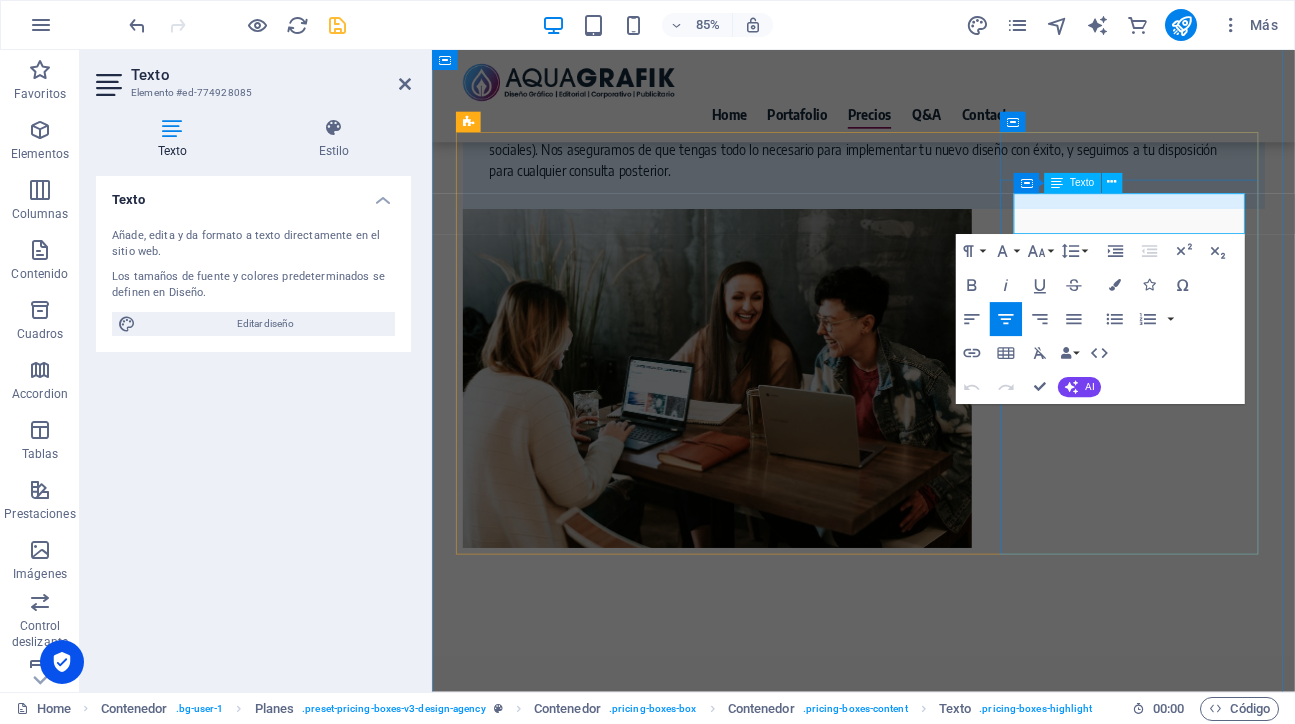 type 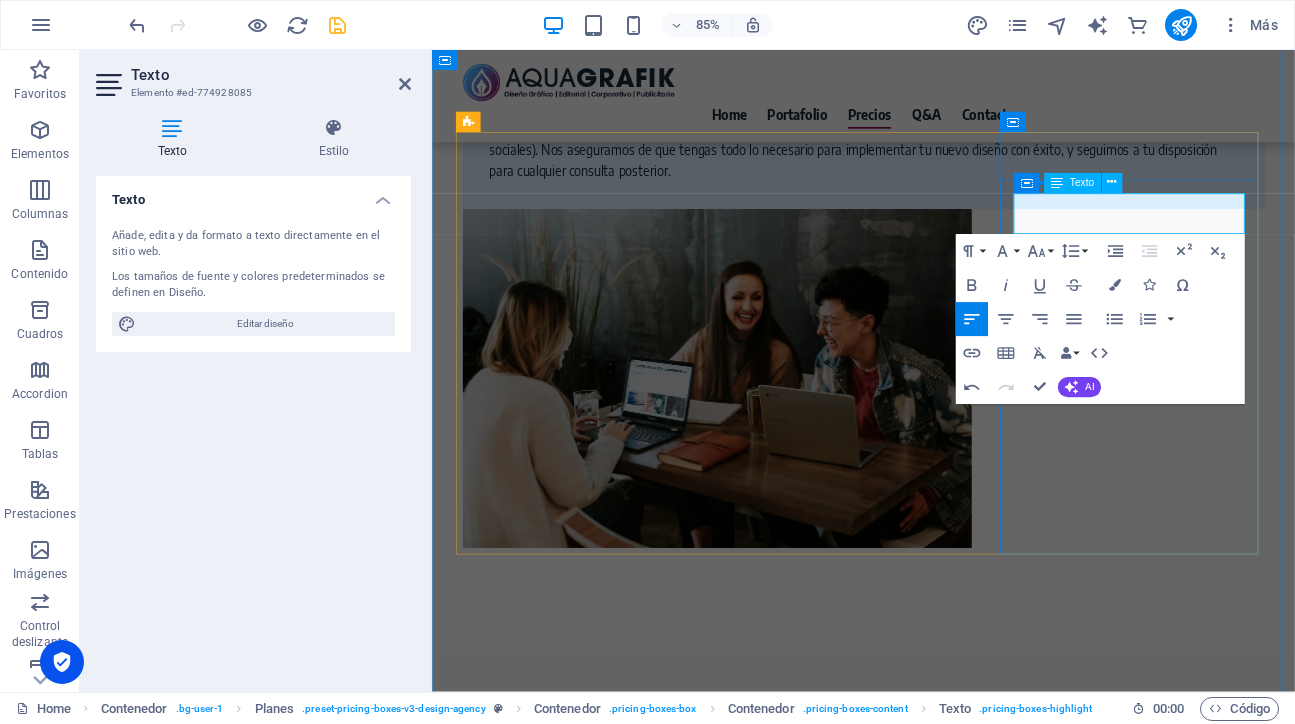 click on "Interal & Consultoría" at bounding box center (940, 4228) 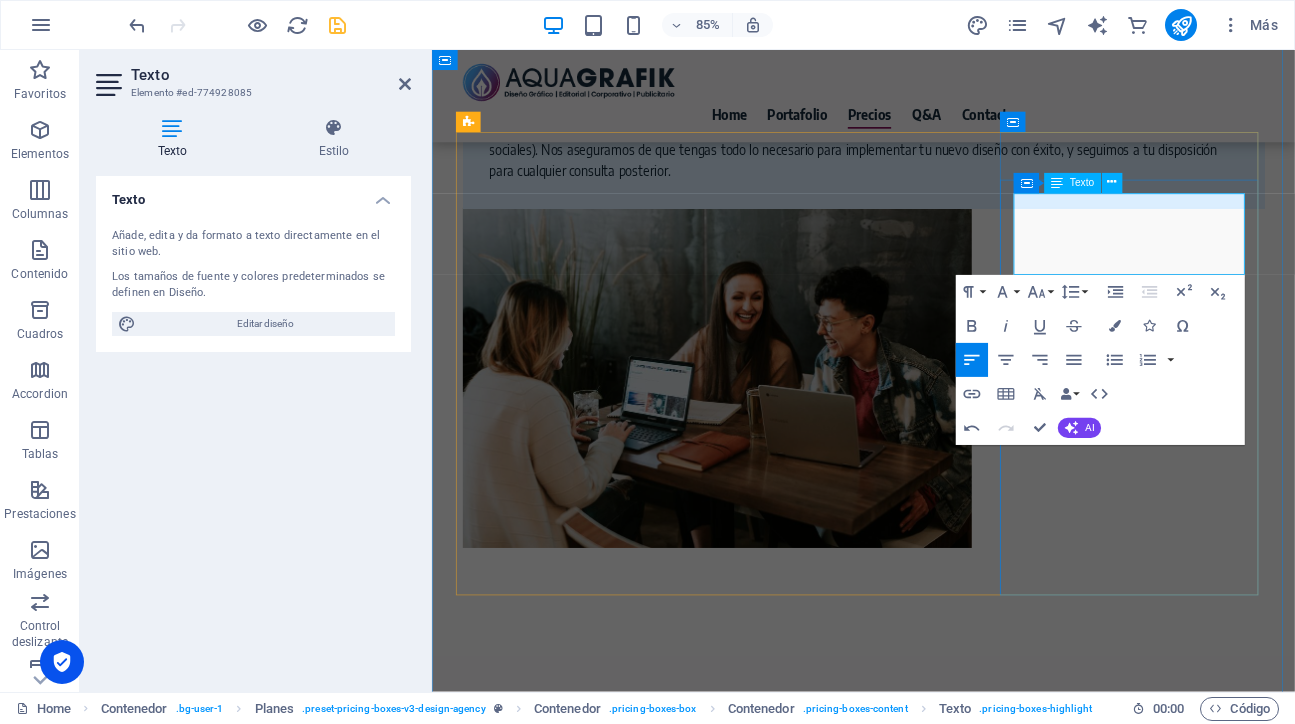 click on "Integral & Consultoría" at bounding box center [940, 4228] 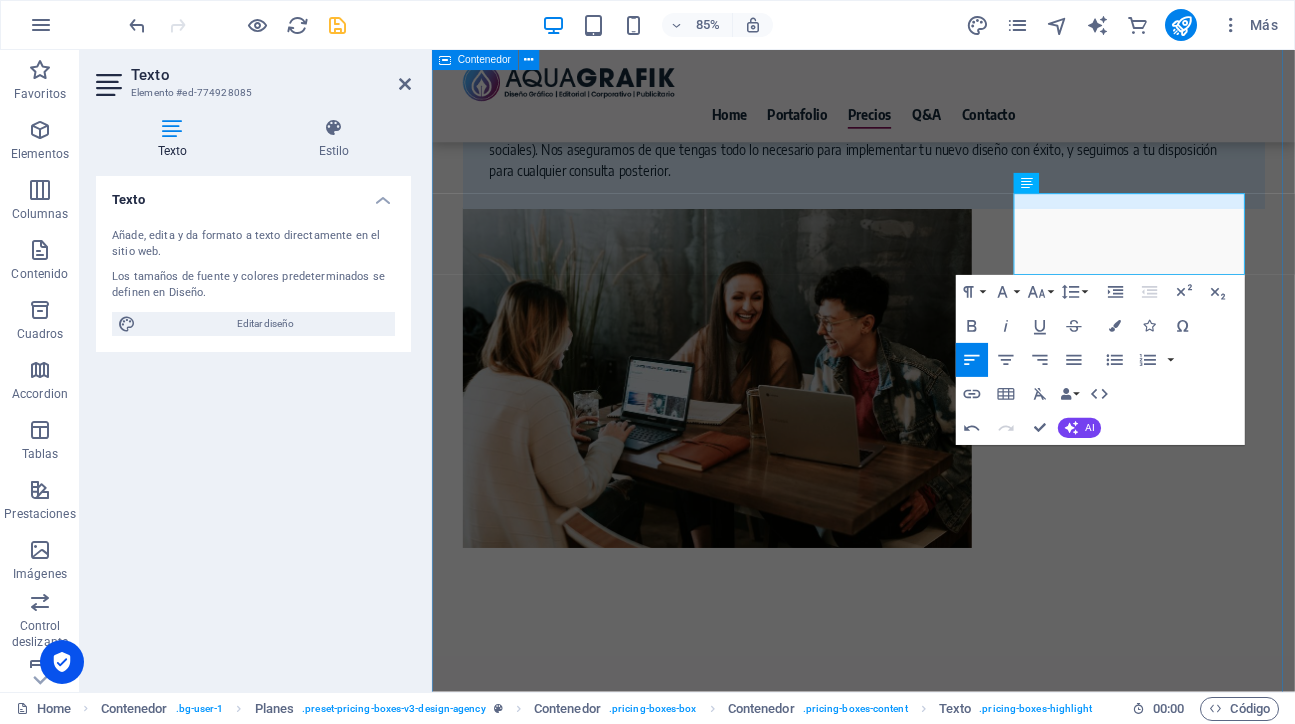 click on "Externaliza el Diseño con nosotros ;) En AQUA GRAFIK, ofrecemos planes claros y flexibles que se adaptan a la magnitud y profundidad de tu proyecto, garantizando calidad y responsabilidad con tu empresa, con soporte confiable y excelentes resultados en cada etapa. Cotice su proyecto aquí AQUA LITE Diseño esencial Diseño Esencial Ideal para necesidades de diseño gráfico específicas y acotadas. Este nivel se enfoca en crear piezas clave de impacto inmediato y claridad visual, como un logo base, diseños para redes sociales o infografías sencillas. Es perfecto para emprendedores que buscan soluciones directas y eficientes para un elemento particular. O precio a convenir si solo necesitas algo muy puntual :) AQUA pro Diseño Estratégico Diseño Estratégico Si ya sabes que solo necesitas 4 o 5 cosas mes a mes :) AQUA plus+ Integral & Consultoría Diseño Integral & Consultoría Si eres empresa y necesitas apoyo o soporte constante, este es tu plan ;)" at bounding box center (939, 3865) 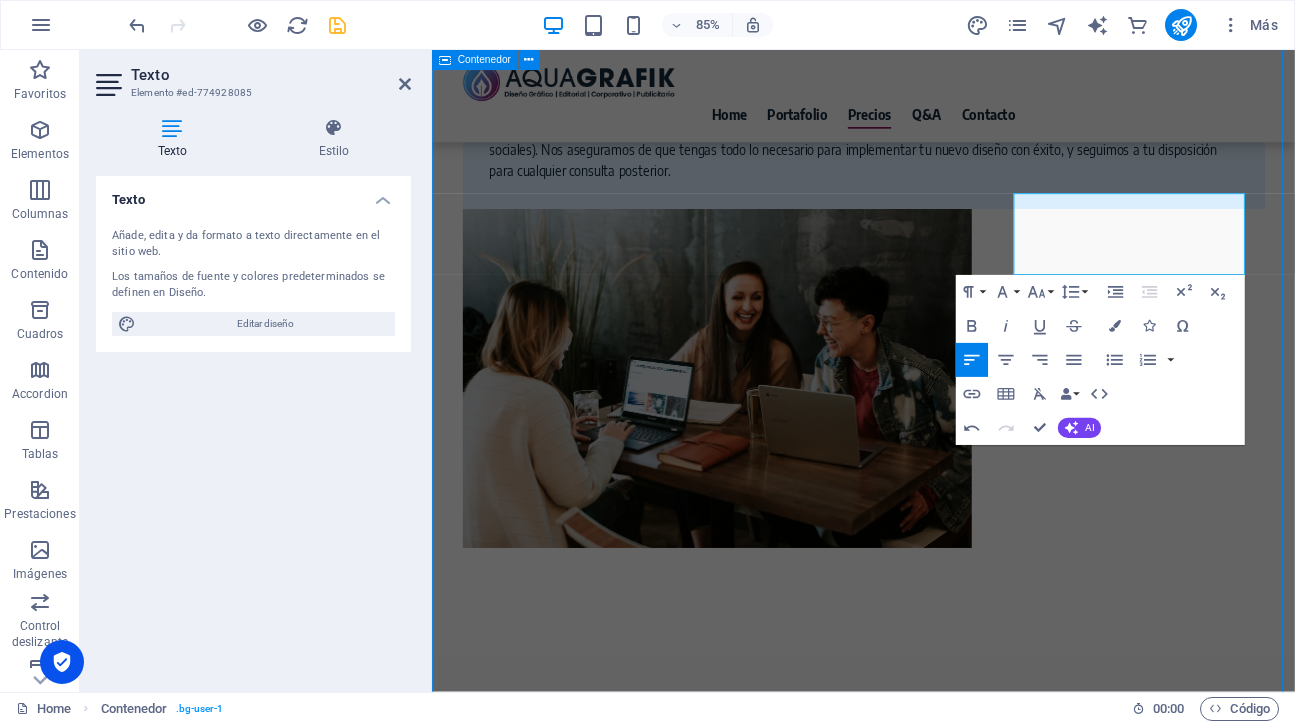 scroll, scrollTop: 5061, scrollLeft: 0, axis: vertical 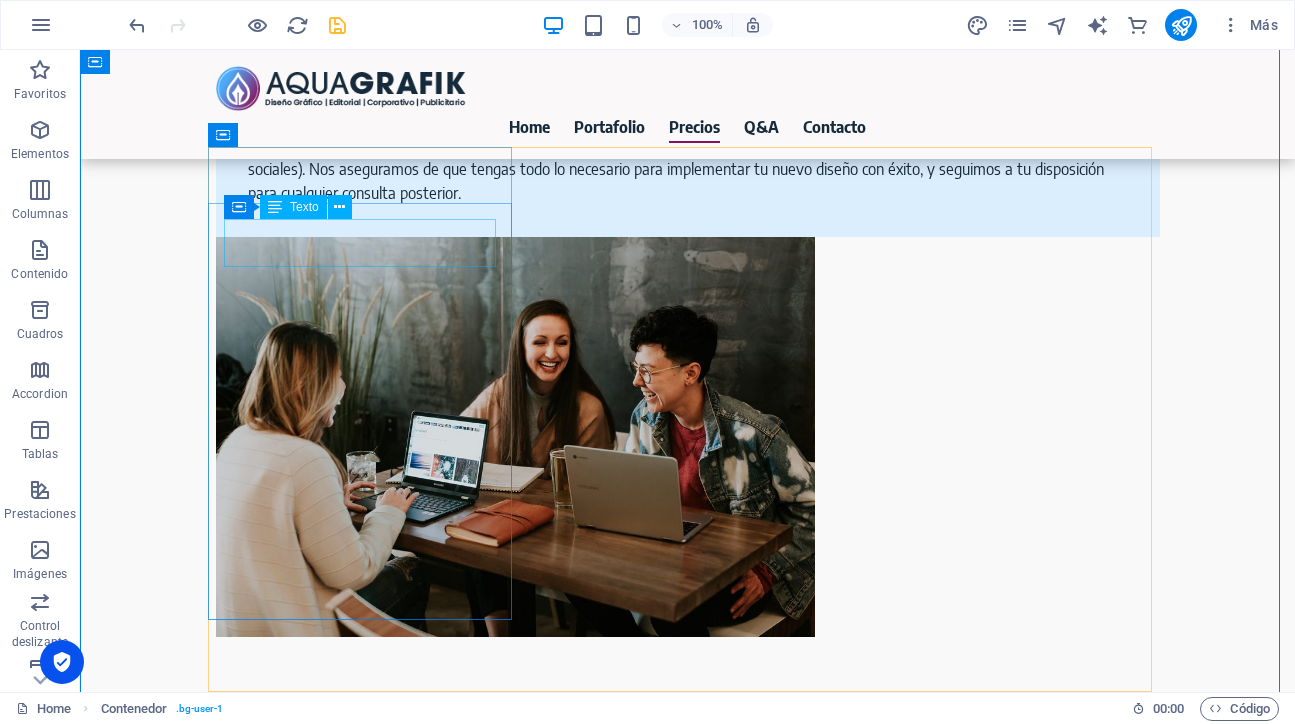 click on "Diseño esencial" at bounding box center (688, 3602) 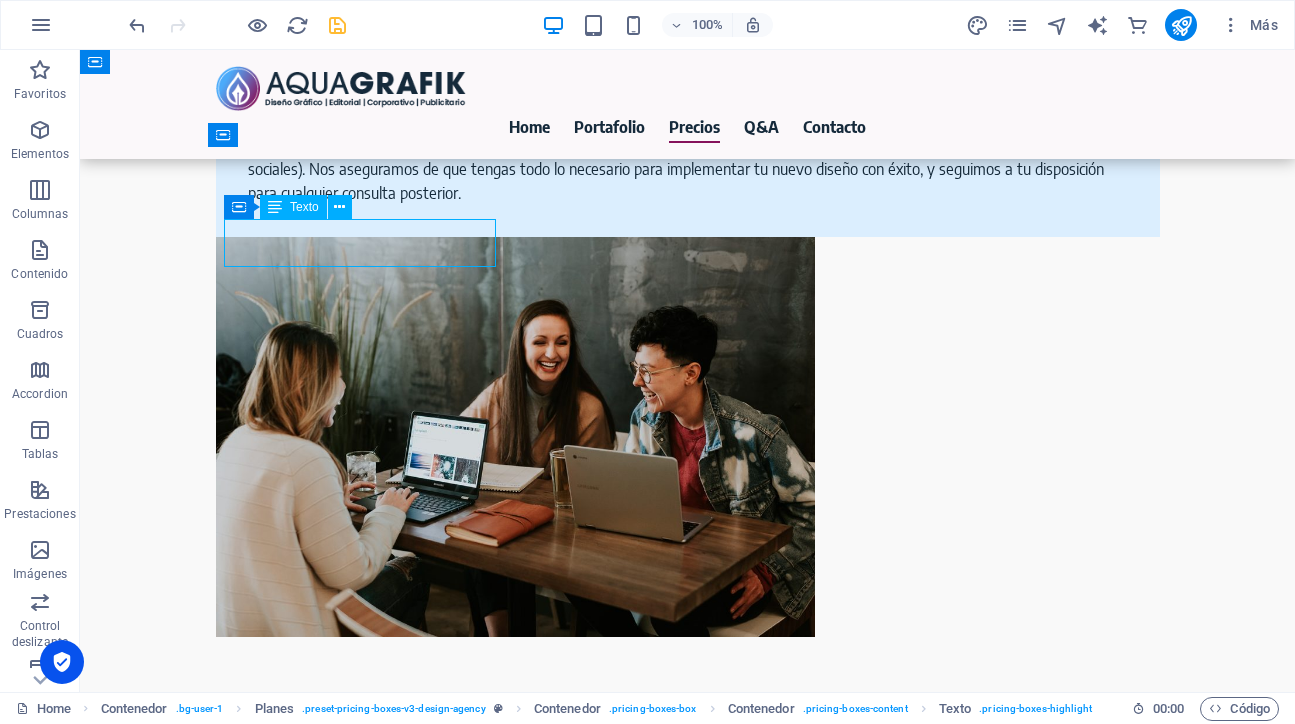 click on "Diseño esencial" at bounding box center [688, 3602] 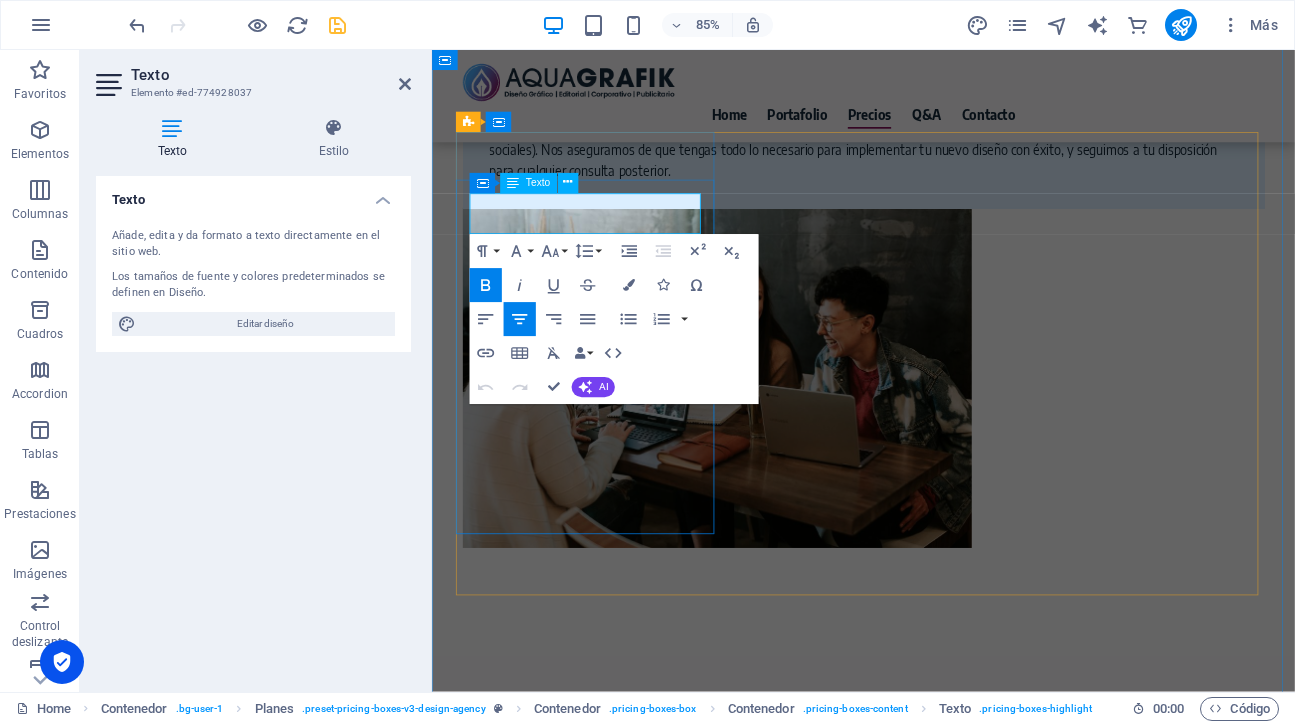 click on "Diseño esencial" at bounding box center [939, 3602] 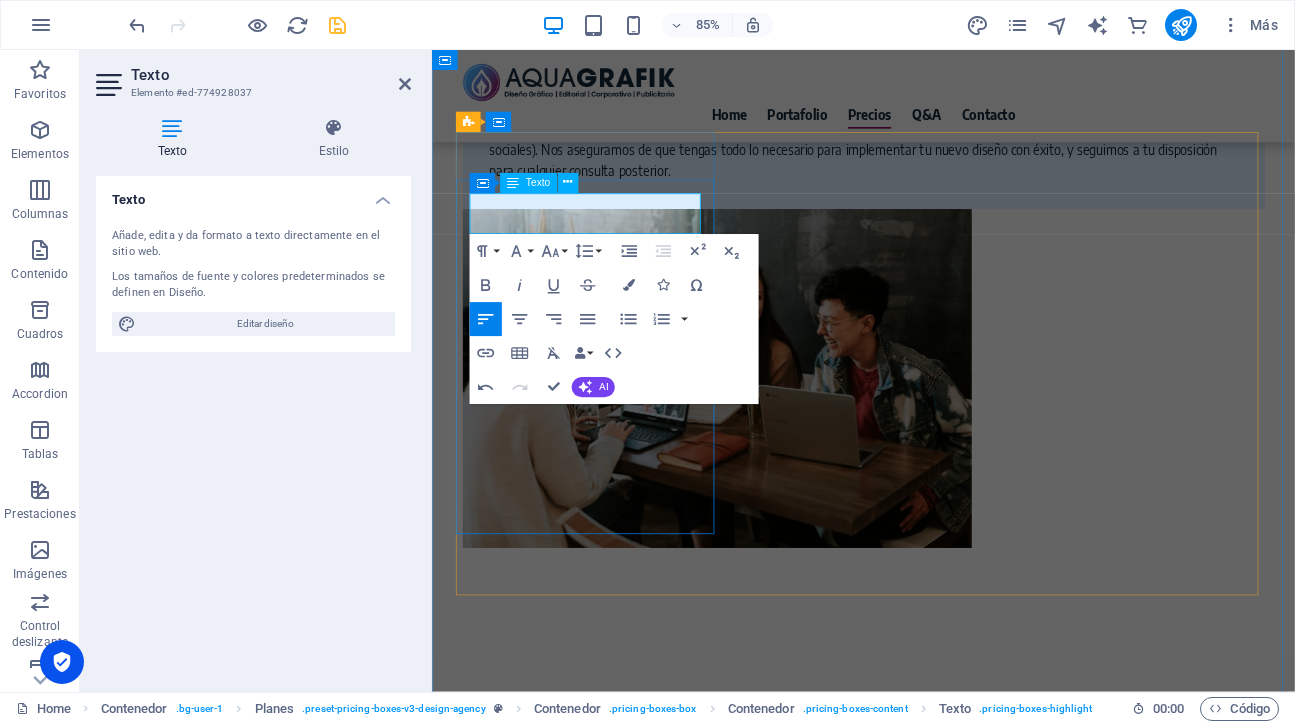 click on "Al detalle" at bounding box center (940, 3602) 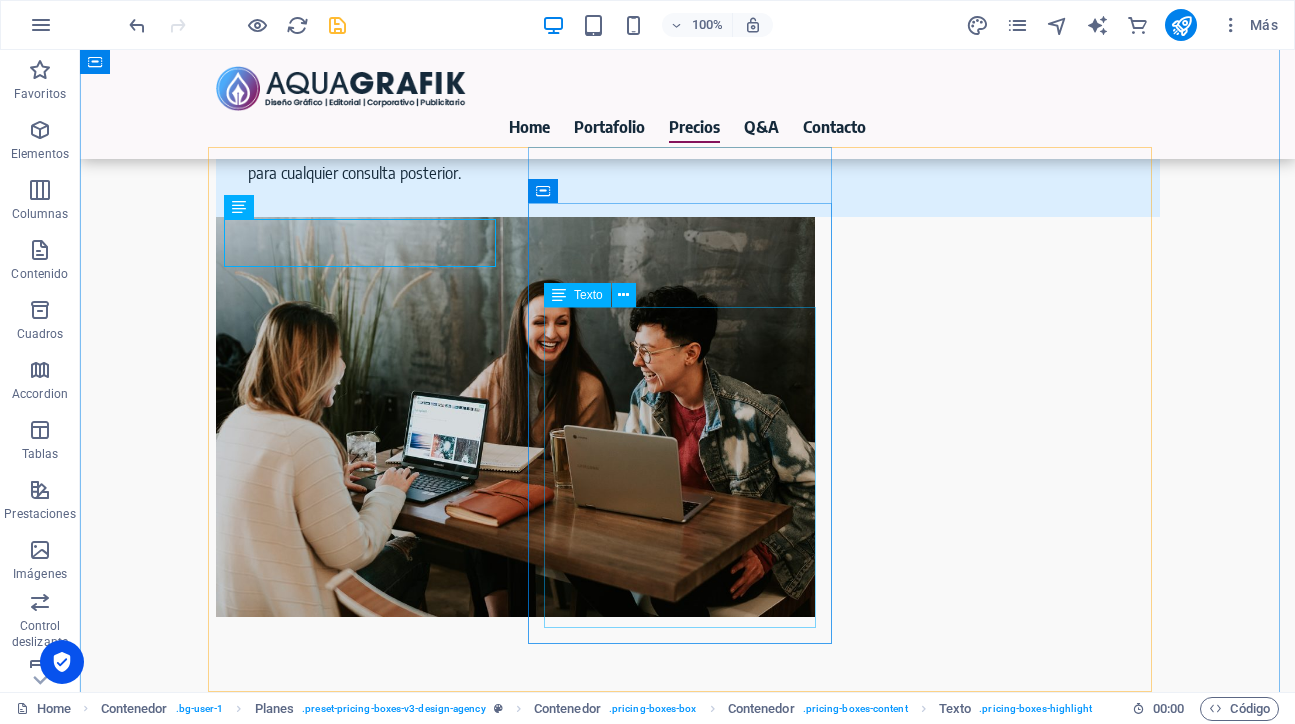 scroll, scrollTop: 5061, scrollLeft: 0, axis: vertical 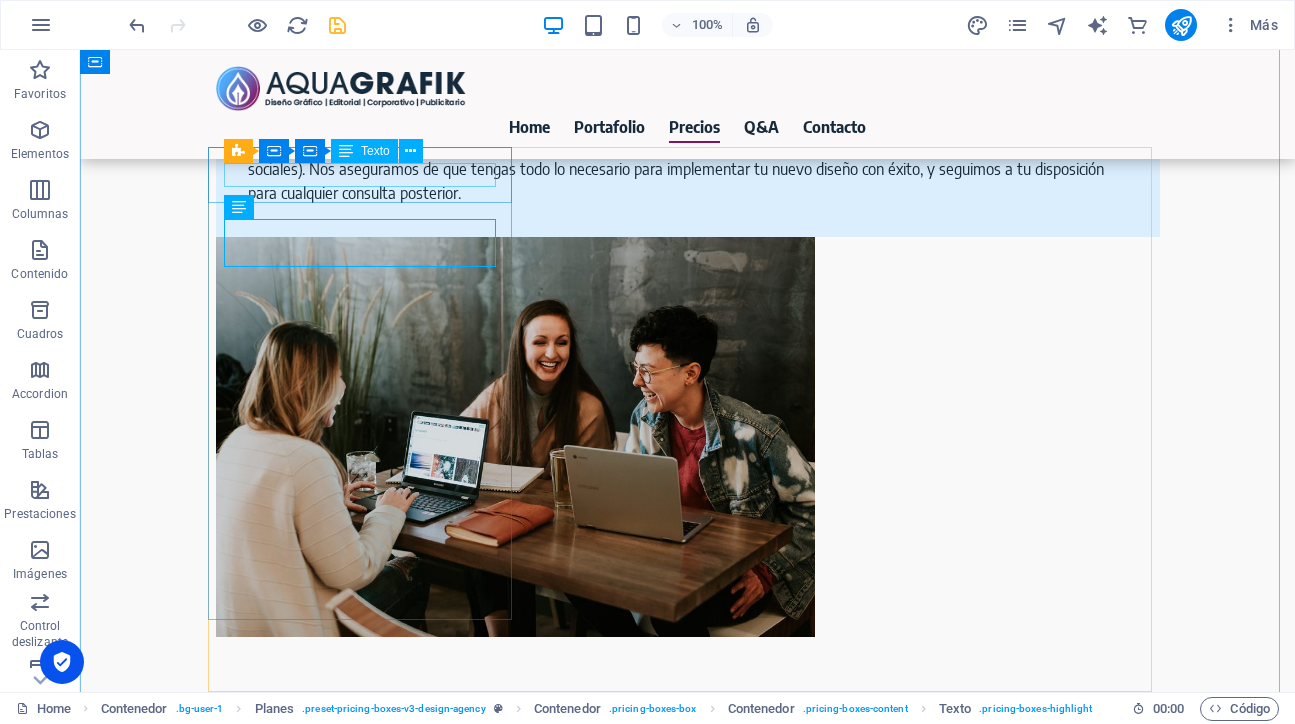 click on "AQUA LITE" at bounding box center (368, 3534) 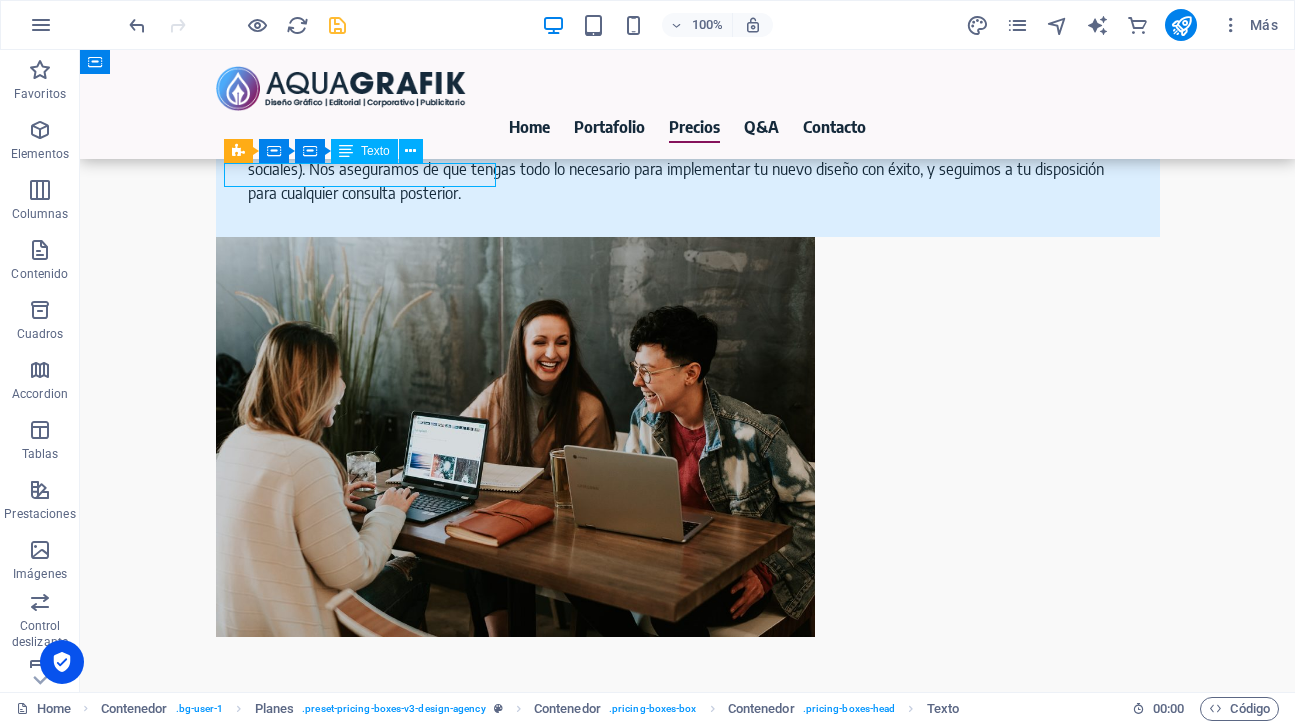 click on "AQUA LITE" at bounding box center [368, 3534] 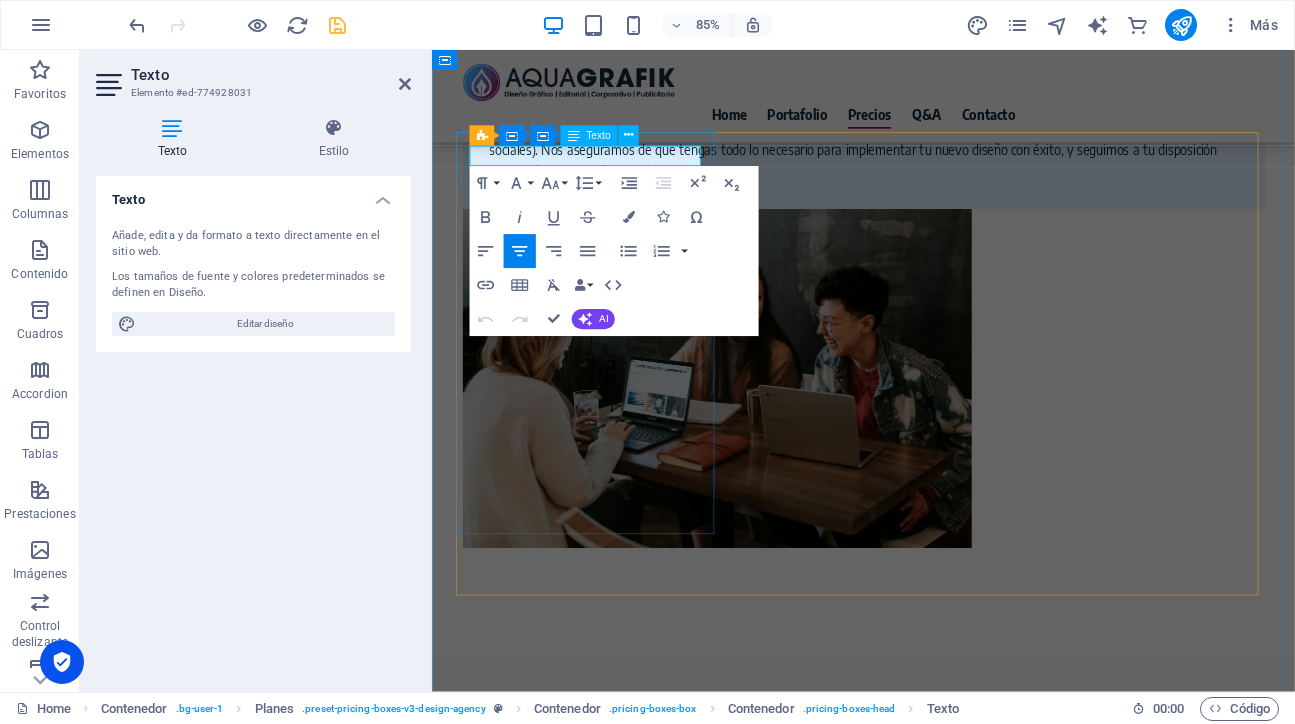 click on "AQUA LITE" at bounding box center [620, 3534] 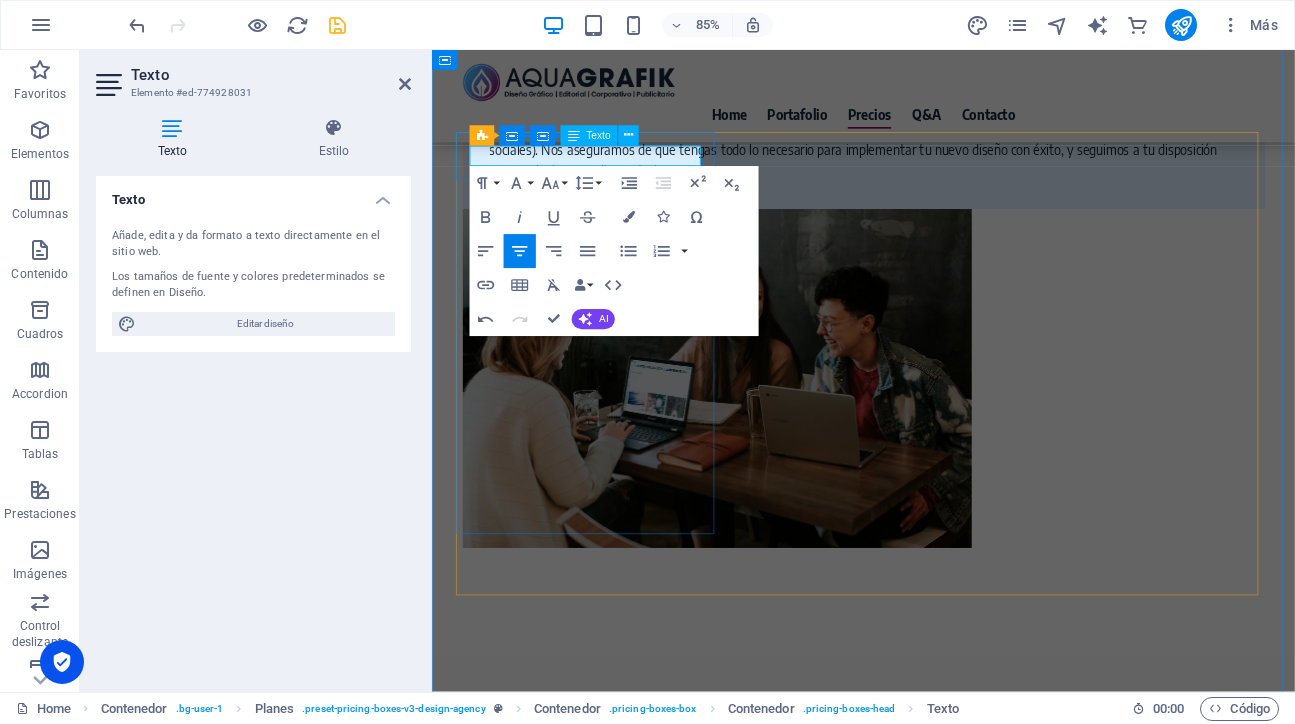 click on "AQUAEXPRESS" at bounding box center [620, 3534] 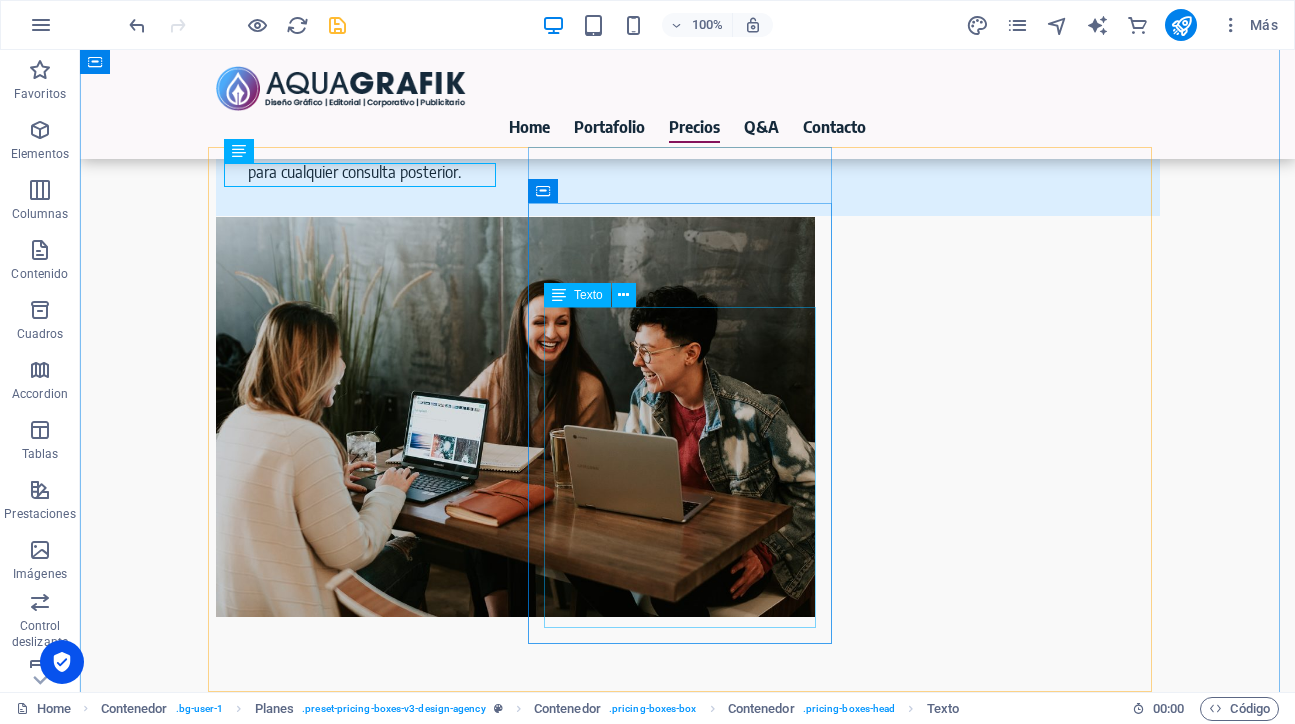 scroll, scrollTop: 5061, scrollLeft: 0, axis: vertical 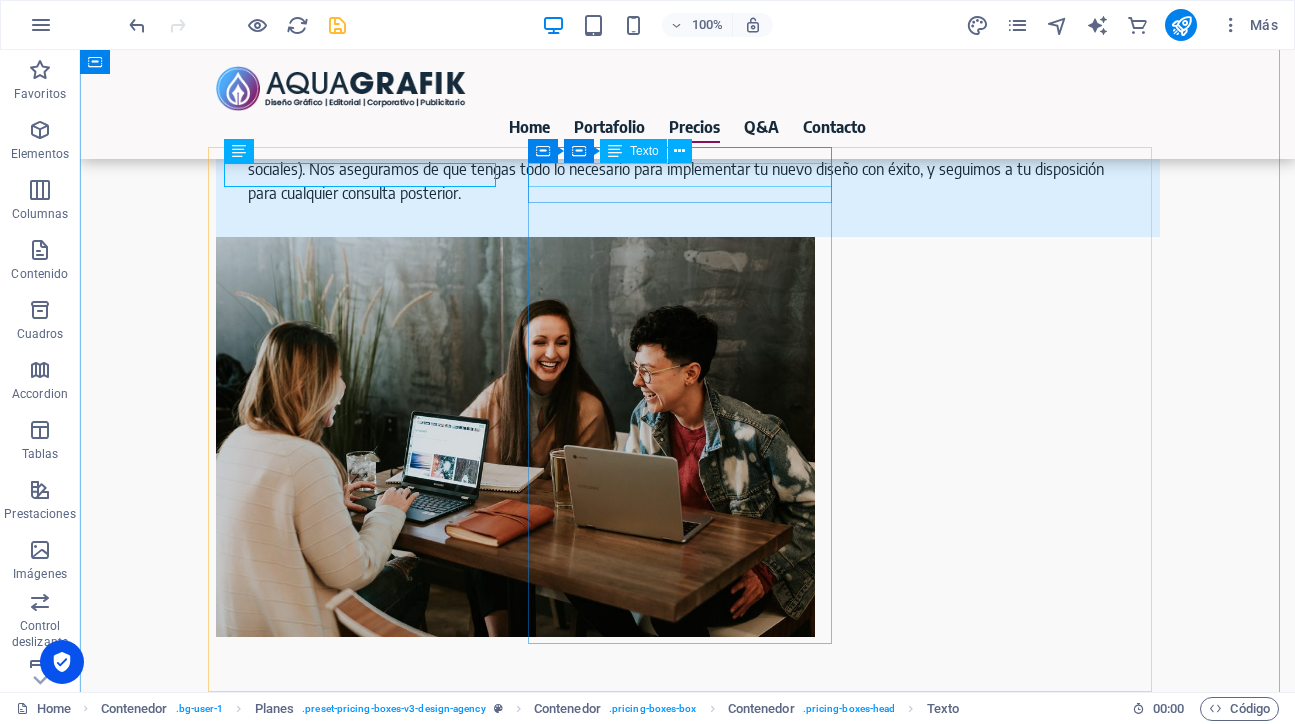 click on "AQUA pro" at bounding box center (368, 3831) 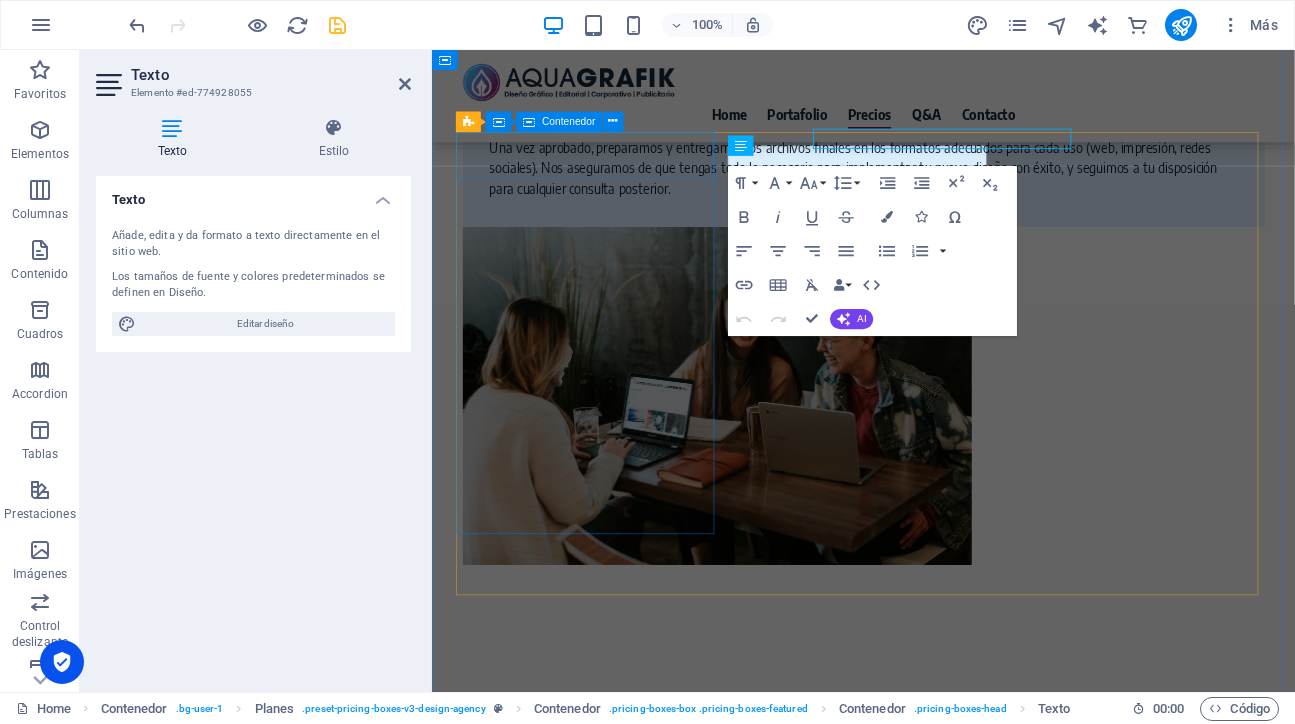 scroll, scrollTop: 5081, scrollLeft: 0, axis: vertical 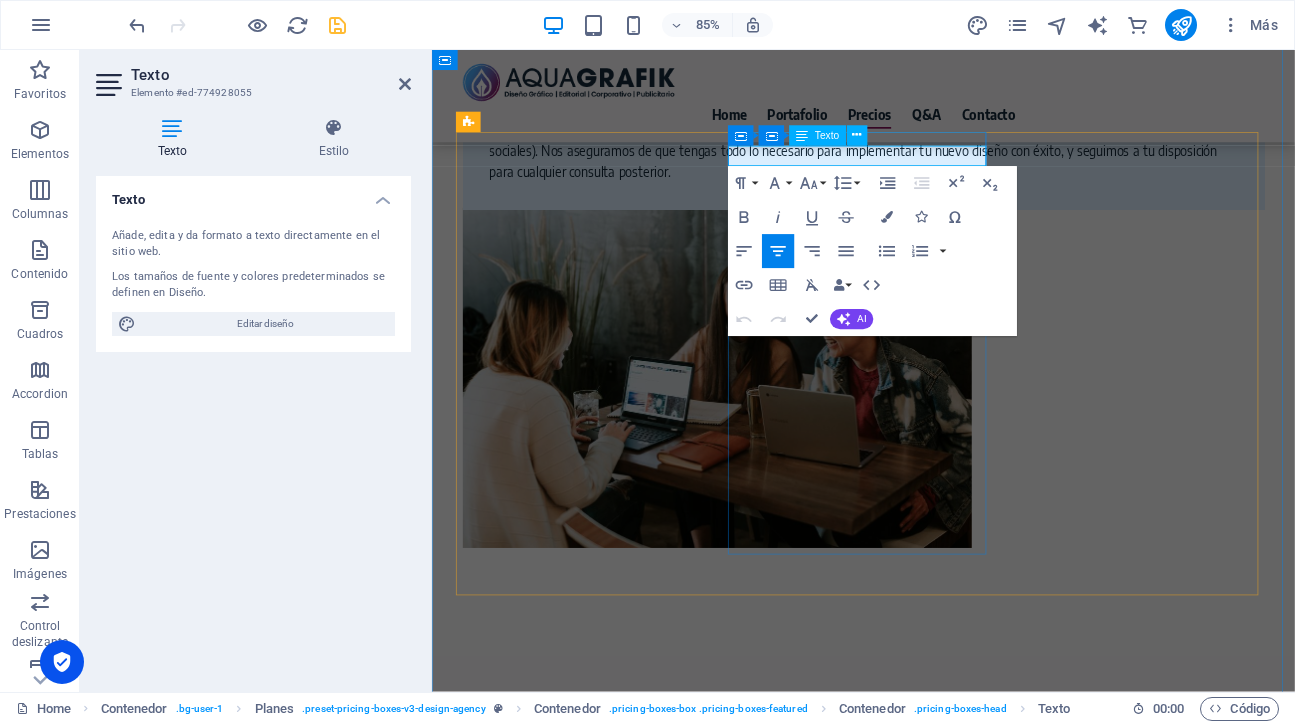 click on "AQUA pro" at bounding box center [620, 3831] 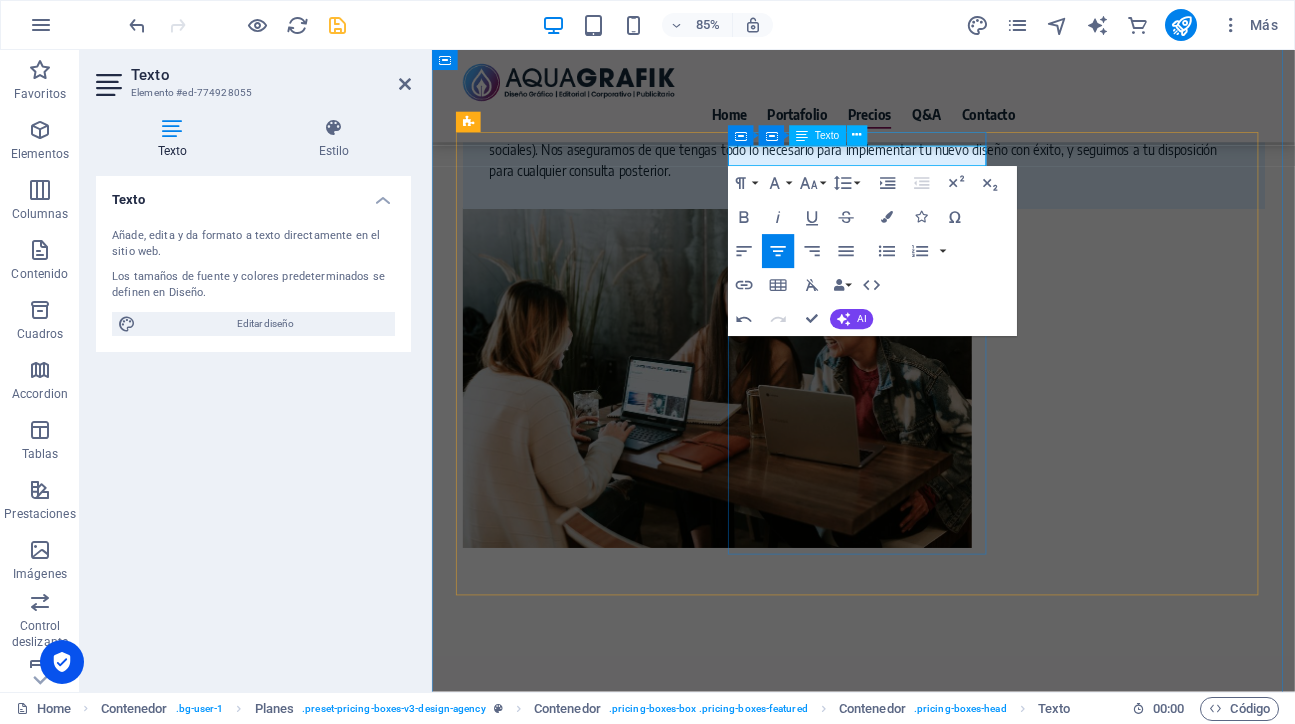 click on "AQUACREATIVO" at bounding box center [620, 3831] 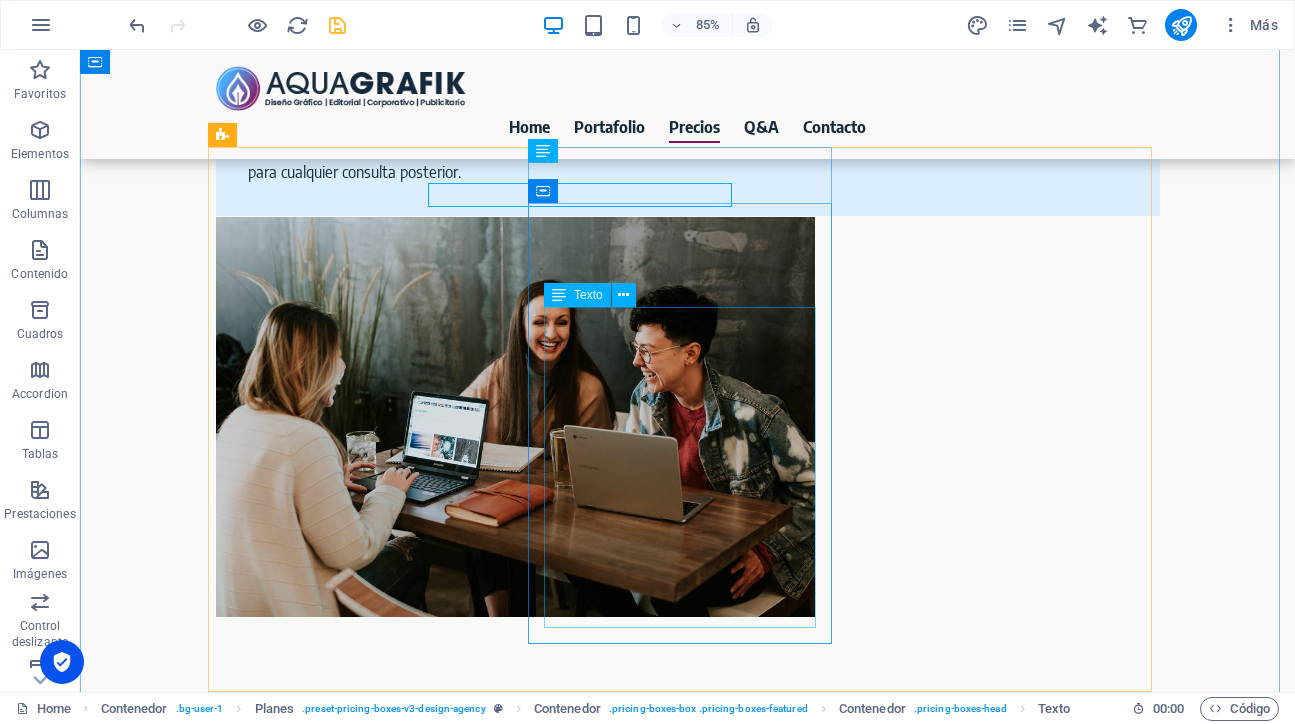 scroll, scrollTop: 5061, scrollLeft: 0, axis: vertical 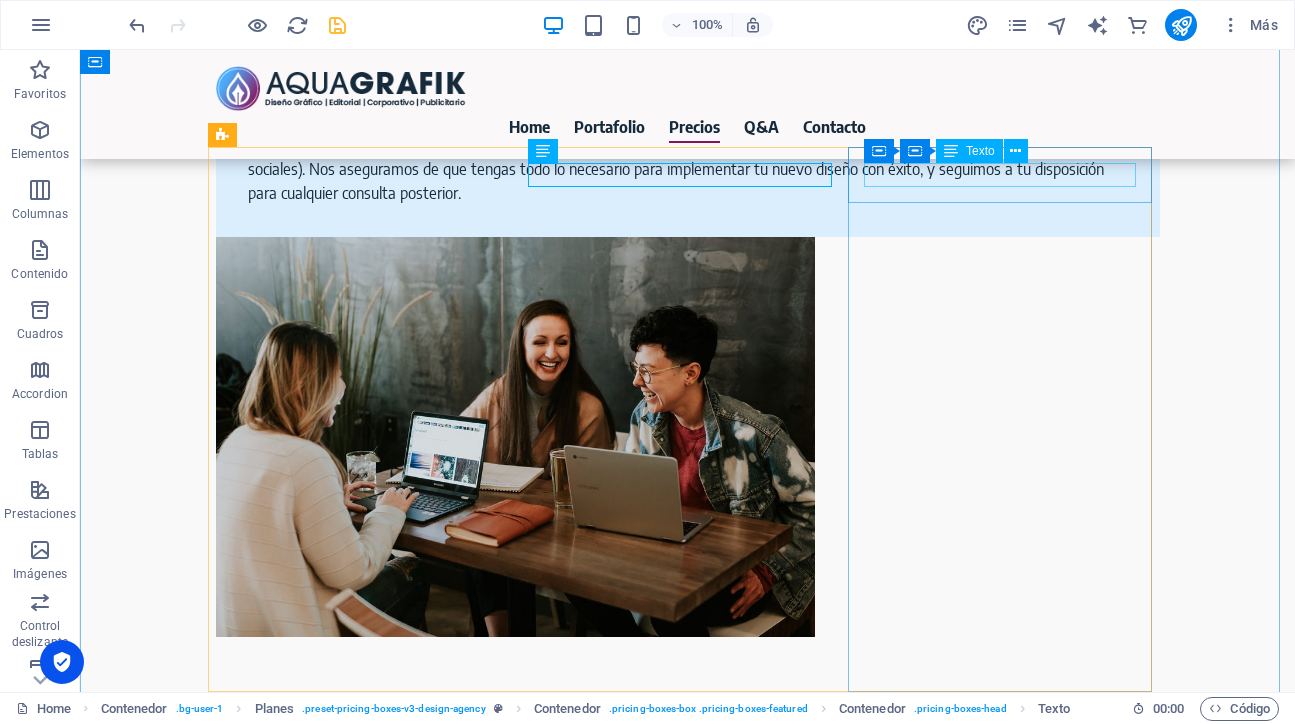 click on "AQUA plus+" at bounding box center (368, 4160) 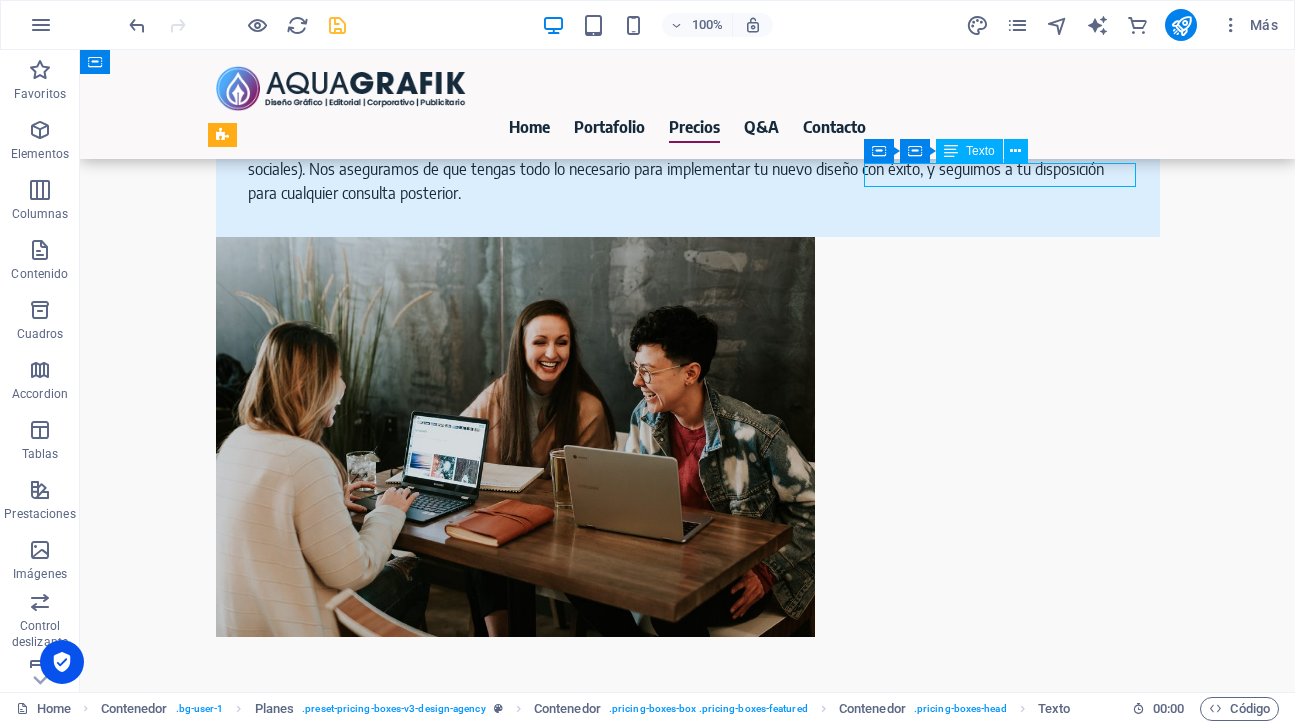 click on "AQUA plus+" at bounding box center (368, 4160) 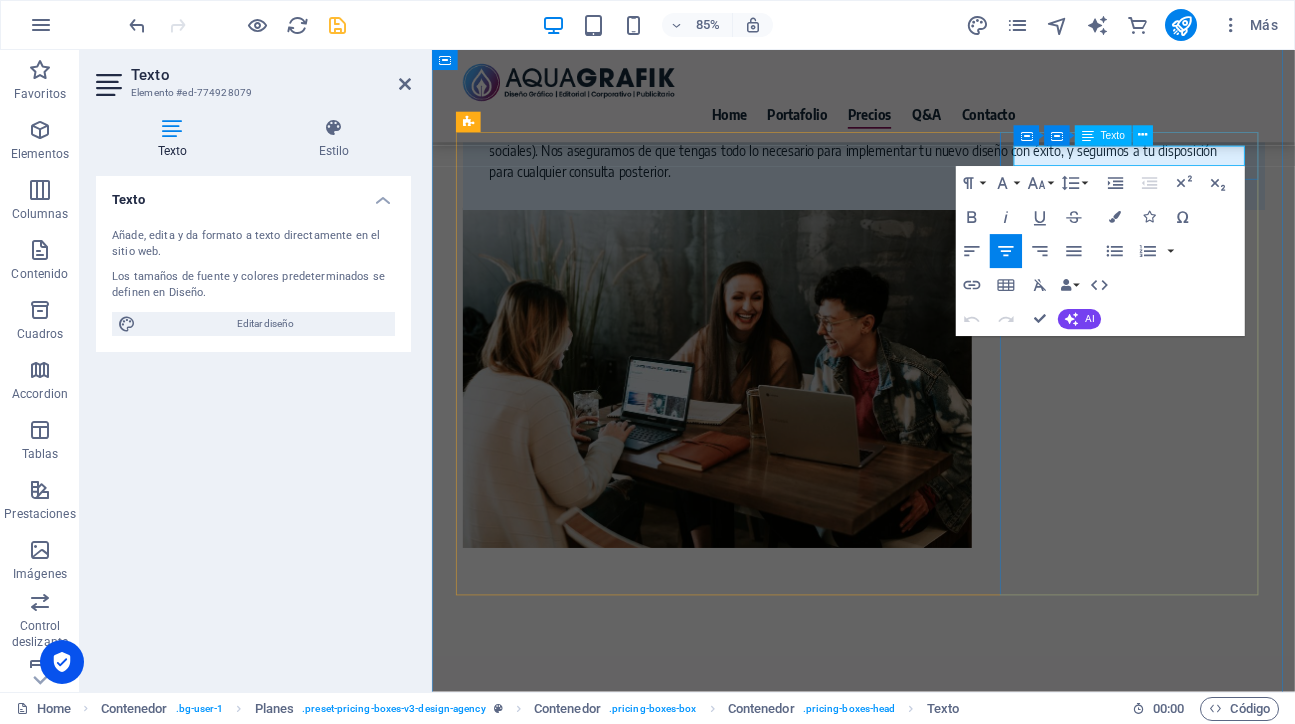 click on "AQUA plus+" at bounding box center (620, 4160) 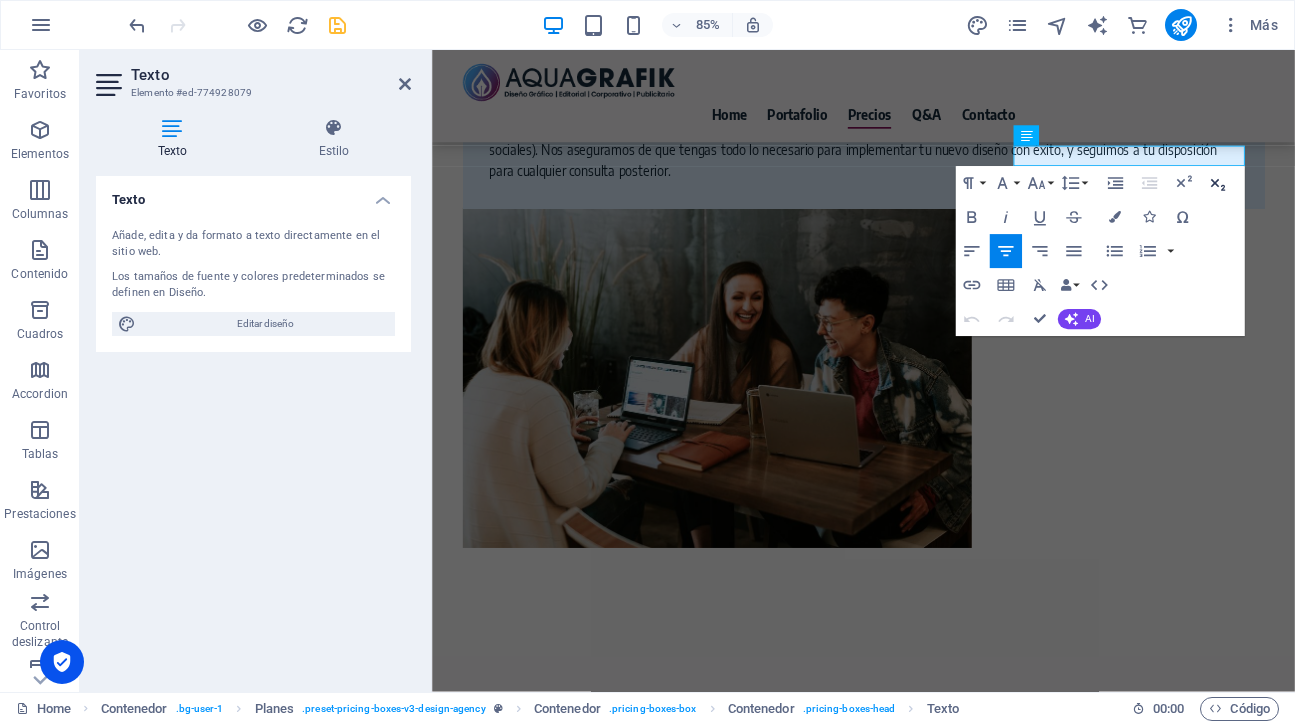 type 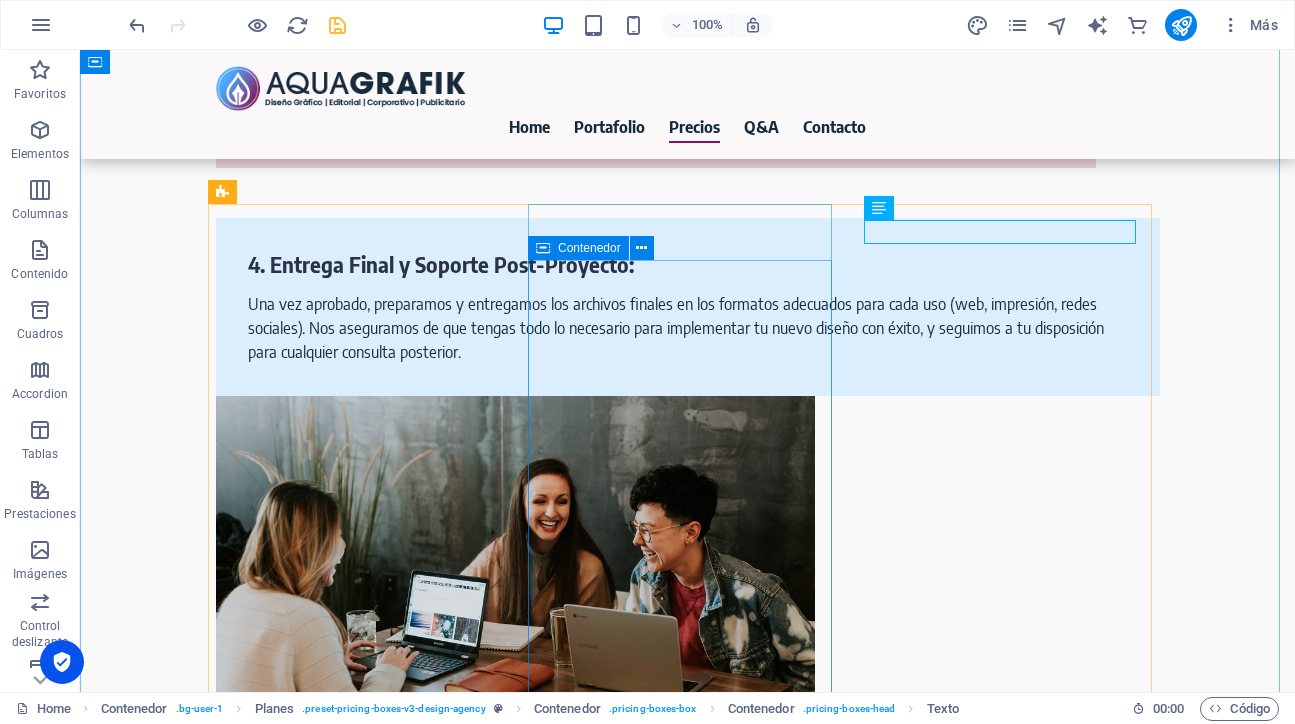 scroll, scrollTop: 4816, scrollLeft: 0, axis: vertical 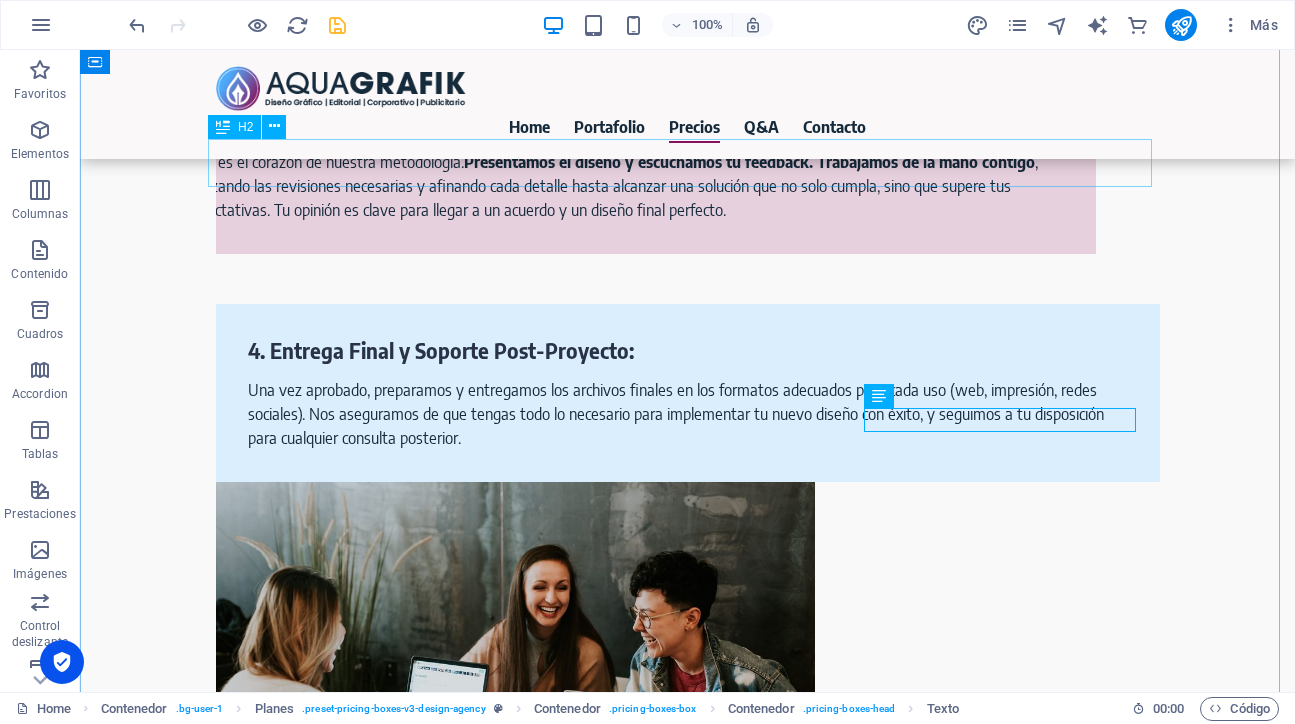 click on "Externaliza el Diseño con nosotros ;)" at bounding box center [688, 3523] 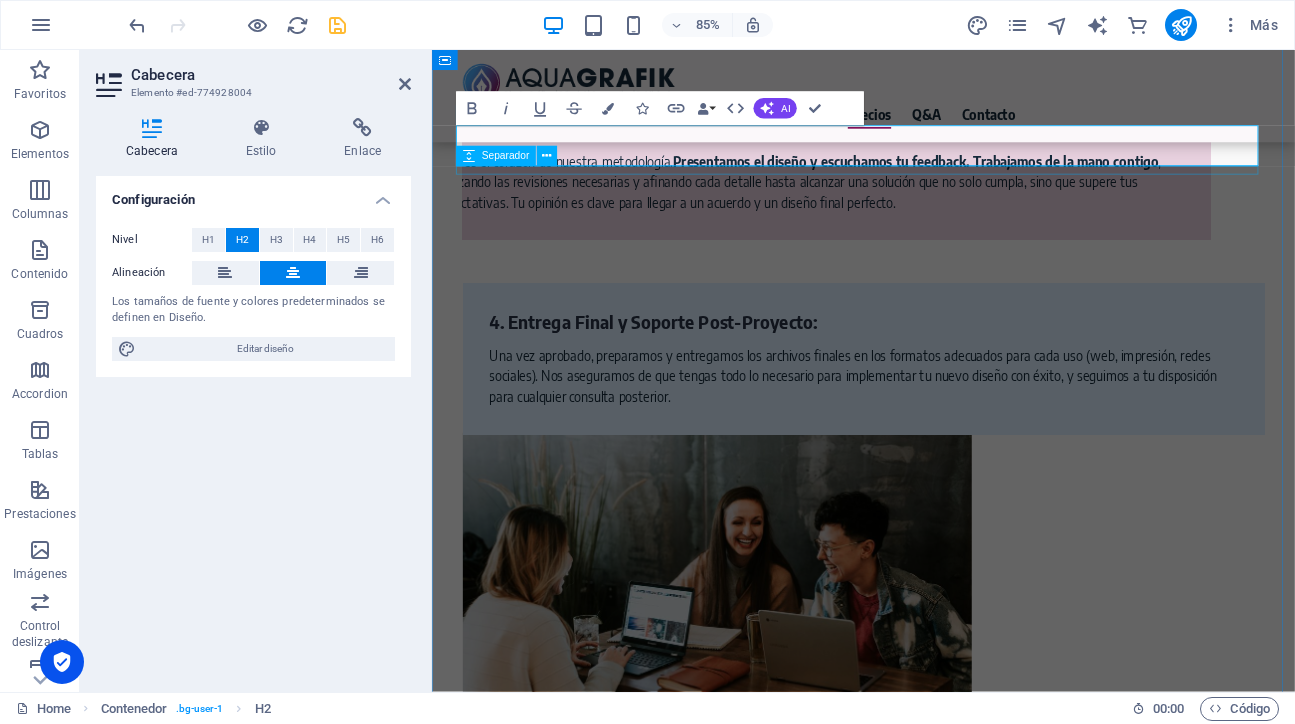 scroll, scrollTop: 4836, scrollLeft: 0, axis: vertical 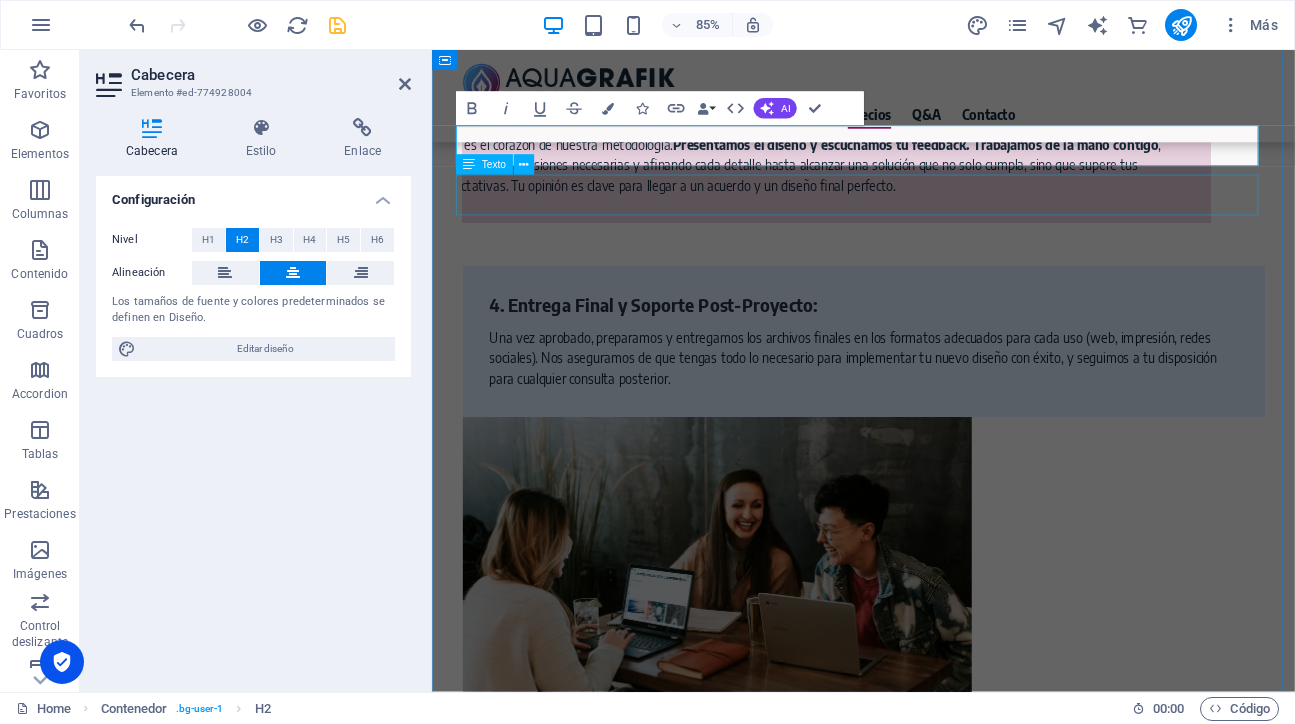 click on "En AQUA GRAFIK, ofrecemos planes claros y flexibles que se adaptan a la magnitud y profundidad de tu proyecto, garantizando calidad y responsabilidad con tu empresa, con soporte confiable y excelentes resultados en cada etapa." at bounding box center (940, 3580) 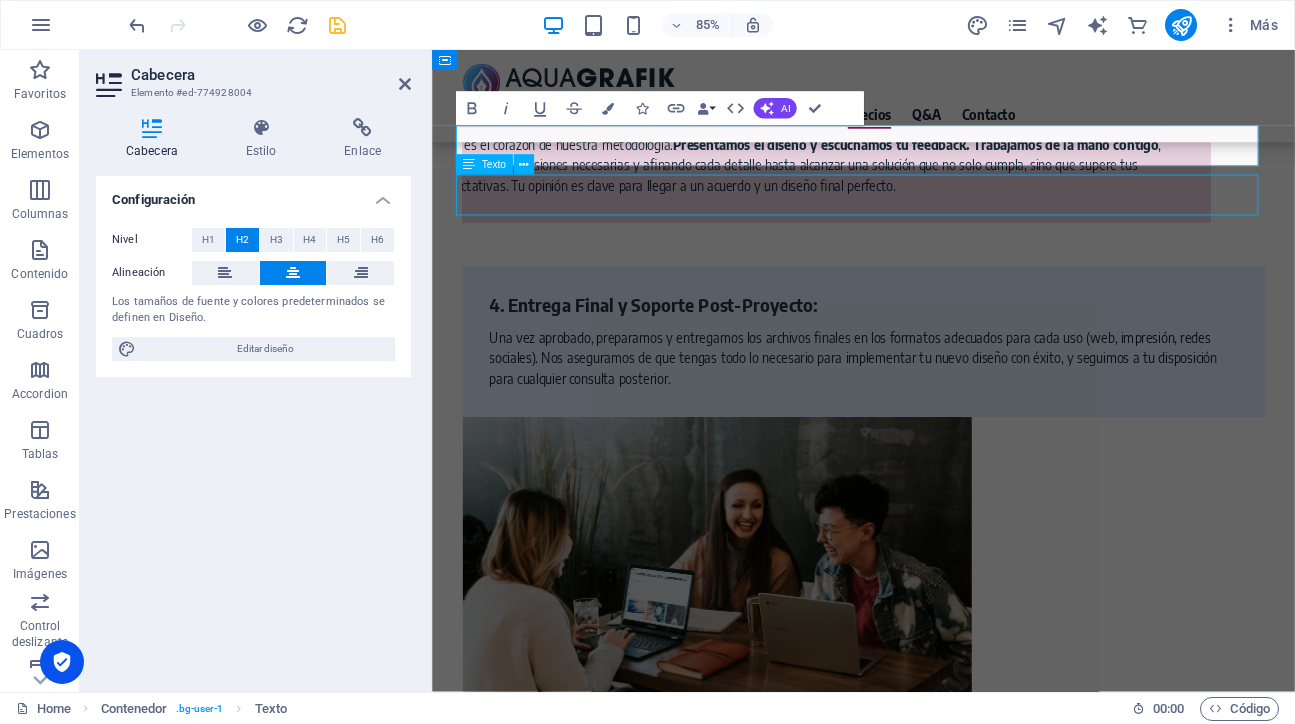 scroll, scrollTop: 4816, scrollLeft: 0, axis: vertical 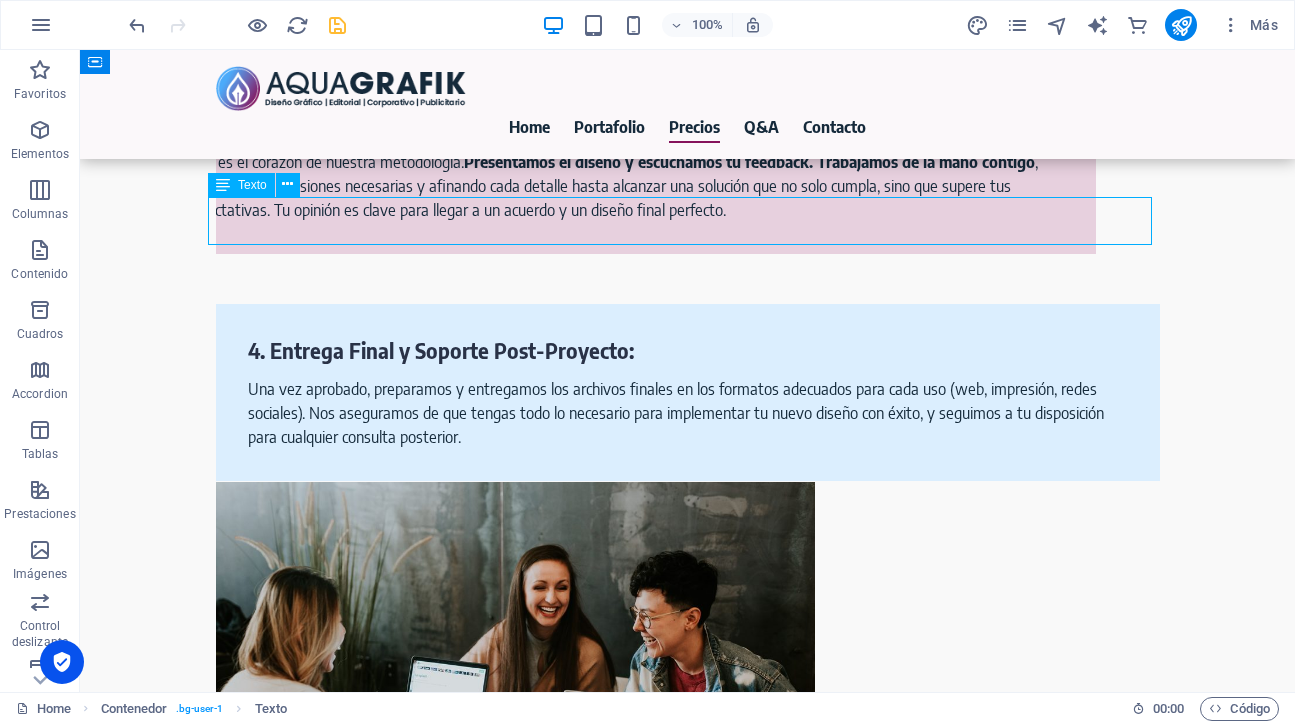 click on "En AQUA GRAFIK, ofrecemos planes claros y flexibles que se adaptan a la magnitud y profundidad de tu proyecto, garantizando calidad y responsabilidad con tu empresa, con soporte confiable y excelentes resultados en cada etapa." at bounding box center [688, 3581] 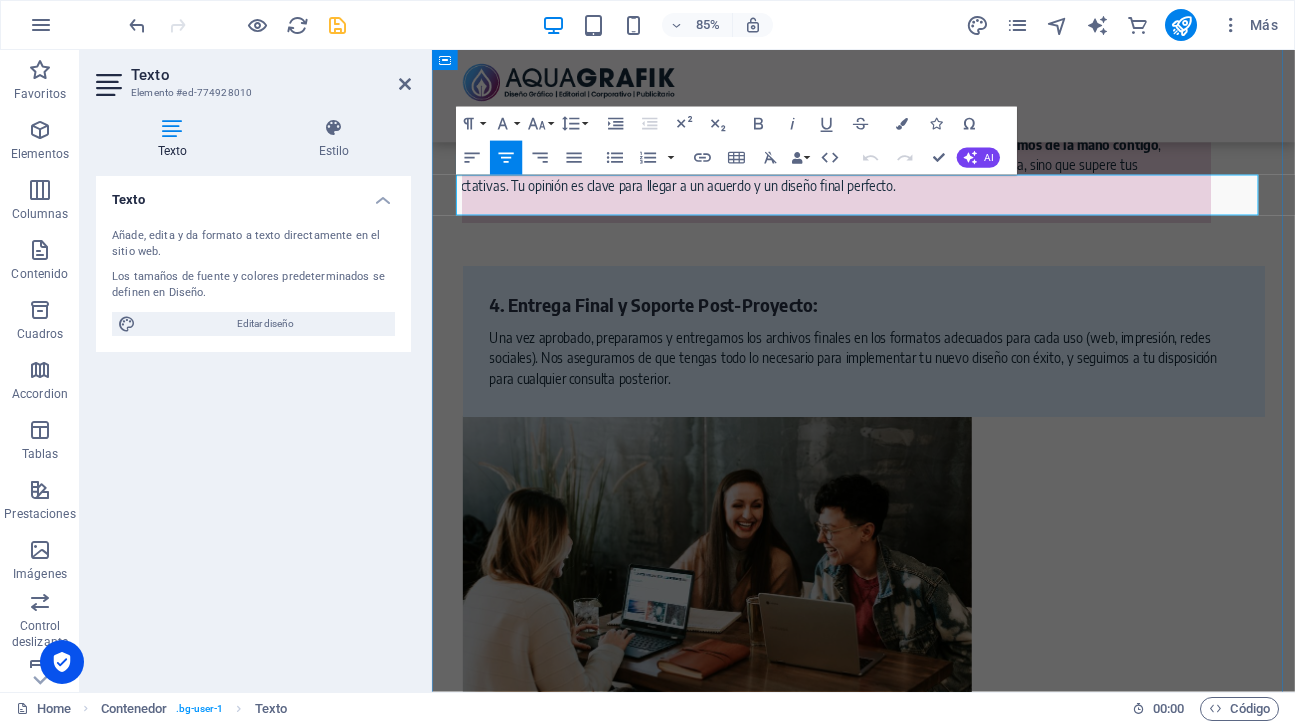 click on "En AQUA GRAFIK, ofrecemos planes claros y flexibles que se adaptan a la magnitud y profundidad de tu proyecto, garantizando calidad y responsabilidad con tu empresa, con soporte confiable y excelentes resultados en cada etapa." at bounding box center [940, 3580] 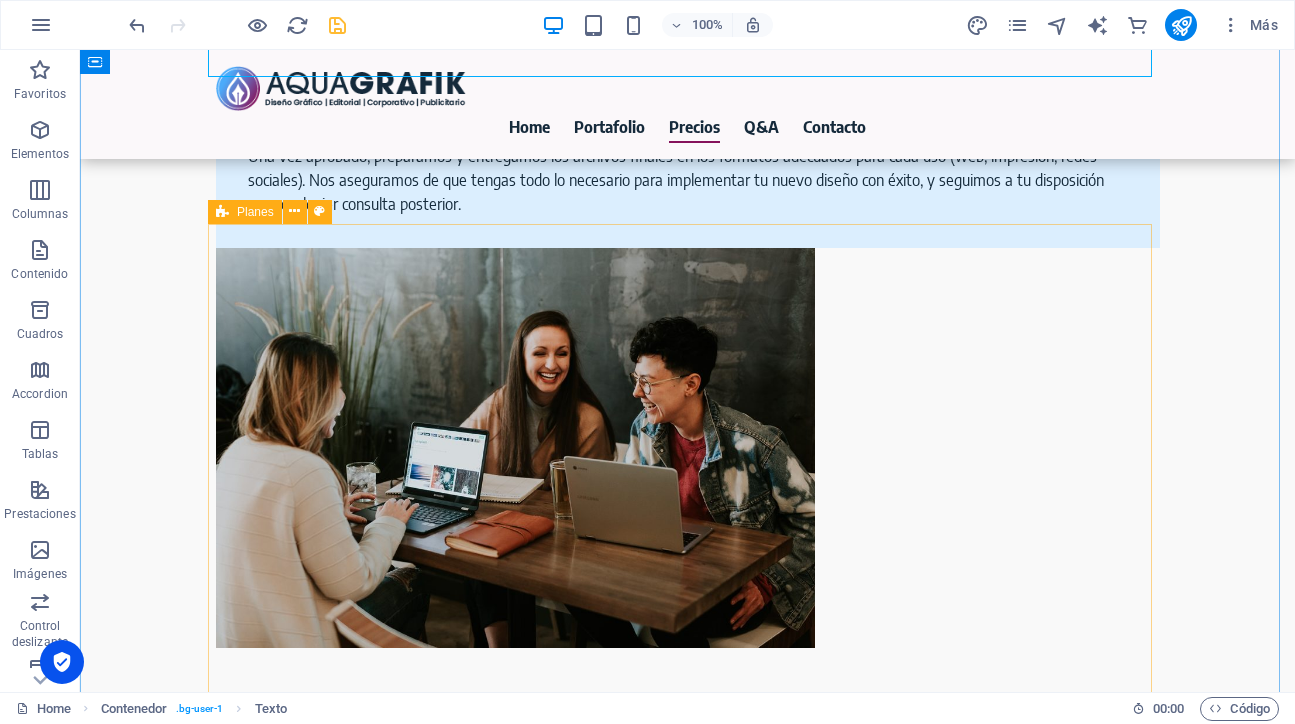 scroll, scrollTop: 5051, scrollLeft: 0, axis: vertical 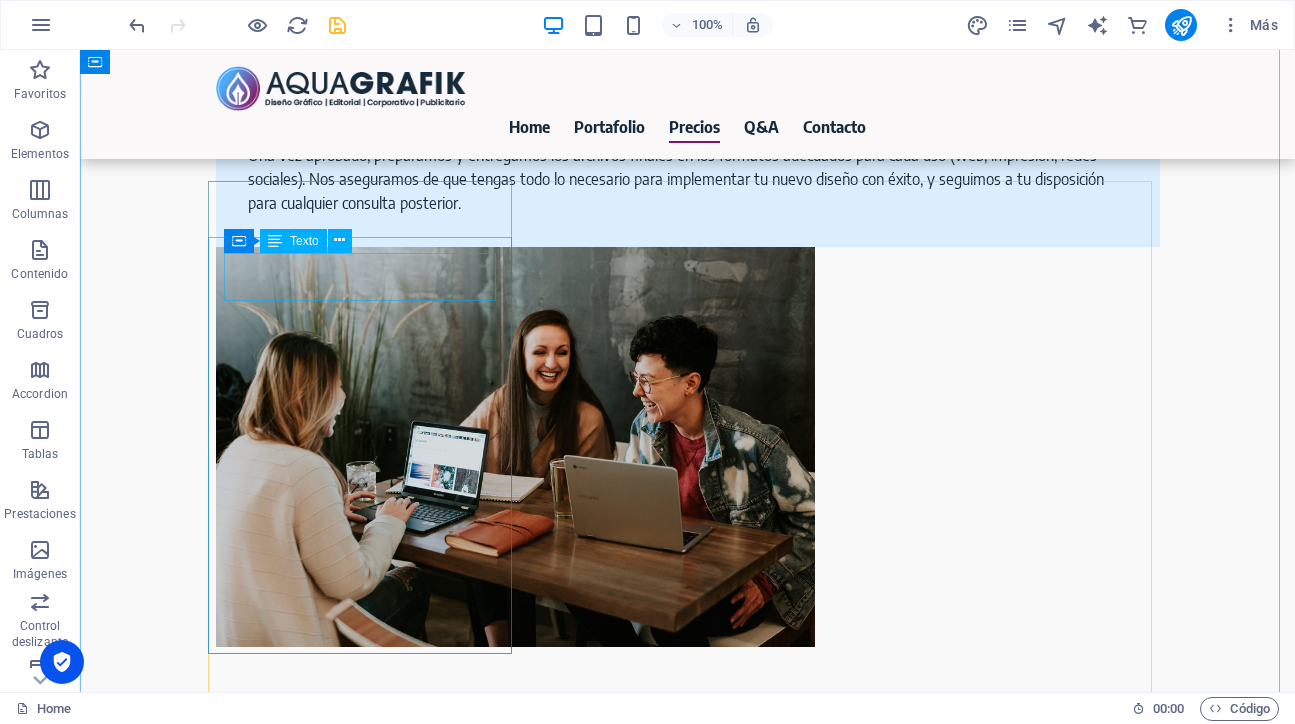 click on "Al detalle" at bounding box center (688, 3636) 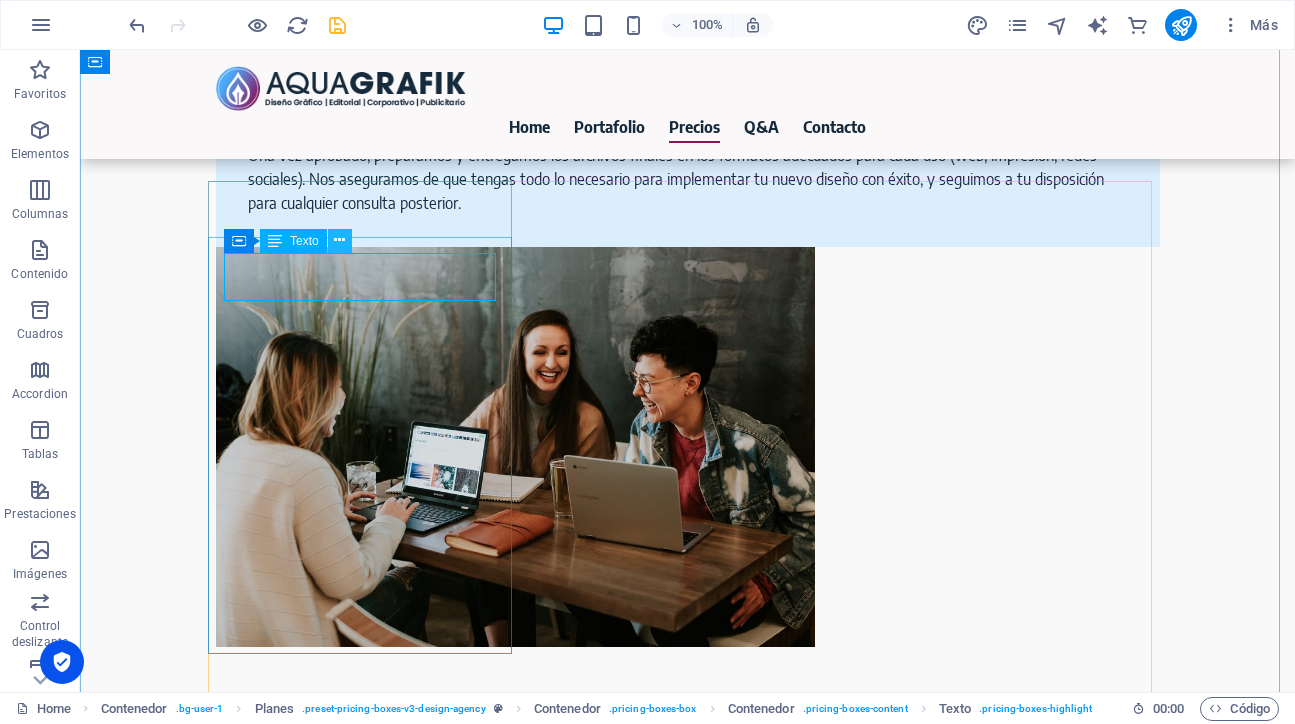 click at bounding box center (339, 240) 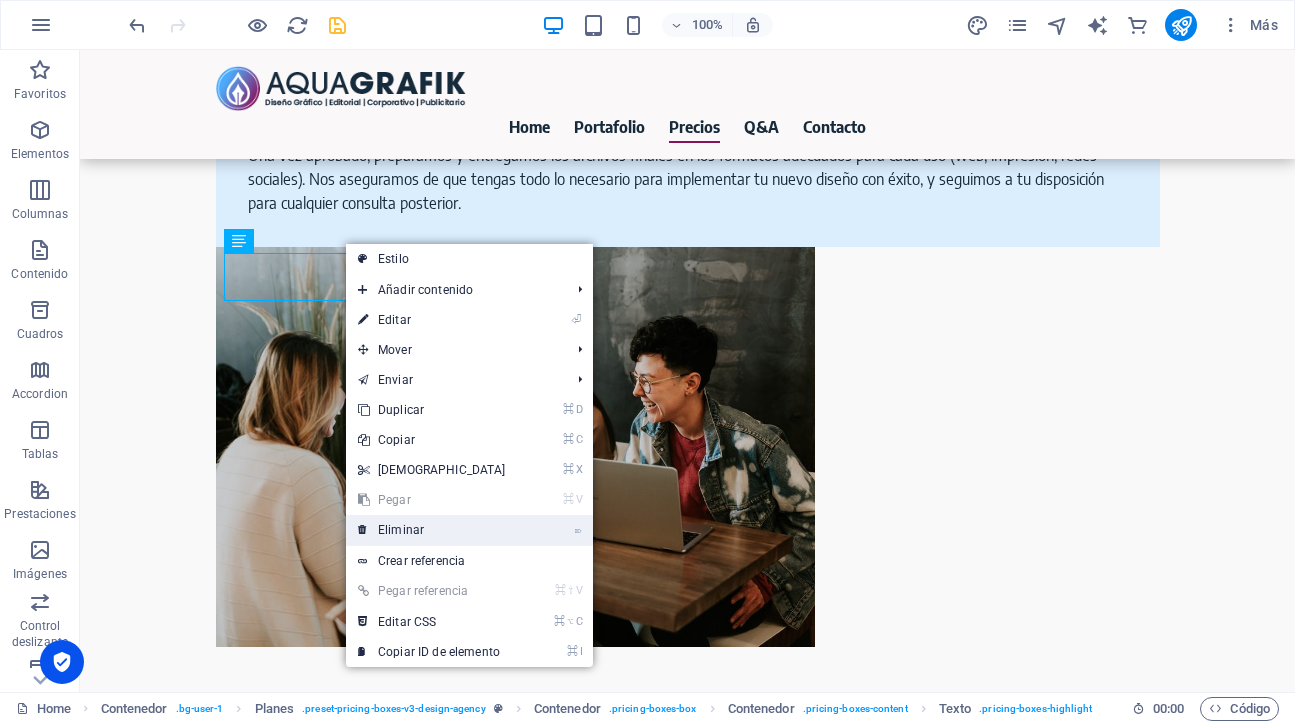 click on "⌦  Eliminar" at bounding box center [432, 530] 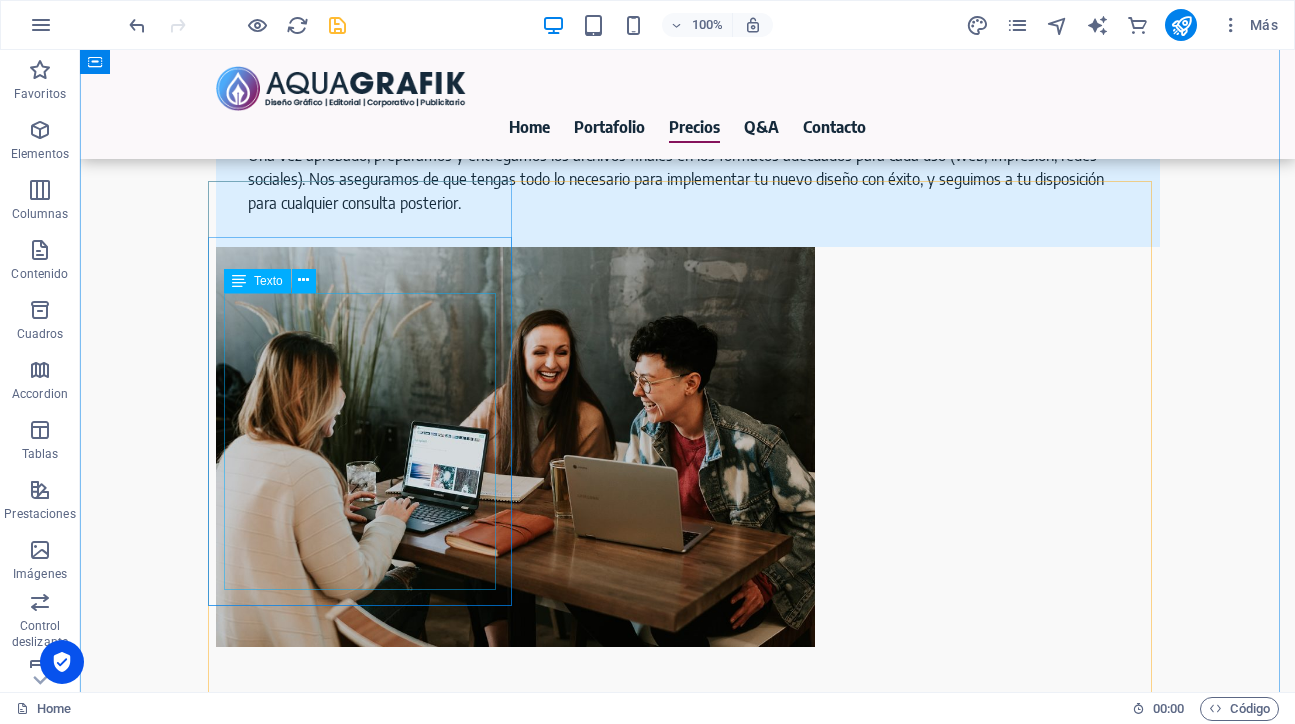 click on "Ideal para necesidades de diseño gráfico específicas y acotadas. Este nivel se enfoca en crear piezas clave de impacto inmediato y claridad visual, como un logo base, diseños para redes sociales o infografías sencillas. Es perfecto para emprendedores que buscan soluciones directas y eficientes para un elemento particular. O precio a convenir si solo necesitas algo muy puntual :)" at bounding box center [688, 3716] 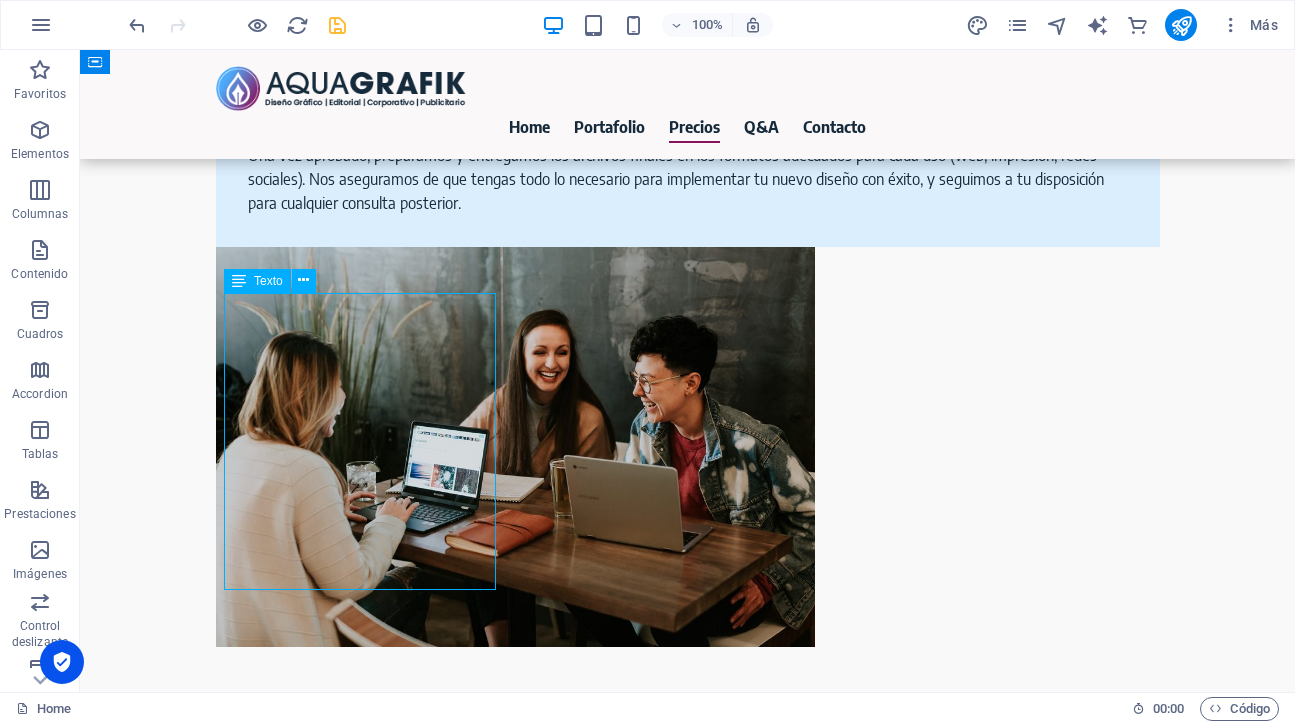 click on "Ideal para necesidades de diseño gráfico específicas y acotadas. Este nivel se enfoca en crear piezas clave de impacto inmediato y claridad visual, como un logo base, diseños para redes sociales o infografías sencillas. Es perfecto para emprendedores que buscan soluciones directas y eficientes para un elemento particular. O precio a convenir si solo necesitas algo muy puntual :)" at bounding box center (688, 3716) 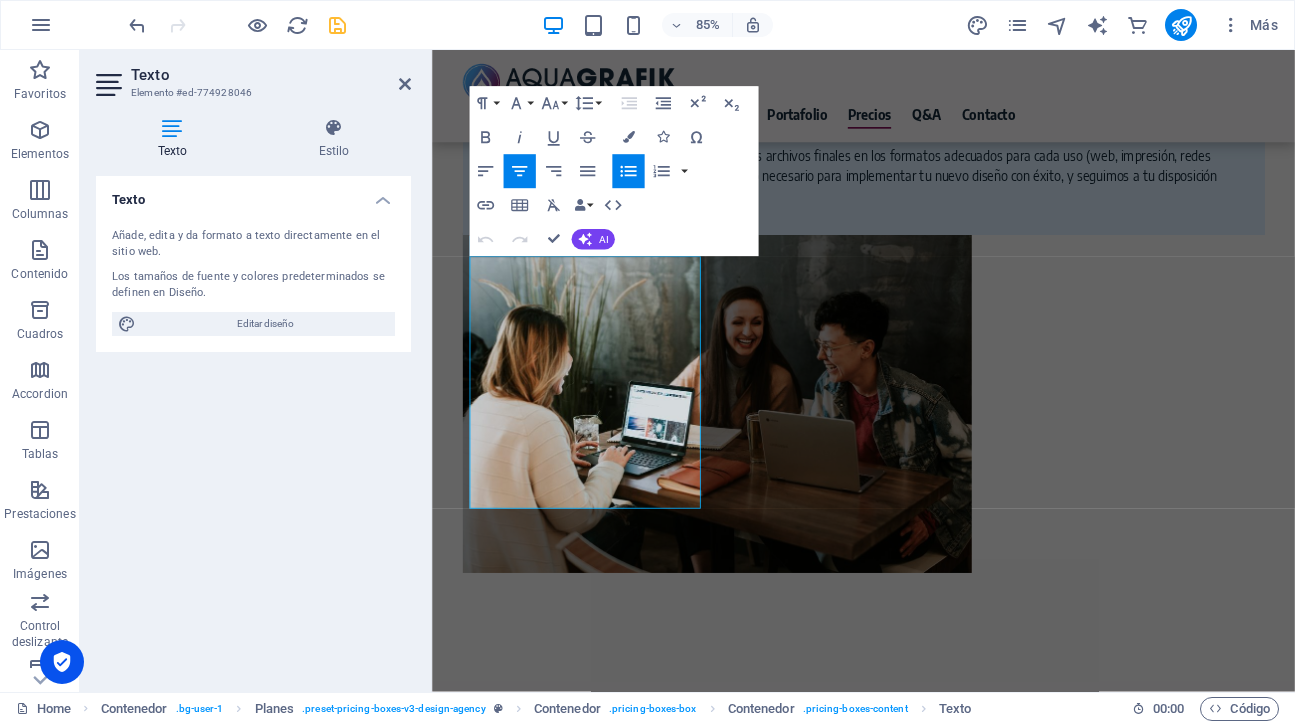 scroll, scrollTop: 5071, scrollLeft: 0, axis: vertical 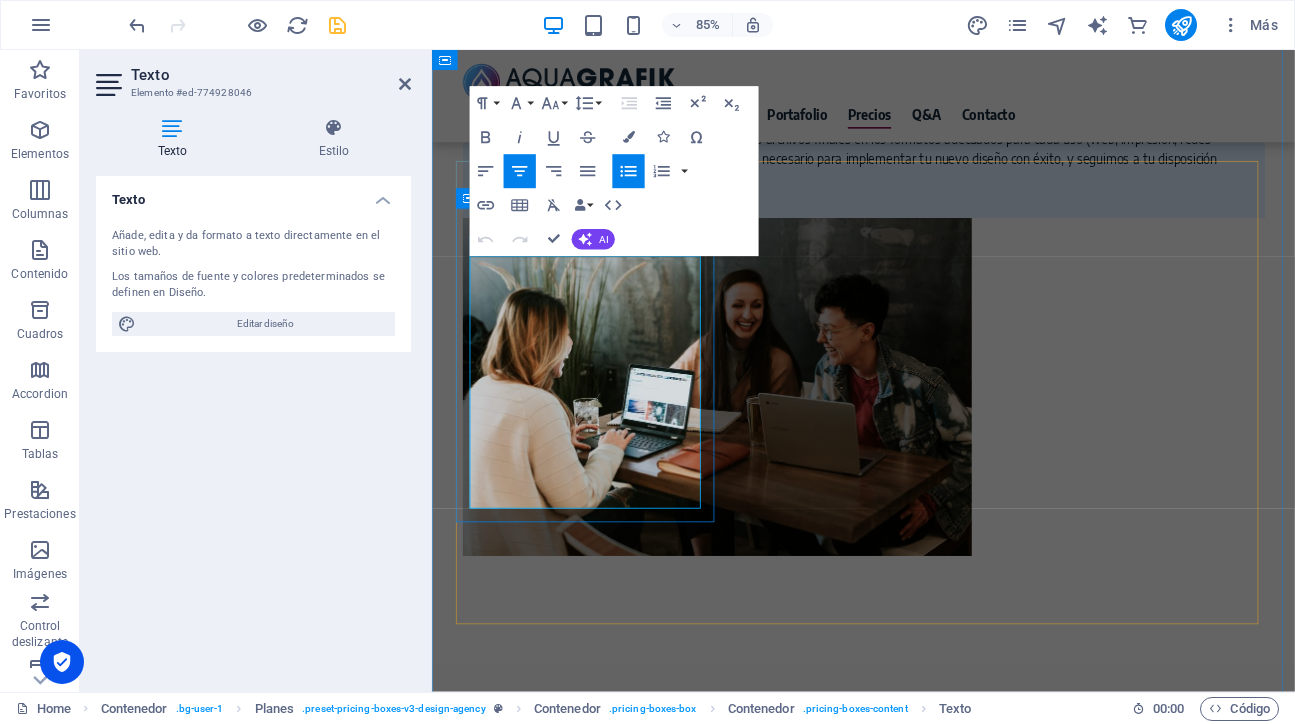 click on "Ideal para necesidades de diseño gráfico específicas y acotadas. Este nivel se enfoca en crear piezas clave de impacto inmediato y claridad visual, como un logo base, diseños para redes sociales o infografías sencillas. Es perfecto para emprendedores que buscan soluciones directas y eficientes para un elemento particular." at bounding box center [940, 3696] 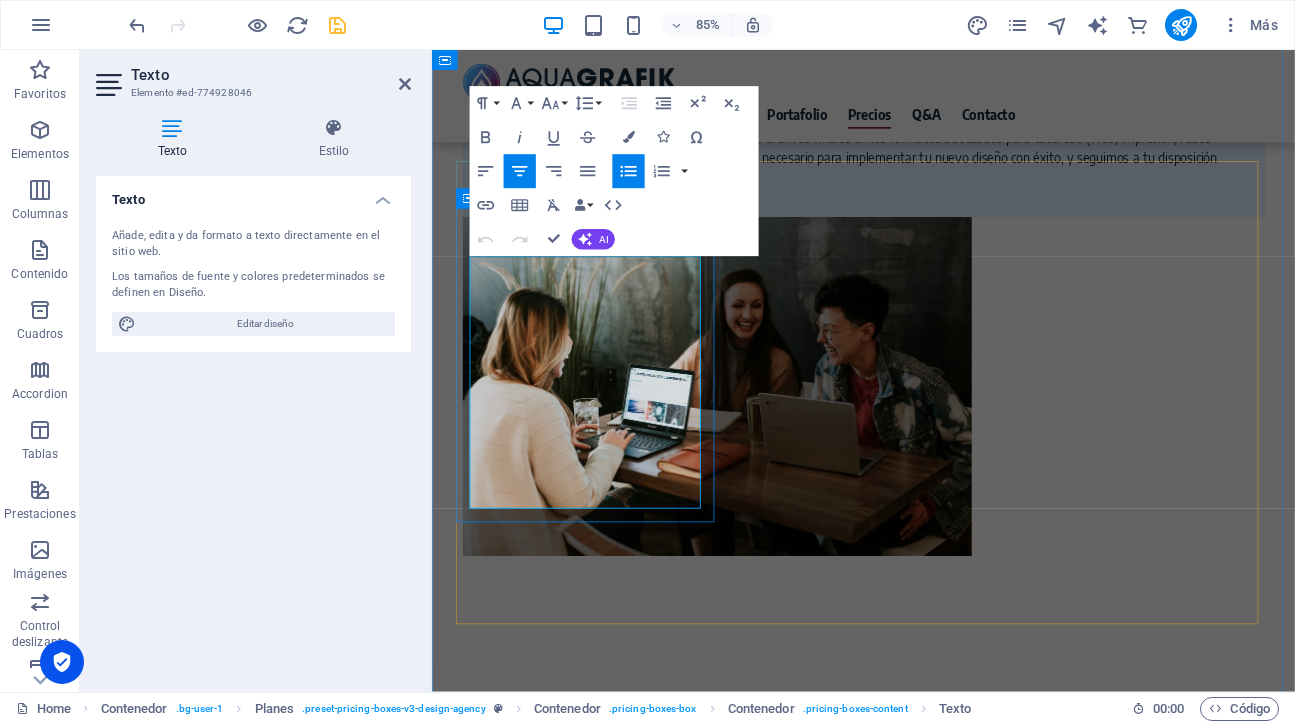 drag, startPoint x: 503, startPoint y: 310, endPoint x: 711, endPoint y: 509, distance: 287.86282 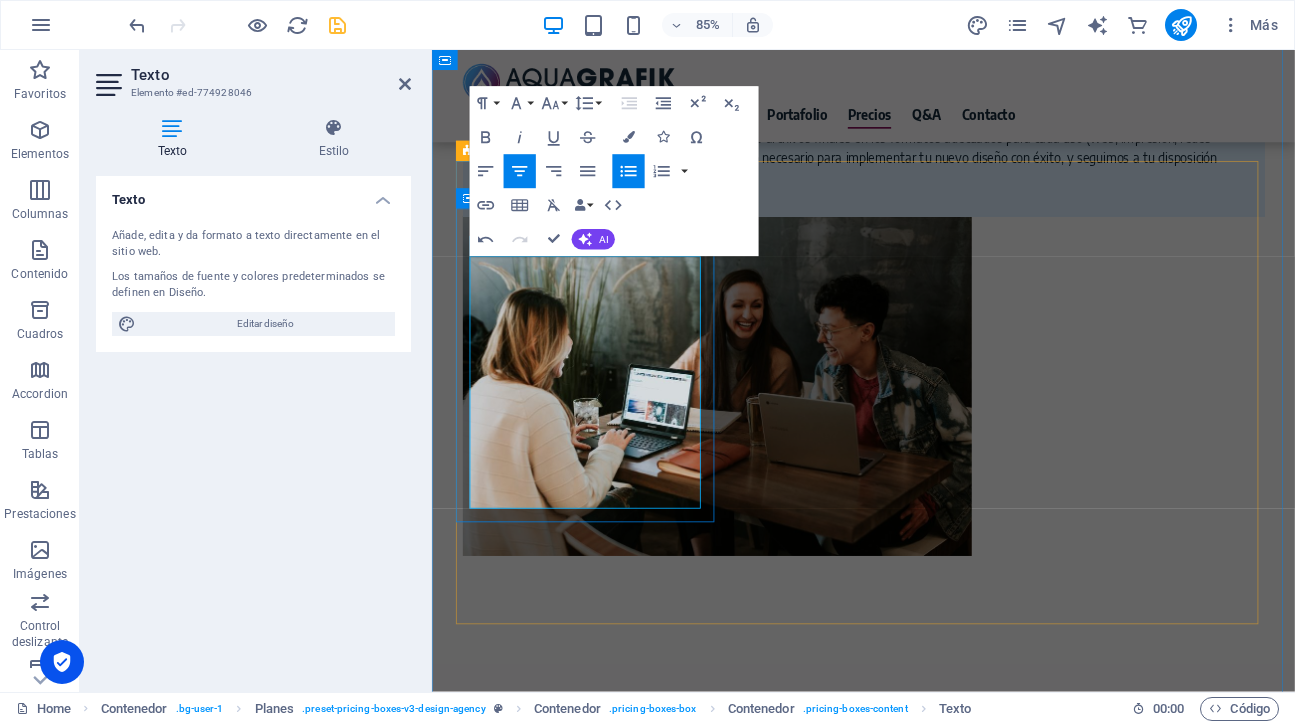click on "O precio a convenir si solo necesitas algo muy puntual :)" at bounding box center [940, 3761] 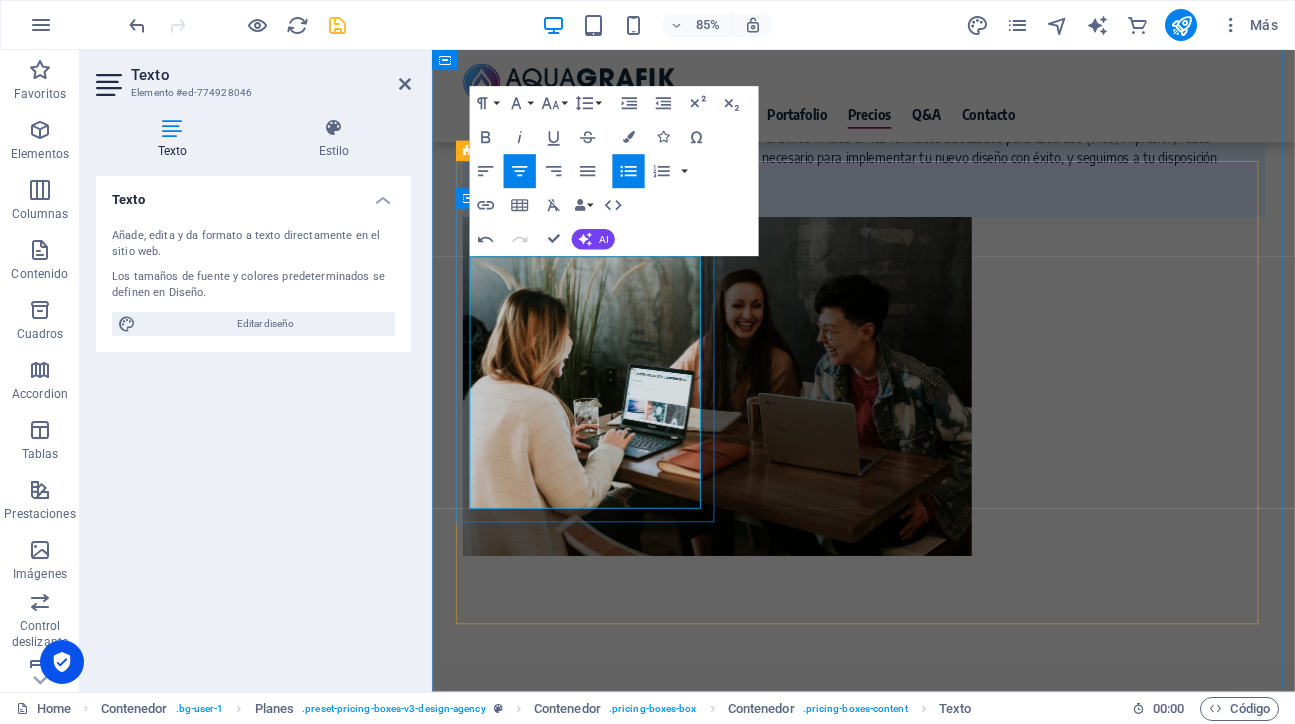drag, startPoint x: 711, startPoint y: 571, endPoint x: 493, endPoint y: 547, distance: 219.31712 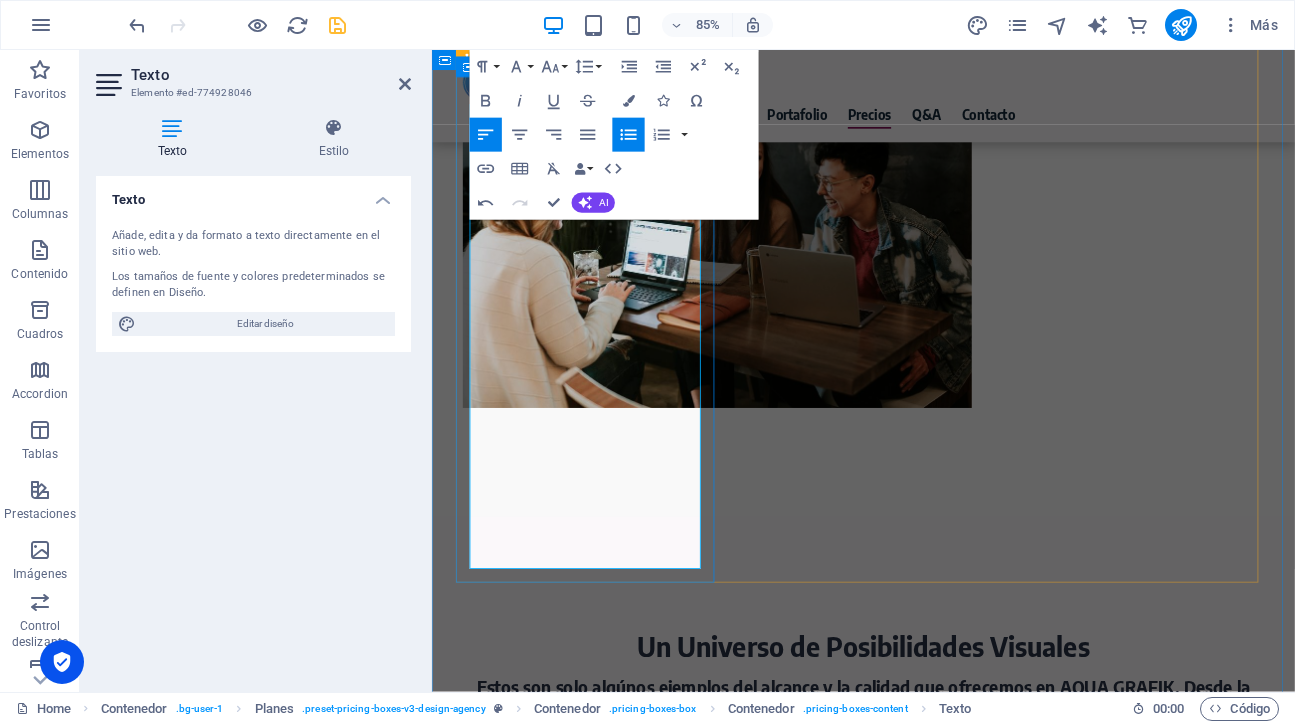 scroll, scrollTop: 5250, scrollLeft: 0, axis: vertical 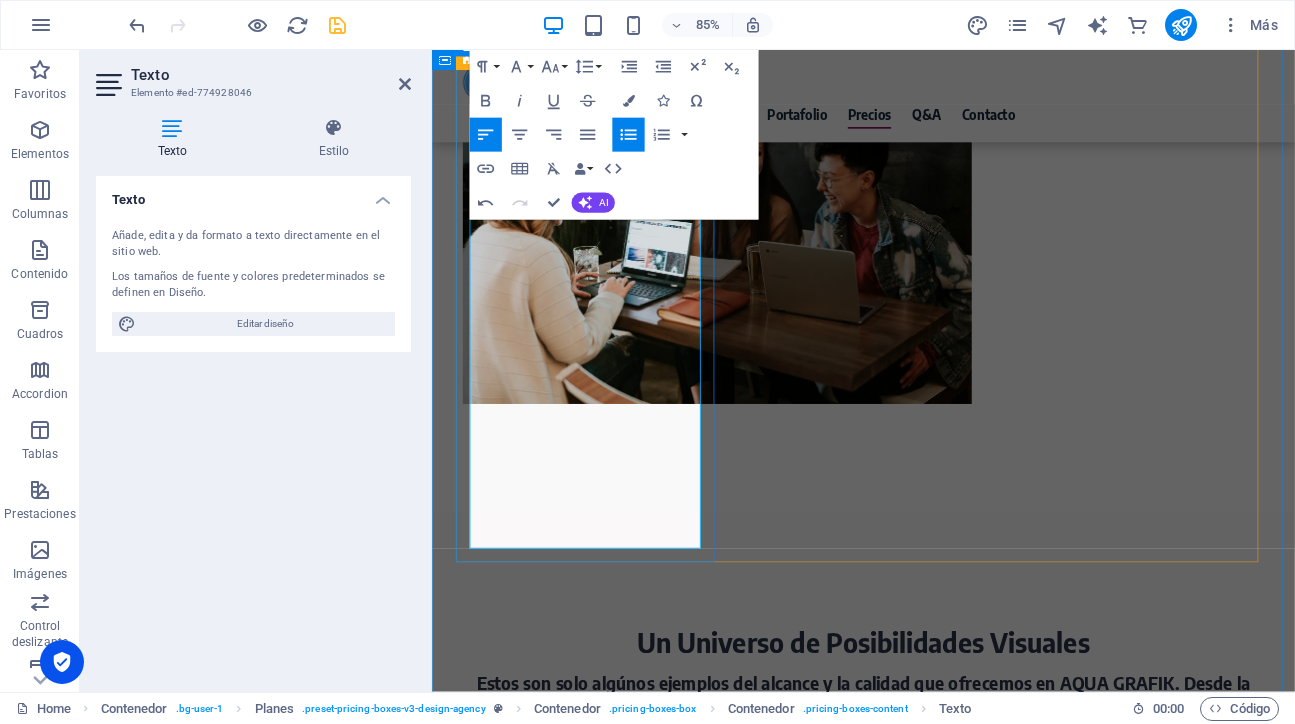 click on "Virtudes y Ventajas:" at bounding box center [554, 3574] 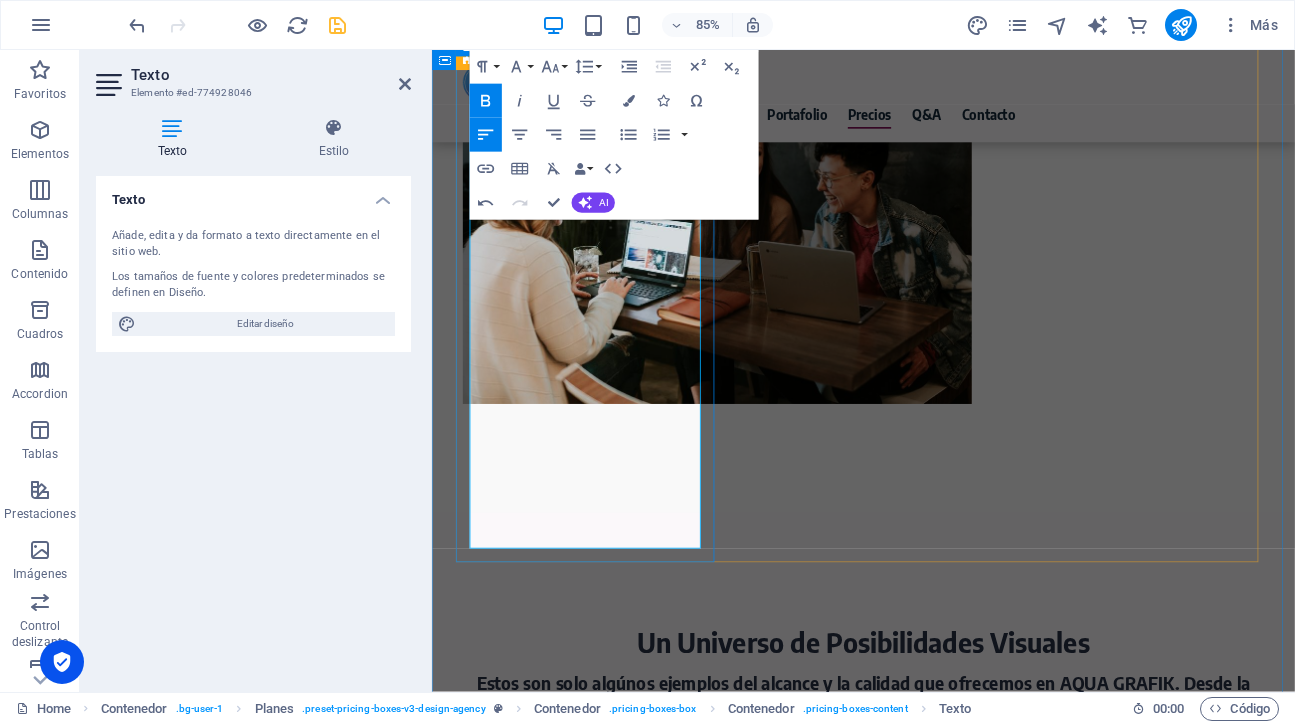 click on "Virtudes y Ventajas:" at bounding box center [554, 3574] 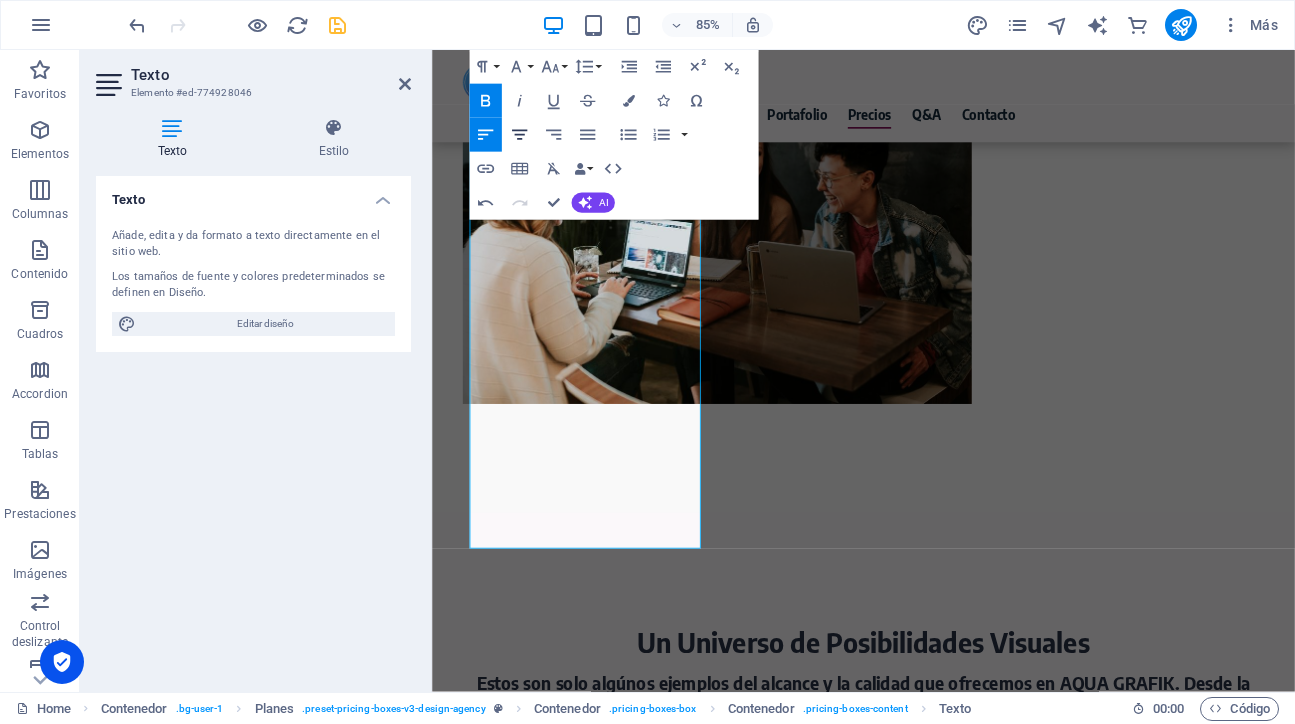 click 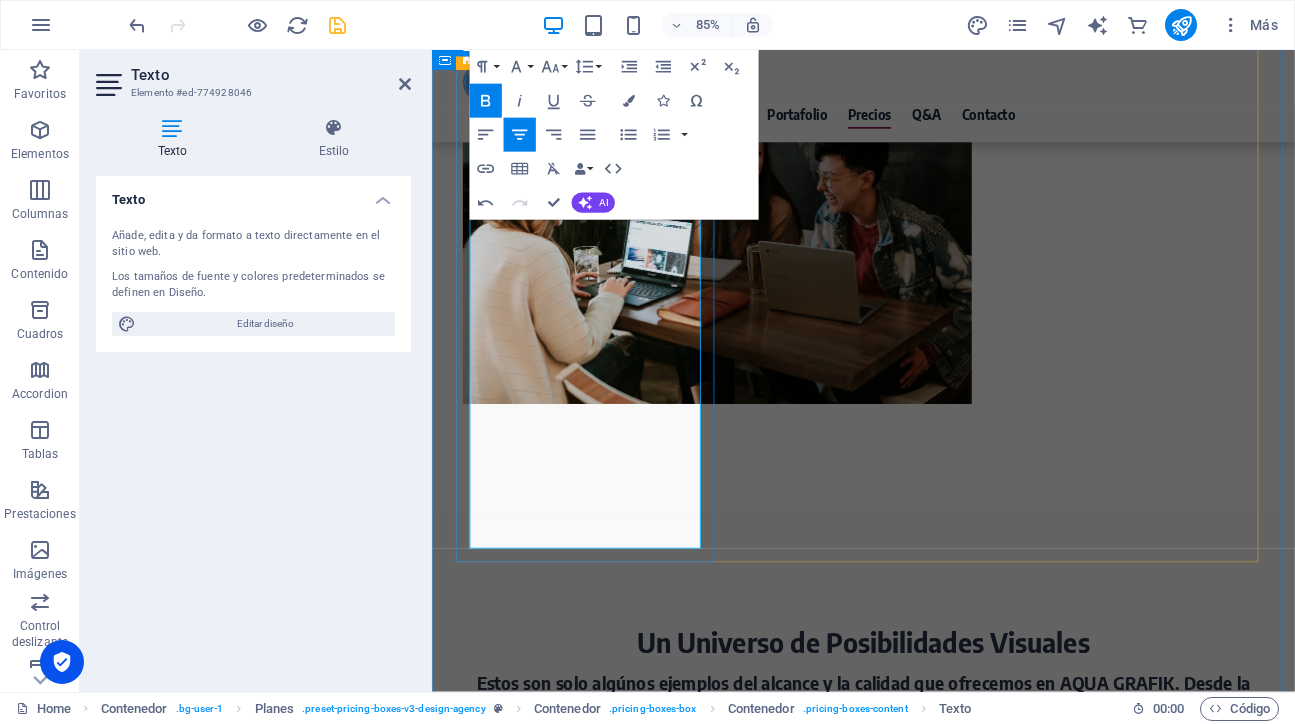 click on "Ideal para:  Clientes con necesidades puntuales y claras. Si sabes exactamente lo que quieres y necesitas una o dos piezas gráficas específicas al mes, como tarjetas de presentación impactantes, un pendón que capture miradas, un logo que defina tu marca o una infografía que comunique tu mensaje de forma visual y efectiva. Virtudes y Ventajas: Agilidad y Precisión:  Diseñado para entregas rápidas y directas, justo cuando lo necesitas. Soluciones a Medida:  Obtén exactamente la pieza gráfica que tienes en mente, sin complicaciones. Eficiencia:  Perfecto para proyectos que requieren una intervención gráfica específica y de alta calidad." at bounding box center (940, 3590) 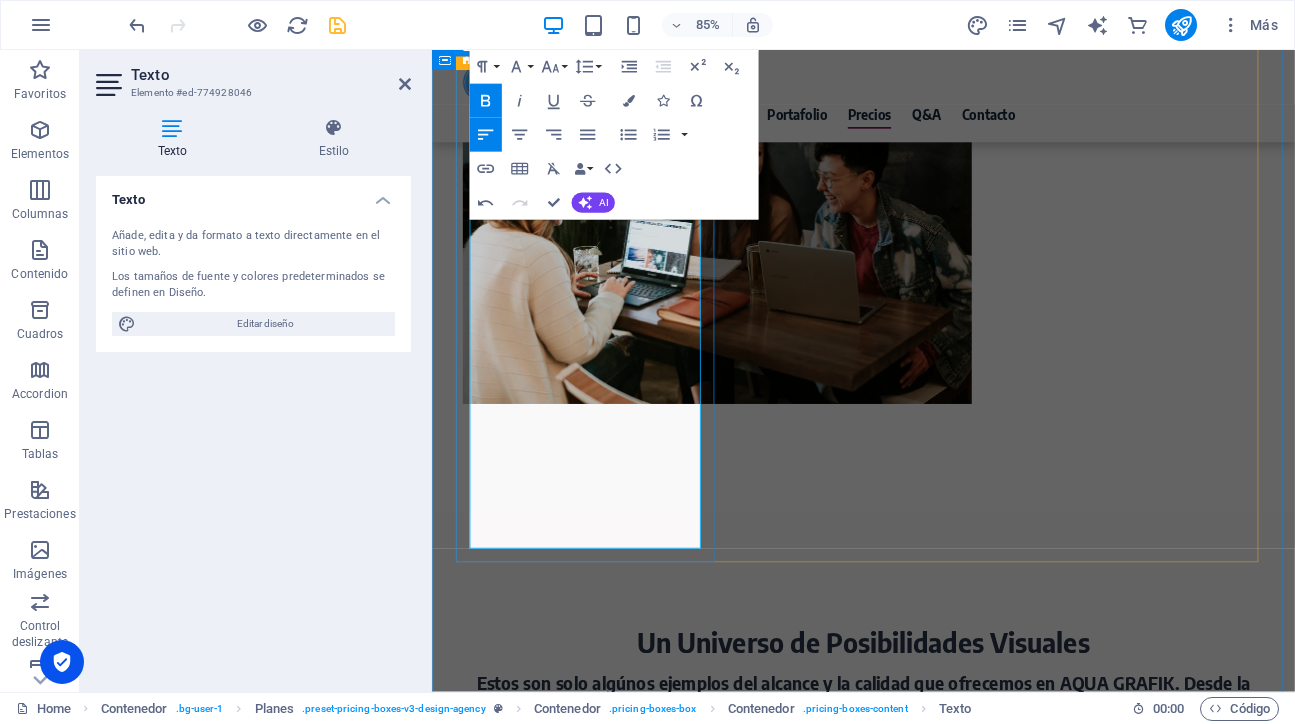 drag, startPoint x: 479, startPoint y: 357, endPoint x: 700, endPoint y: 623, distance: 345.828 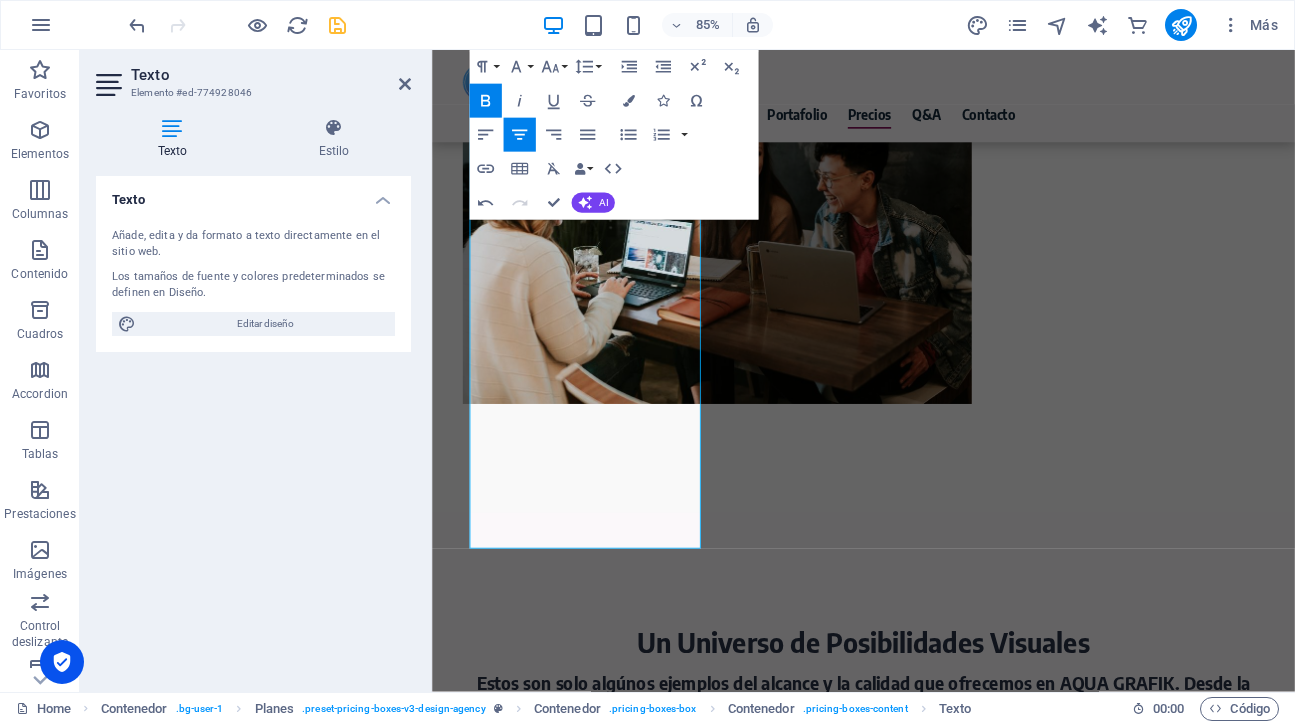 click 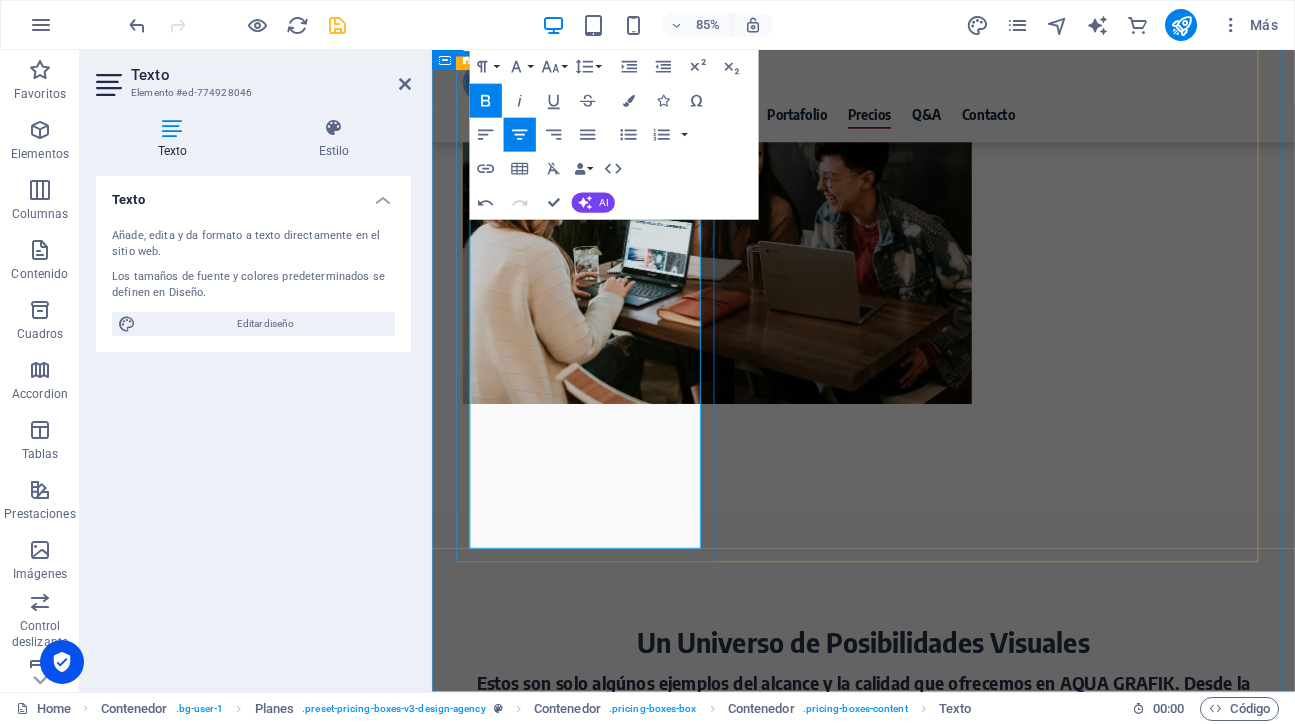 click on "Virtudes y Ventajas:" at bounding box center (554, 3574) 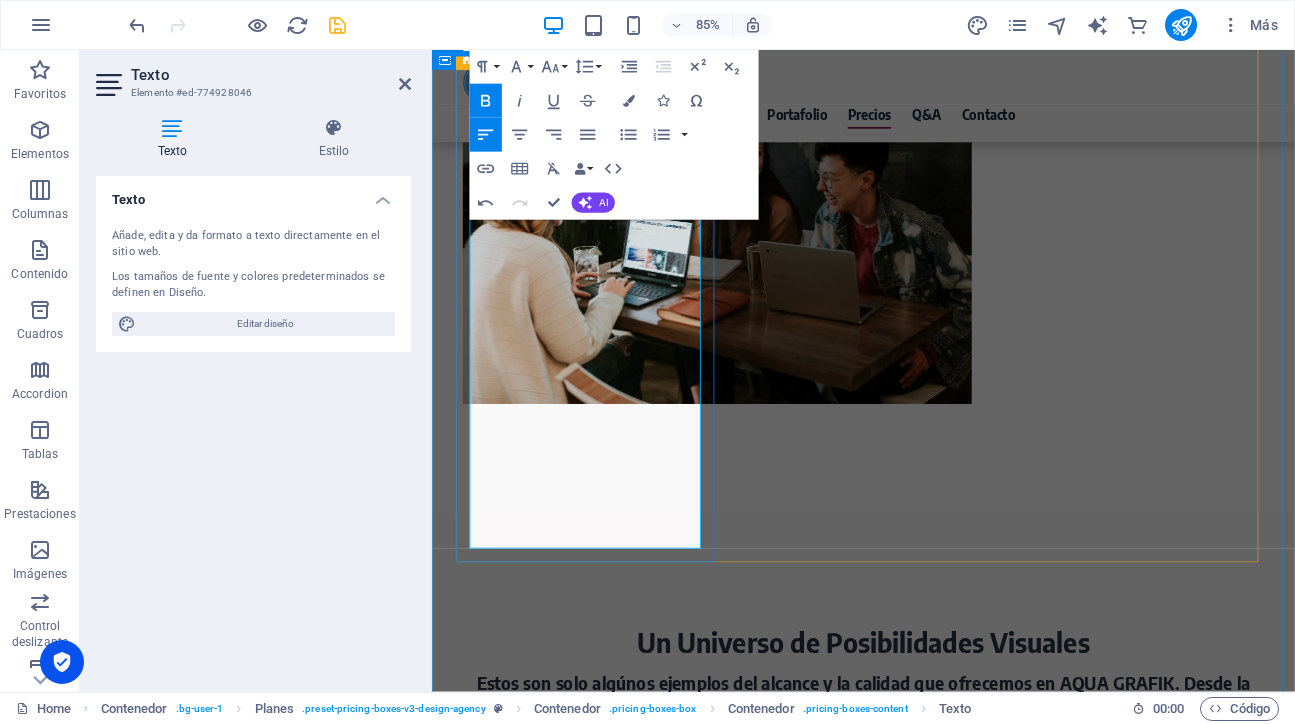drag, startPoint x: 725, startPoint y: 622, endPoint x: 467, endPoint y: 366, distance: 363.45563 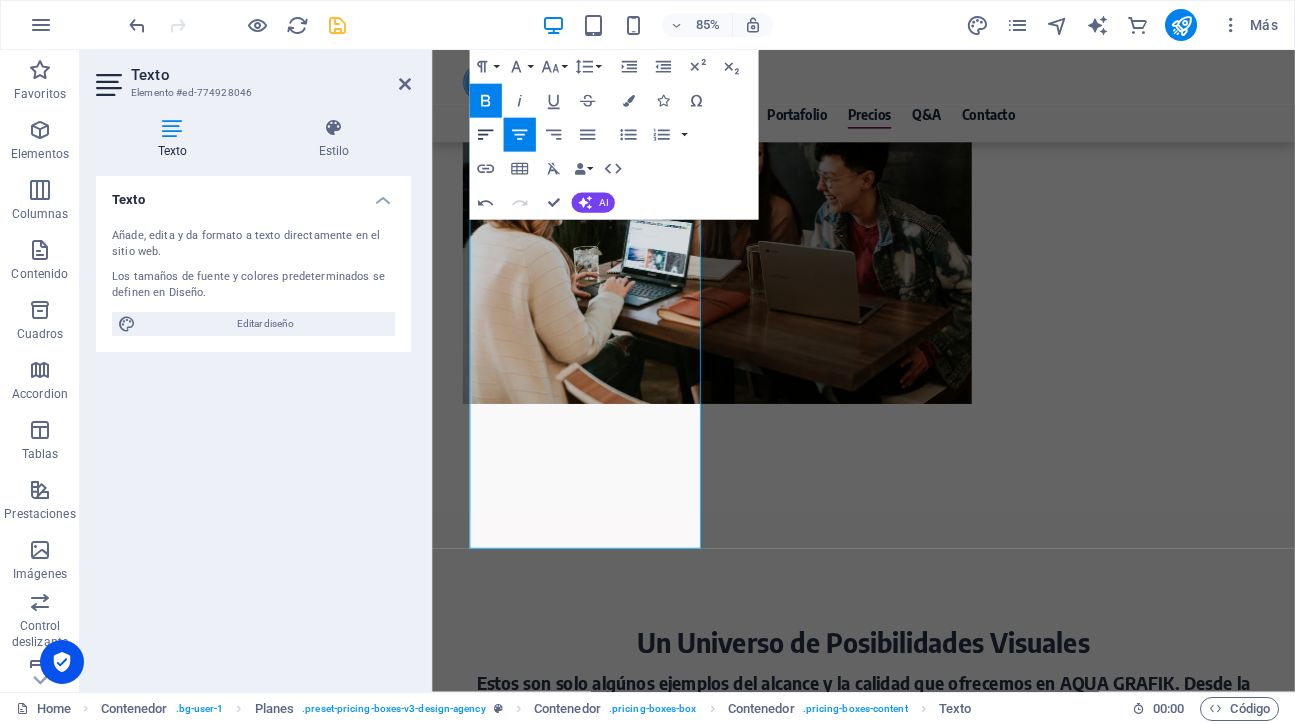 click 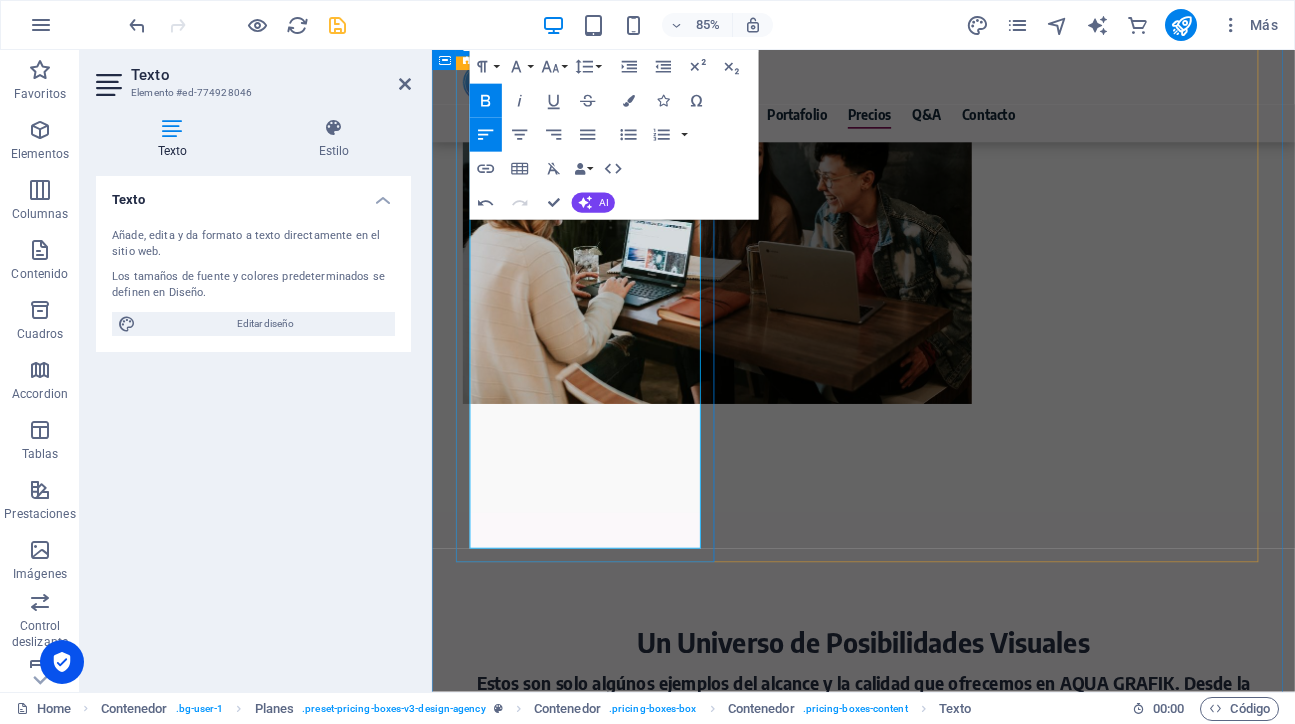 click on "Soluciones a Medida:  Obtén exactamente la pieza gráfica que tienes en mente, sin complicaciones." at bounding box center [940, 3647] 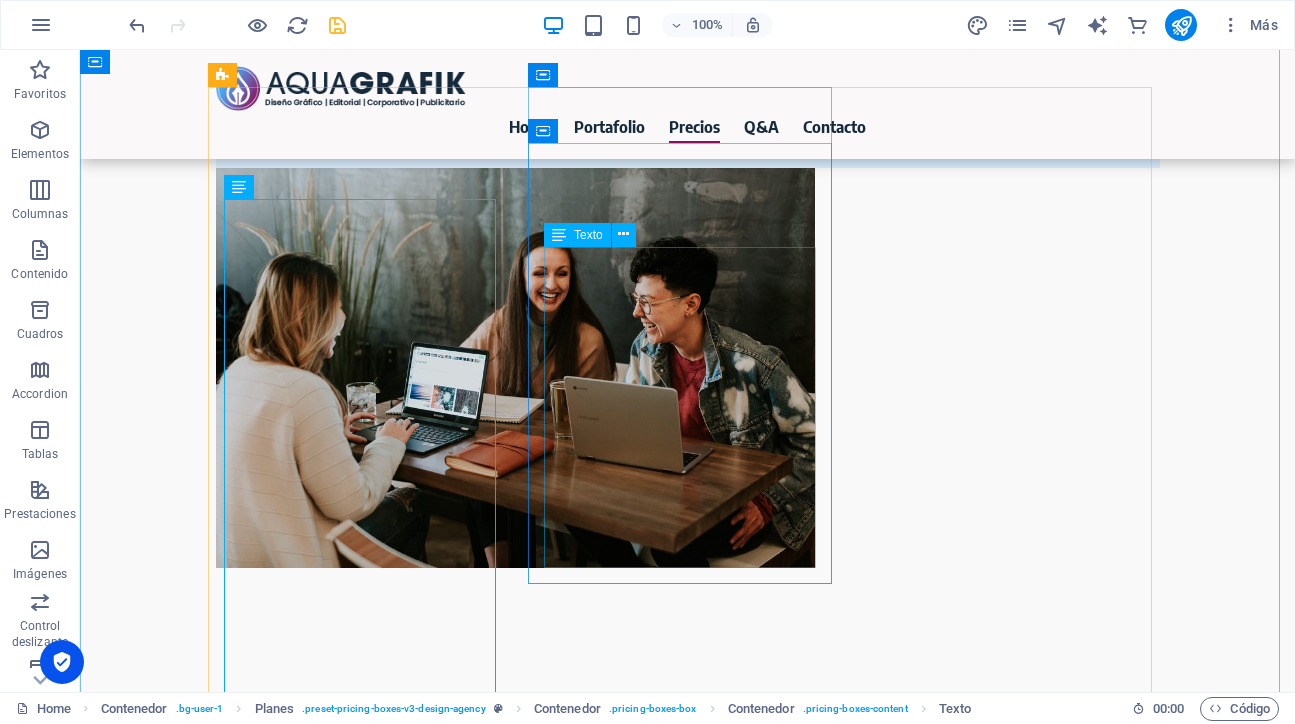 scroll, scrollTop: 5122, scrollLeft: 0, axis: vertical 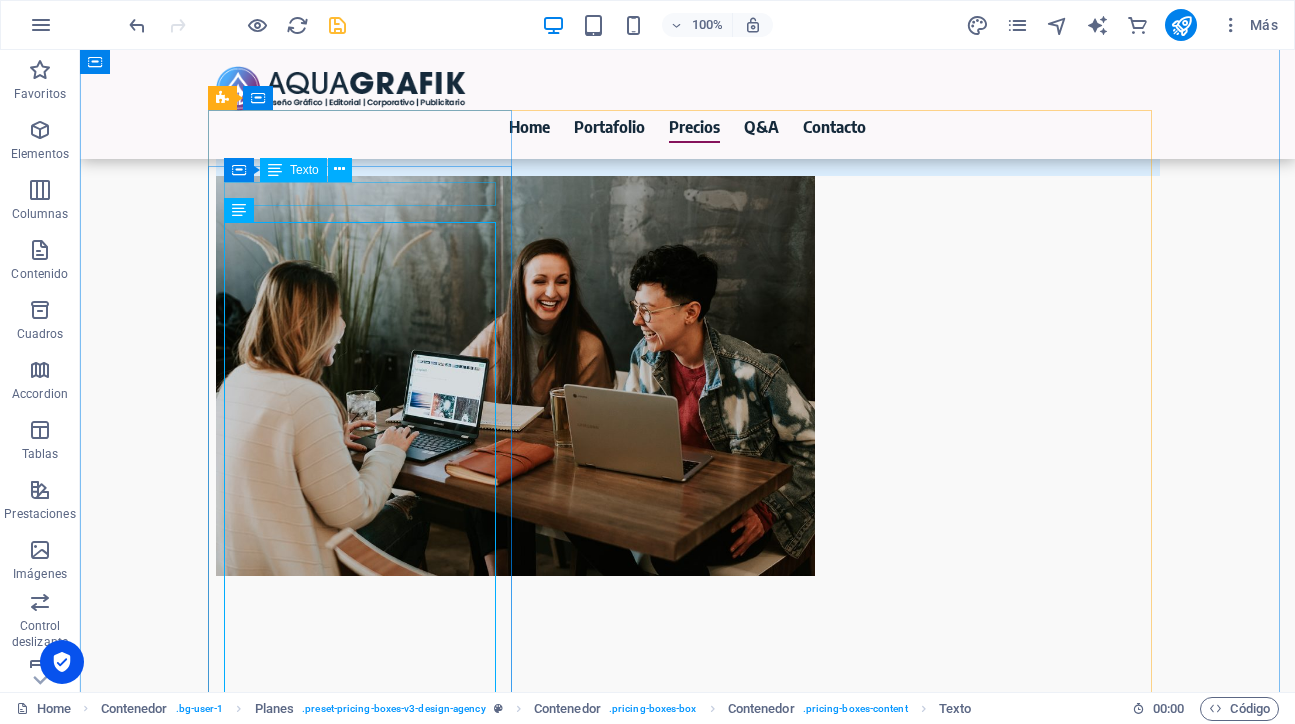 click on "Diseño Esencial" at bounding box center [688, 3553] 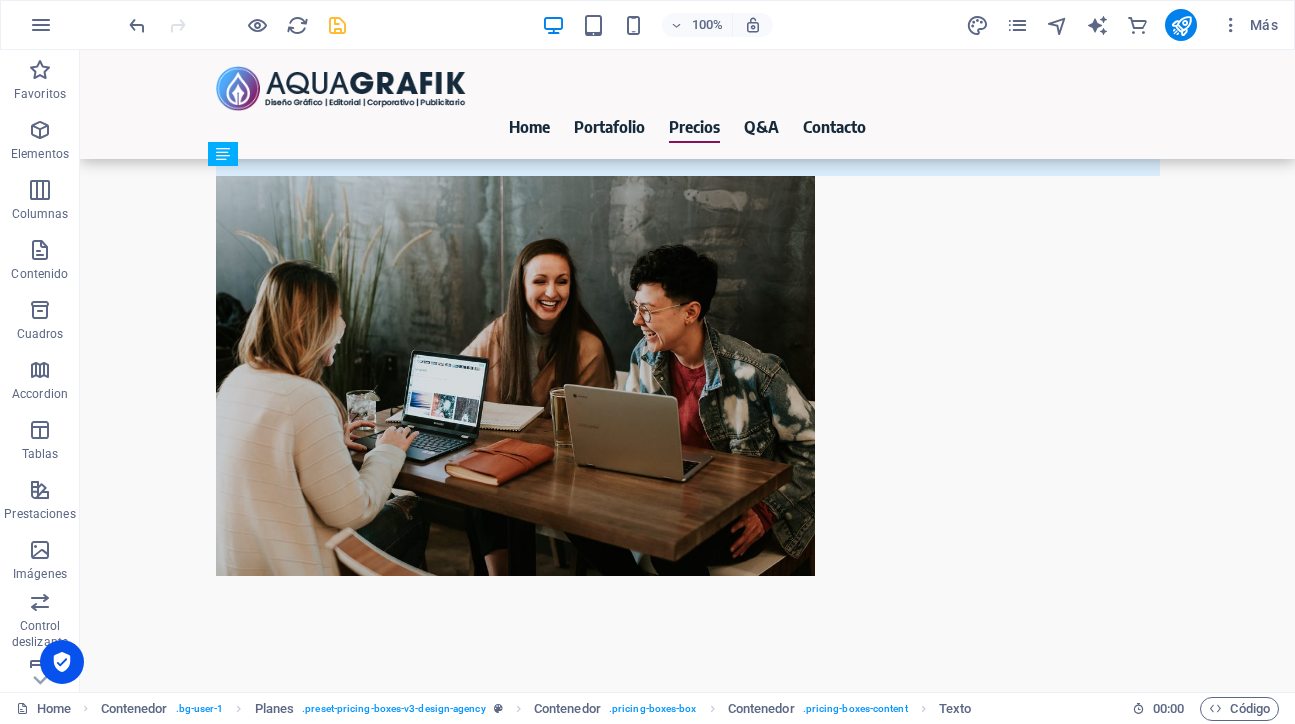 drag, startPoint x: 427, startPoint y: 187, endPoint x: 380, endPoint y: 207, distance: 51.078373 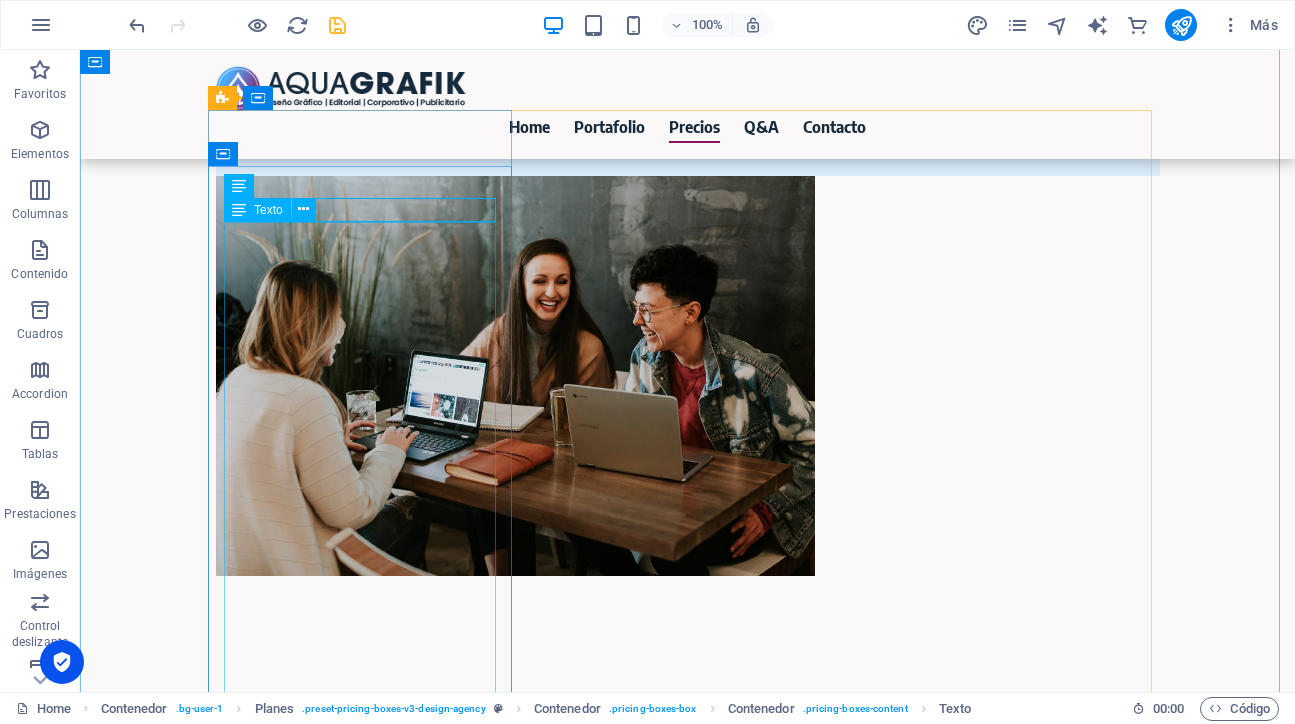 click on "Ideal para:  Clientes con necesidades puntuales y claras. Si sabes exactamente lo que quieres y necesitas una o dos piezas gráficas específicas al mes, como tarjetas de presentación impactantes, un pendón que capture miradas, un logo que defina tu marca o una infografía que comunique tu mensaje de forma visual y efectiva. Virtudes y Ventajas: Agilidad y Precisión:  Diseñado para entregas rápidas y directas, justo cuando lo necesitas. Soluciones a Medida:  Obtén exactamente la pieza gráfica que tienes en mente, sin complicaciones. Eficiencia:  Perfecto para proyectos que requieren una intervención gráfica específica y de alta calidad." at bounding box center [688, 3698] 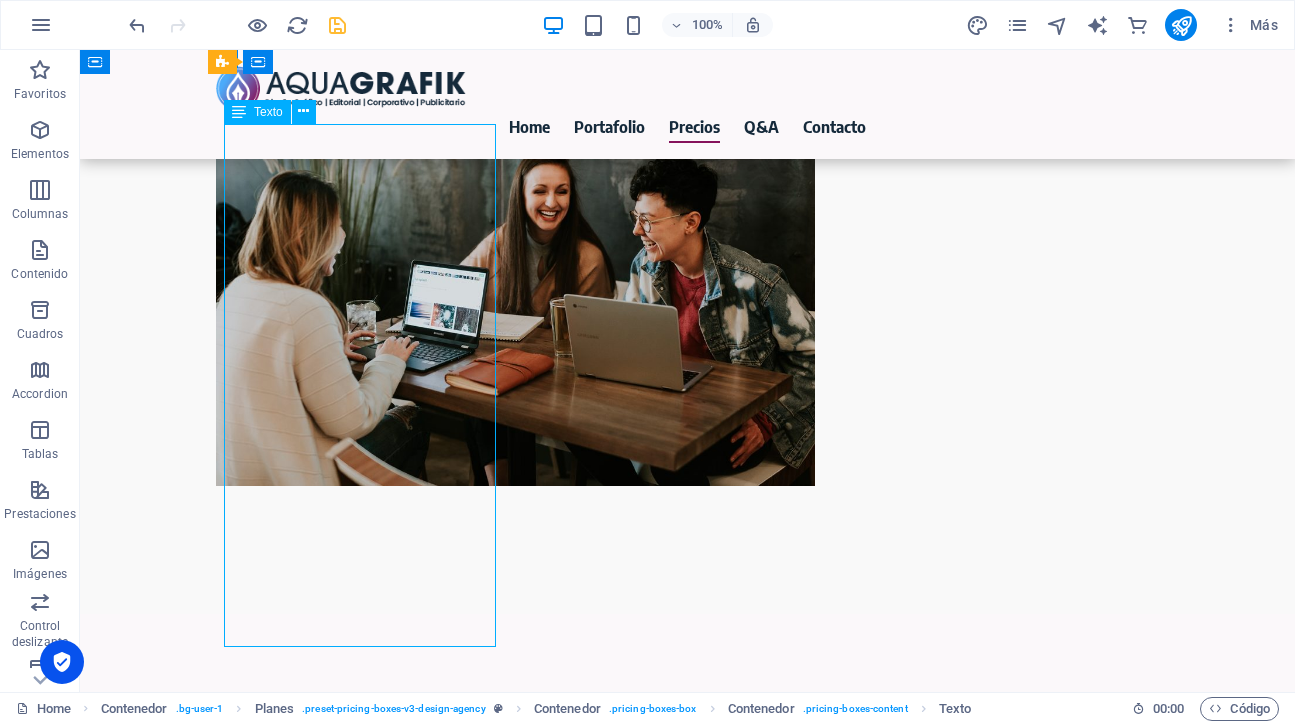 scroll, scrollTop: 5210, scrollLeft: 0, axis: vertical 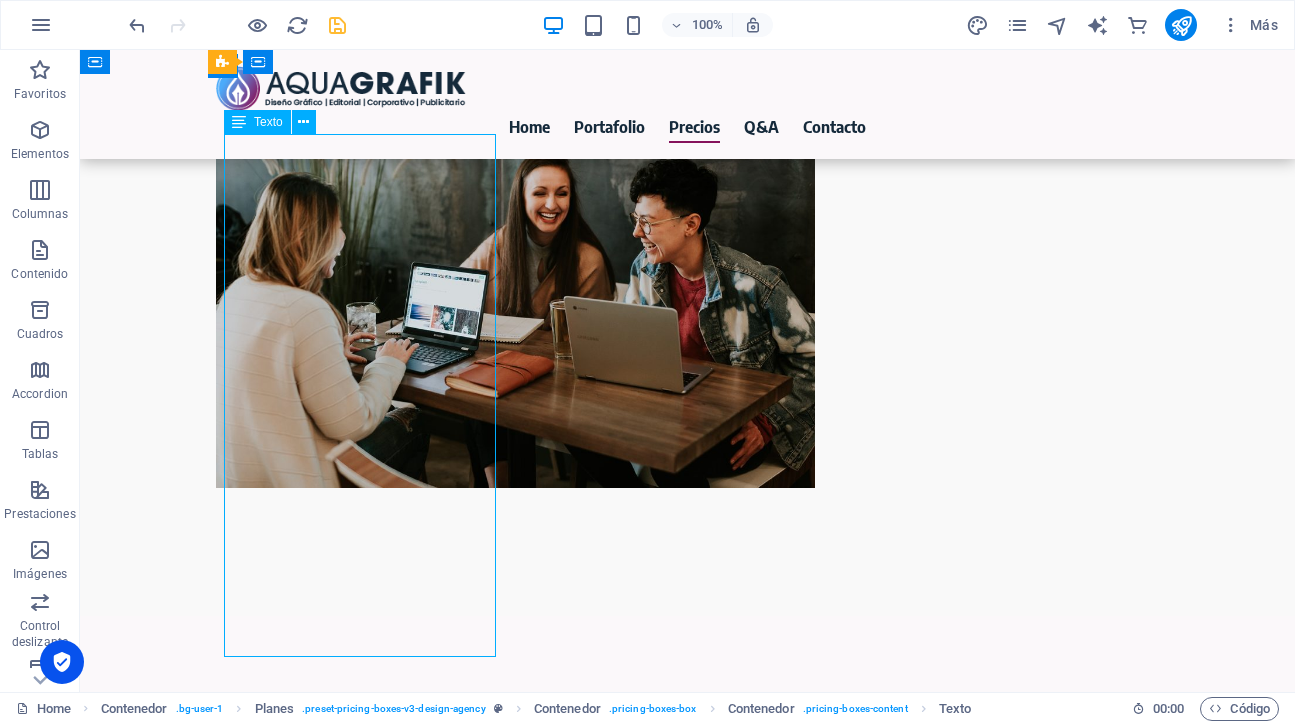 click on "Ideal para:  Clientes con necesidades puntuales y claras. Si sabes exactamente lo que quieres y necesitas una o dos piezas gráficas específicas al mes, como tarjetas de presentación impactantes, un pendón que capture miradas, un logo que defina tu marca o una infografía que comunique tu mensaje de forma visual y efectiva. Virtudes y Ventajas: Agilidad y Precisión:  Diseñado para entregas rápidas y directas, justo cuando lo necesitas. Soluciones a Medida:  Obtén exactamente la pieza gráfica que tienes en mente, sin complicaciones. Eficiencia:  Perfecto para proyectos que requieren una intervención gráfica específica y de alta calidad." at bounding box center (688, 3610) 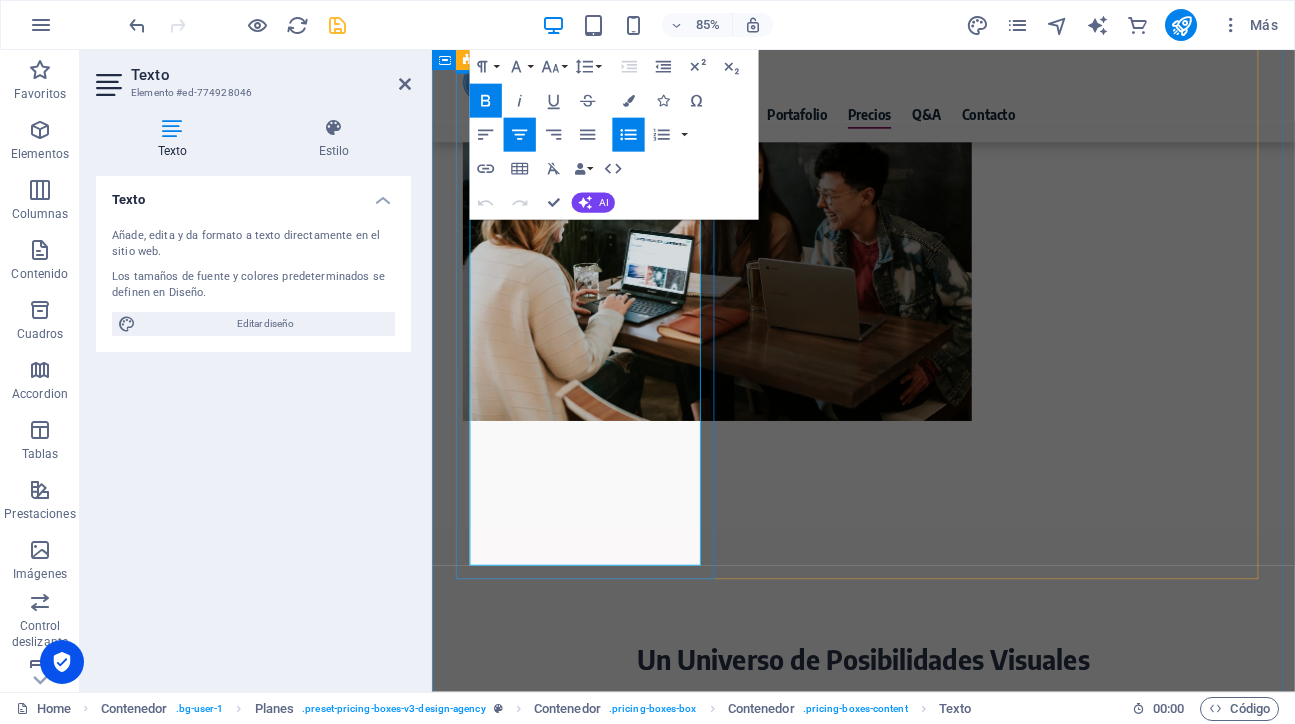 click on "Eficiencia:  Perfecto para proyectos que requieren una intervención gráfica específica y de alta calidad." at bounding box center (940, 3708) 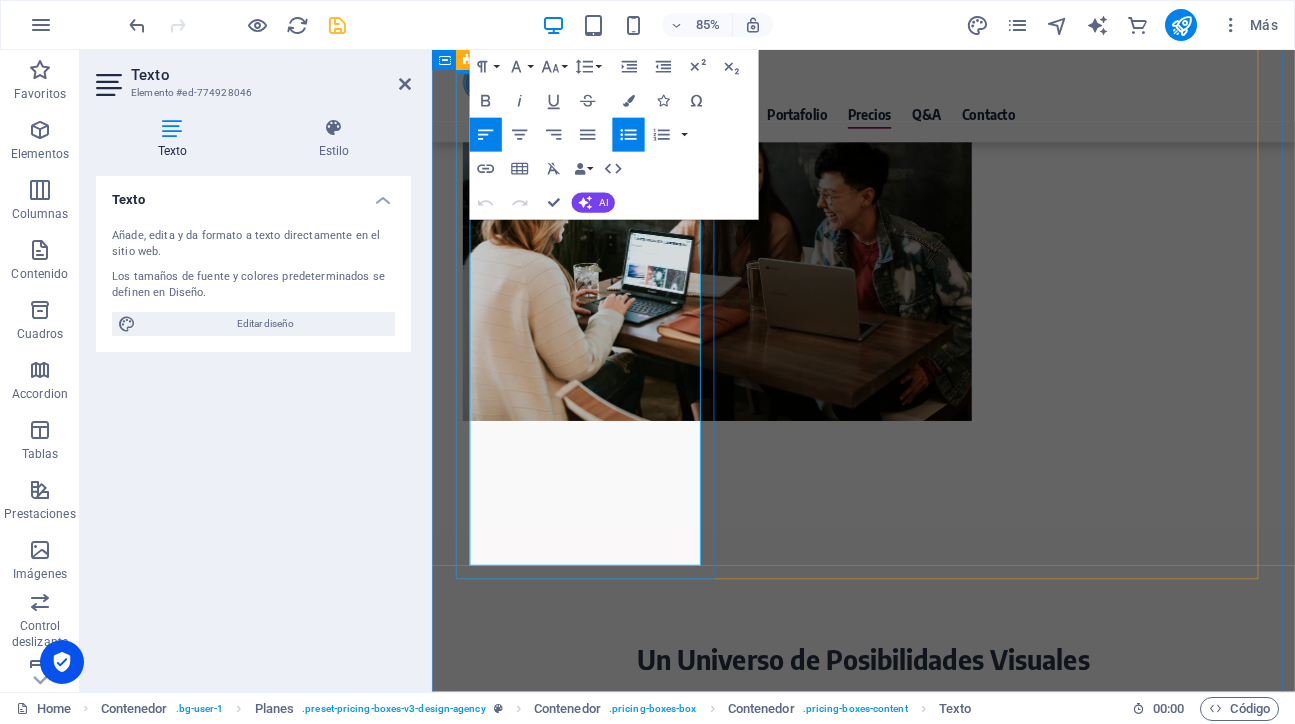 drag, startPoint x: 717, startPoint y: 636, endPoint x: 477, endPoint y: 376, distance: 353.83612 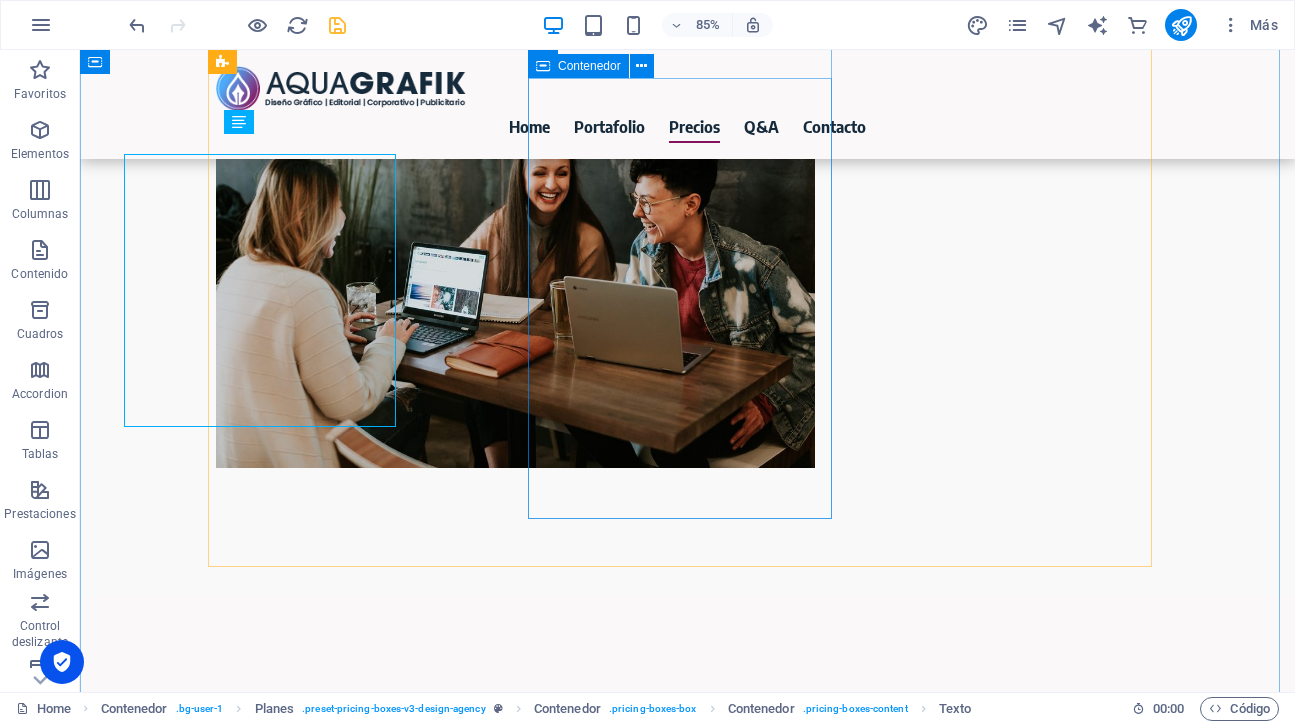 scroll, scrollTop: 5210, scrollLeft: 0, axis: vertical 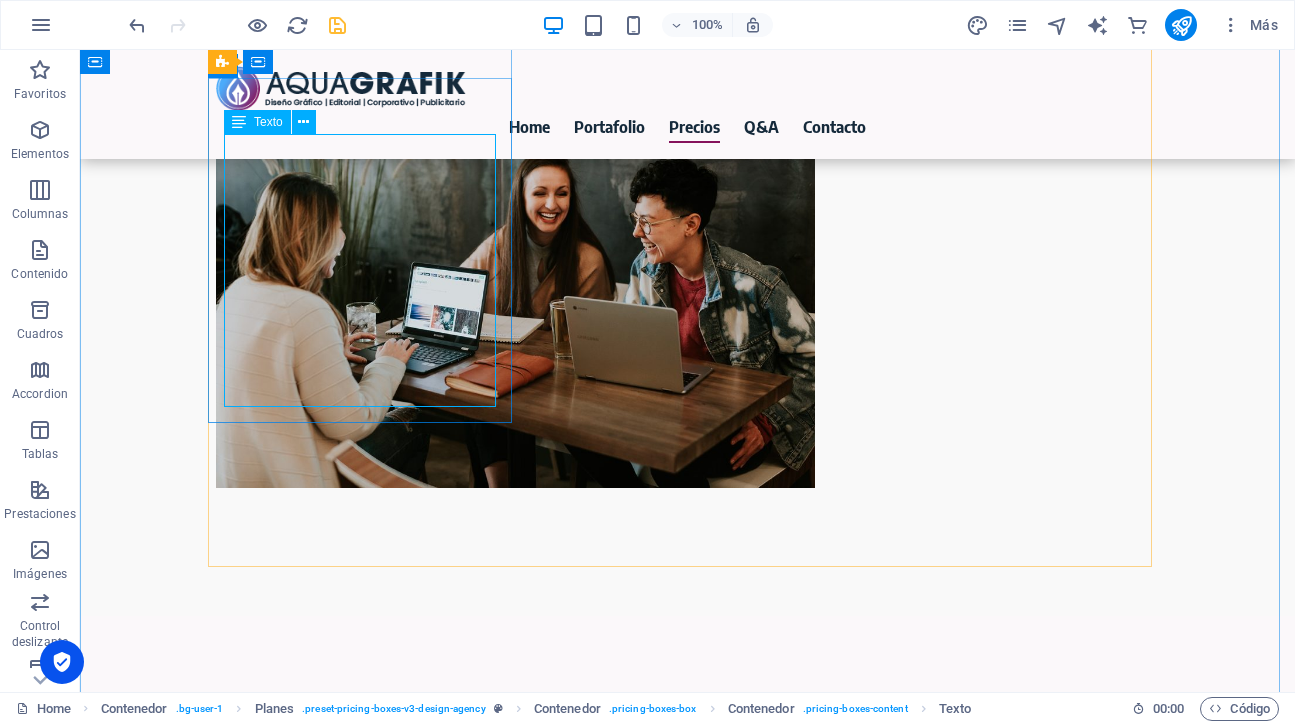 click on "Ideal para:  Clientes con necesidades puntuales y claras. Si sabes exactamente lo que quieres y necesitas una o dos piezas gráficas específicas al mes, como tarjetas de presentación impactantes, un pendón que capture miradas, un logo que defina tu marca o una infografía que comunique tu mensaje de forma visual y efectiva." at bounding box center (688, 3557) 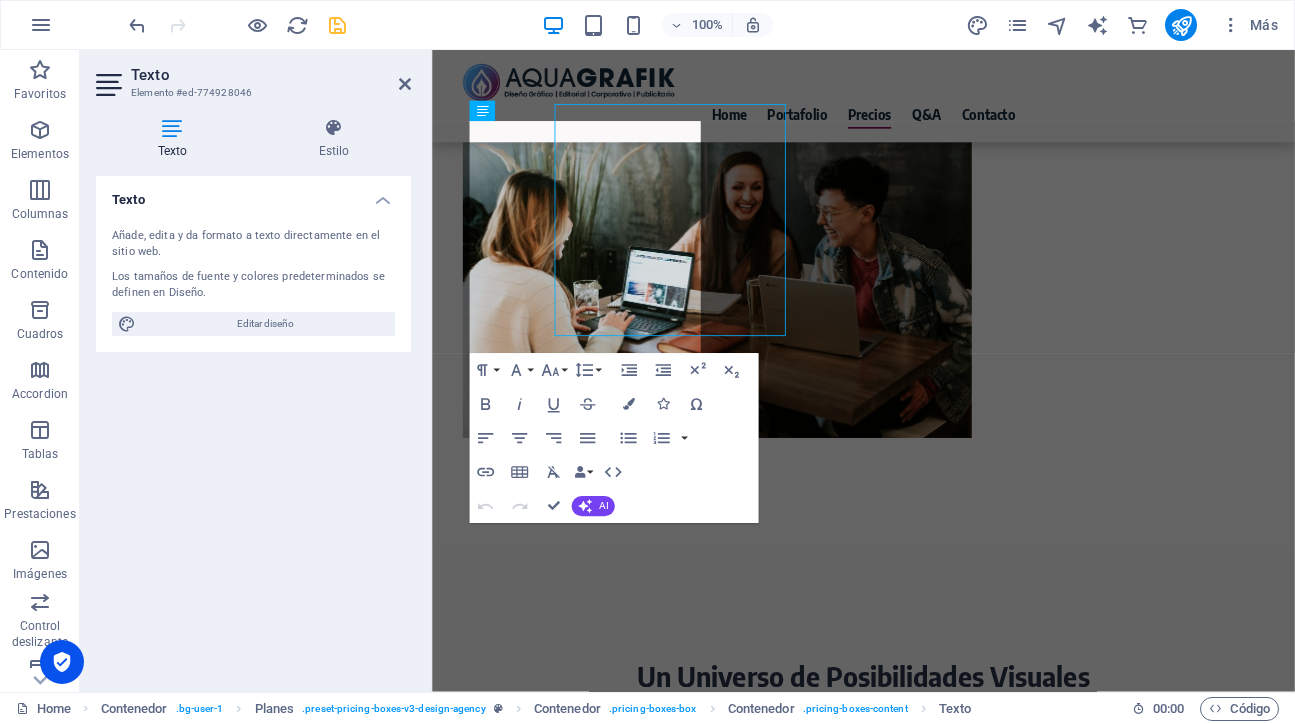 scroll, scrollTop: 5230, scrollLeft: 0, axis: vertical 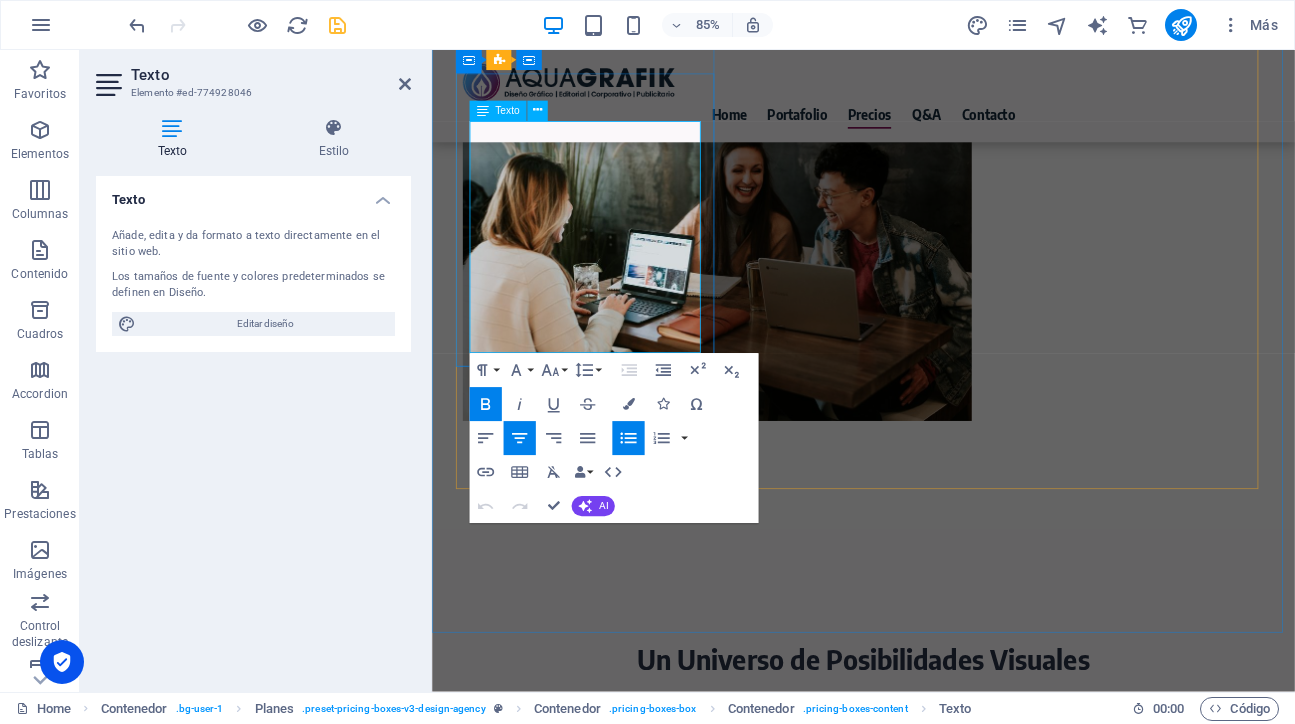 click on "Ideal para:  Clientes con necesidades puntuales y claras. Si sabes exactamente lo que quieres y necesitas una o dos piezas gráficas específicas al mes, como tarjetas de presentación impactantes, un pendón que capture miradas, un logo que defina tu marca o una infografía que comunique tu mensaje de forma visual y efectiva." at bounding box center [940, 3537] 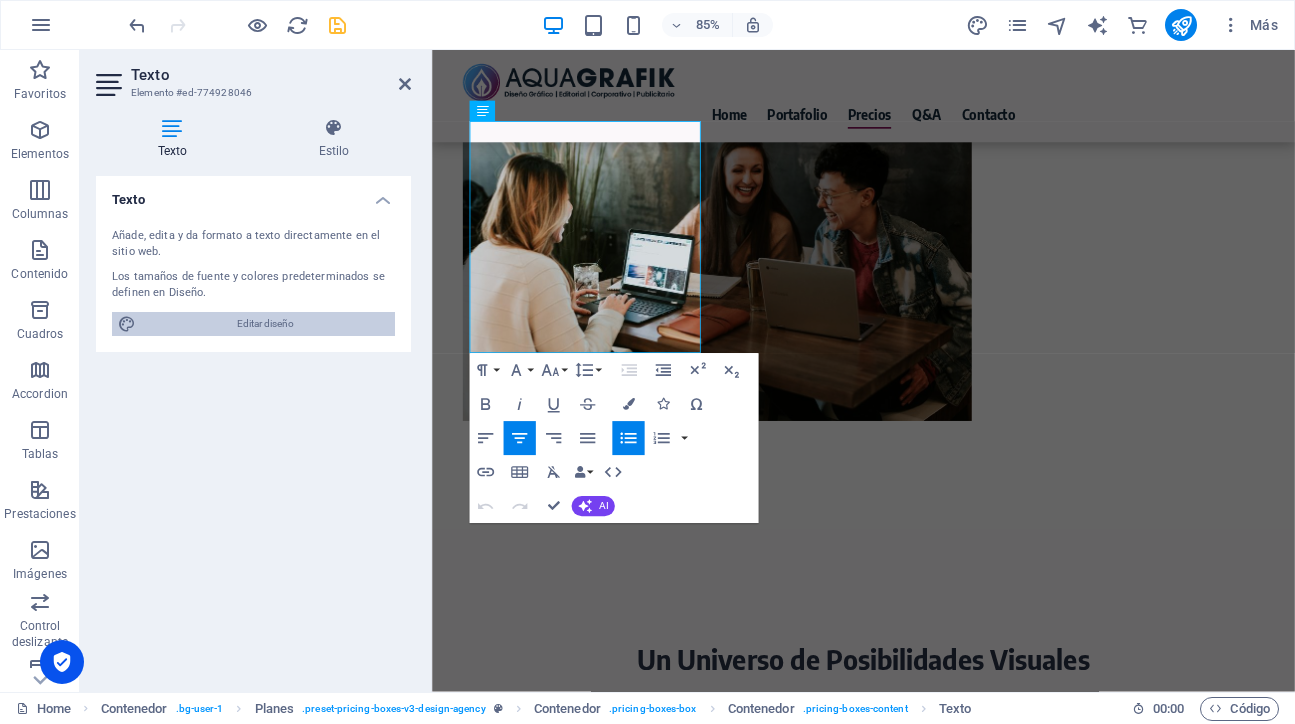 click on "Editar diseño" at bounding box center [265, 324] 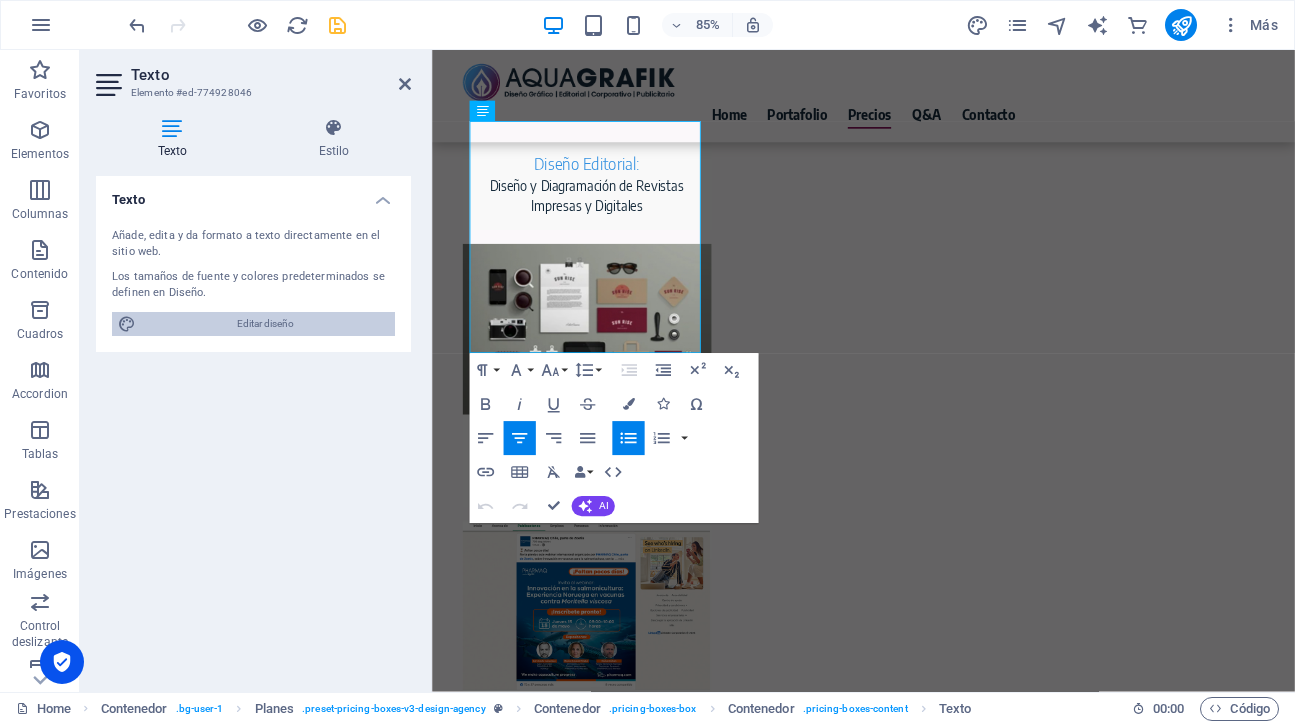 select on "rem" 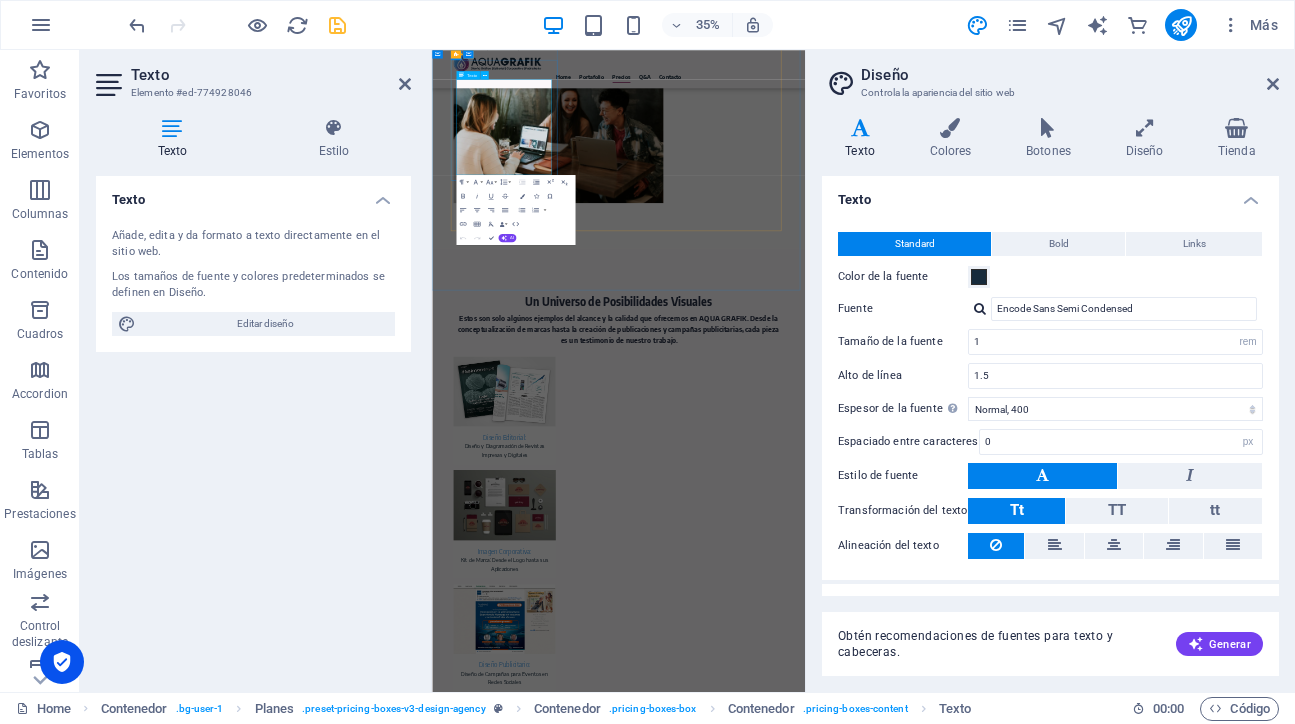 click at bounding box center (965, 3602) 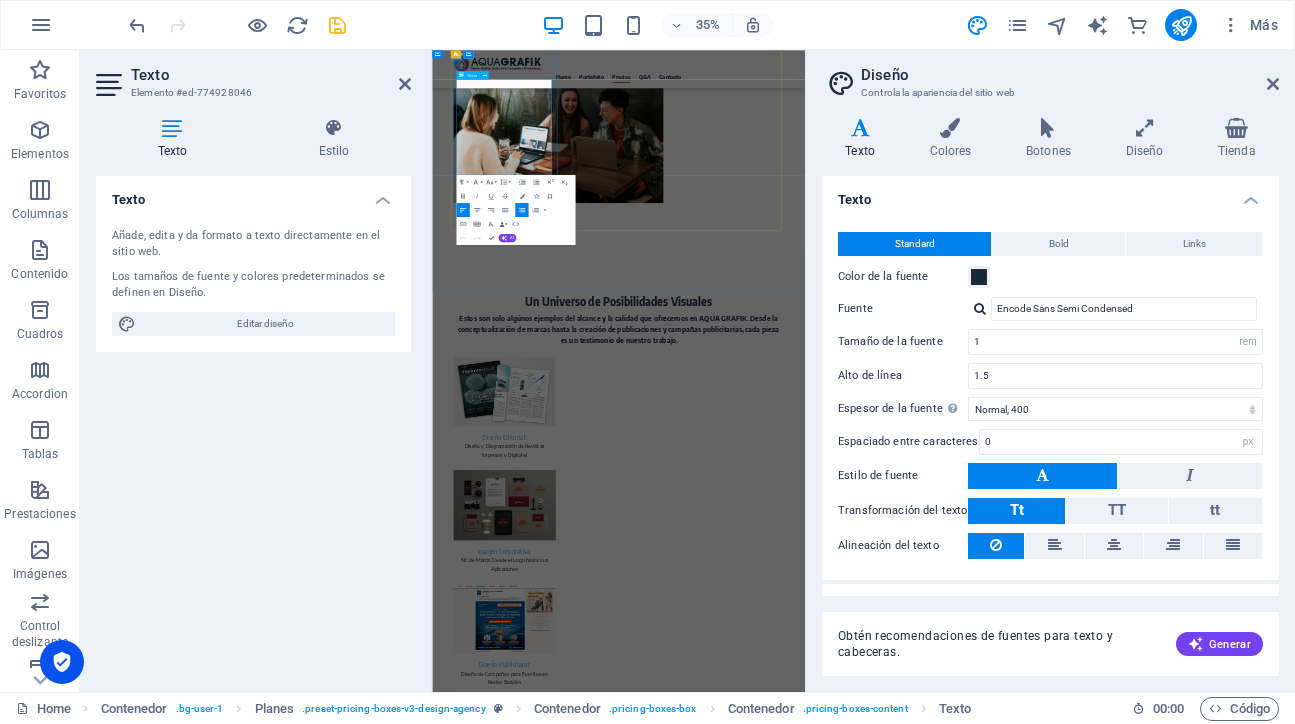 click at bounding box center [965, 3602] 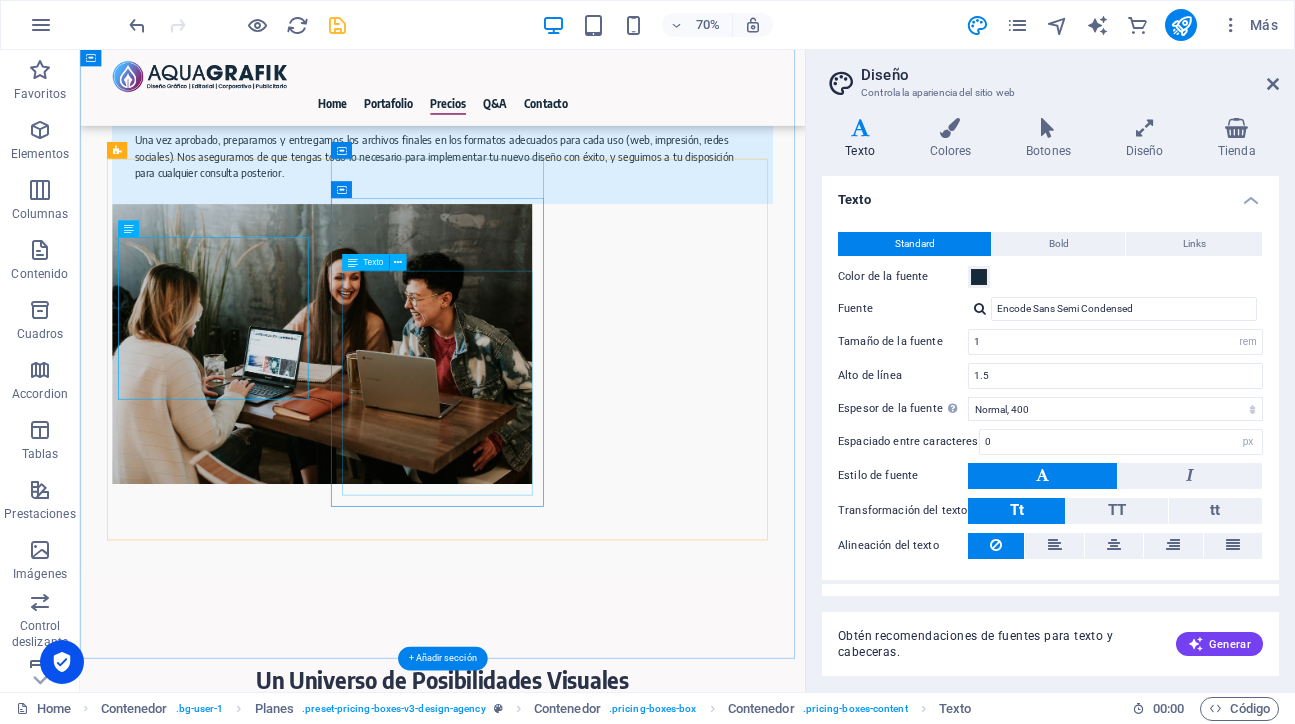 scroll, scrollTop: 5191, scrollLeft: 0, axis: vertical 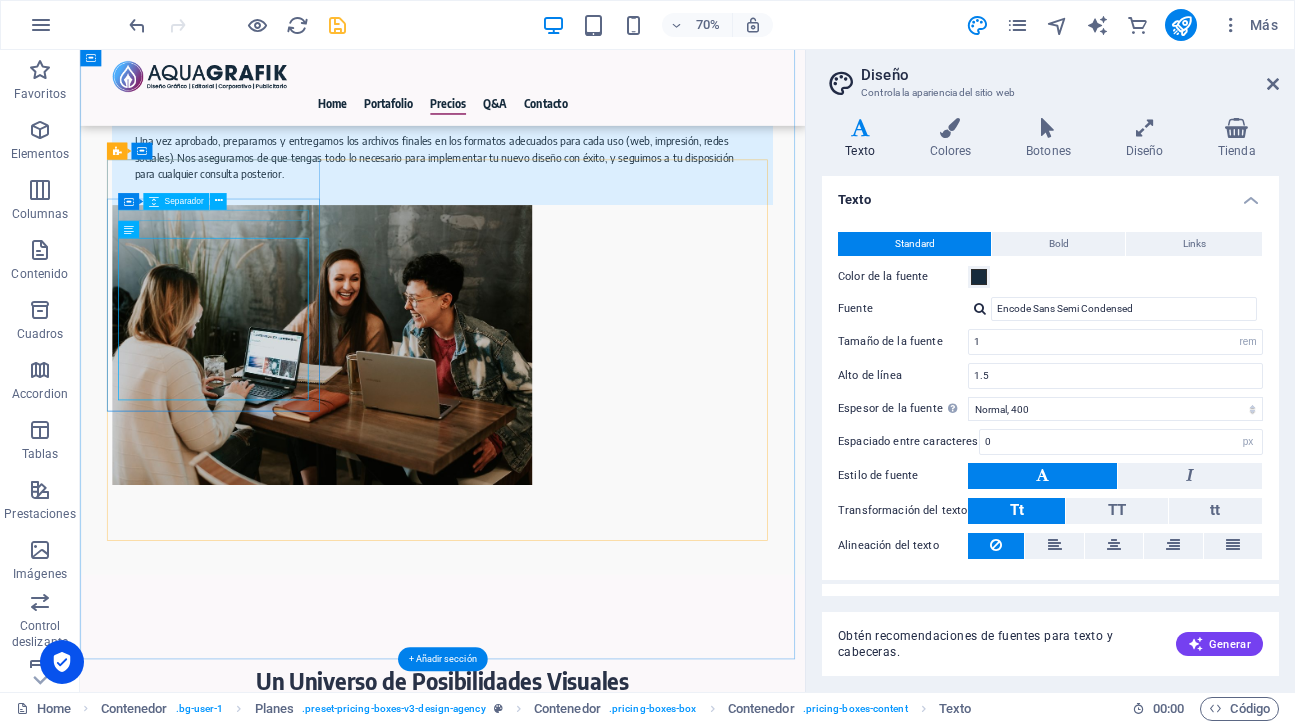 click at bounding box center [598, 3646] 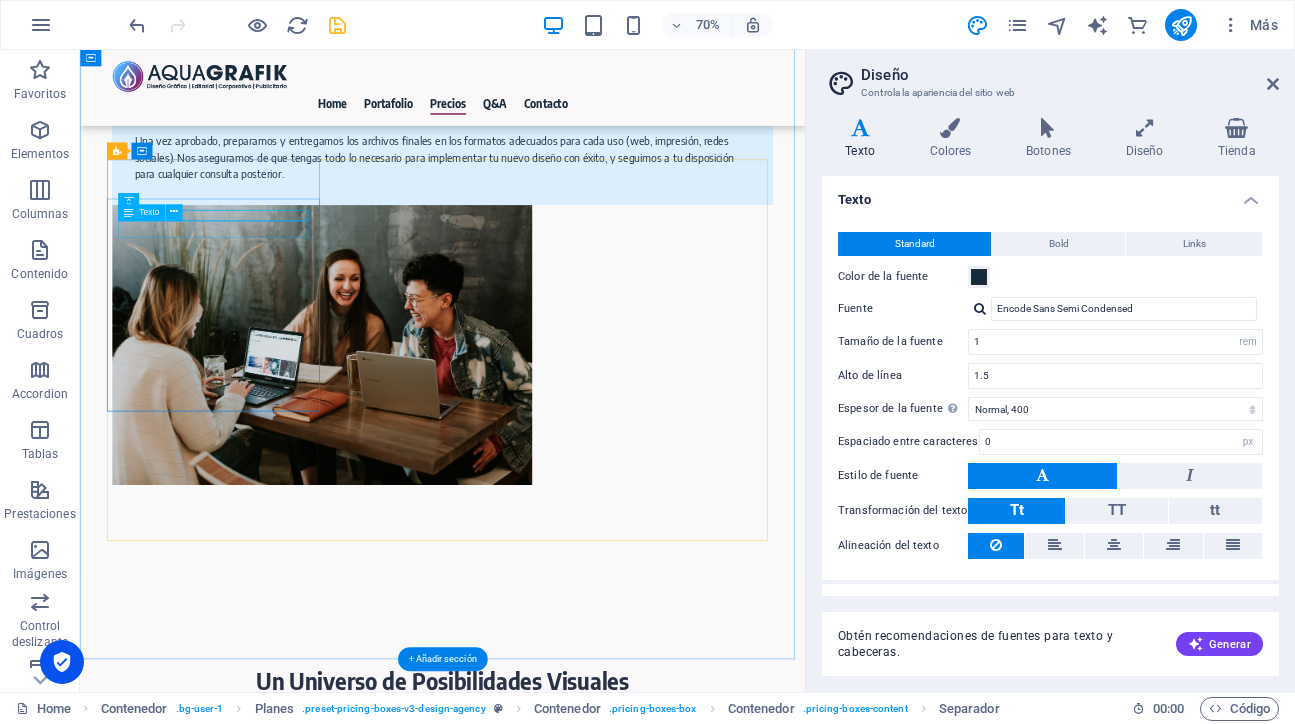 click on "Diseño Esencial" at bounding box center [598, 3666] 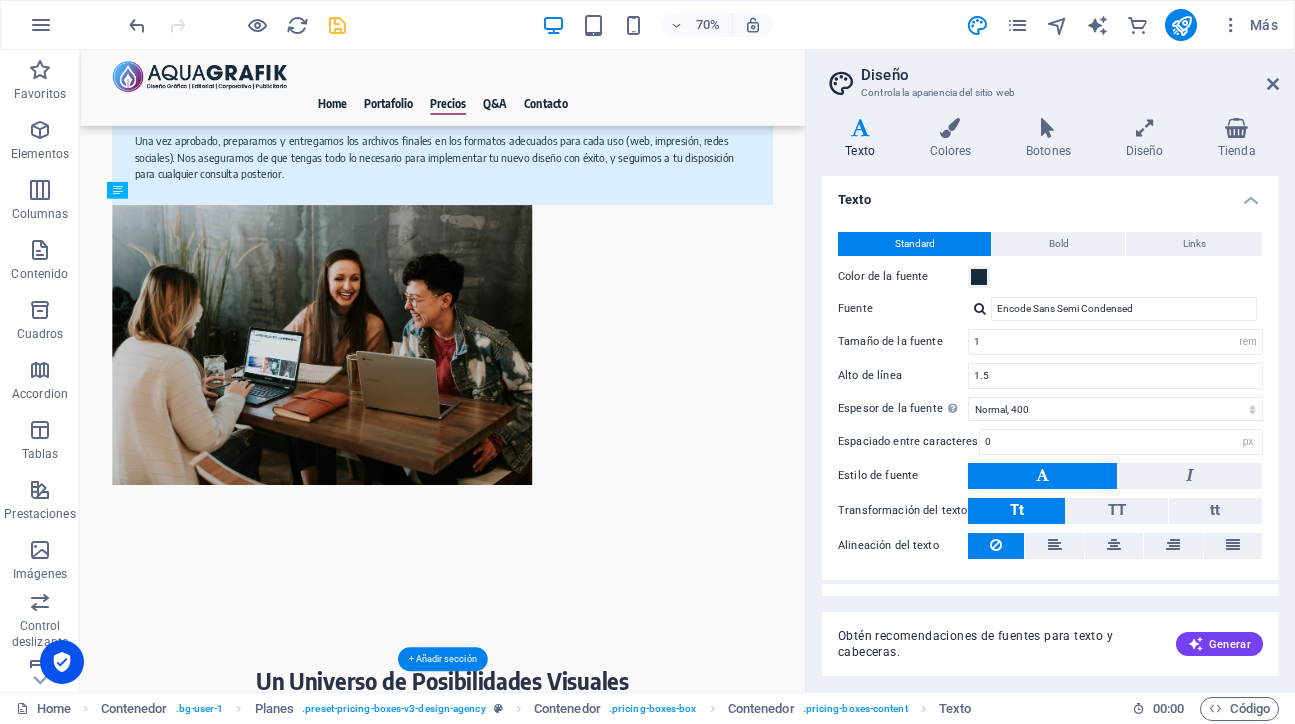 drag, startPoint x: 339, startPoint y: 308, endPoint x: 317, endPoint y: 540, distance: 233.04077 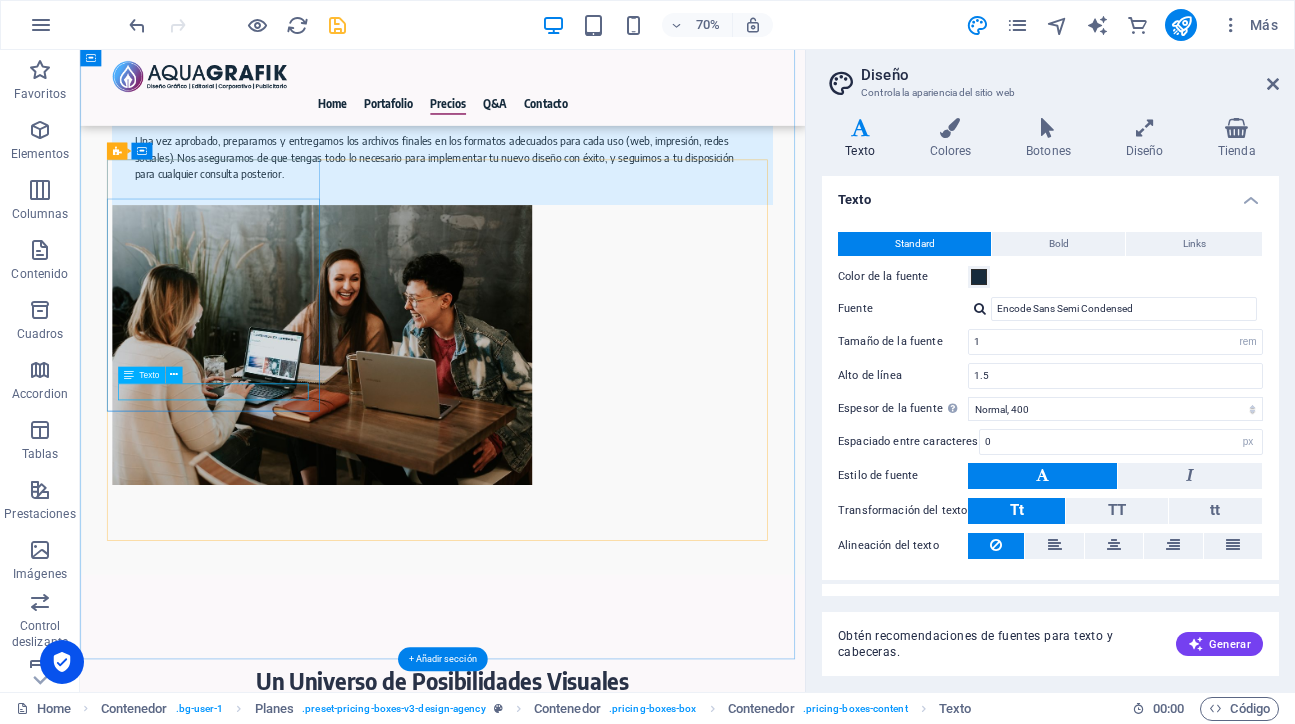 click on "Diseño Esencial" at bounding box center [598, 3754] 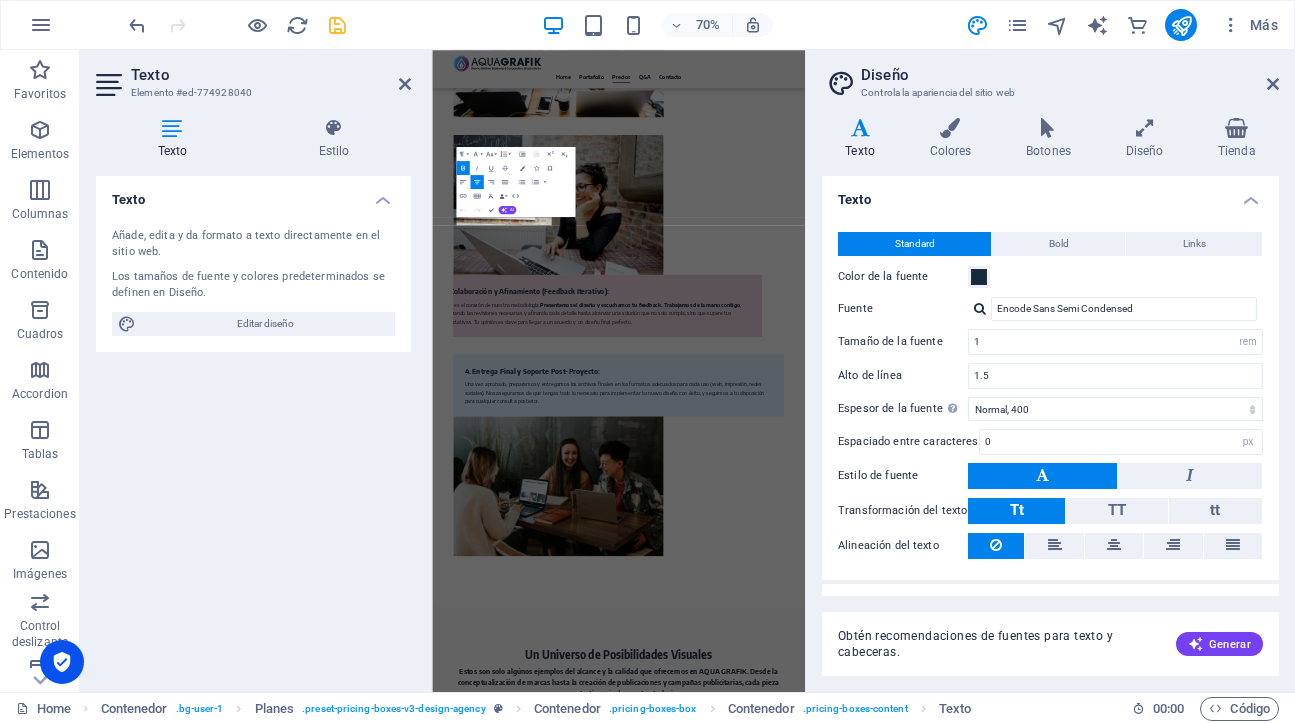 scroll, scrollTop: 6016, scrollLeft: 0, axis: vertical 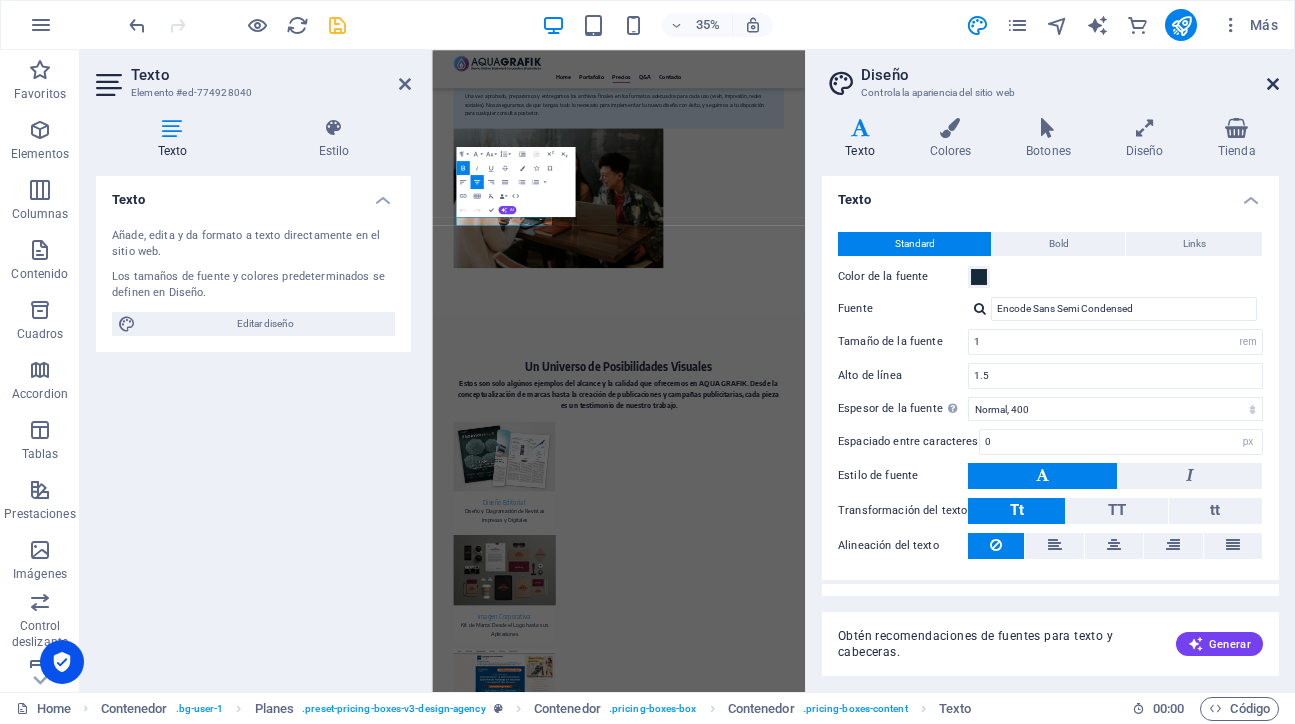 click at bounding box center [1273, 84] 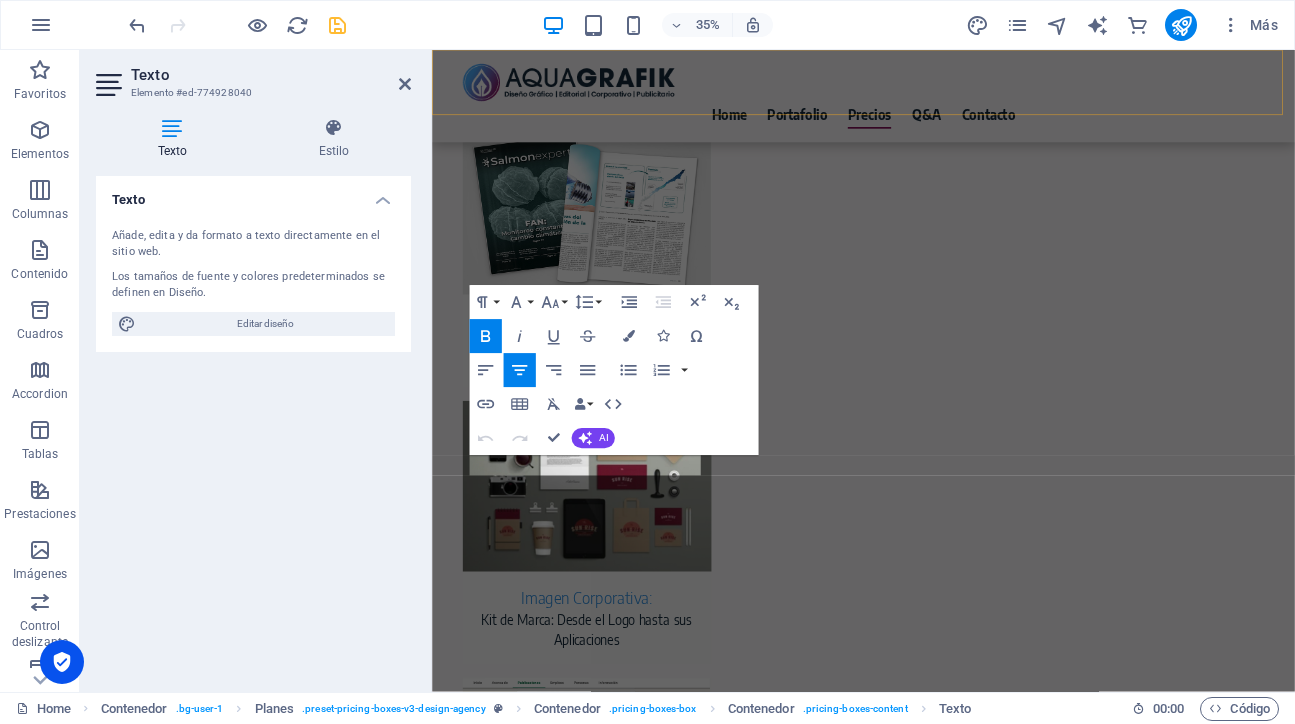 scroll, scrollTop: 5045, scrollLeft: 0, axis: vertical 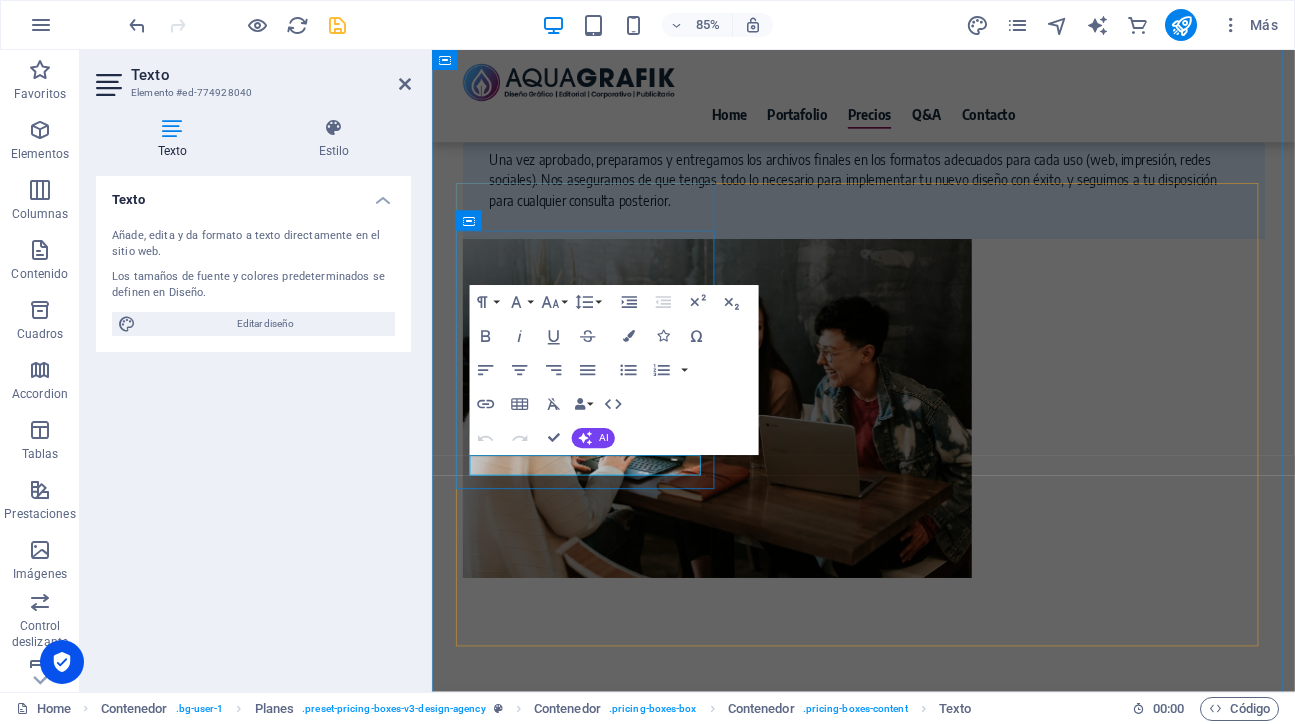 click on "Diseño Esencial" at bounding box center [940, 3754] 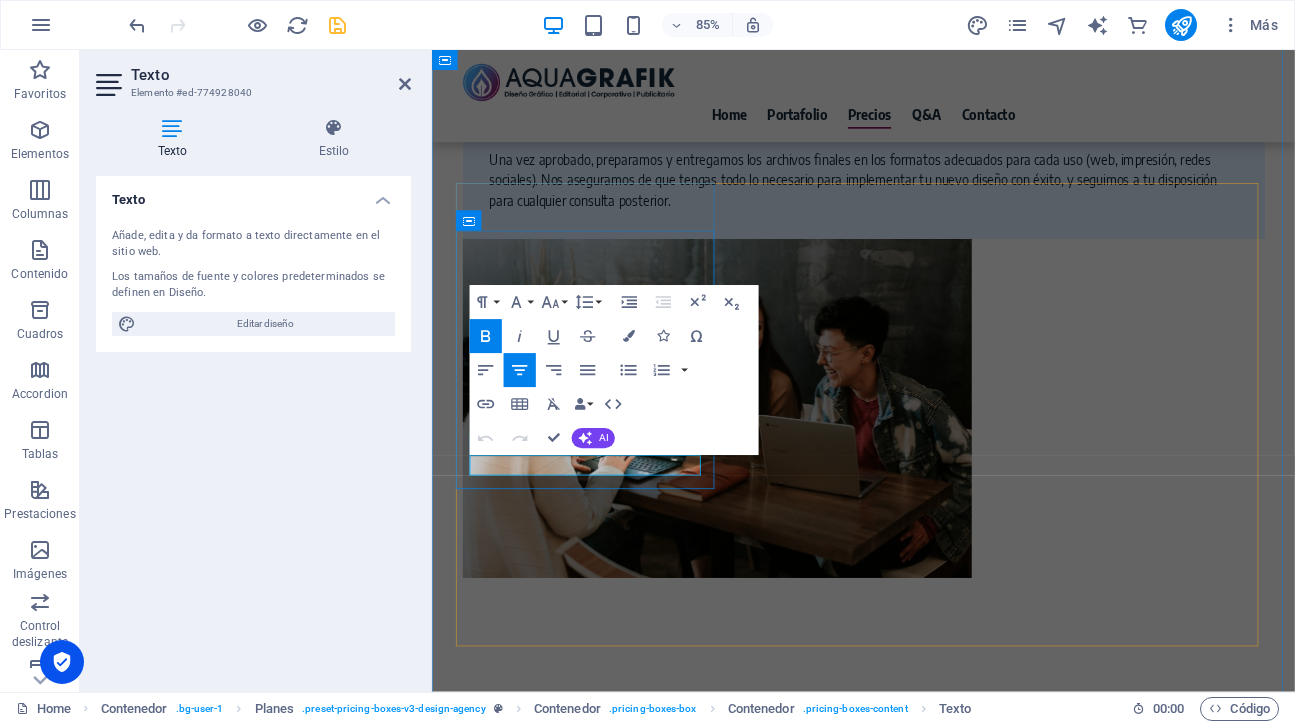 click on "Diseño Esencial" at bounding box center (940, 3754) 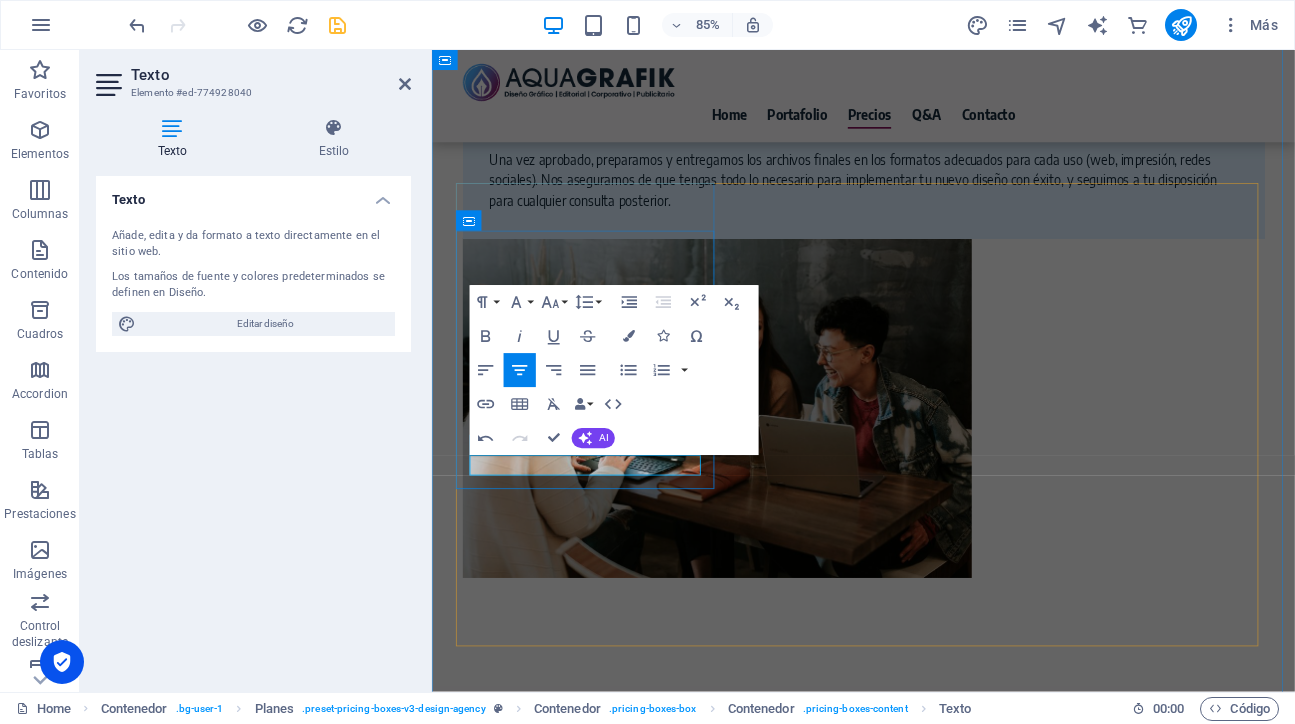 click on "Virtudes y Ventajas:" at bounding box center (940, 3754) 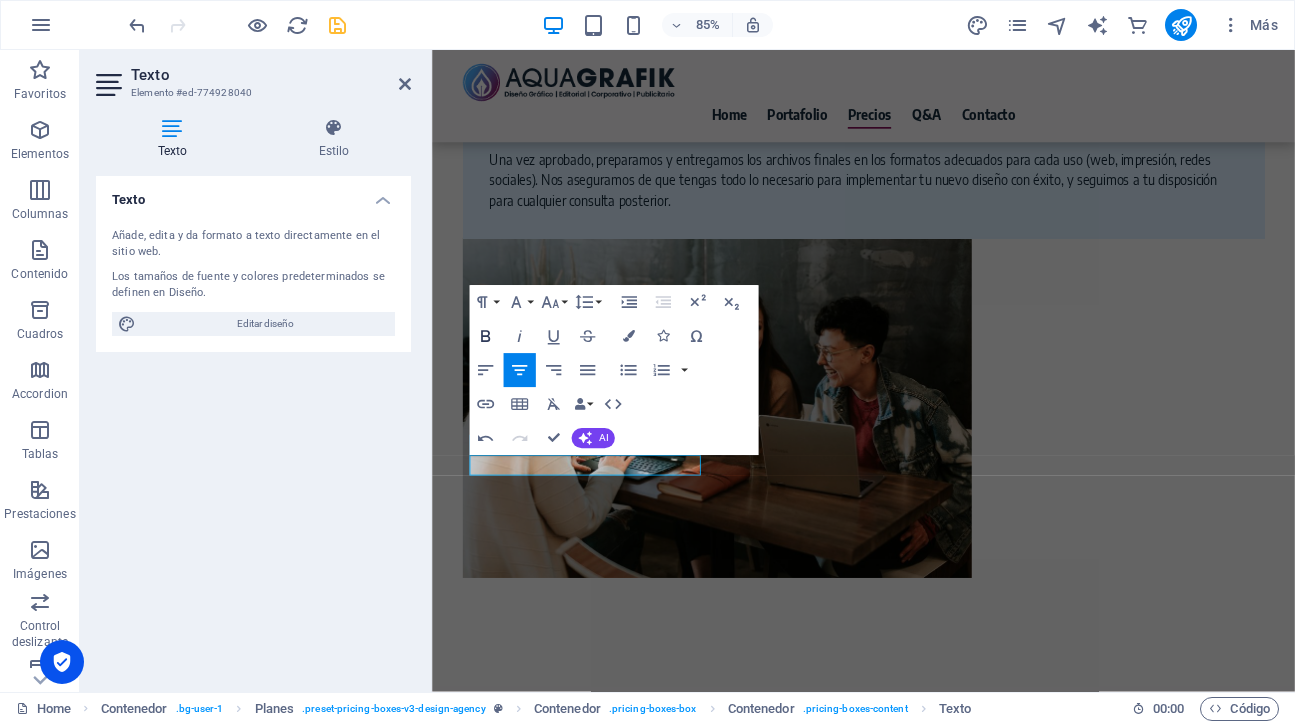 click 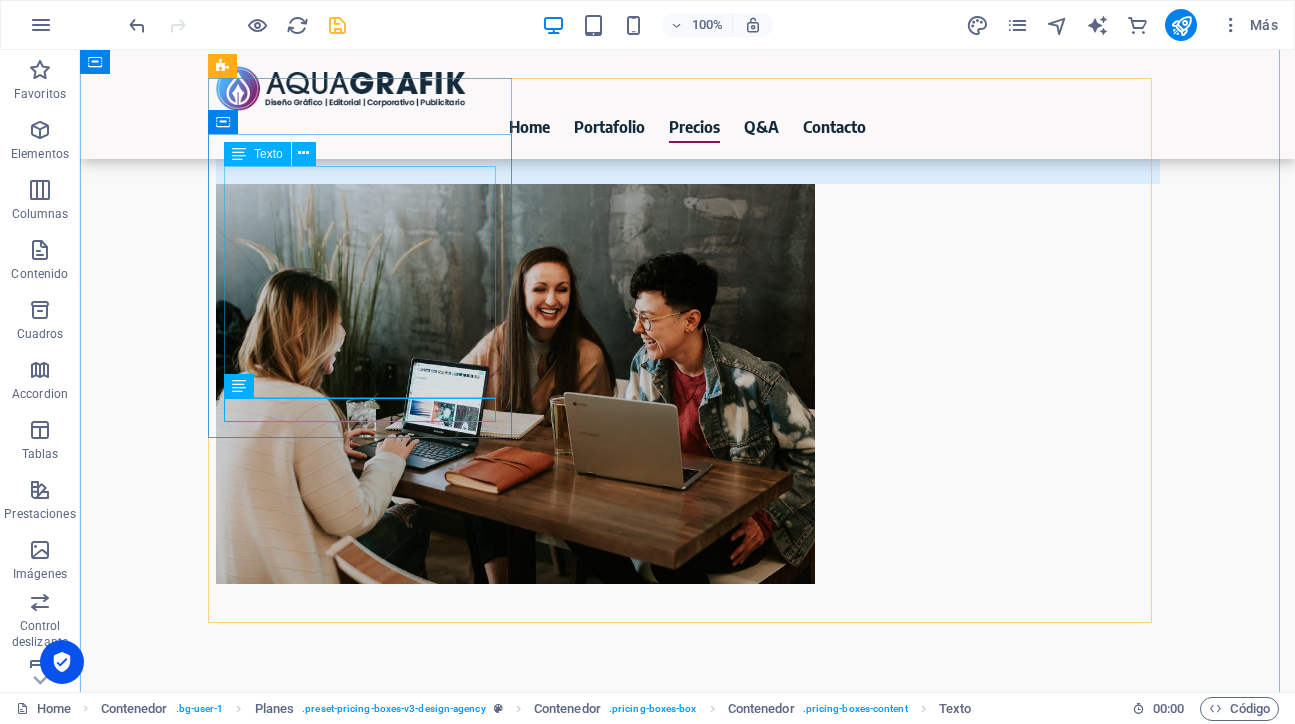 scroll, scrollTop: 5113, scrollLeft: 0, axis: vertical 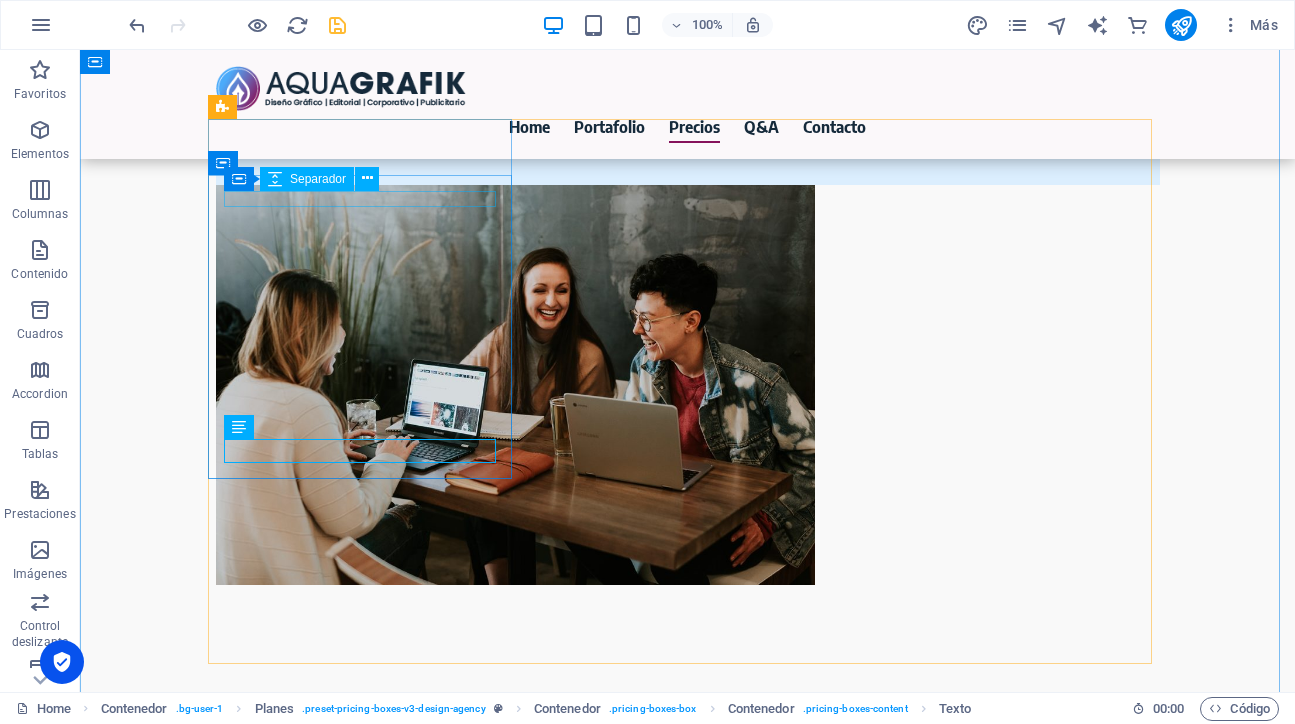click at bounding box center (688, 3558) 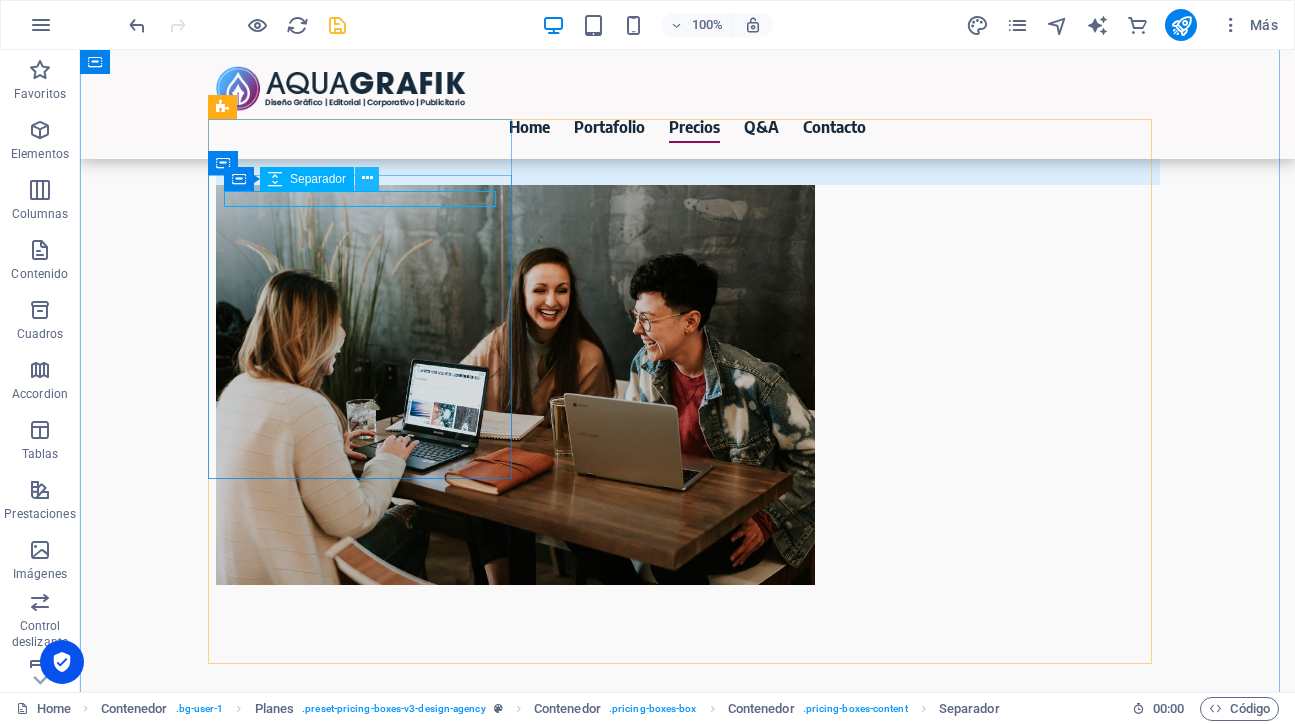 click at bounding box center (367, 178) 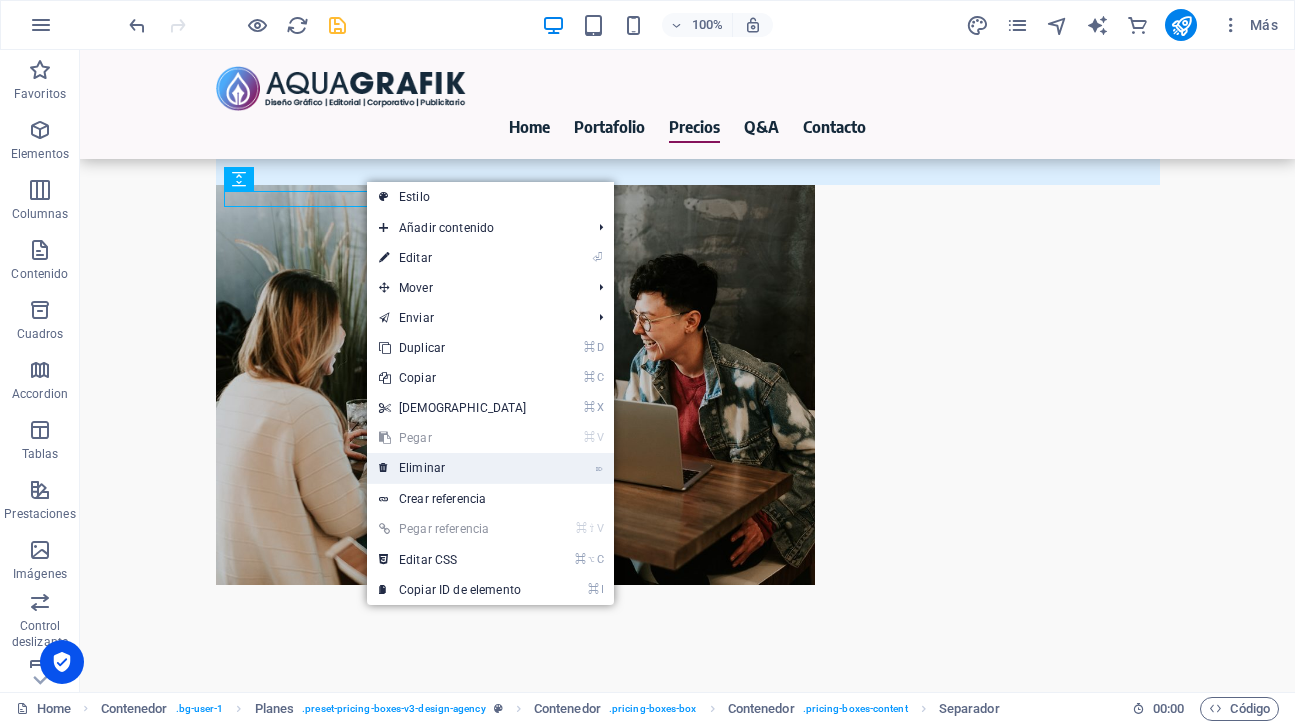 click on "⌦  Eliminar" at bounding box center (453, 468) 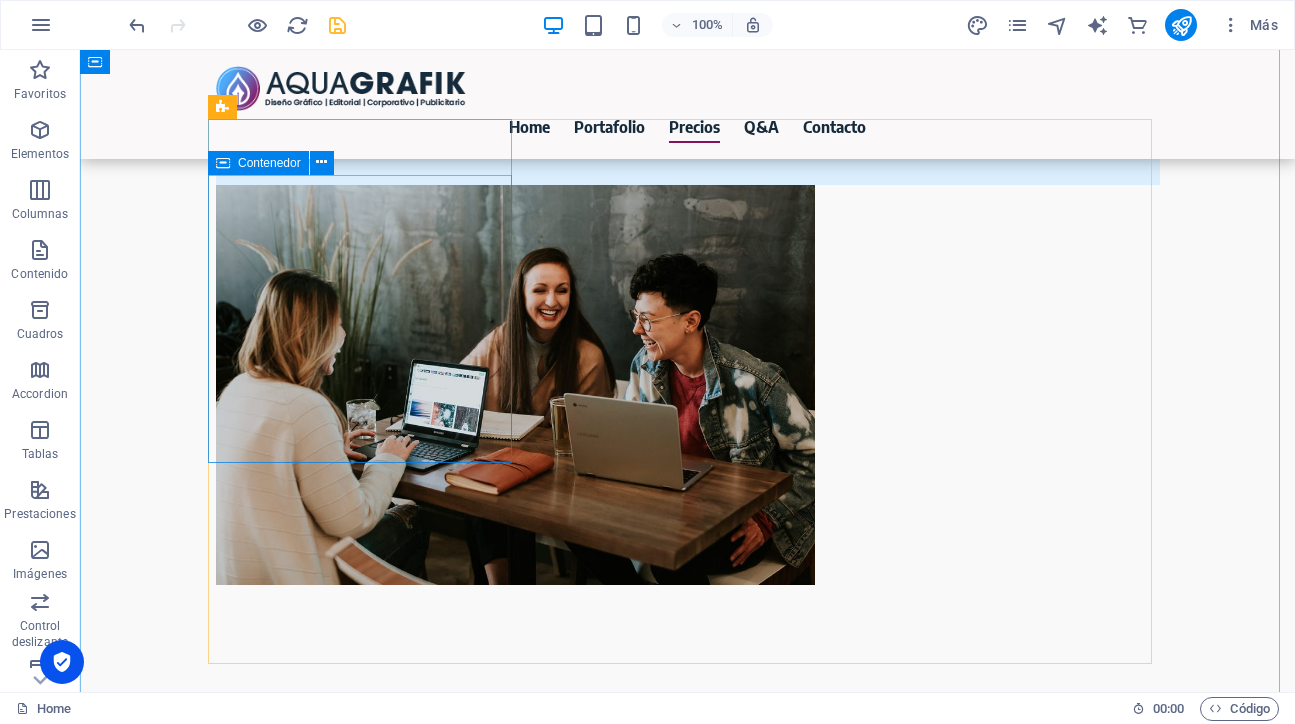 click on "Ideal para:  Clientes con necesidades puntuales y claras. Si sabes exactamente lo que quieres y necesitas una o dos piezas gráficas específicas al mes, como tarjetas de presentación impactantes, un pendón que capture miradas, un logo que defina tu marca o una infografía que comunique tu mensaje de forma visual y efectiva. Virtudes y [GEOGRAPHIC_DATA]:" at bounding box center (688, 3606) 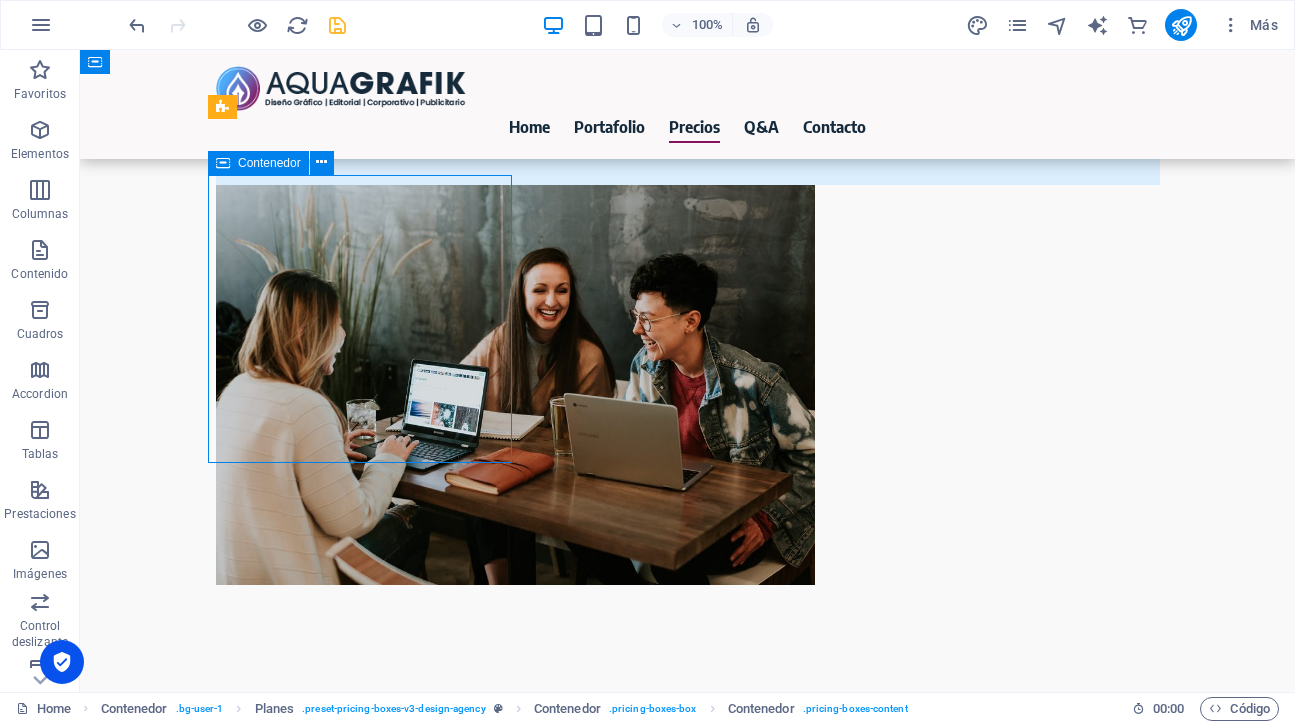 click on "AQUA EXPRESS Ideal para:  Clientes con necesidades puntuales y claras. Si sabes exactamente lo que quieres y necesitas una o dos piezas gráficas específicas al mes, como tarjetas de presentación impactantes, un pendón que capture miradas, un logo que defina tu marca o una infografía que comunique tu mensaje de forma visual y efectiva. Virtudes y Ventajas: AQUA CREATIVO Diseño Estratégico Diseño Estratégico Pensado para proyectos que exigen una visión más completa y estratégica. Este nivel profundiza en la coherencia de marca y desarrolla un sistema visual integral. Es ideal para quienes buscan revitalizar su identidad corporativa, elaborar publicaciones editoriales extensas o lanzar campañas publicitarias complejas con una estrategia bien definida. Si ya sabes que solo necesitas 4 o 5 cosas mes a mes :) AQUA PARTNER Integral & Consultoría Diseño Integral & Consultoría Si eres empresa y necesitas apoyo o soporte constante, este es tu plan ;)" at bounding box center [688, 3891] 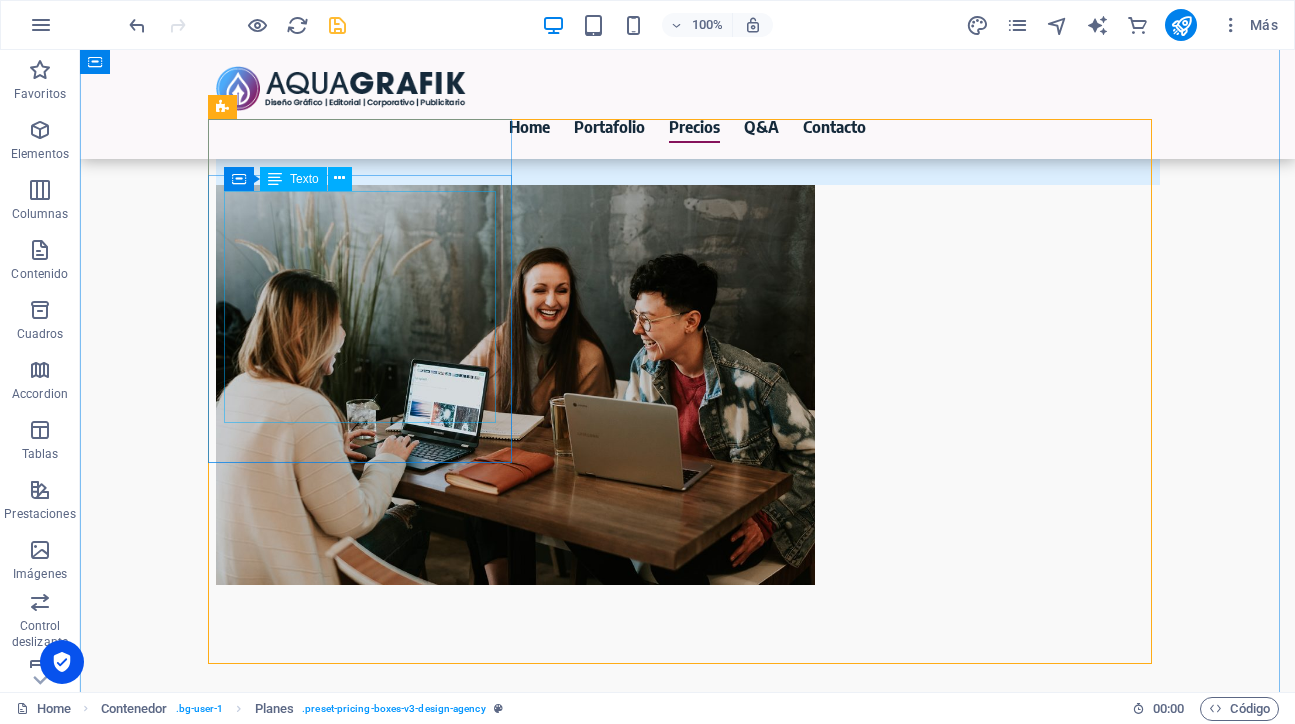 click on "Ideal para:  Clientes con necesidades puntuales y claras. Si sabes exactamente lo que quieres y necesitas una o dos piezas gráficas específicas al mes, como tarjetas de presentación impactantes, un pendón que capture miradas, un logo que defina tu marca o una infografía que comunique tu mensaje de forma visual y efectiva." at bounding box center [688, 3594] 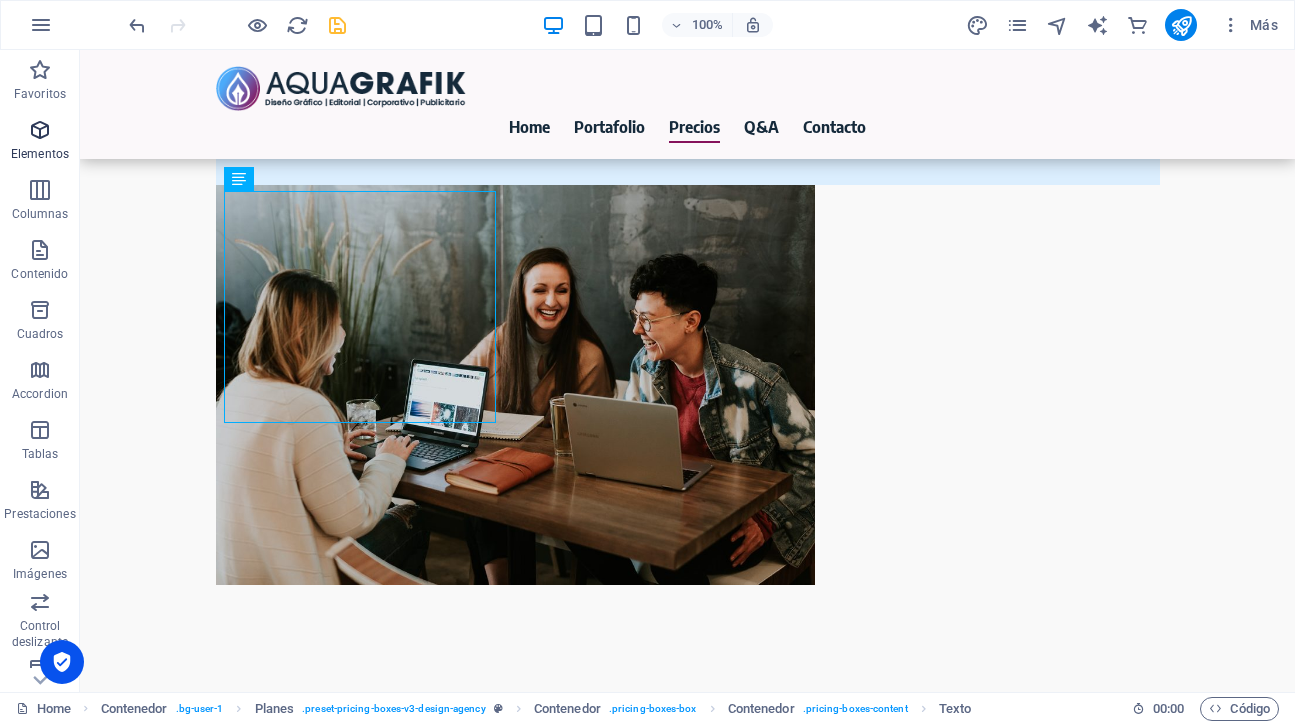 click at bounding box center [40, 130] 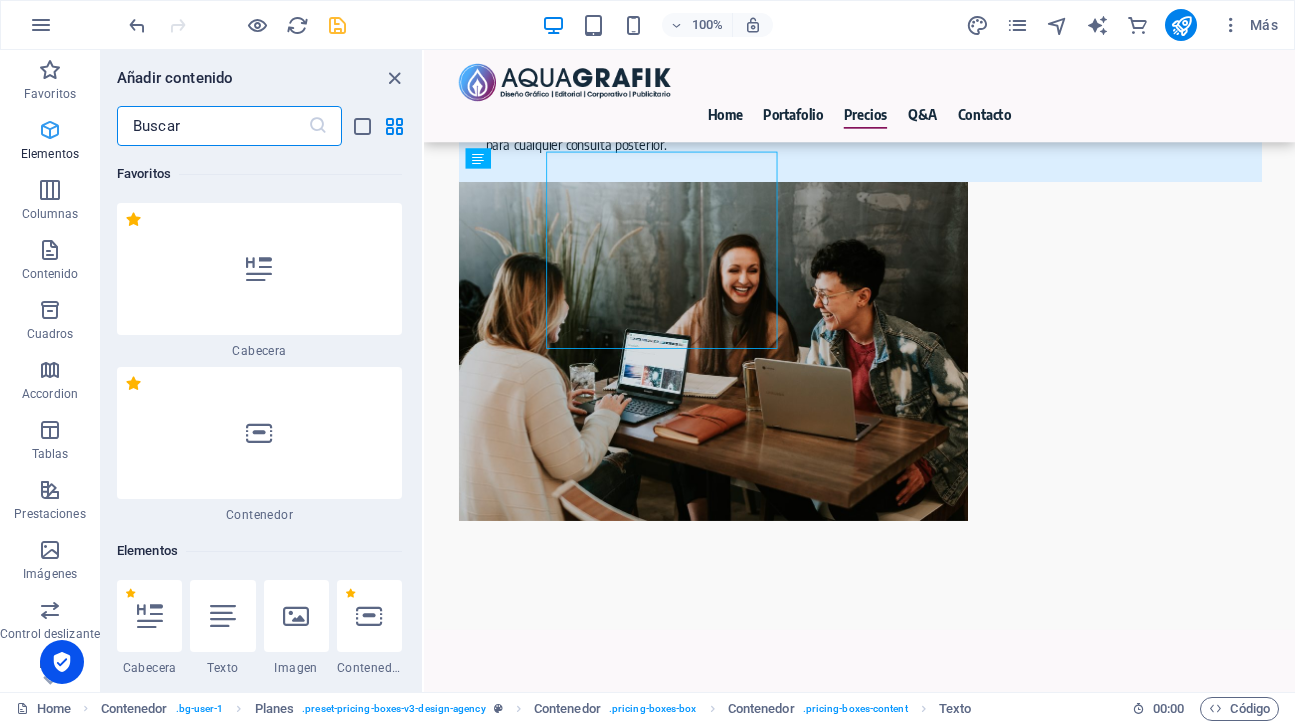 scroll, scrollTop: 5134, scrollLeft: 0, axis: vertical 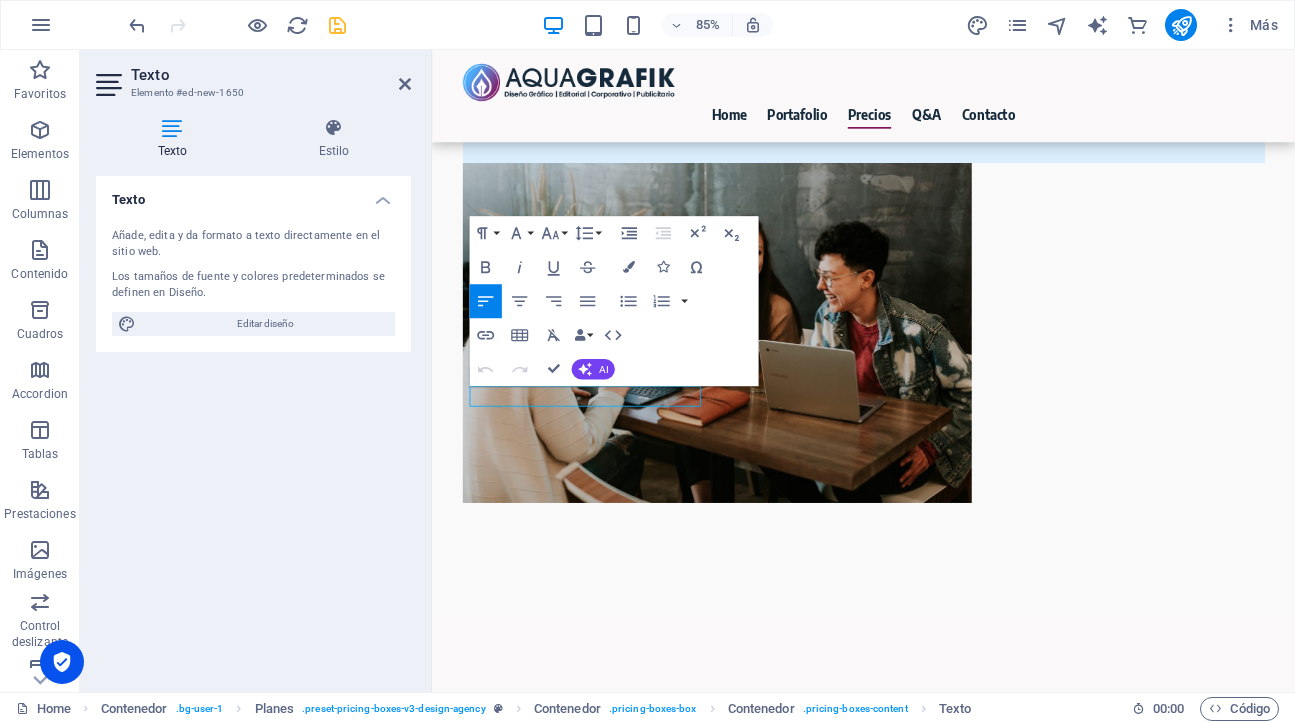 drag, startPoint x: 224, startPoint y: 241, endPoint x: 849, endPoint y: 6, distance: 667.72 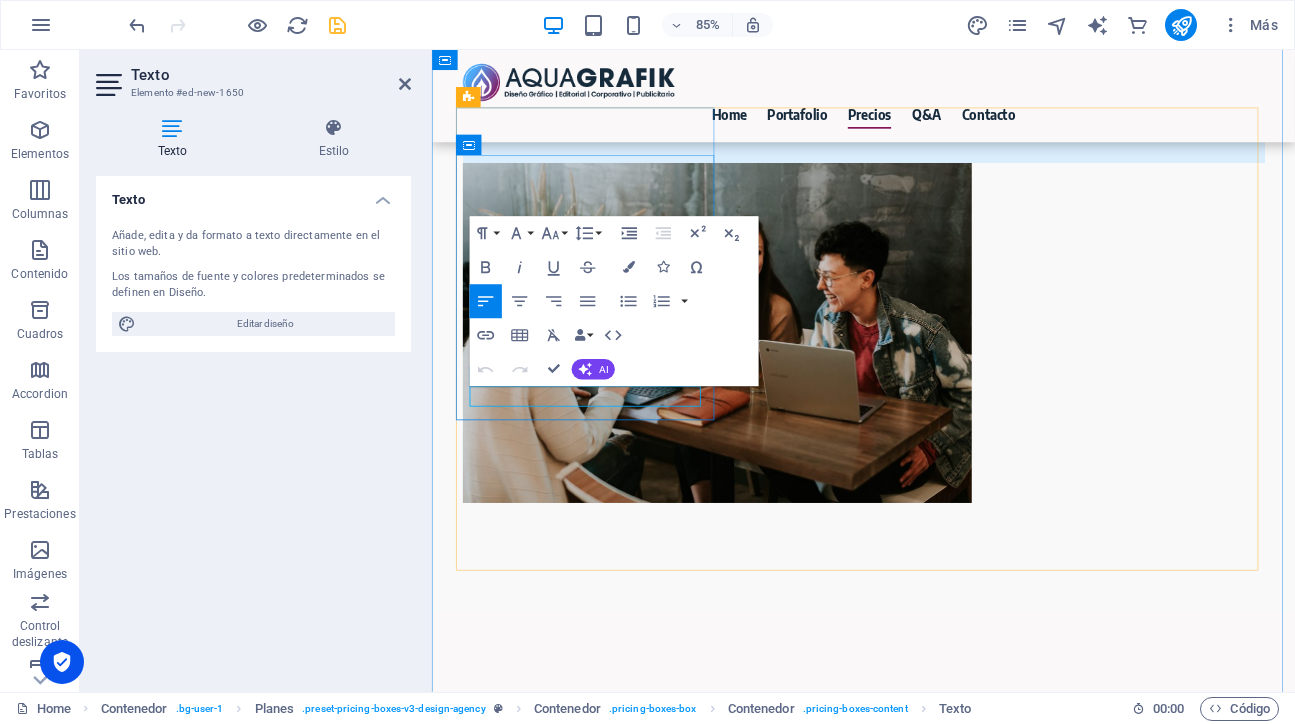 click on "Nuevo elemento de texto" at bounding box center [940, 3673] 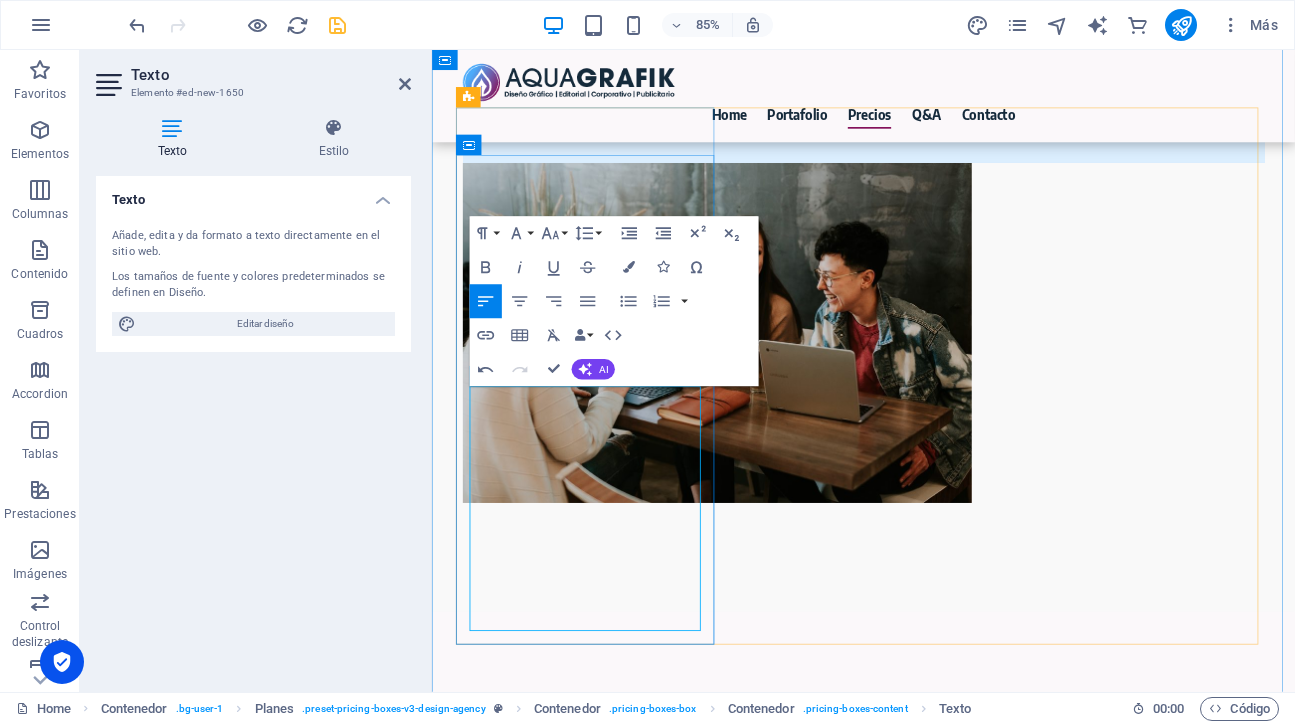 click on "Soluciones a Medida:  Obtén exactamente la pieza gráfica que tienes en mente, sin complicaciones." at bounding box center (940, 3733) 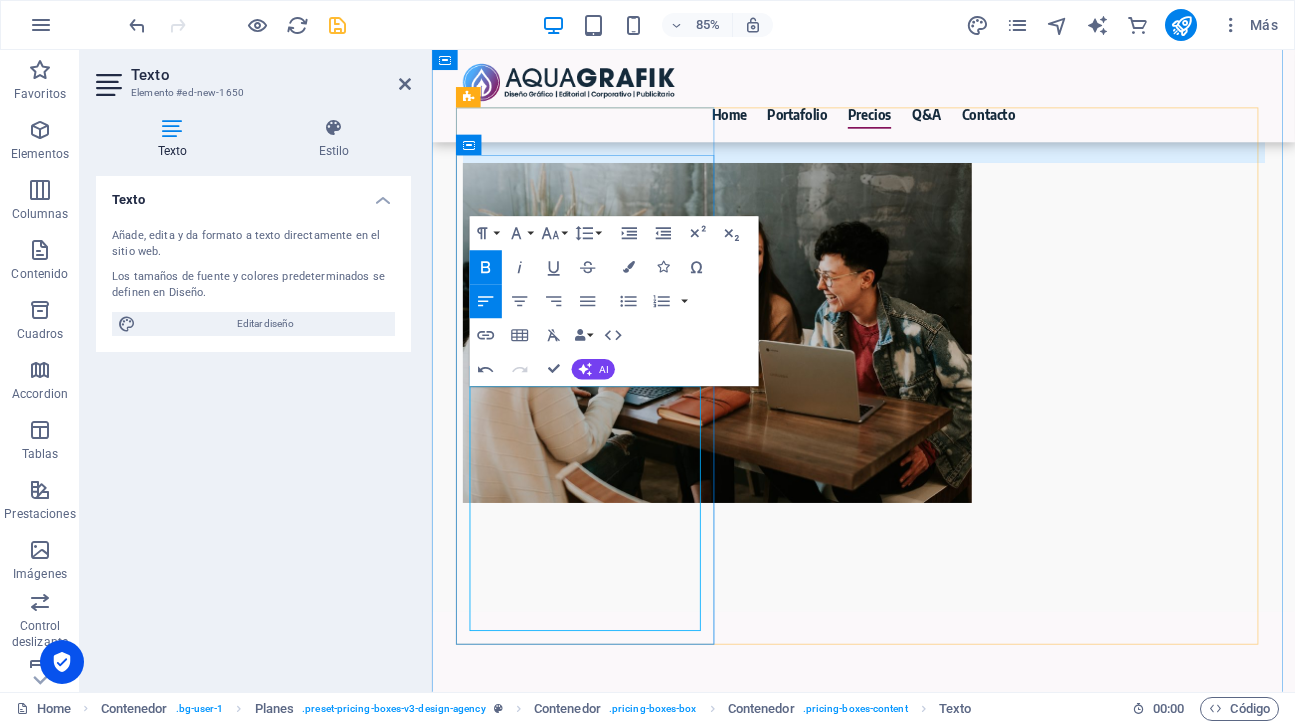 click on "Eficiencia:  Perfecto para proyectos que requieren una intervención gráfica específica y de alta calidad." at bounding box center [940, 3793] 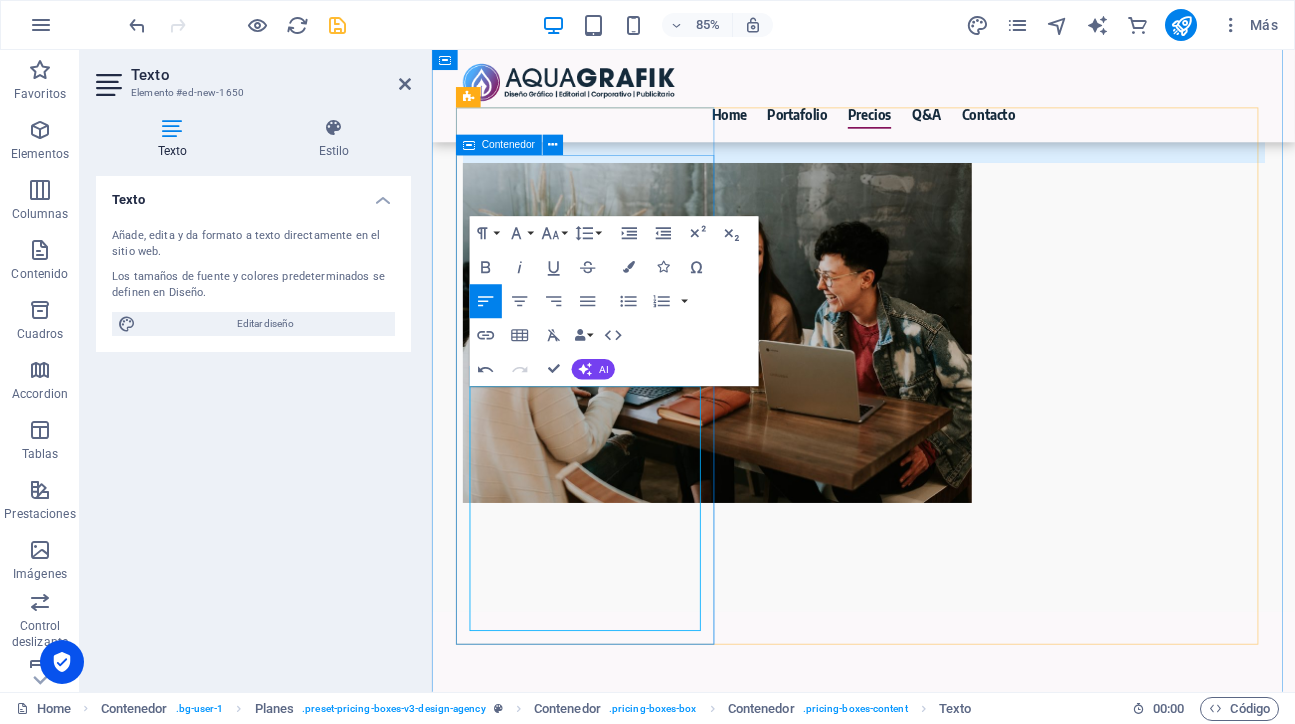 drag, startPoint x: 719, startPoint y: 720, endPoint x: 466, endPoint y: 455, distance: 366.37958 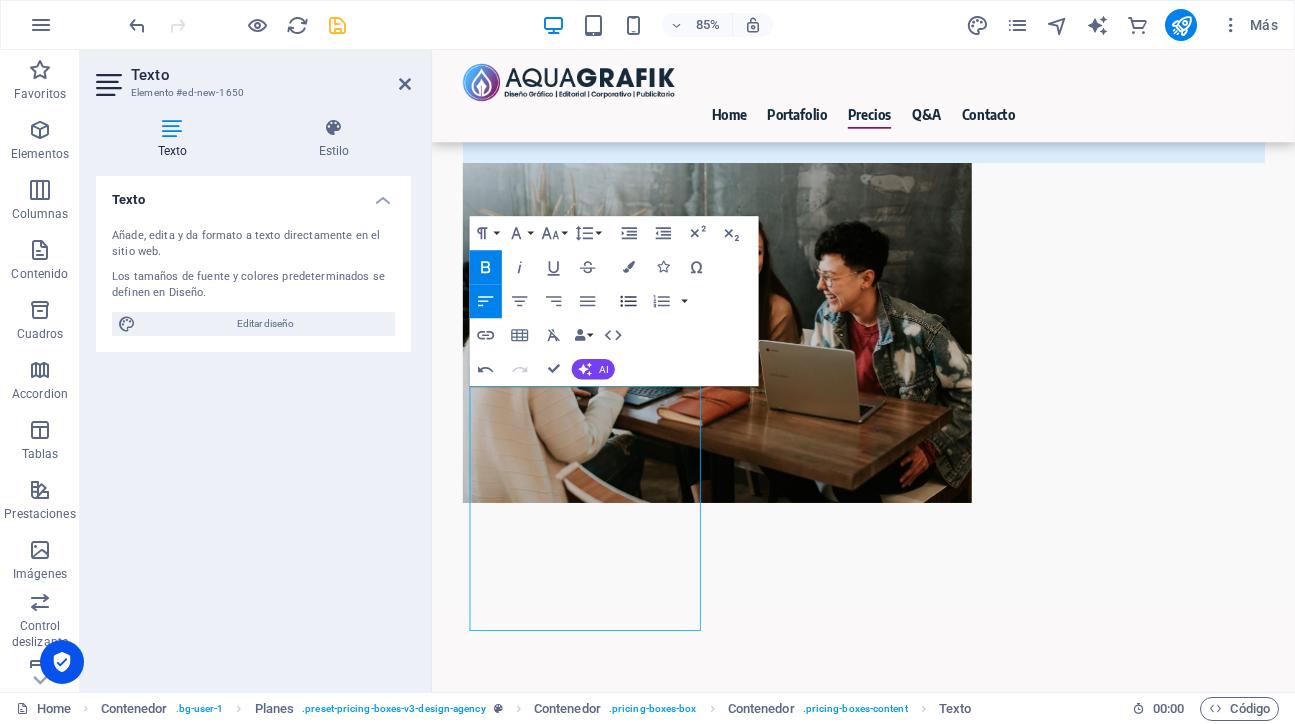 click 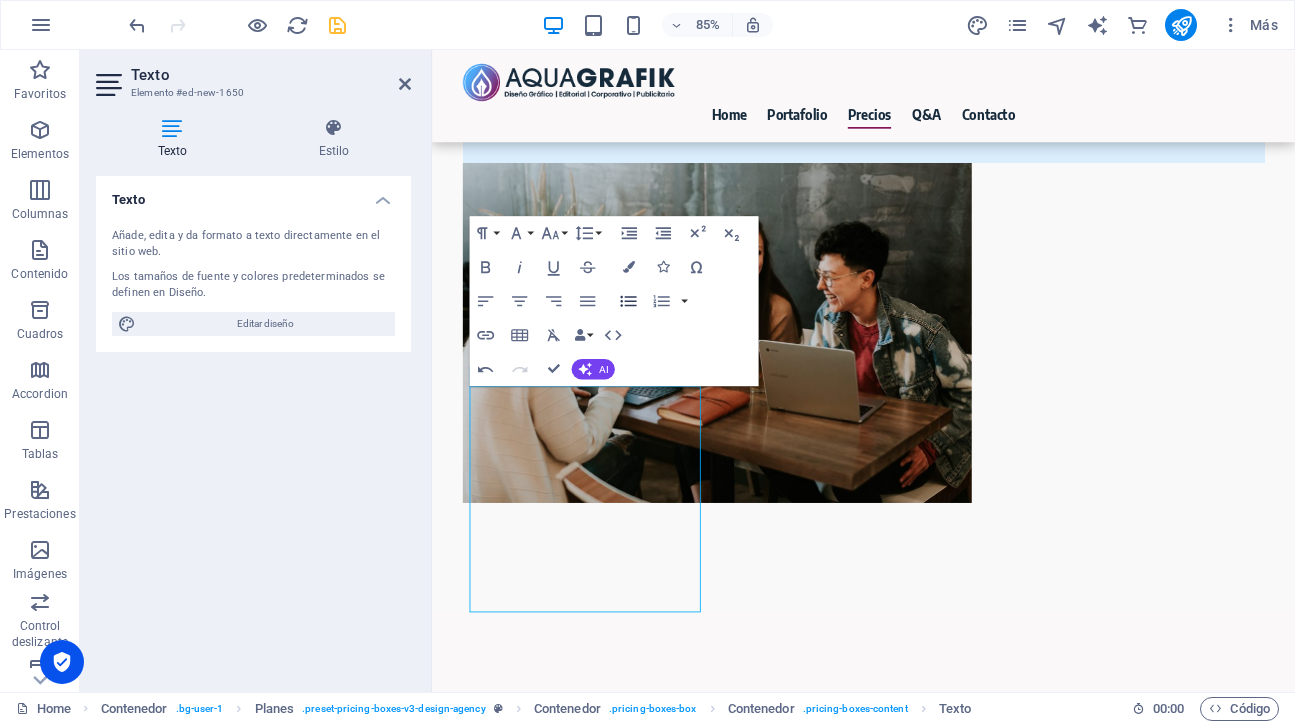 click 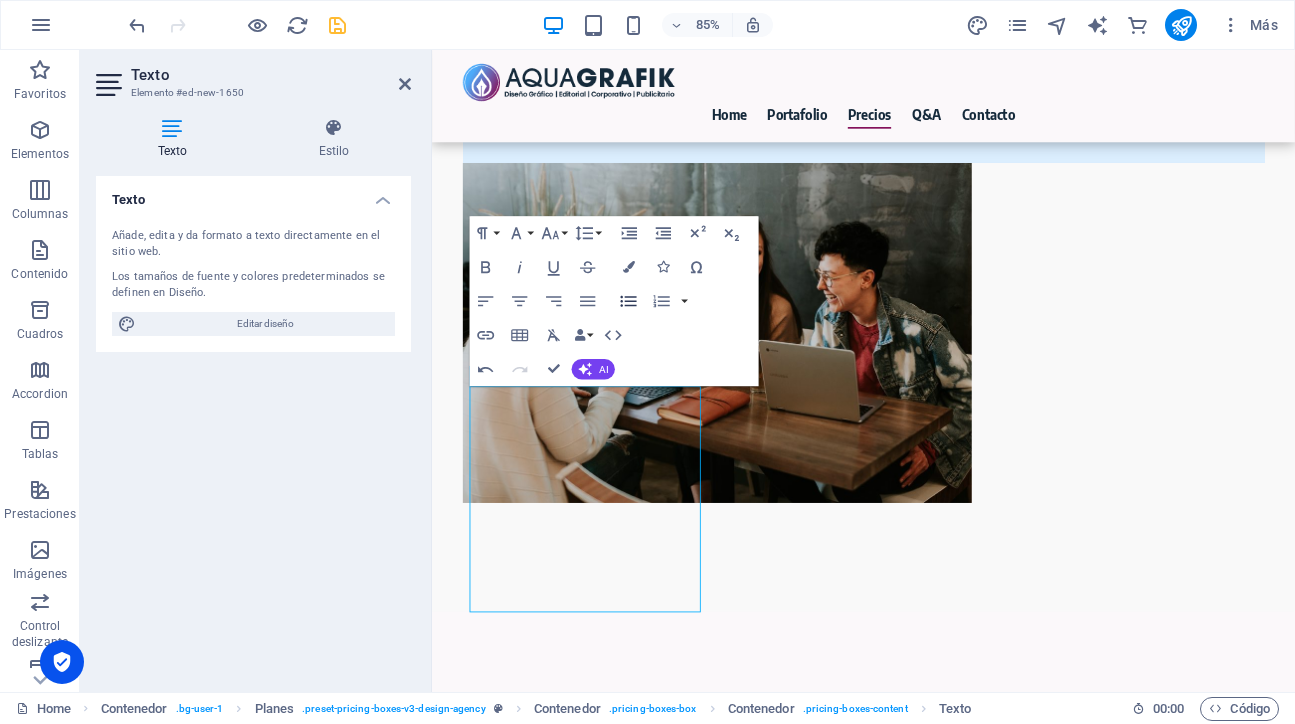 click 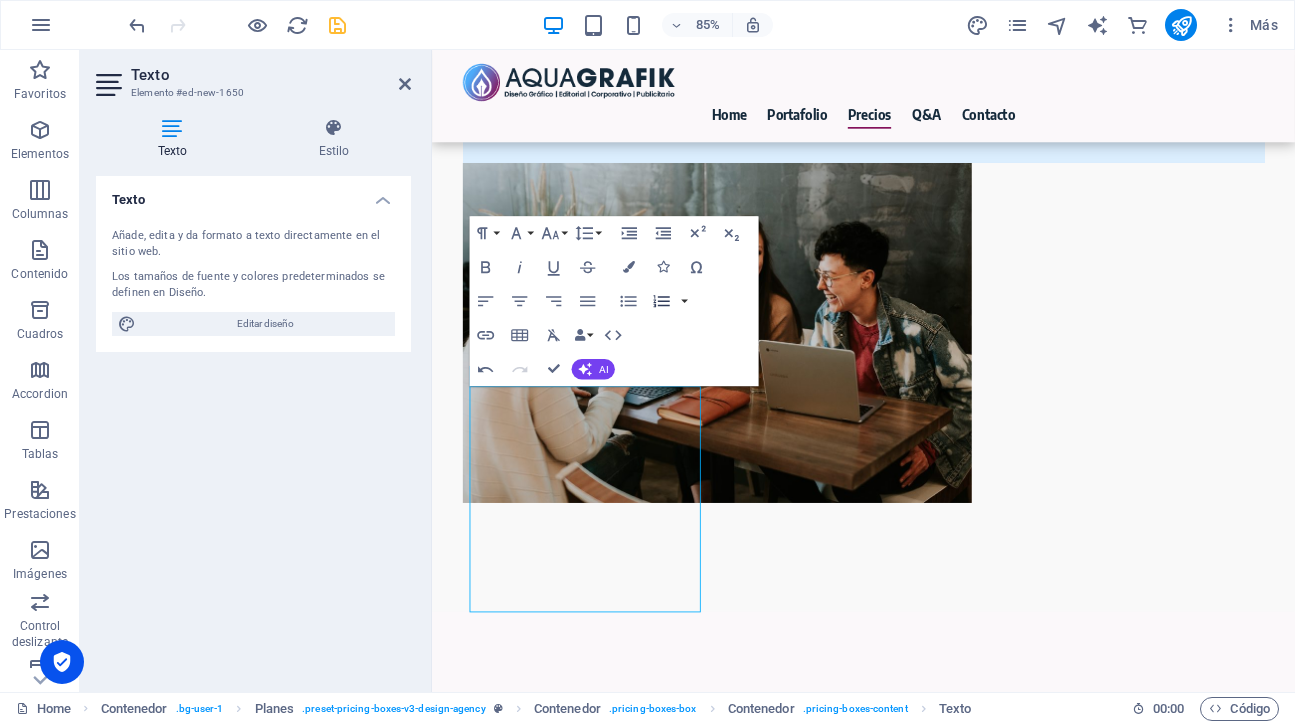 click 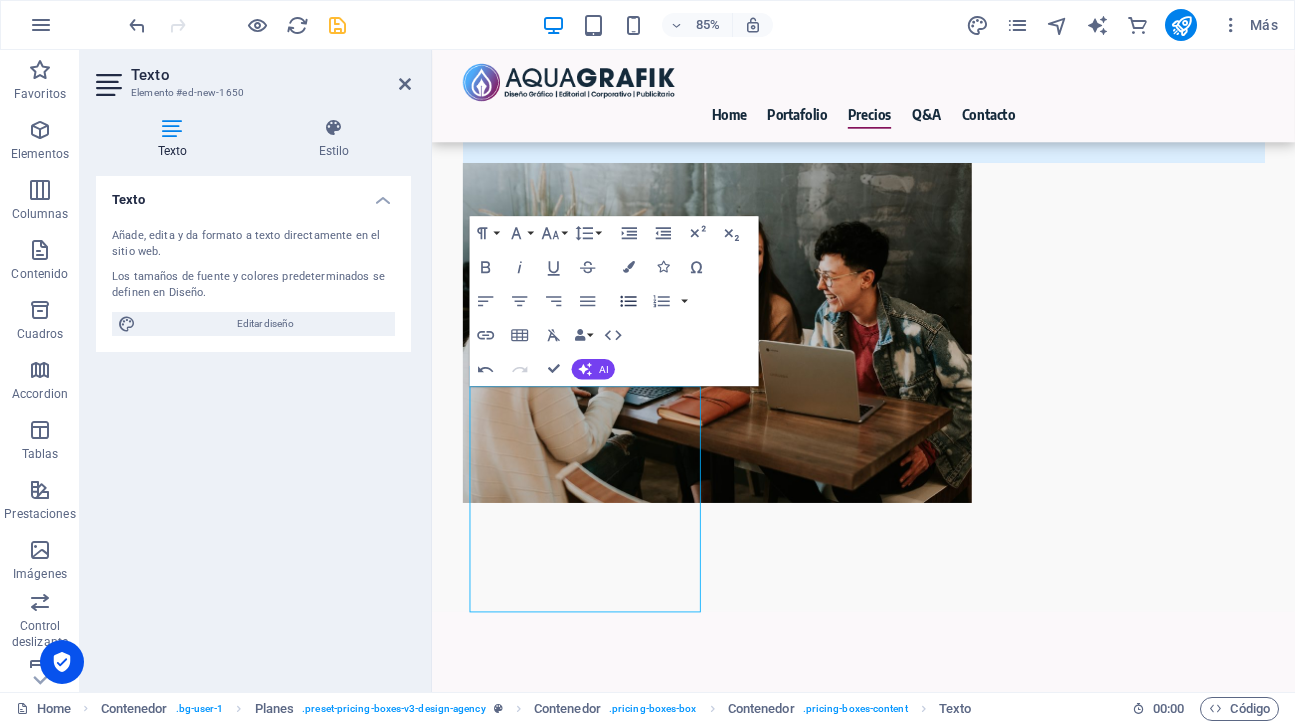 click 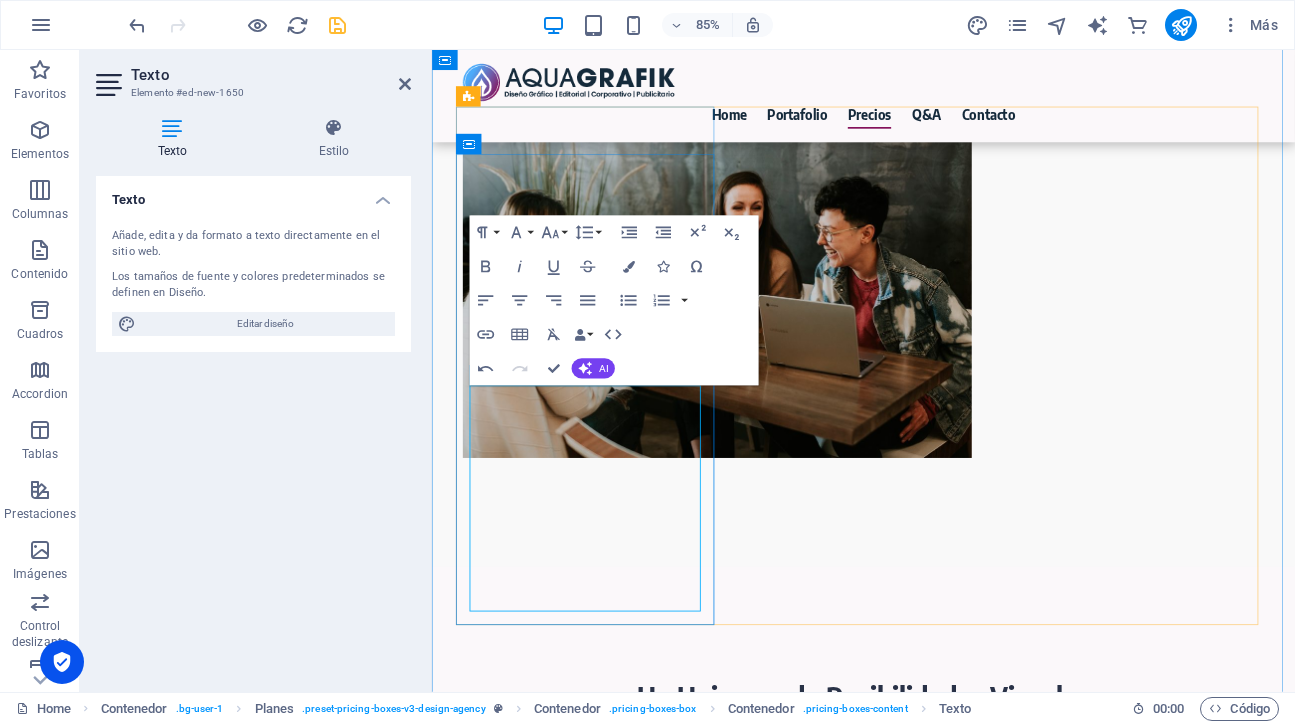scroll, scrollTop: 5191, scrollLeft: 0, axis: vertical 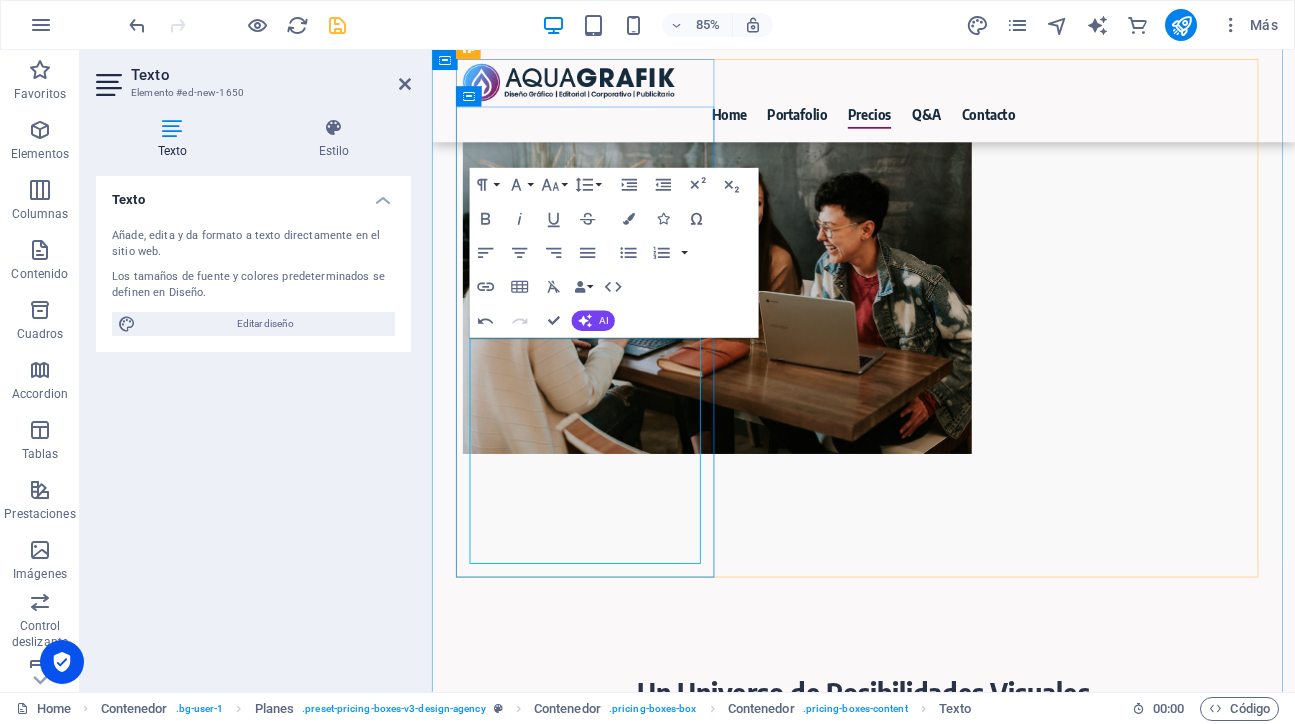 click on "Eficiencia:  Perfecto para proyectos que requieren una intervención gráfica específica y de alta calidad. ​" at bounding box center [940, 3706] 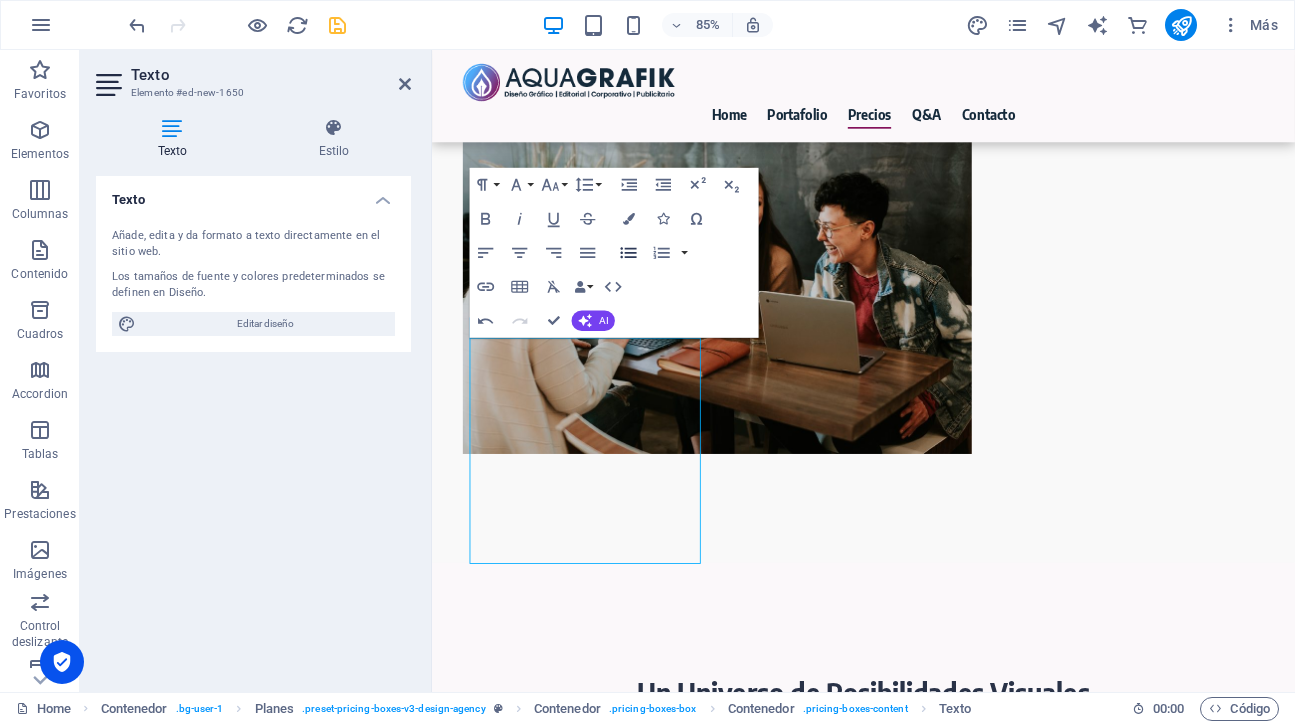 click 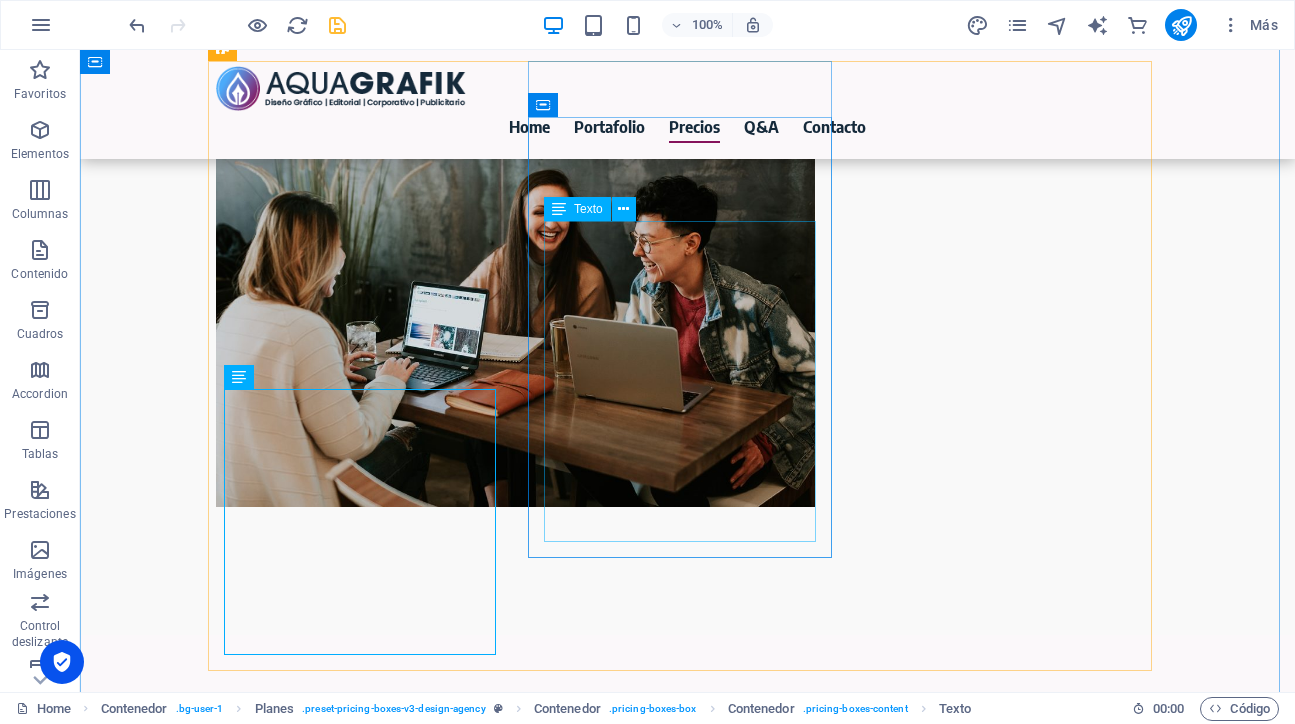 scroll, scrollTop: 5171, scrollLeft: 0, axis: vertical 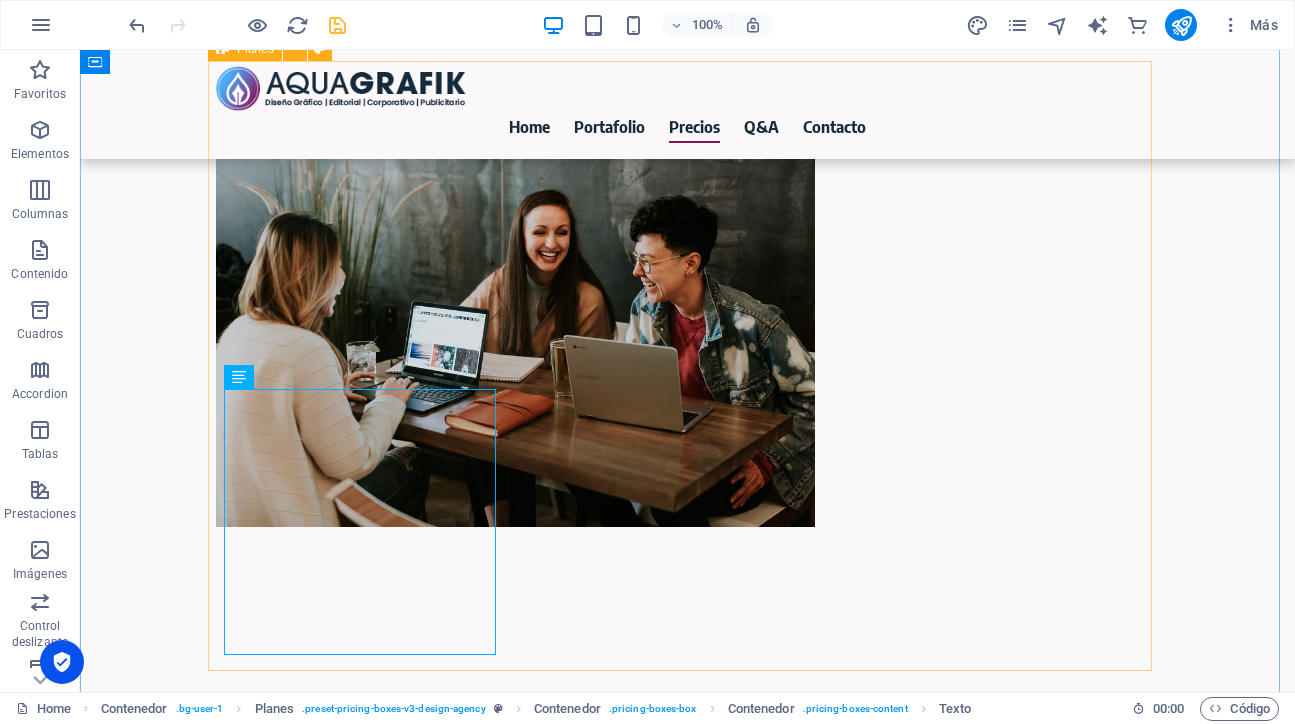 click on "AQUA EXPRESS Ideal para:  Clientes con necesidades puntuales y claras. Si sabes exactamente lo que quieres y necesitas una o dos piezas gráficas específicas al mes, como tarjetas de presentación impactantes, un pendón que capture miradas, un logo que defina tu marca o una infografía que comunique tu mensaje de forma visual y efectiva. Virtudes y Ventajas: Agilidad y Precisión:  Diseñado para entregas rápidas y directas, justo cuando lo necesitas. Soluciones a Medida:  Obtén exactamente la pieza gráfica que tienes en mente, sin complicaciones. Eficiencia:  Perfecto para proyectos que requieren una intervención gráfica específica y de alta calidad. AQUA CREATIVO Diseño Estratégico Diseño Estratégico Si ya sabes que solo necesitas 4 o 5 cosas mes a mes :) AQUA PARTNER Integral & Consultoría Diseño Integral & Consultoría Si eres empresa y necesitas apoyo o soporte constante, este es tu plan ;)" at bounding box center (688, 3894) 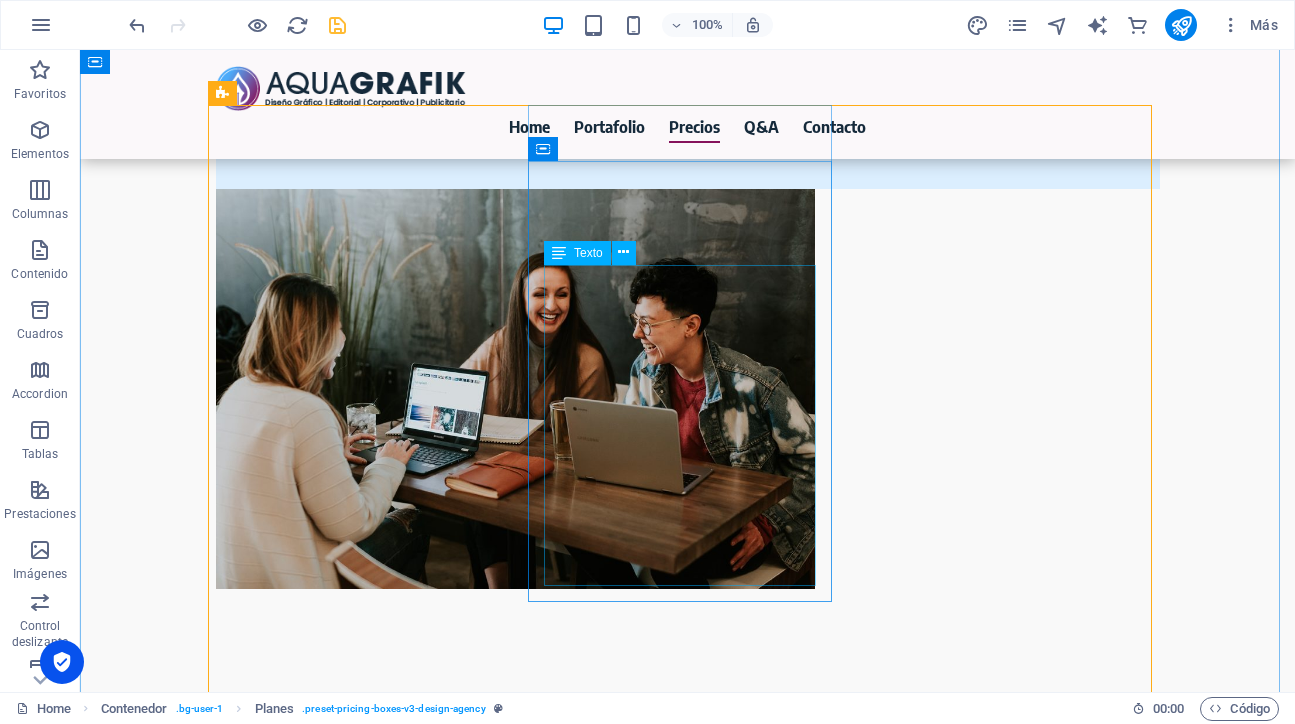 scroll, scrollTop: 5106, scrollLeft: 0, axis: vertical 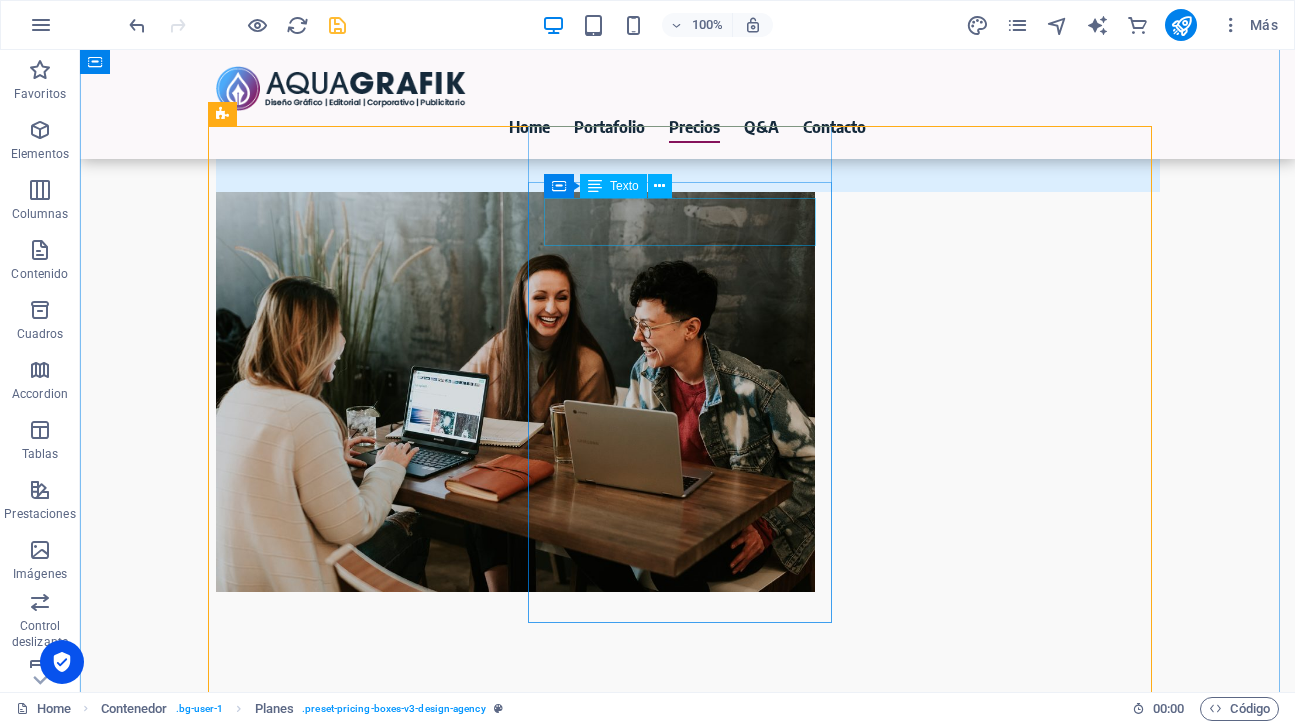 click on "Diseño Estratégico" at bounding box center [688, 3911] 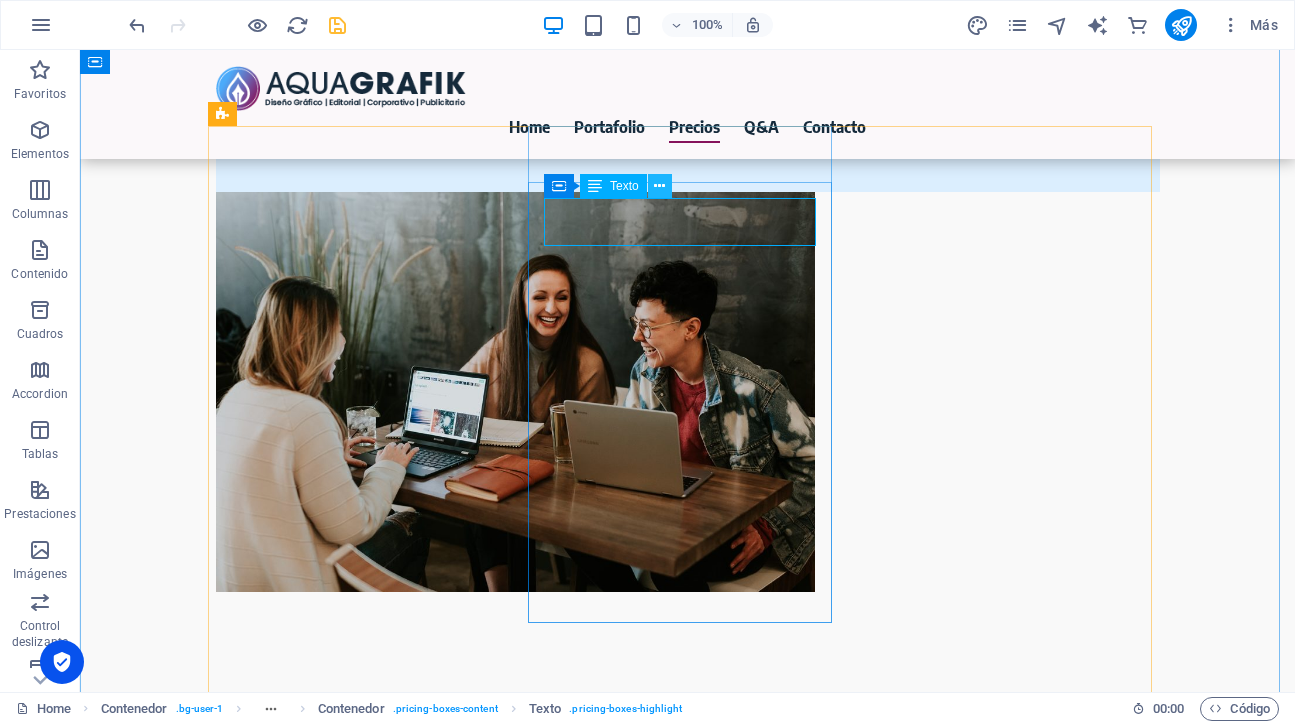click at bounding box center [659, 186] 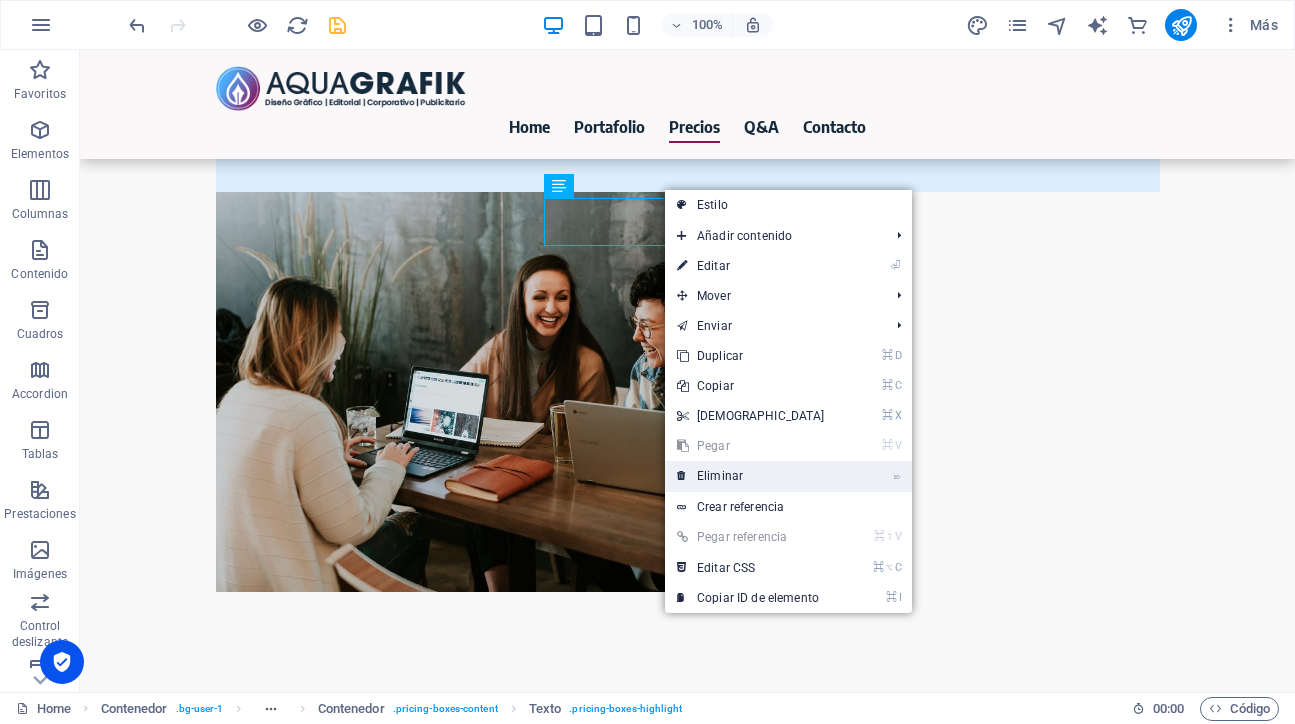 click on "⌦  Eliminar" at bounding box center (751, 476) 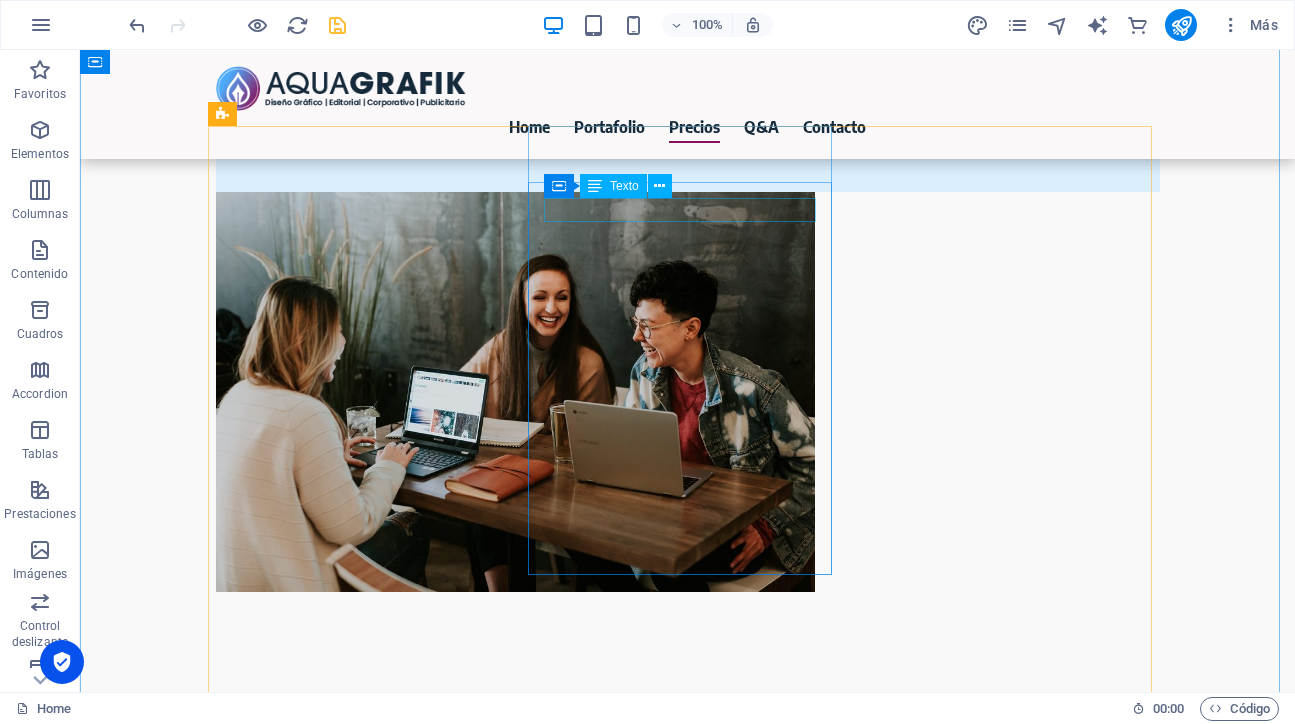 click on "Diseño Estratégico" at bounding box center [688, 3899] 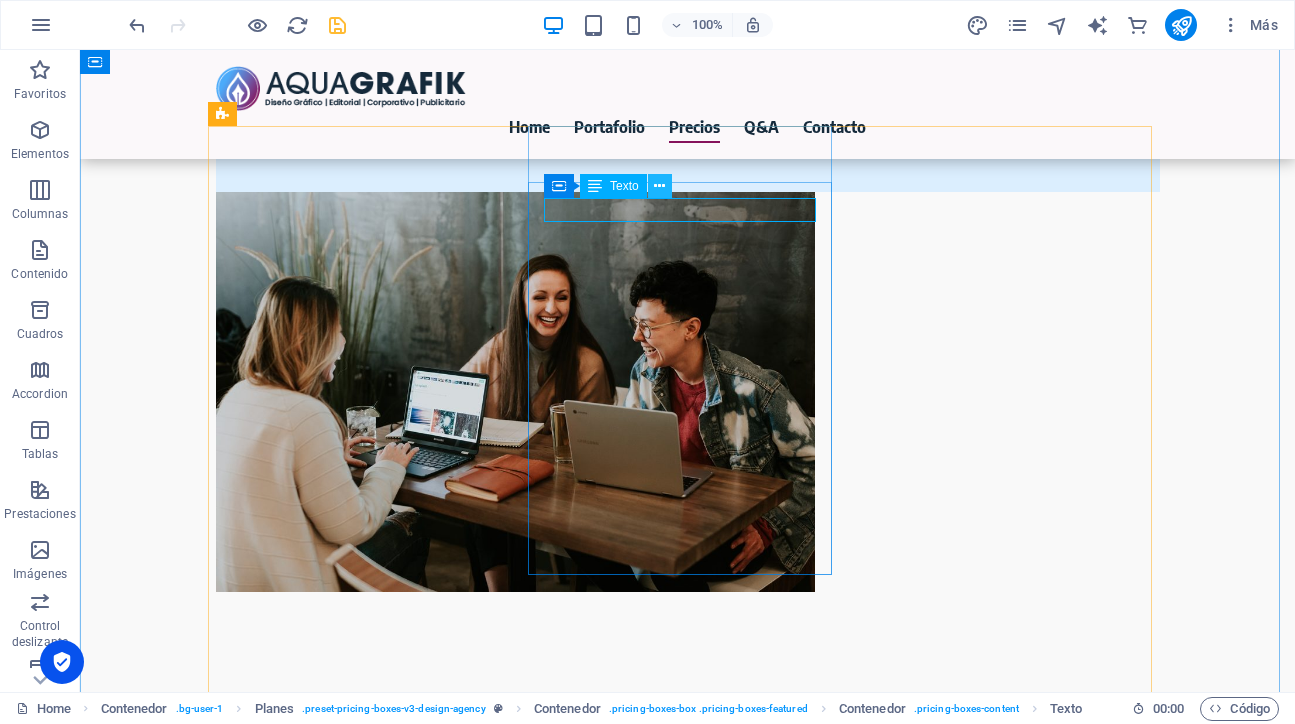 click at bounding box center [659, 186] 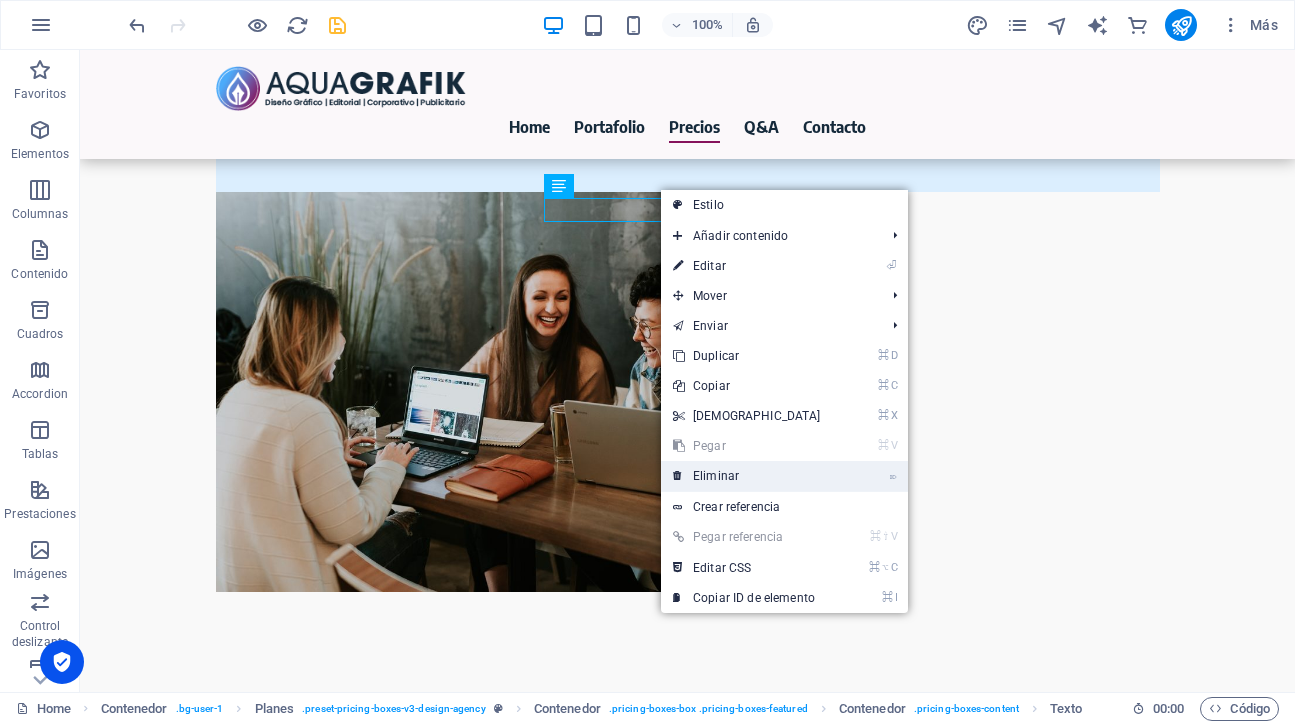 click on "⌦  Eliminar" at bounding box center [747, 476] 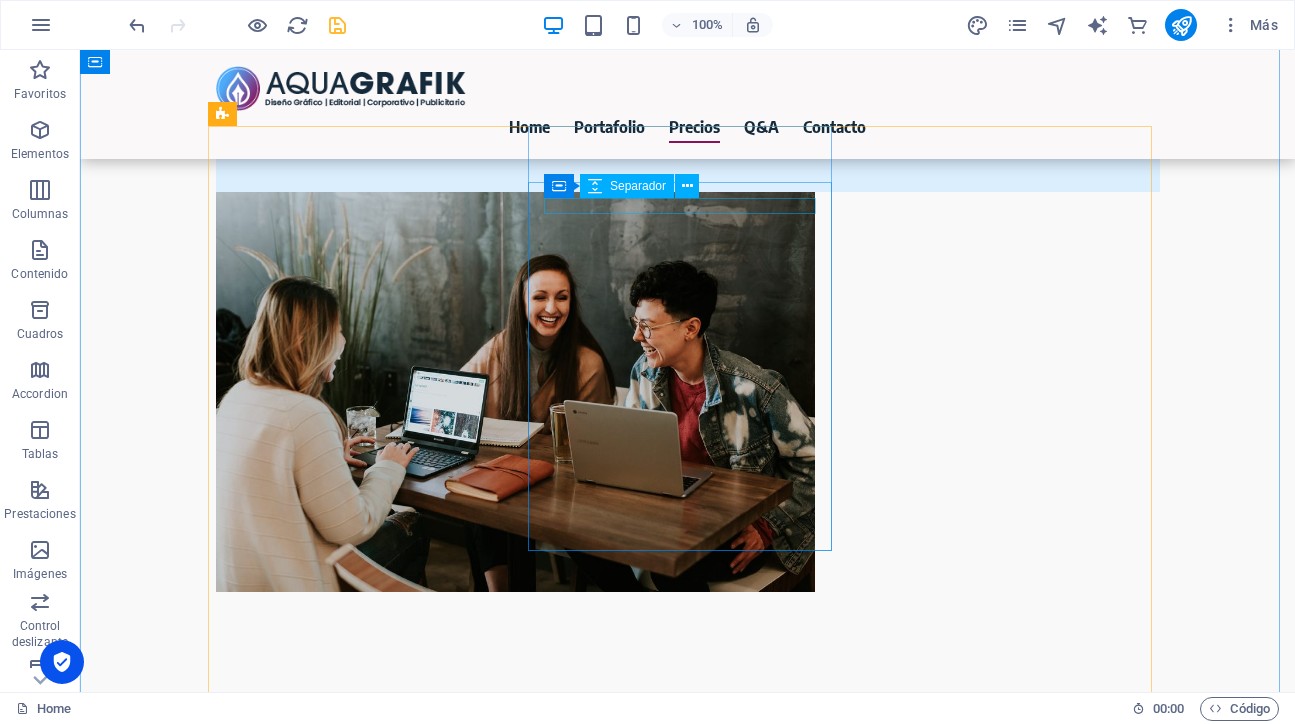 click at bounding box center [688, 3895] 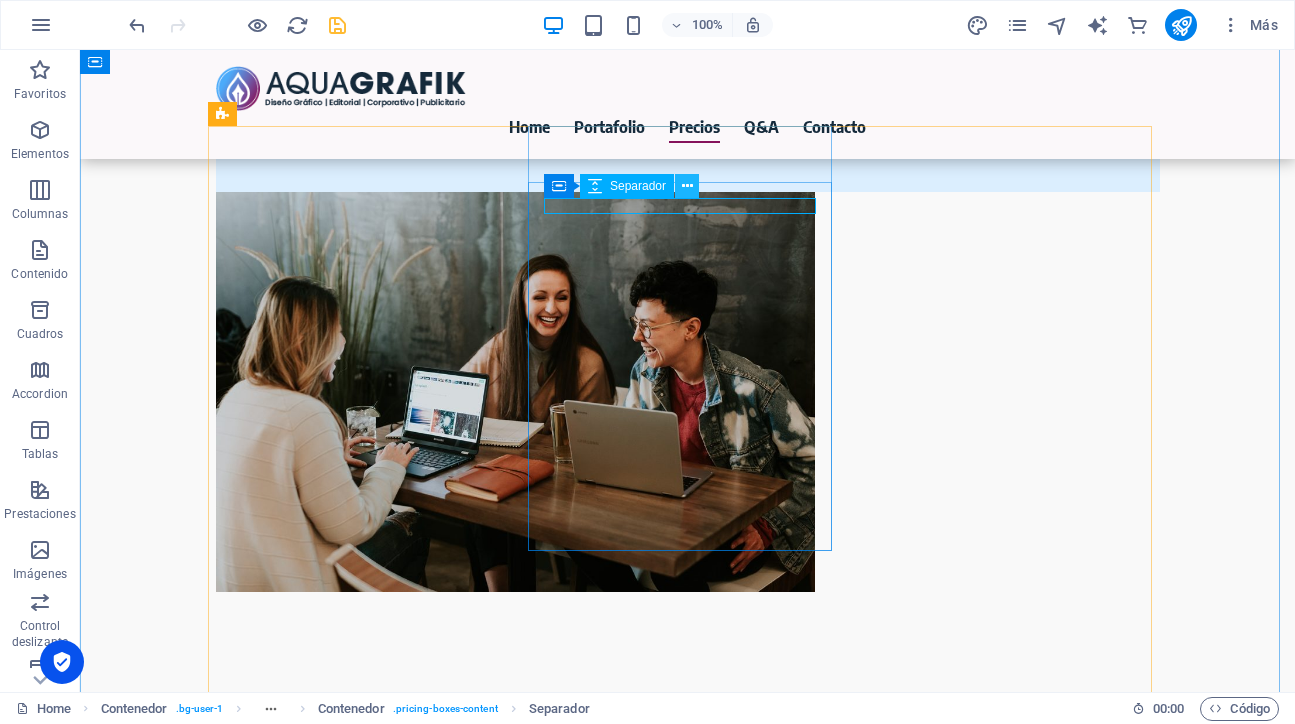 click at bounding box center (687, 186) 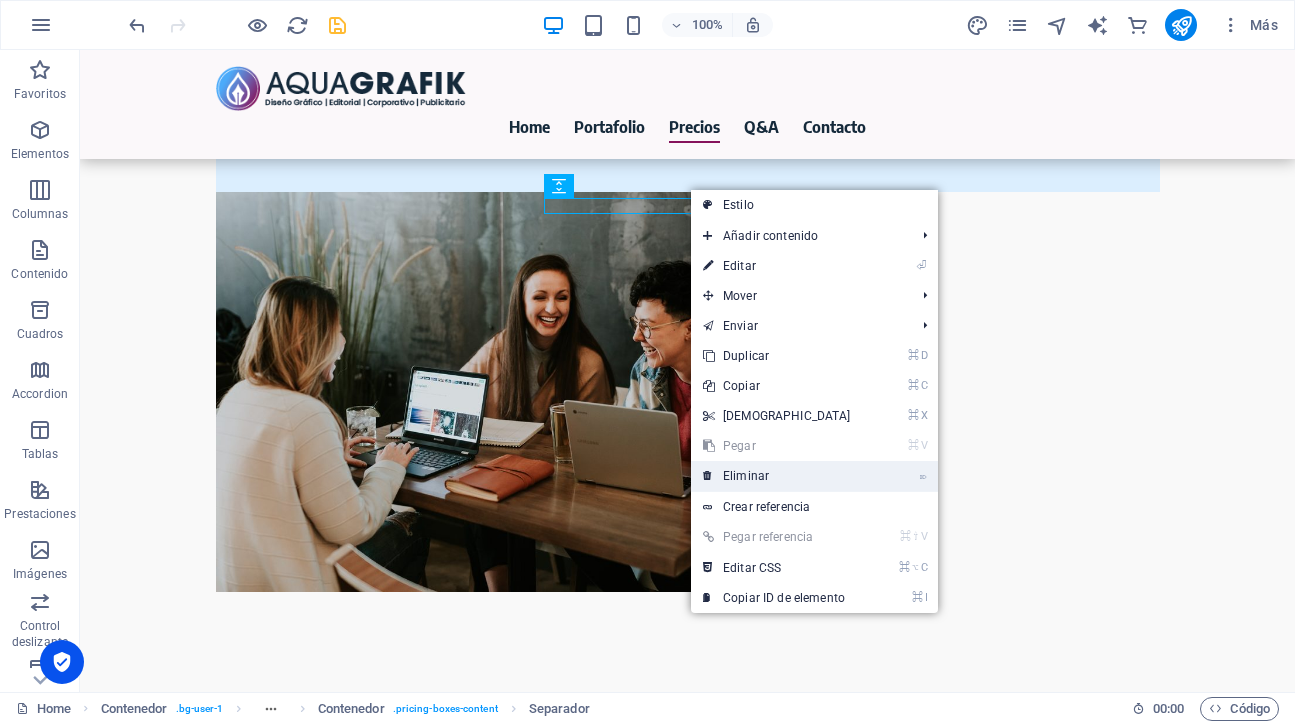 click on "⌦  Eliminar" at bounding box center (777, 476) 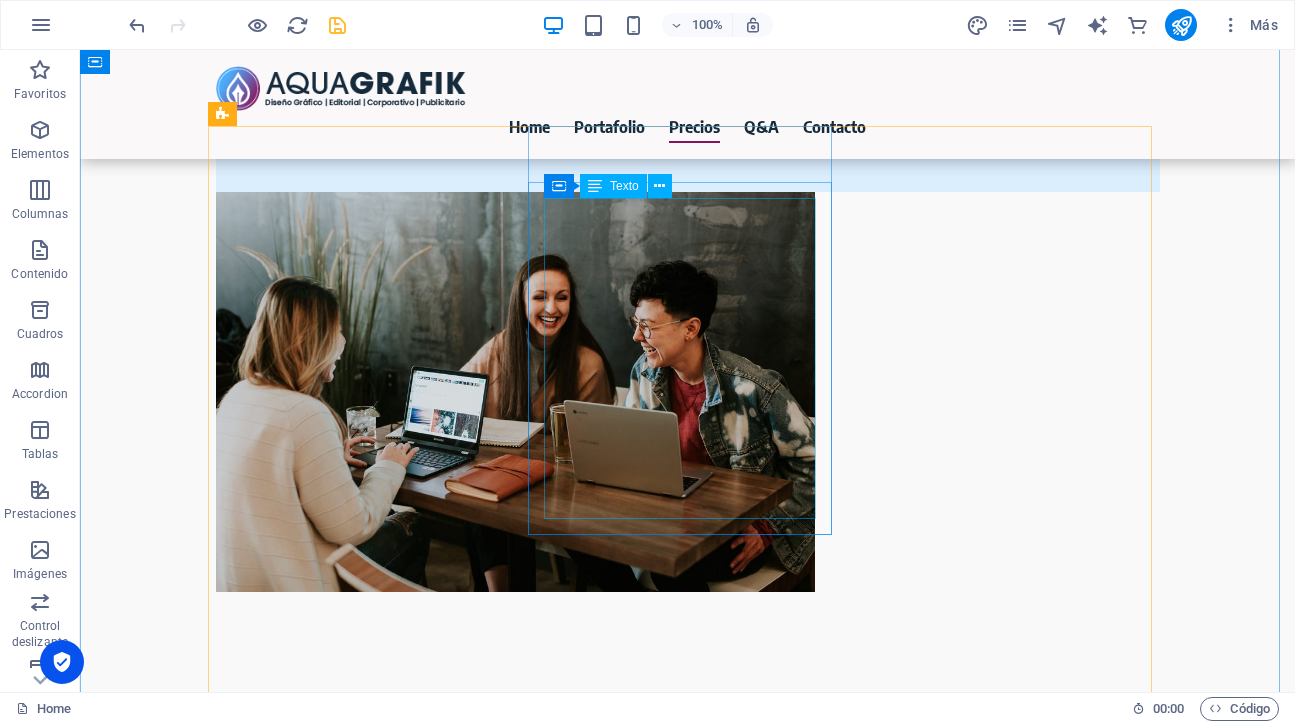 click on "Pensado para proyectos que exigen una visión más completa y estratégica. Este nivel profundiza en la coherencia de marca y desarrolla un sistema visual integral. Es ideal para quienes buscan revitalizar su identidad corporativa, elaborar publicaciones editoriales extensas o lanzar campañas publicitarias complejas con una estrategia bien definida. Si ya sabes que solo necesitas 4 o 5 cosas mes a mes :)" at bounding box center [688, 3951] 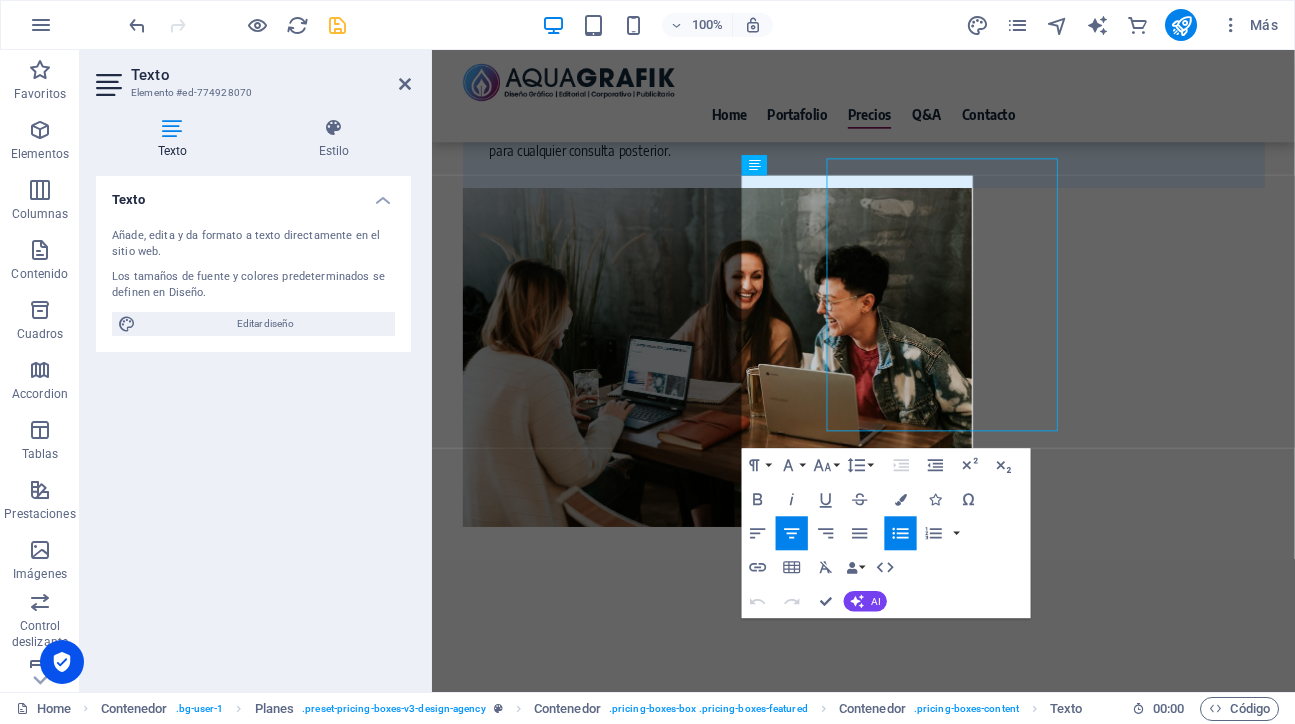 scroll, scrollTop: 5126, scrollLeft: 0, axis: vertical 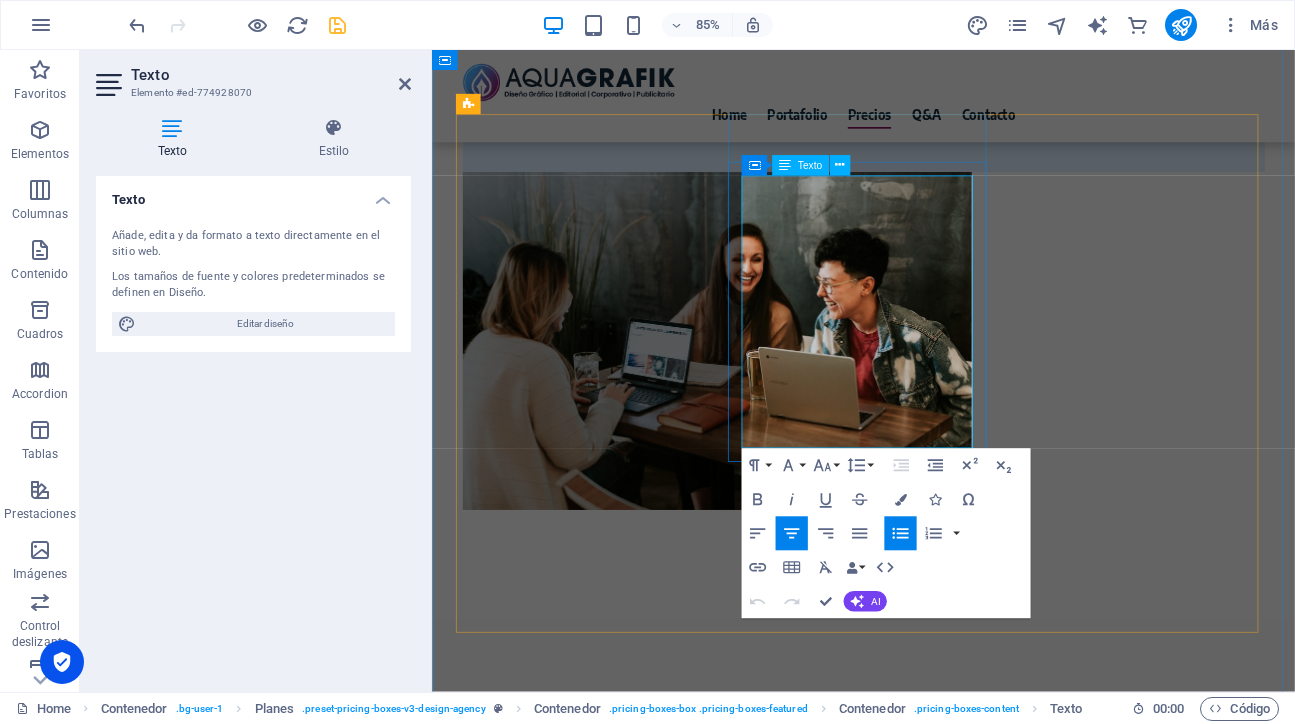 click on "Si ya sabes que solo necesitas 4 o 5 cosas mes a mes :)" at bounding box center (940, 3996) 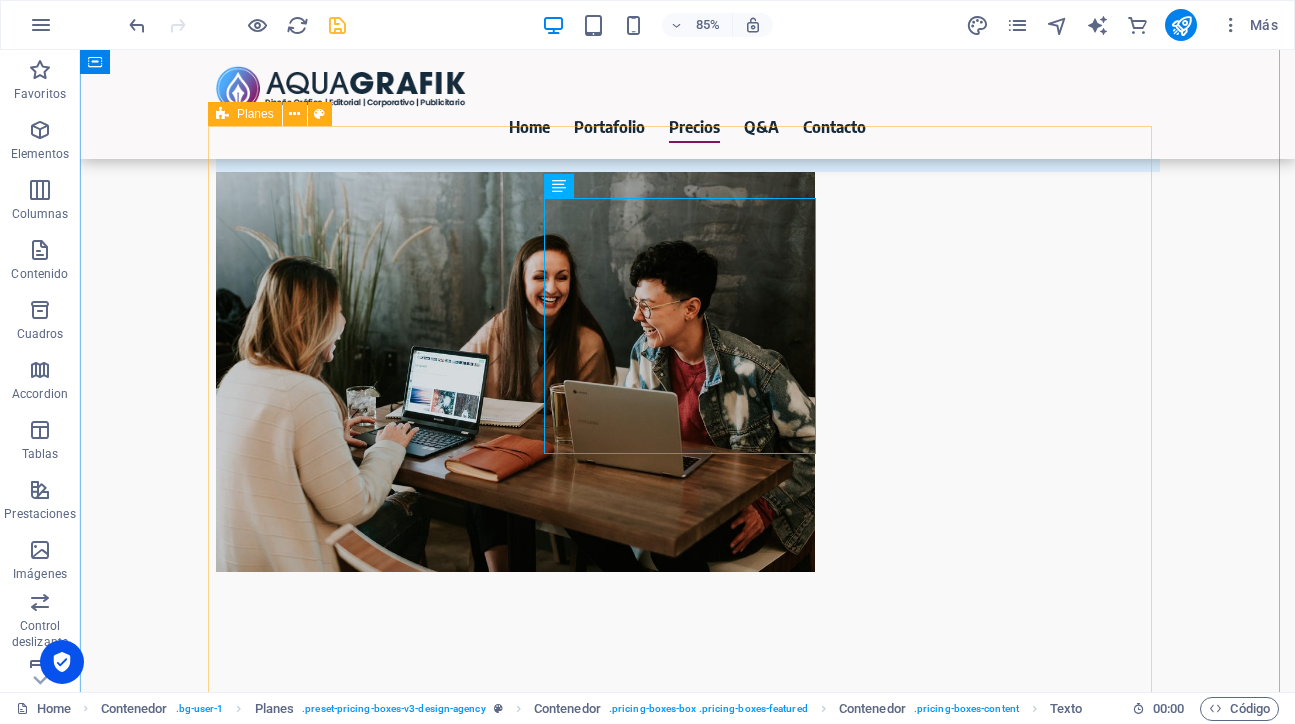scroll, scrollTop: 5106, scrollLeft: 0, axis: vertical 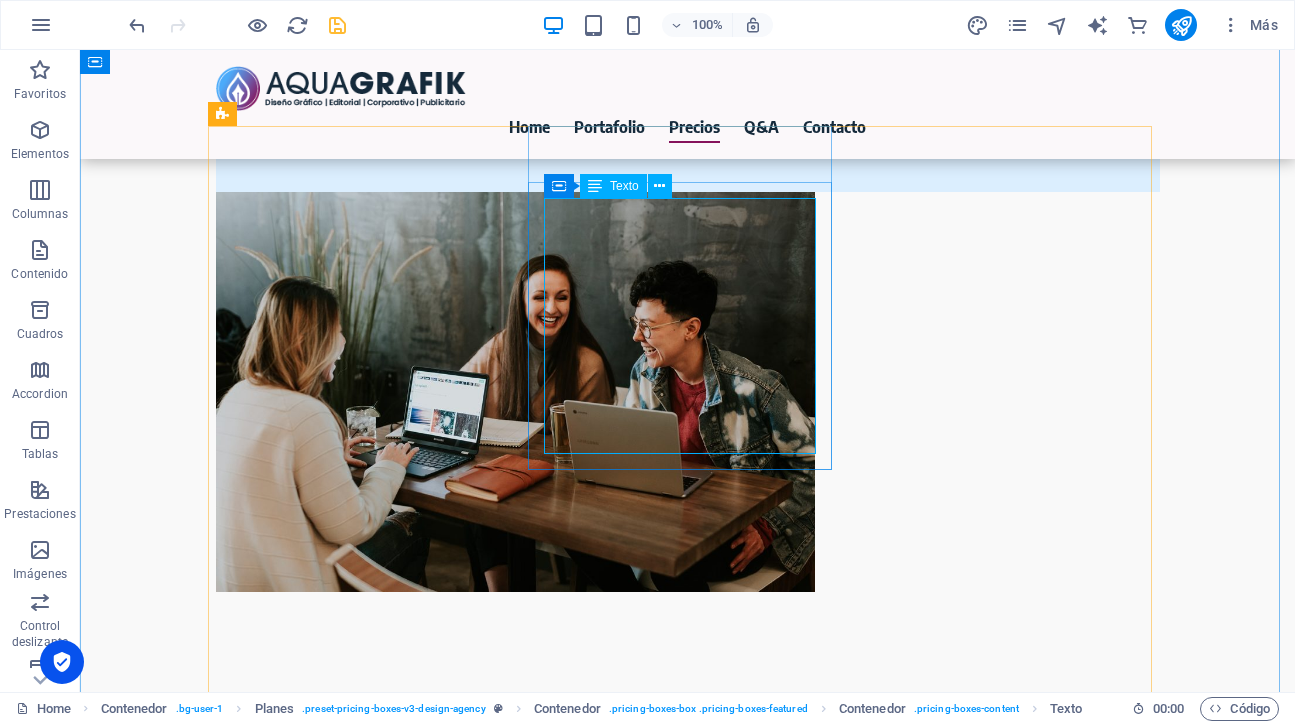 click on "Pensado para proyectos que exigen una visión más completa y estratégica. Este nivel profundiza en la coherencia de marca y desarrolla un sistema visual integral. Es ideal para quienes buscan revitalizar su identidad corporativa, elaborar publicaciones editoriales extensas o lanzar campañas publicitarias complejas con una estrategia bien definida." at bounding box center [688, 3931] 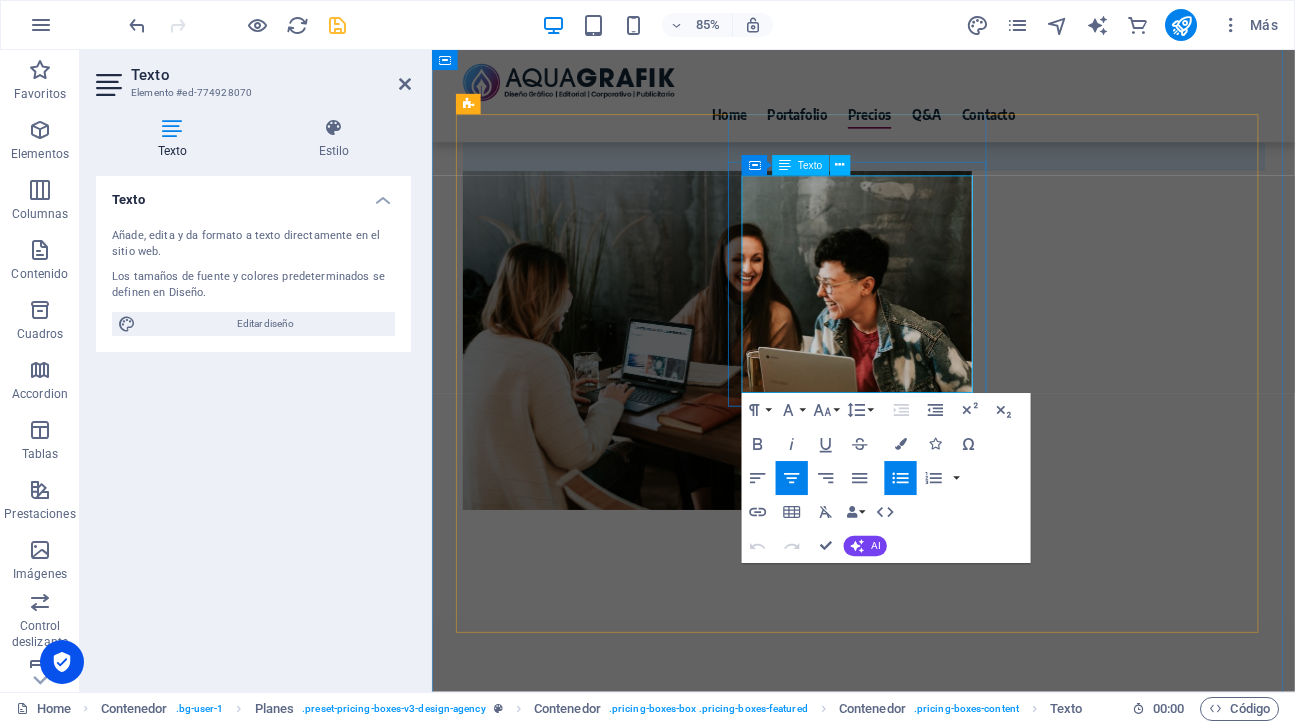 drag, startPoint x: 1042, startPoint y: 435, endPoint x: 816, endPoint y: 221, distance: 311.24268 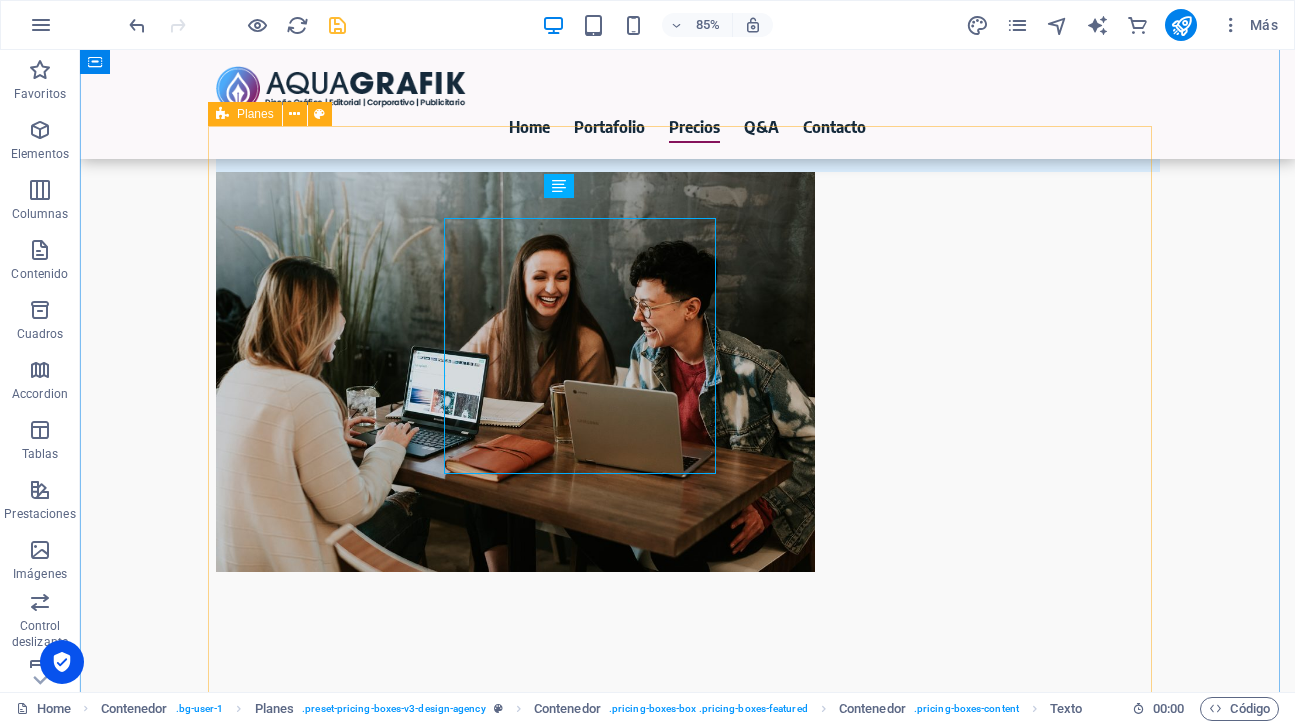 scroll, scrollTop: 5106, scrollLeft: 0, axis: vertical 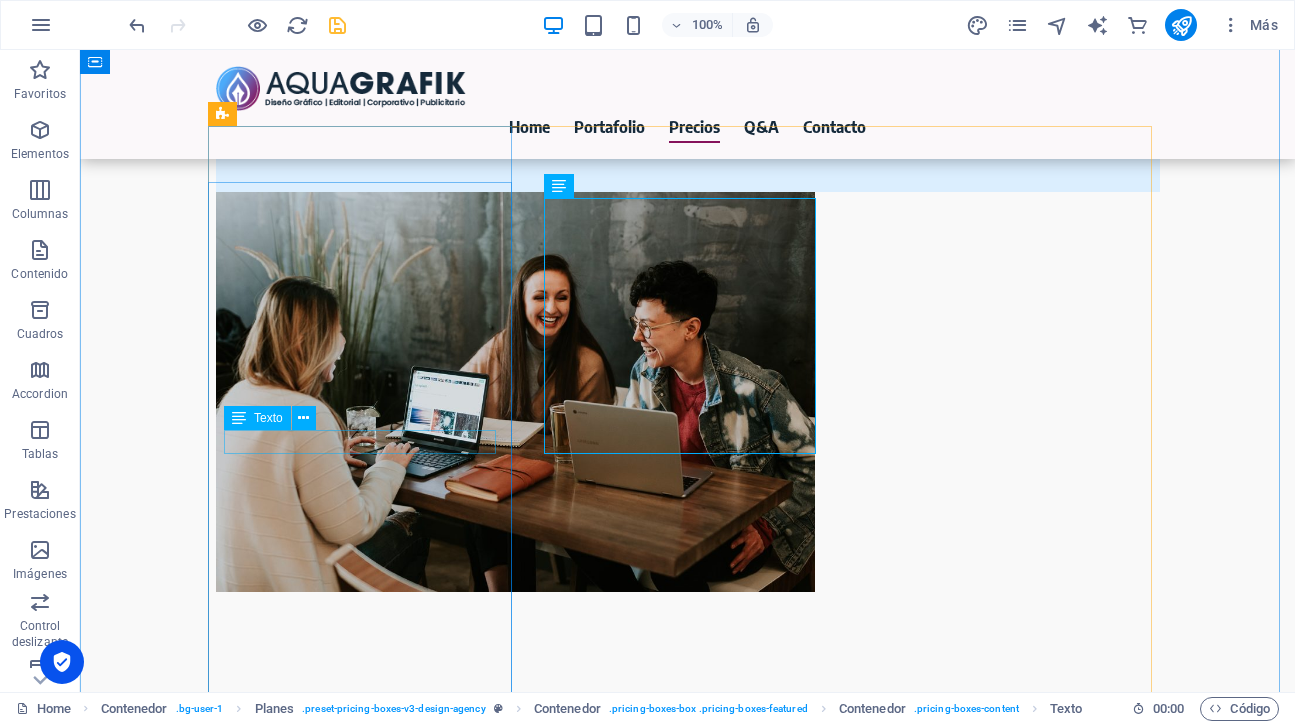 click on "Virtudes y Ventajas:" at bounding box center [688, 3657] 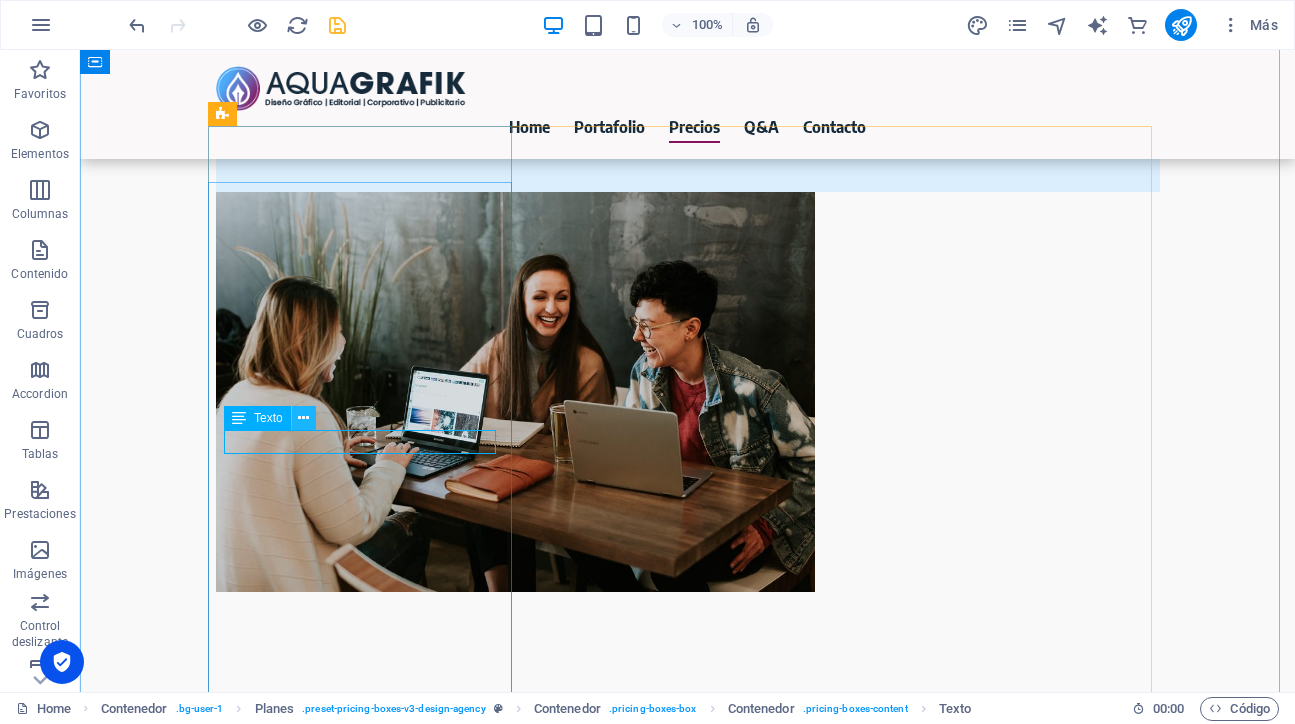 click at bounding box center [303, 418] 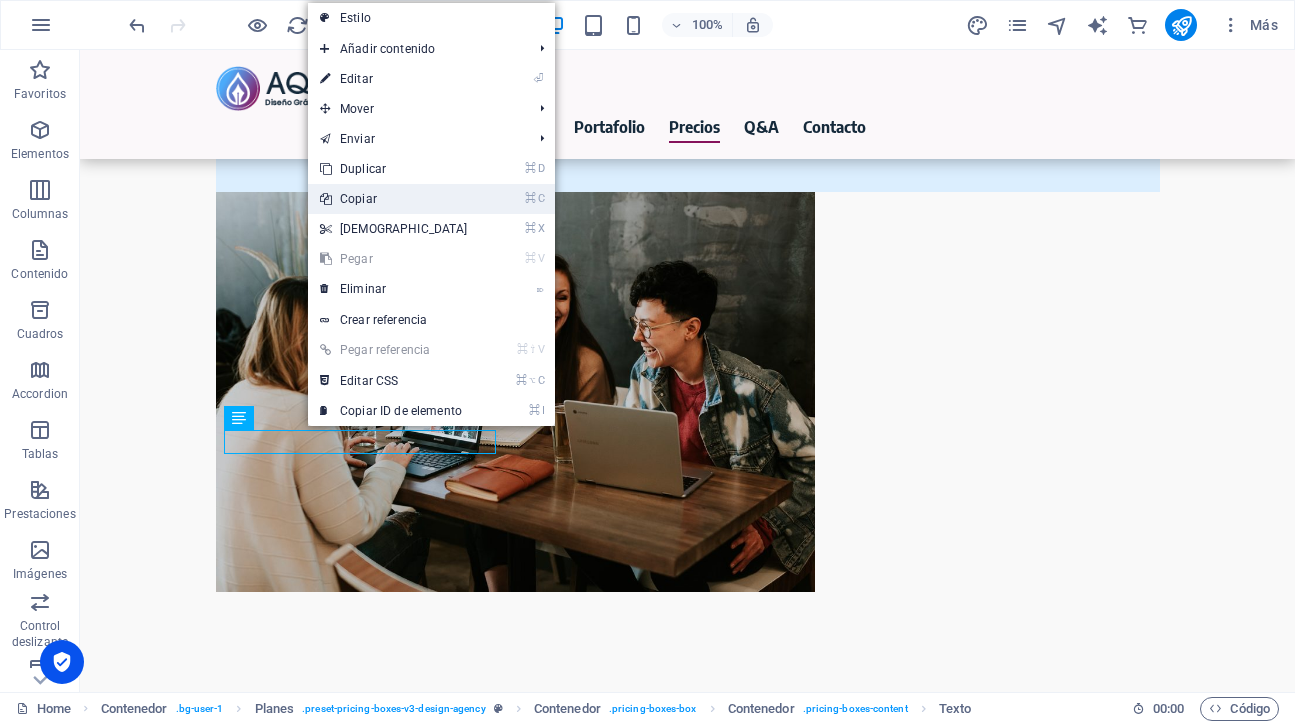 click on "⌘ C  Copiar" at bounding box center [394, 199] 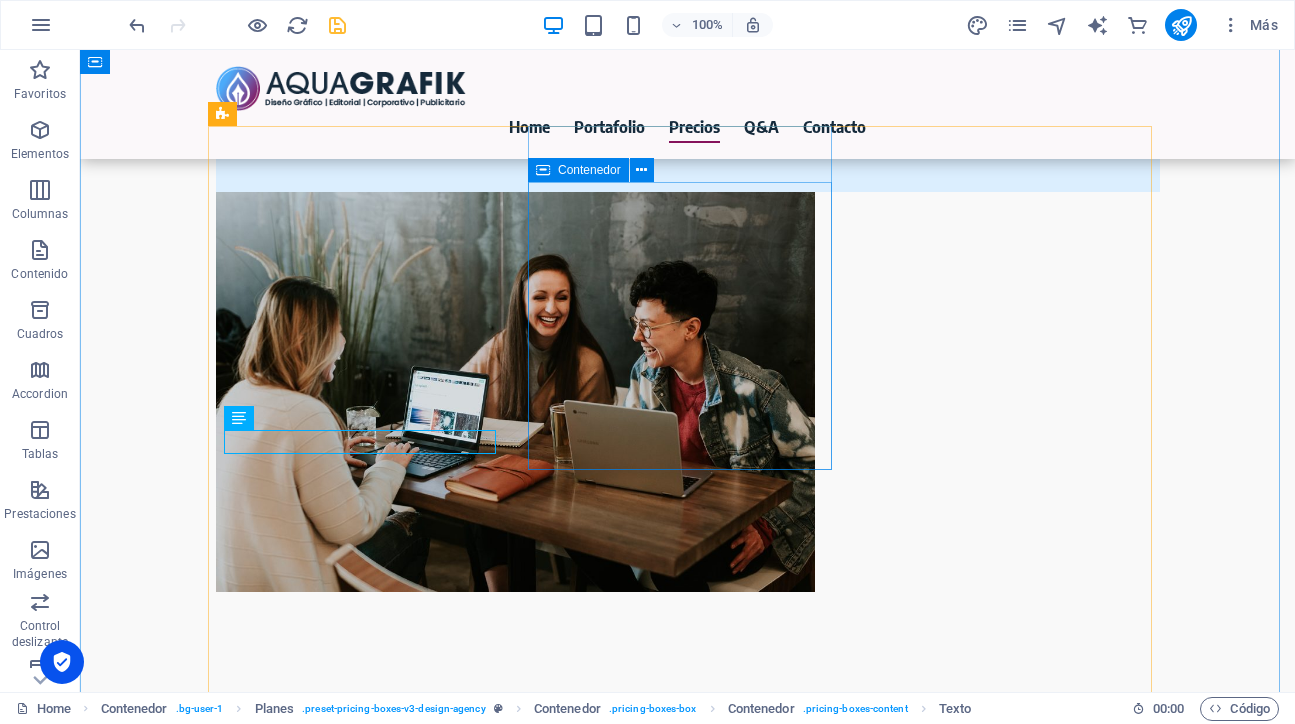 click on "Ideal para:  Clientes que buscan una producción de contenido visual más regular, con una visión definida de sus necesidades. Si tu proyecto requiere un flujo constante de entre dos y cuatro piezas gráficas al mes, y valoras la creatividad en cada entrega. Esta modalidad es perfecta para mantener tu marca activa y fresca con diseños coherentes." at bounding box center (688, 3931) 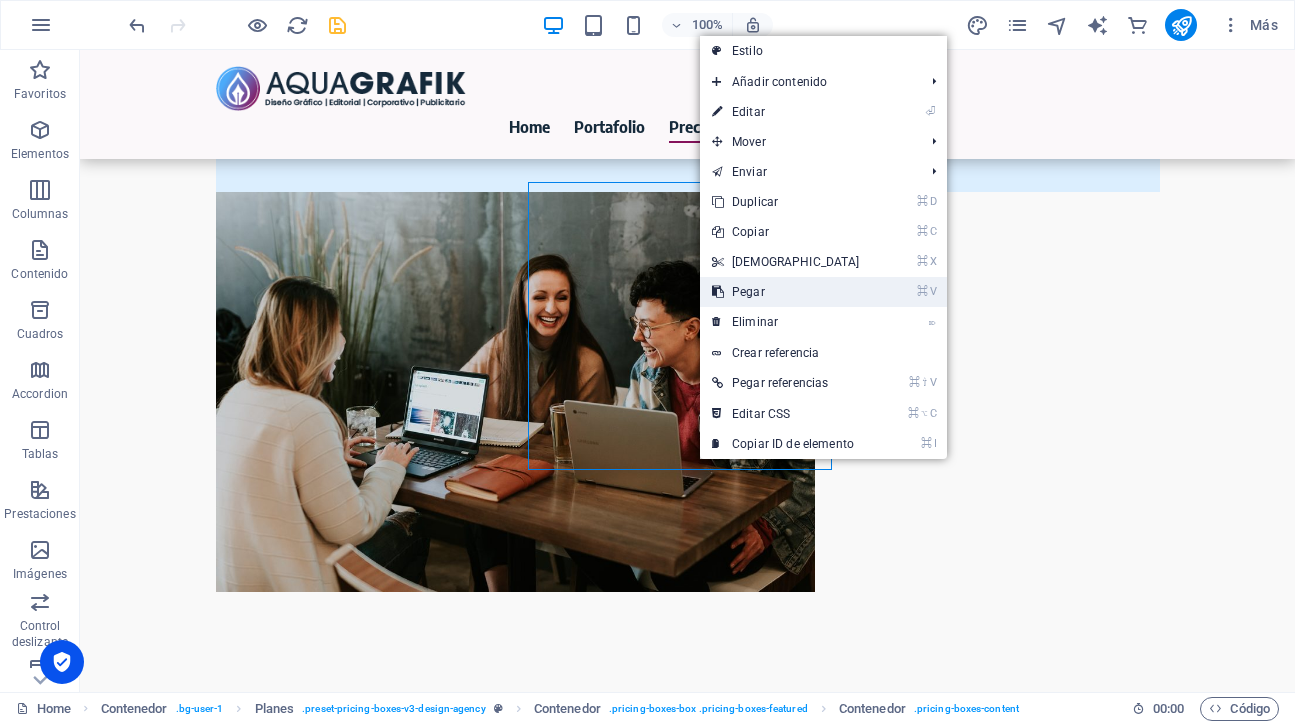 click on "⌘ V  Pegar" at bounding box center [786, 292] 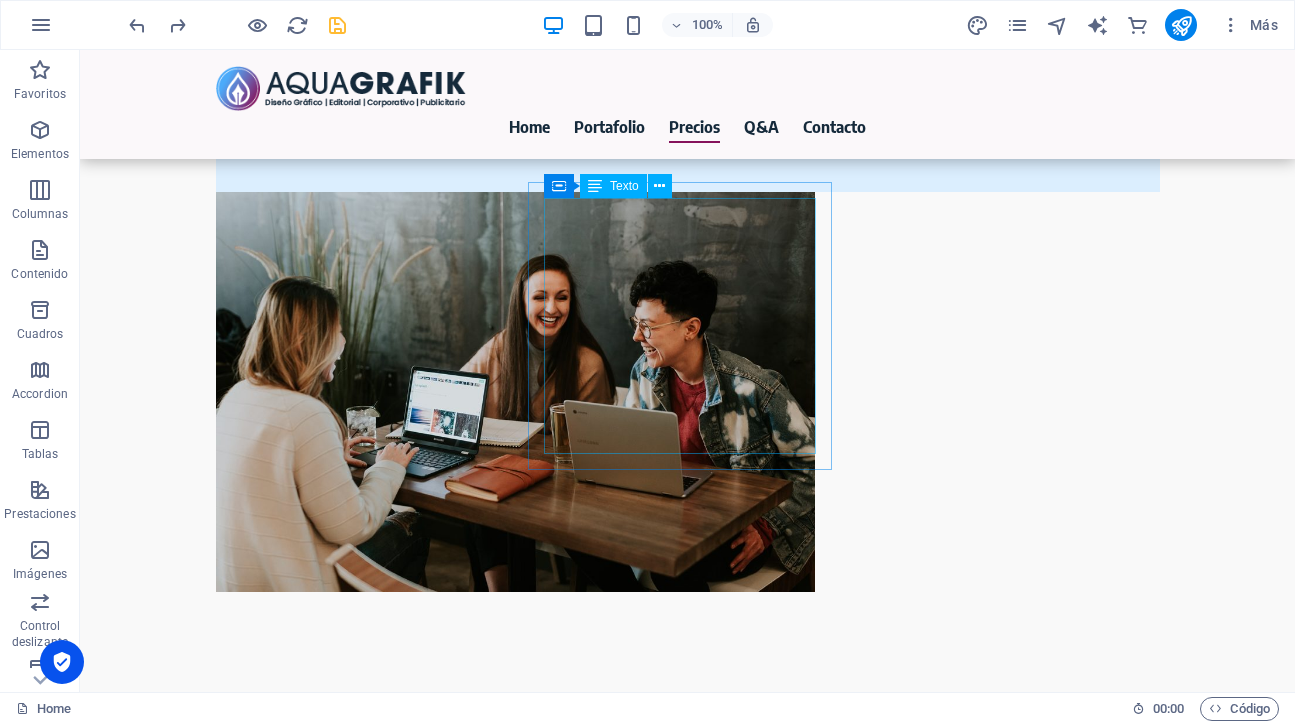 click on "Ideal para:  Clientes que buscan una producción de contenido visual más regular, con una visión definida de sus necesidades. Si tu proyecto requiere un flujo constante de entre dos y cuatro piezas gráficas al mes, y valoras la creatividad en cada entrega. Esta modalidad es perfecta para mantener tu marca activa y fresca con diseños coherentes." at bounding box center (688, 3931) 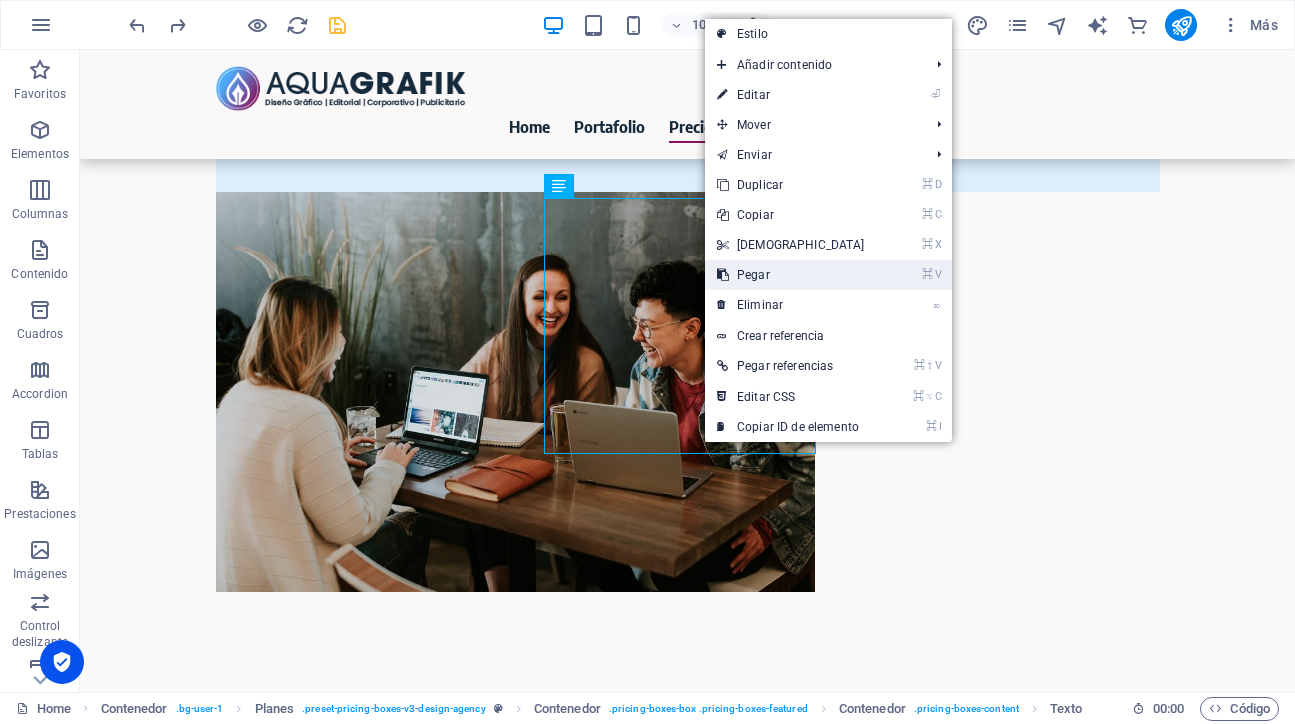 click on "⌘ V  Pegar" at bounding box center [791, 275] 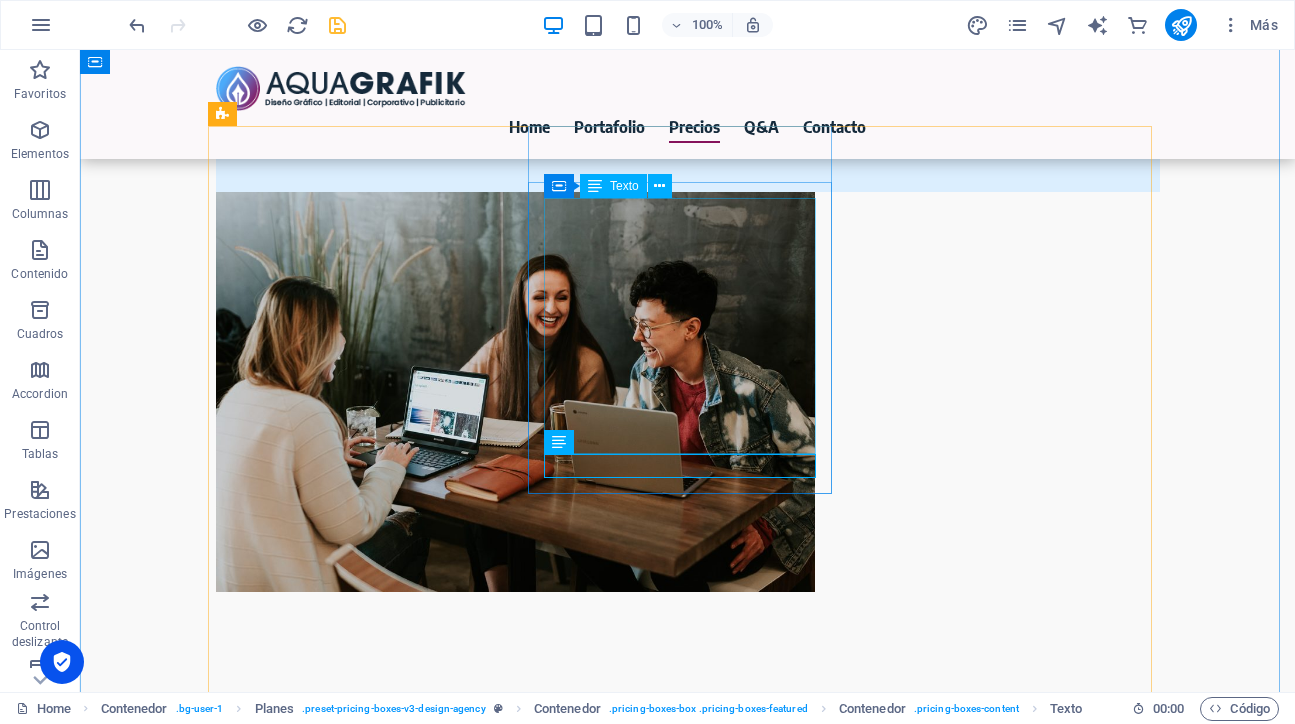 click on "Ideal para:  Clientes que buscan una producción de contenido visual más regular, con una visión definida de sus necesidades. Si tu proyecto requiere un flujo constante de entre dos y cuatro piezas gráficas al mes, y valoras la creatividad en cada entrega. Esta modalidad es perfecta para mantener tu marca activa y fresca con diseños coherentes." at bounding box center (688, 3931) 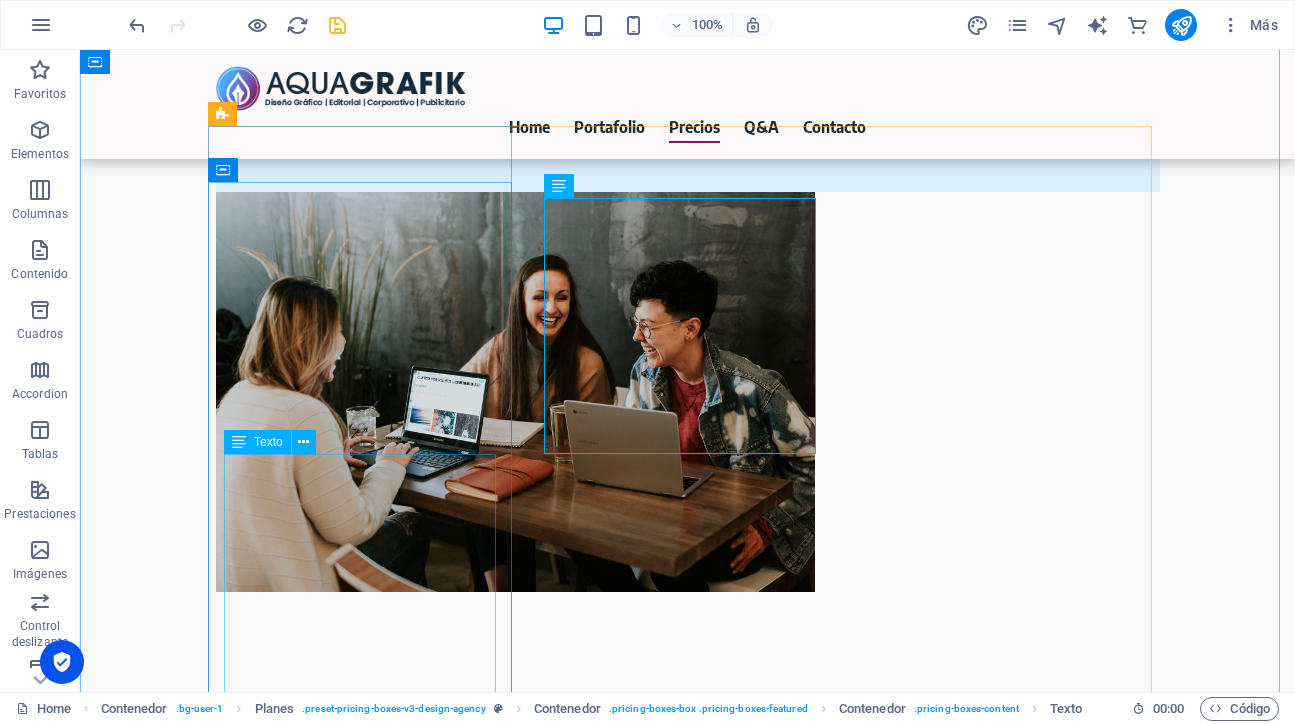 click on "Agilidad y Precisión:  Diseñado para entregas rápidas y directas, justo cuando lo necesitas. Soluciones a Medida:  Obtén exactamente la pieza gráfica que tienes en mente, sin complicaciones. Eficiencia:  Perfecto para proyectos que requieren una intervención gráfica específica y de alta calidad." at bounding box center [688, 3730] 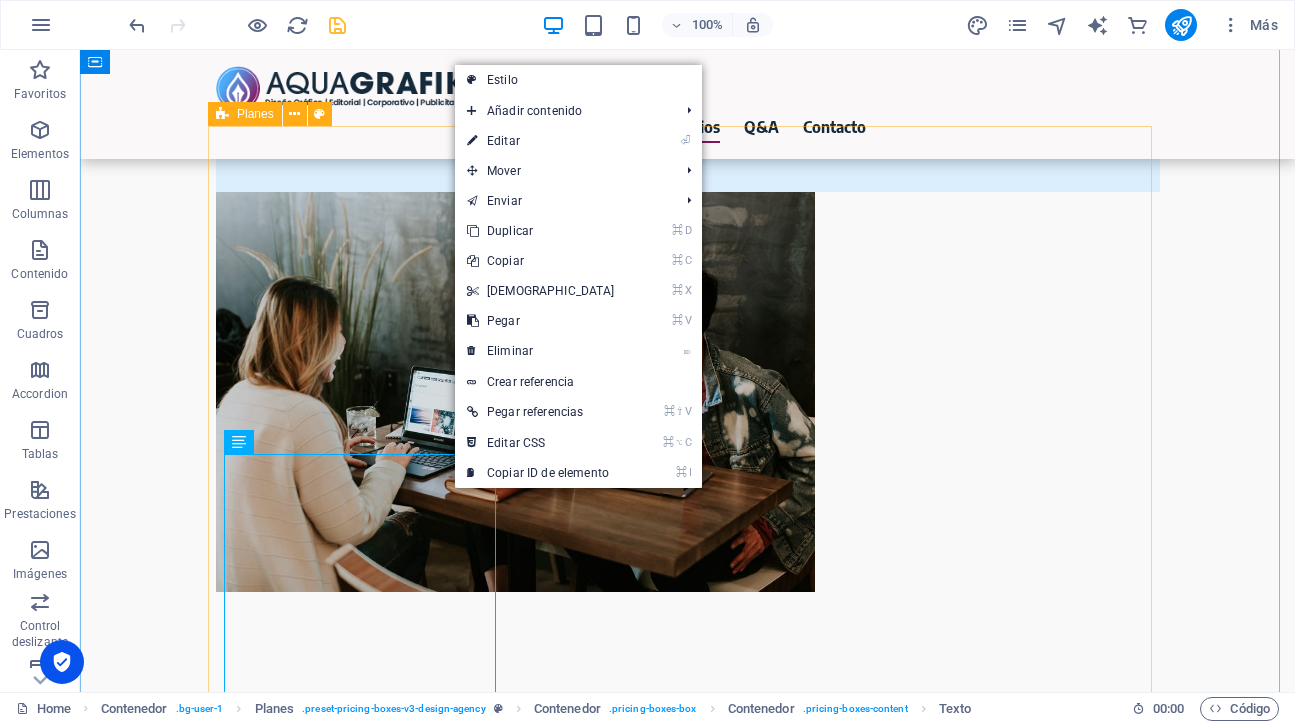 click on "AQUA EXPRESS Ideal para:  Clientes con necesidades puntuales y claras. Si sabes exactamente lo que quieres y necesitas una o dos piezas gráficas específicas al mes, como tarjetas de presentación impactantes, un pendón que capture miradas, un logo que defina tu marca o una infografía que comunique tu mensaje de forma visual y efectiva. Virtudes y Ventajas: Agilidad y Precisión:  Diseñado para entregas rápidas y directas, justo cuando lo necesitas. Soluciones a Medida:  Obtén exactamente la pieza gráfica que tienes en mente, sin complicaciones. Eficiencia:  Perfecto para proyectos que requieren una intervención gráfica específica y de alta calidad. AQUA CREATIVO Ideal para: Virtudes y Ventajas: AQUA PARTNER Integral & Consultoría Diseño Integral & Consultoría Si eres empresa y necesitas apoyo o soporte constante, este es tu plan ;)" at bounding box center [688, 3906] 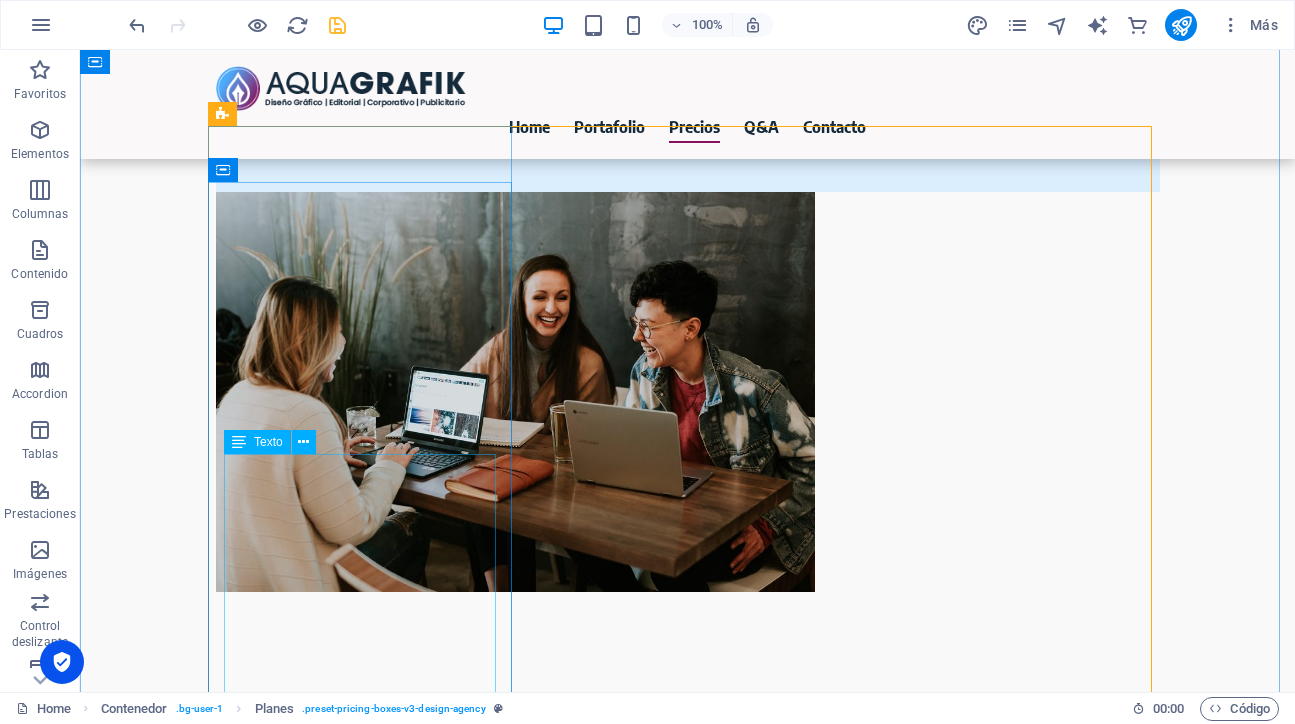 click on "Agilidad y Precisión:  Diseñado para entregas rápidas y directas, justo cuando lo necesitas. Soluciones a Medida:  Obtén exactamente la pieza gráfica que tienes en mente, sin complicaciones. Eficiencia:  Perfecto para proyectos que requieren una intervención gráfica específica y de alta calidad." at bounding box center [688, 3730] 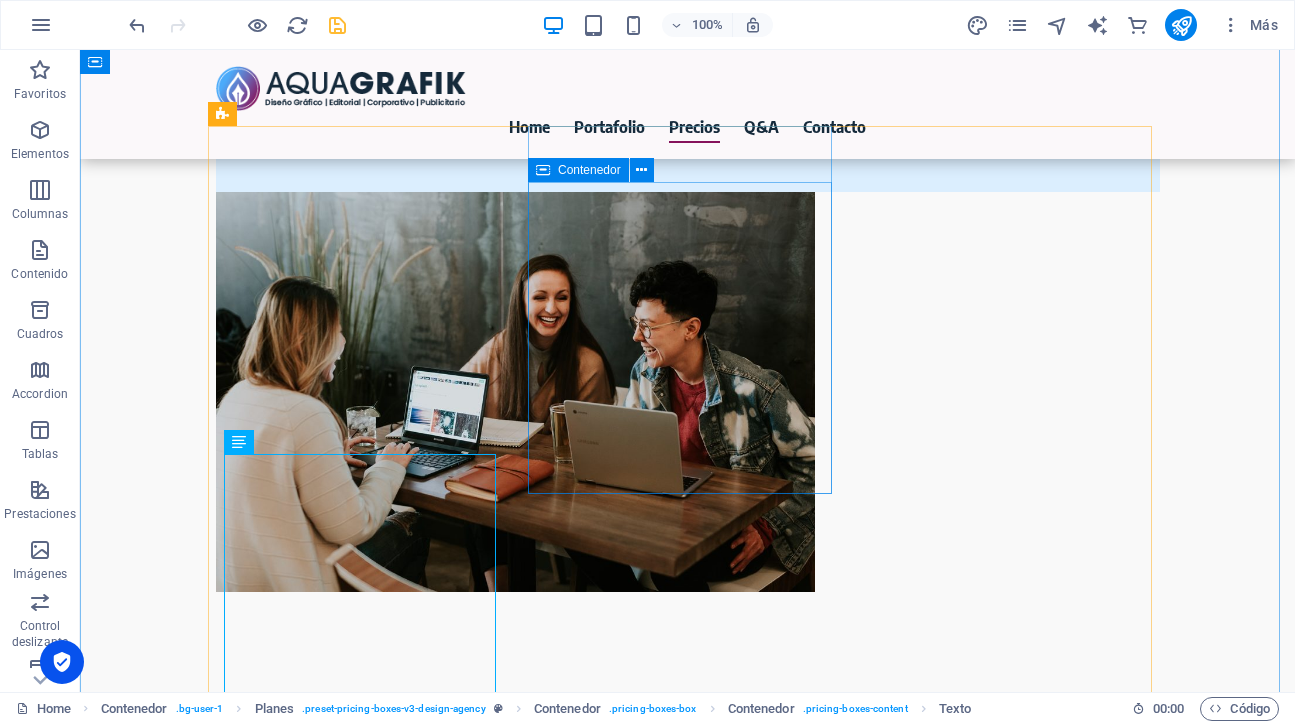 click on "Ideal para:  Clientes que buscan una producción de contenido visual más regular, con una visión definida de sus necesidades. Si tu proyecto requiere un flujo constante de entre dos y cuatro piezas gráficas al mes, y valoras la creatividad en cada entrega. Esta modalidad es perfecta para mantener tu marca activa y fresca con diseños coherentes. Virtudes y [GEOGRAPHIC_DATA]:" at bounding box center [688, 3943] 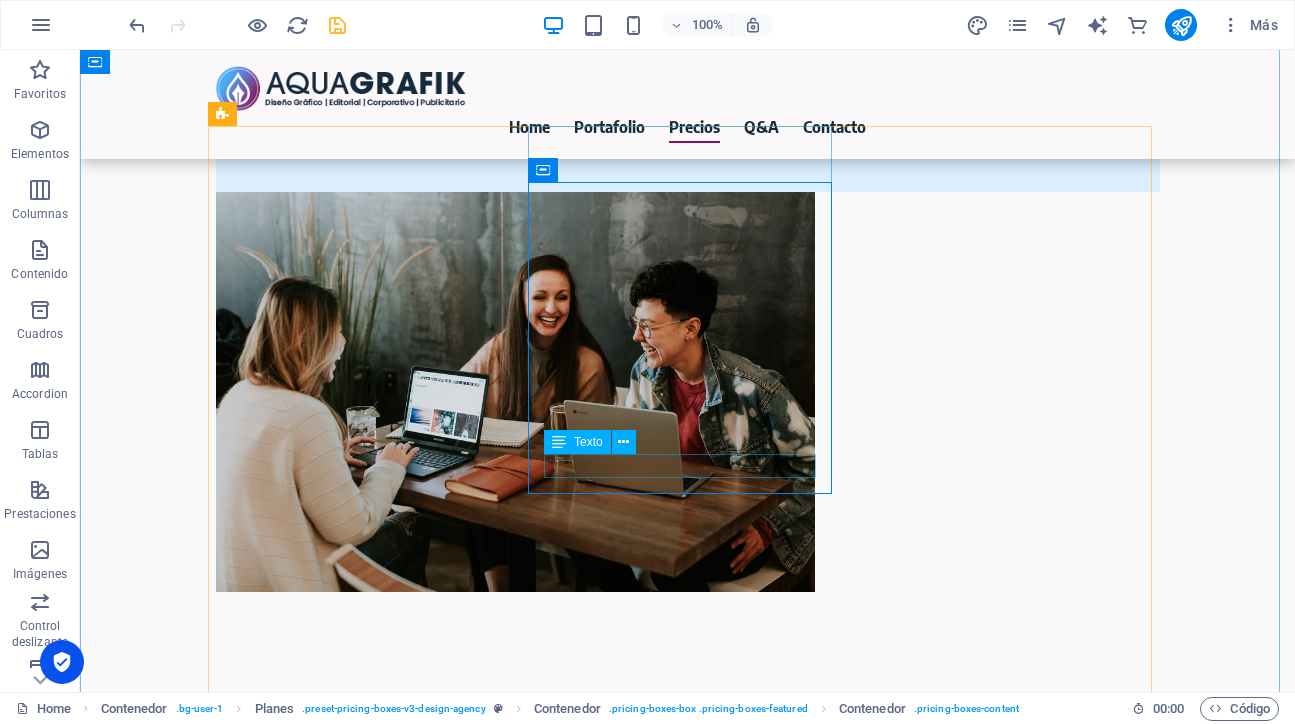 click on "Virtudes y Ventajas:" at bounding box center (688, 3987) 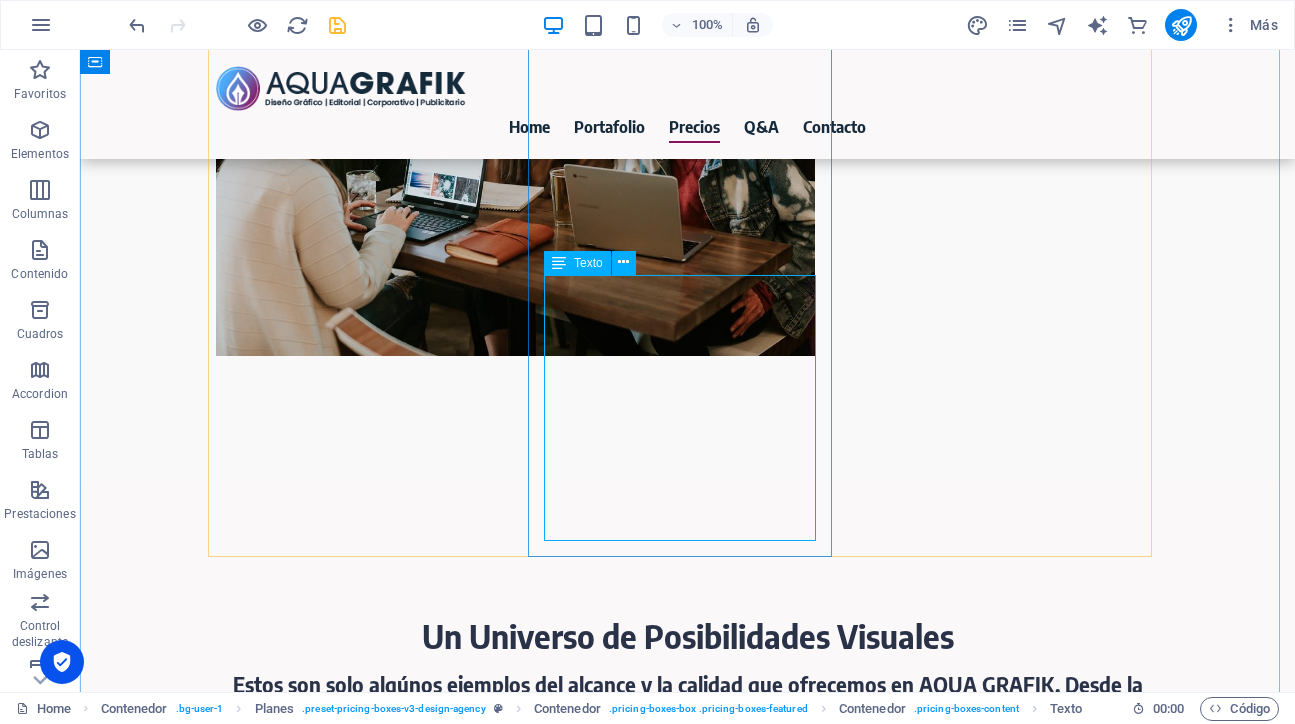 scroll, scrollTop: 5348, scrollLeft: 0, axis: vertical 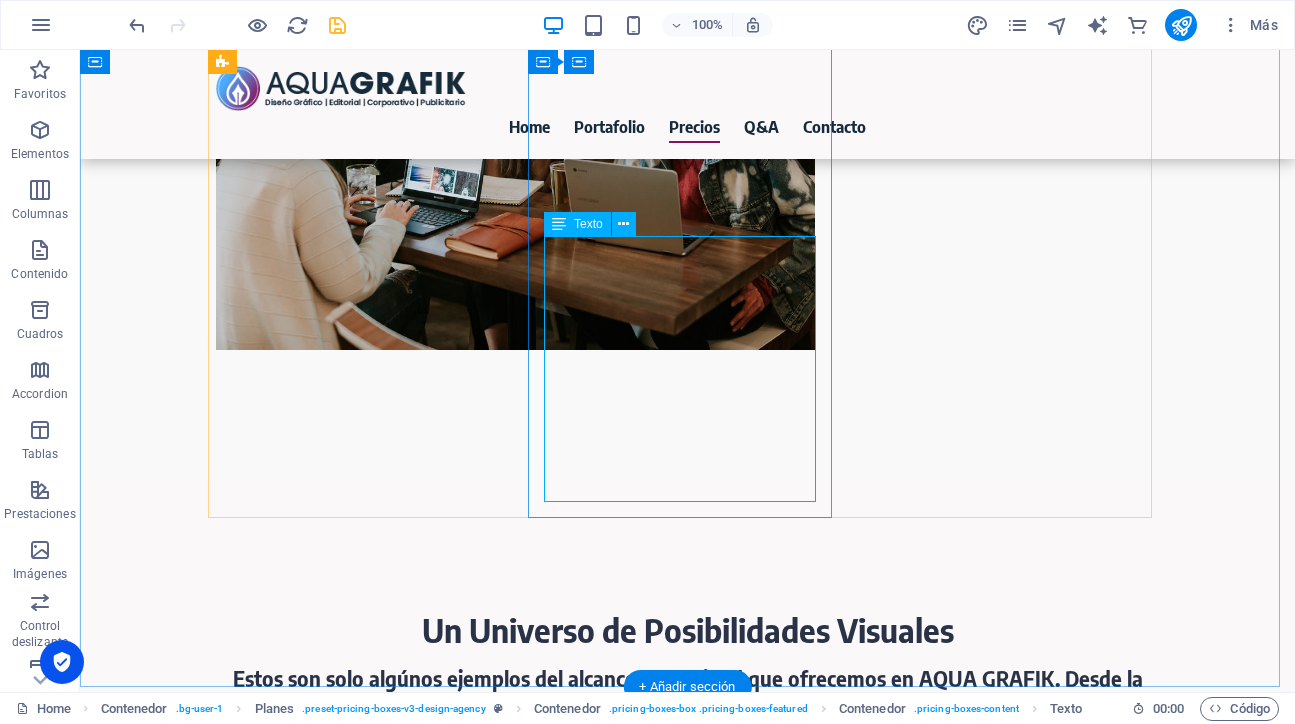 click on "Agilidad y Precisión:  Diseñado para entregas rápidas y directas, justo cuando lo necesitas. Soluciones a Medida:  Obtén exactamente la pieza gráfica que tienes en mente, sin complicaciones. Eficiencia:  Perfecto para proyectos que requieren una intervención gráfica específica y de alta calidad." at bounding box center [688, 3818] 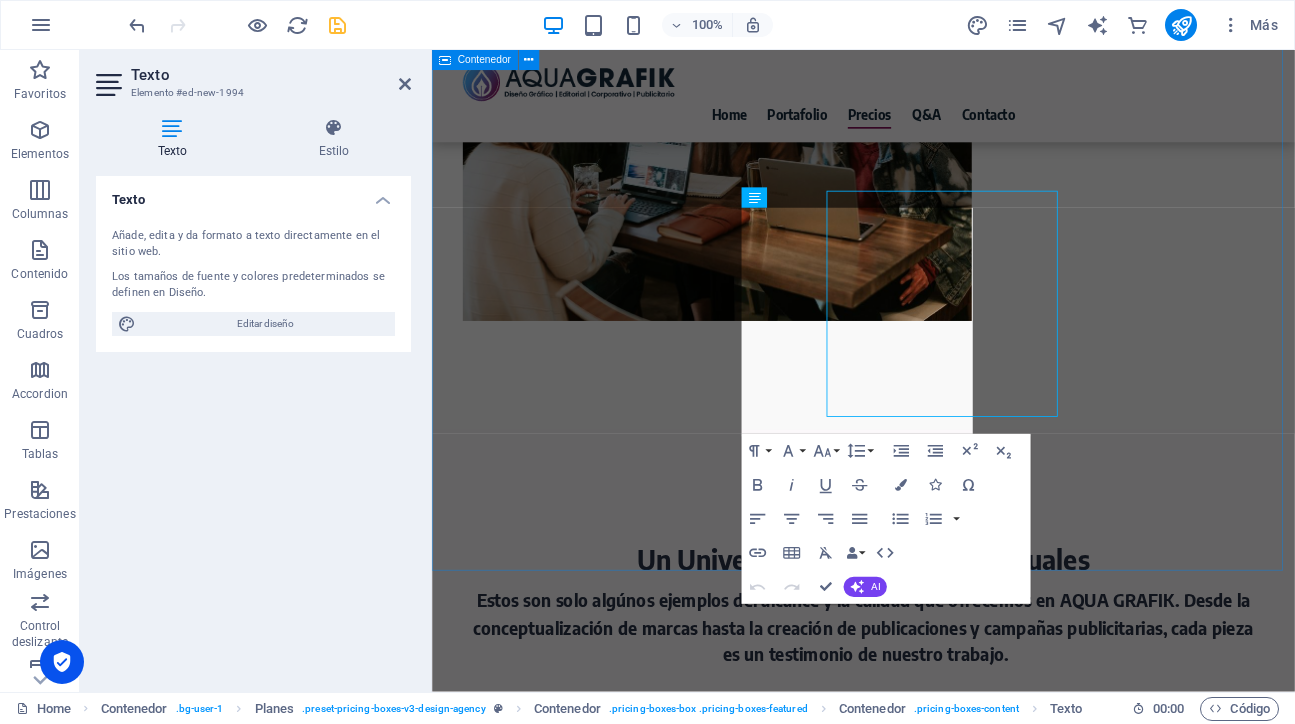 scroll, scrollTop: 5368, scrollLeft: 0, axis: vertical 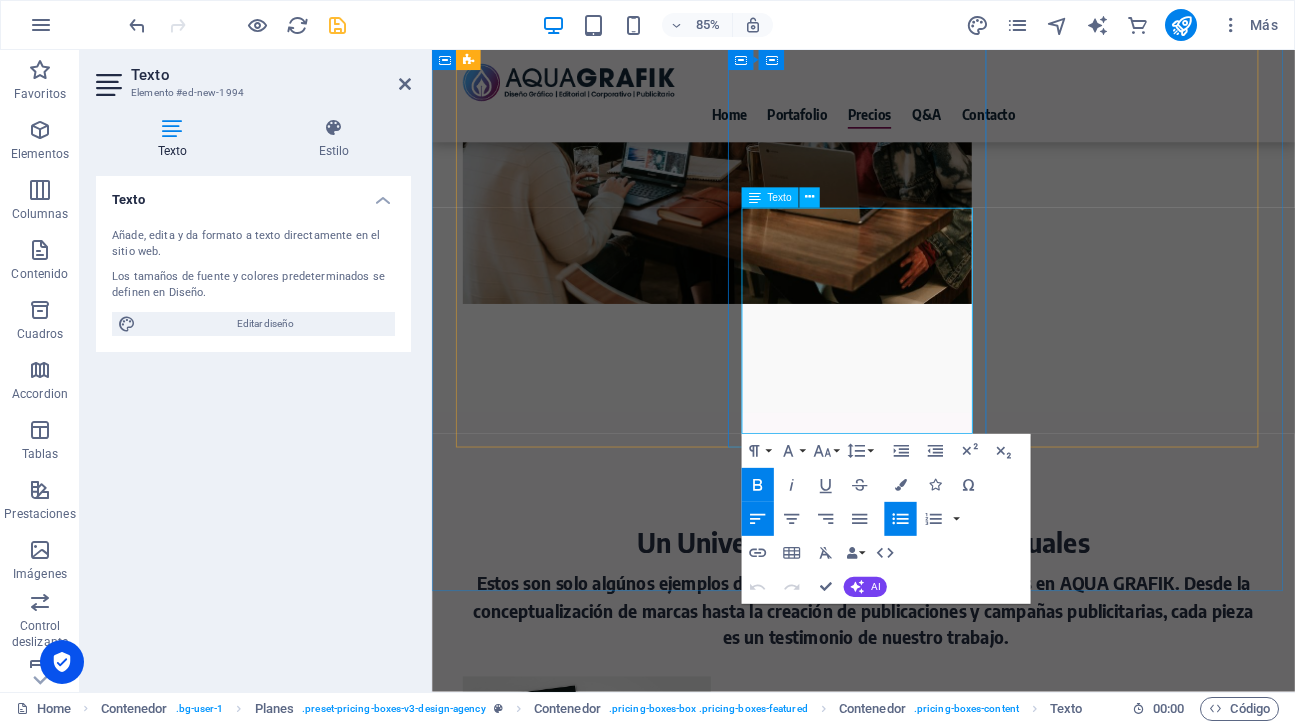 click on "Eficiencia:  Perfecto para proyectos que requieren una intervención gráfica específica y de alta calidad." at bounding box center [940, 3859] 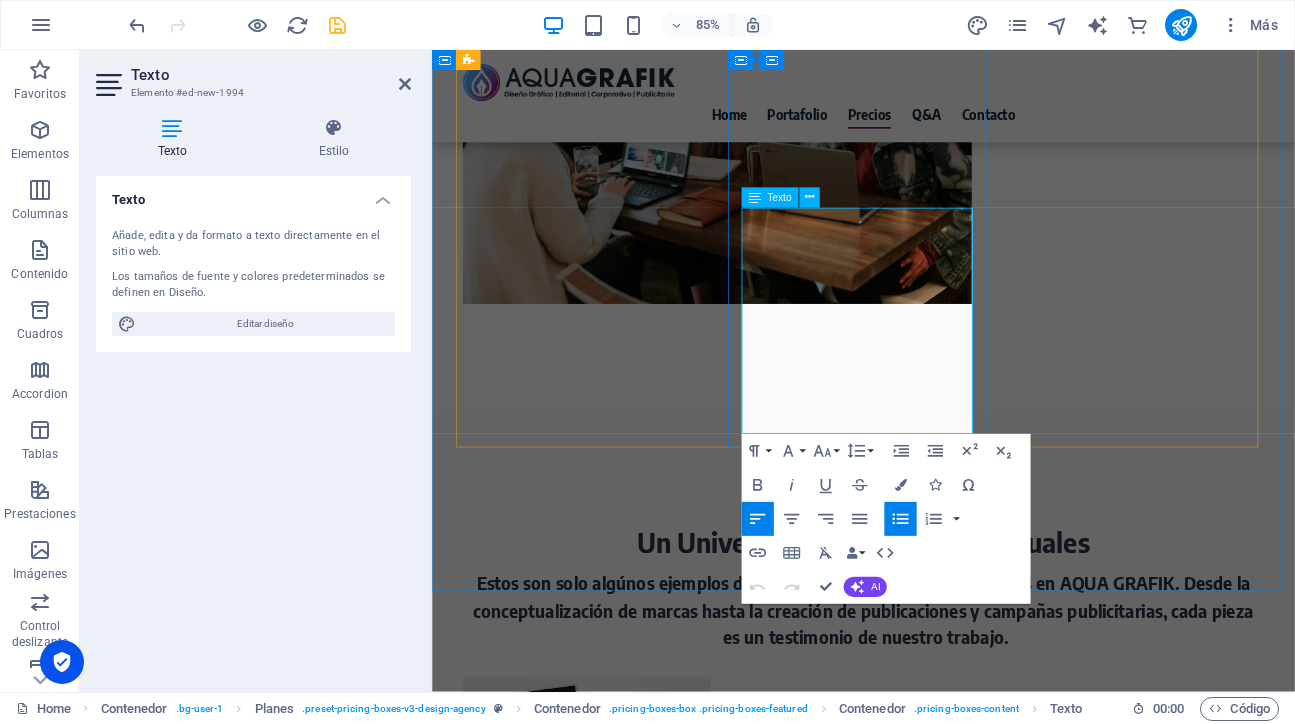 drag, startPoint x: 1007, startPoint y: 482, endPoint x: 803, endPoint y: 261, distance: 300.7607 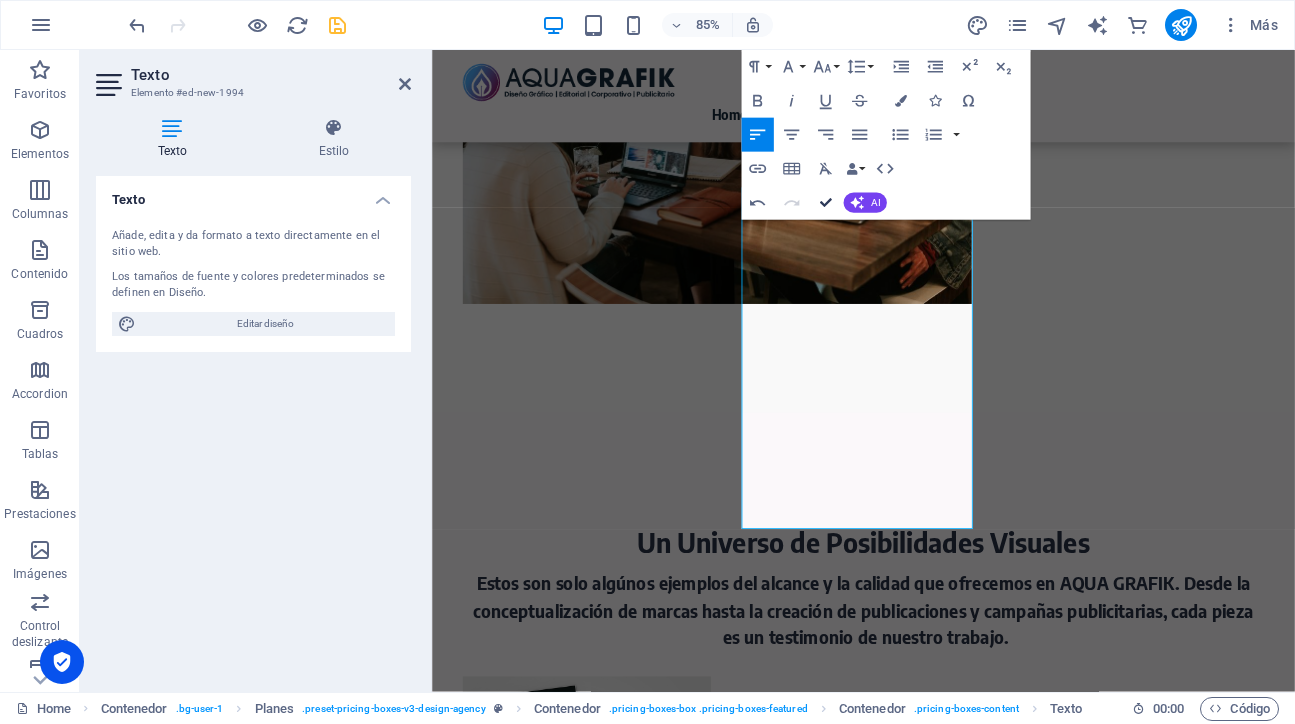 scroll, scrollTop: 5348, scrollLeft: 0, axis: vertical 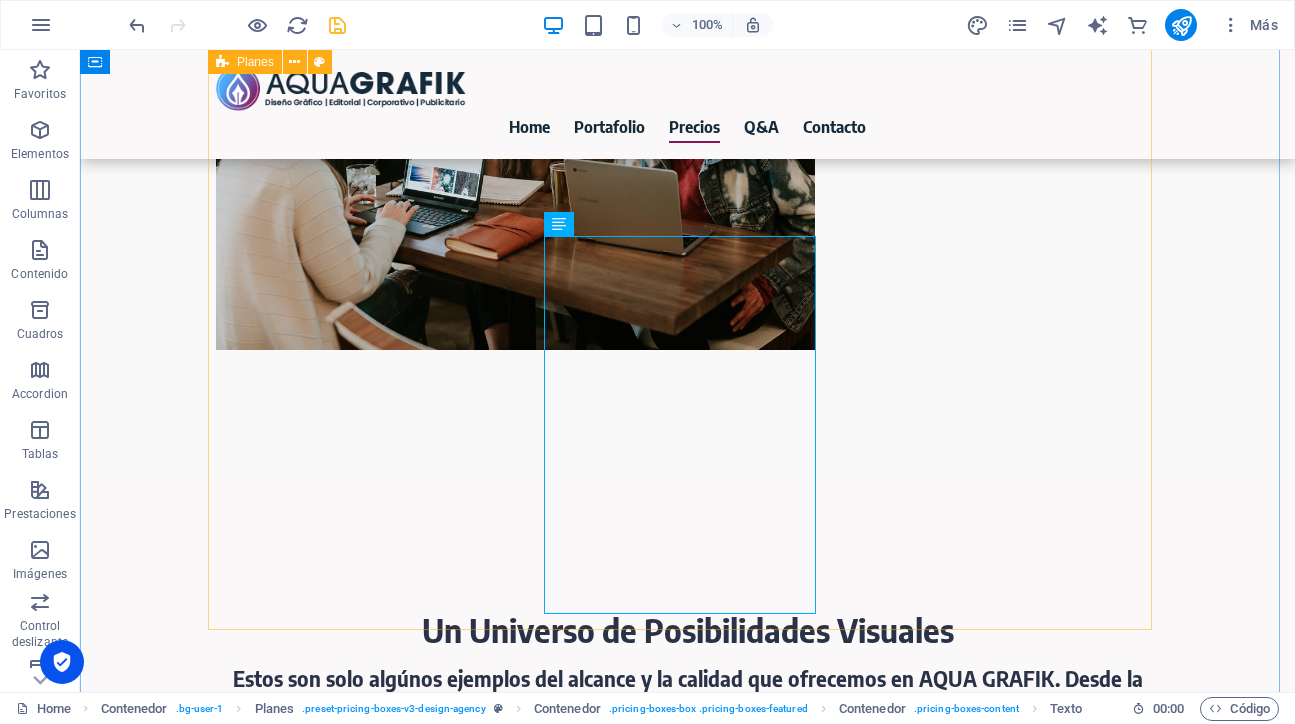 click on "AQUA EXPRESS Ideal para:  Clientes con necesidades puntuales y claras. Si sabes exactamente lo que quieres y necesitas una o dos piezas gráficas específicas al mes, como tarjetas de presentación impactantes, un pendón que capture miradas, un logo que defina tu marca o una infografía que comunique tu mensaje de forma visual y efectiva. Virtudes y Ventajas: Agilidad y Precisión:  Diseñado para entregas rápidas y directas, justo cuando lo necesitas. Soluciones a Medida:  Obtén exactamente la pieza gráfica que tienes en mente, sin complicaciones. Eficiencia:  Perfecto para proyectos que requieren una intervención gráfica específica y de alta calidad. AQUA CREATIVO Ideal para: Virtudes y Ventajas: Dinamismo Visual:  Mantén tu presencia online y offline siempre actualizada con diseños variados y atractivos. Colaboración Activa:  Fomentamos tu participación para co-crear soluciones visuales que realmente te representen. Optimización de Recursos: AQUA PARTNER Integral & Consultoría" at bounding box center (688, 3733) 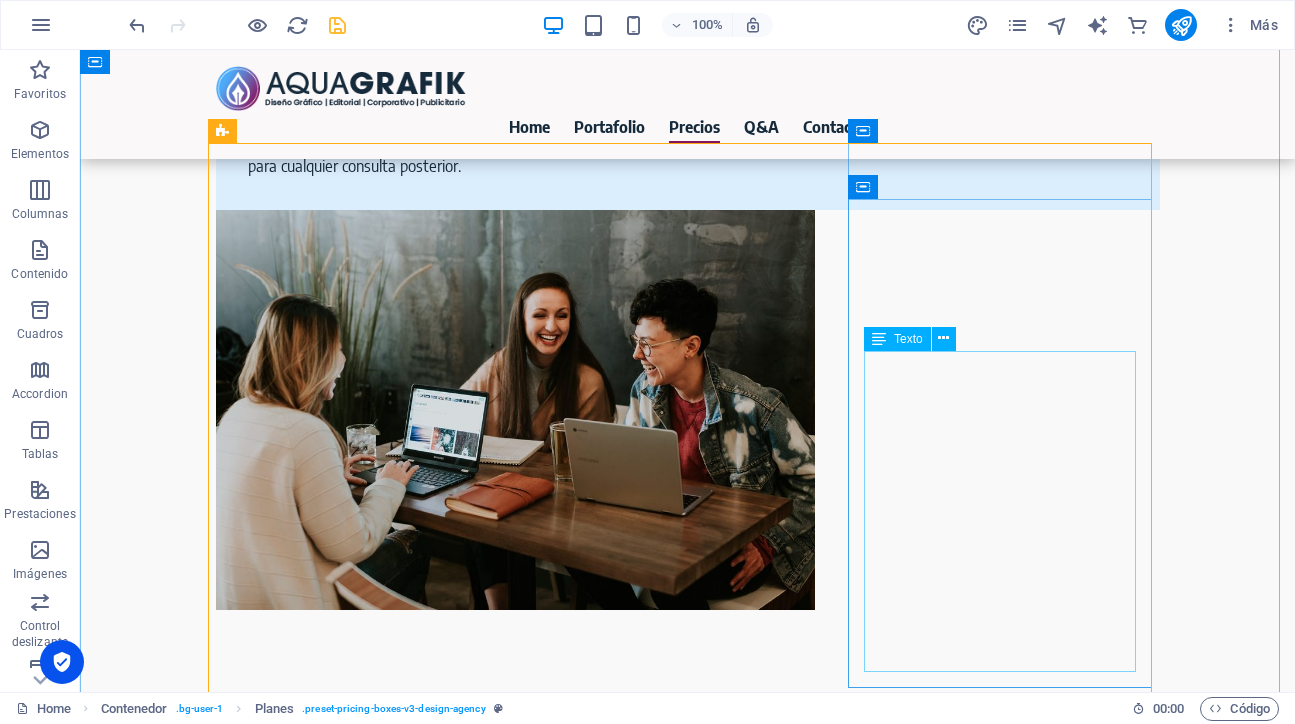 scroll, scrollTop: 5089, scrollLeft: 0, axis: vertical 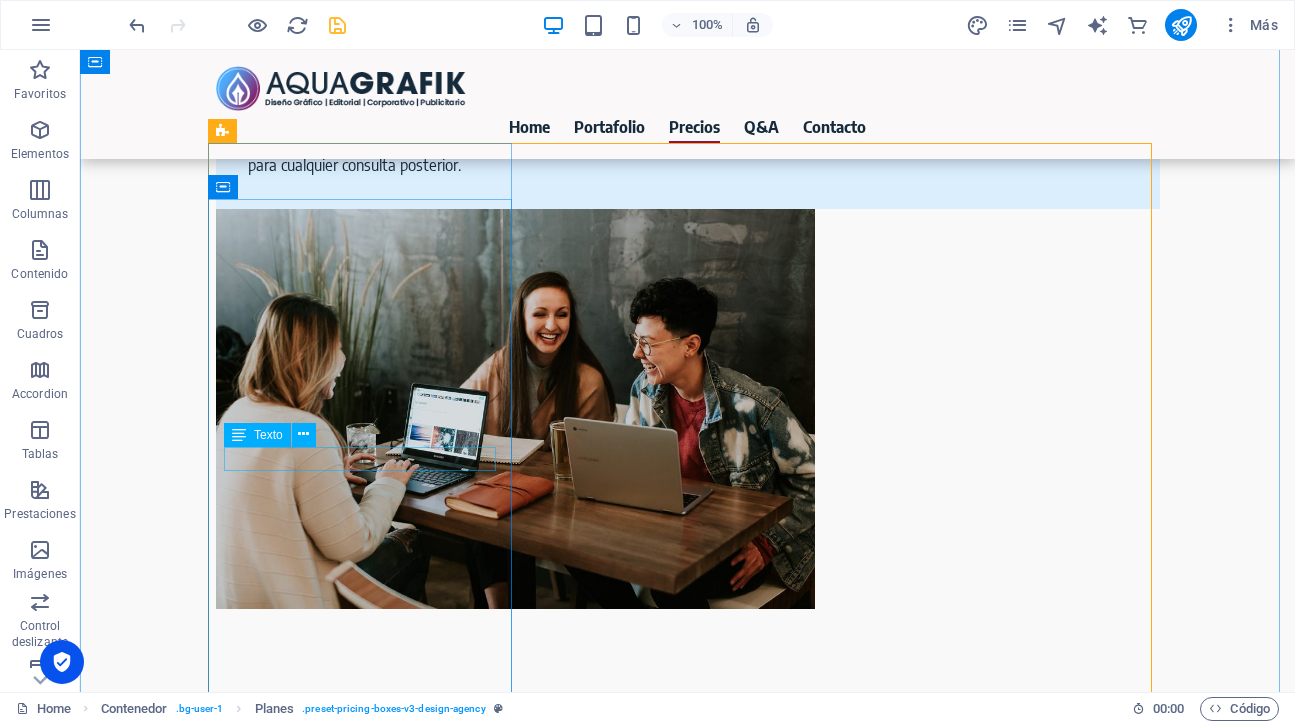 click on "Virtudes y Ventajas:" at bounding box center (688, 3674) 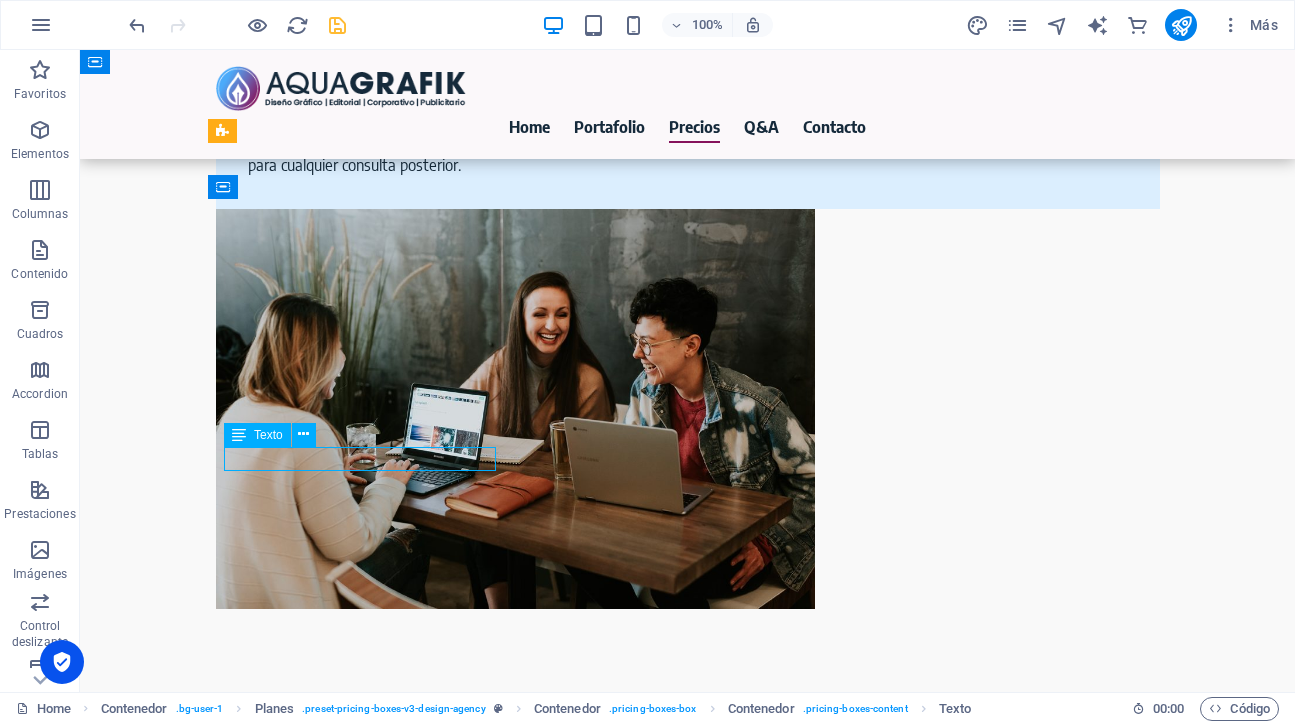 click on "Virtudes y Ventajas:" at bounding box center (688, 3674) 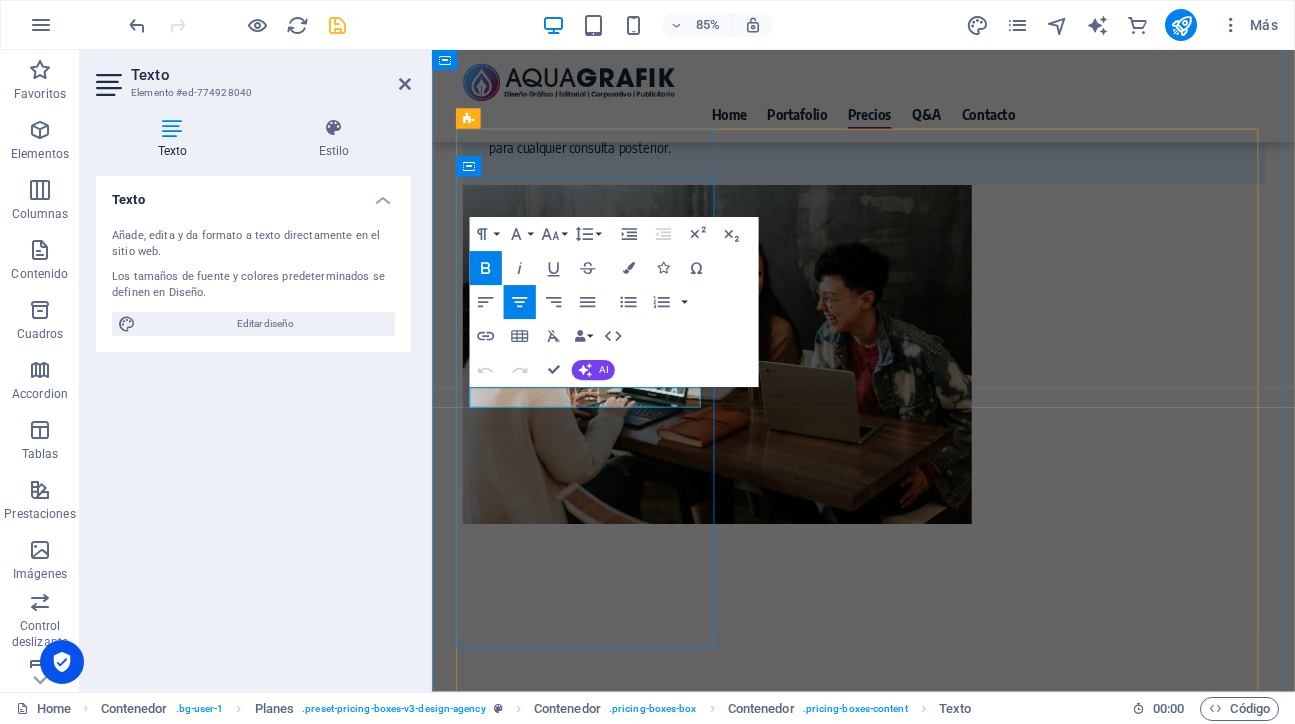 click on "Virtudes y Ventajas:" at bounding box center (939, 3674) 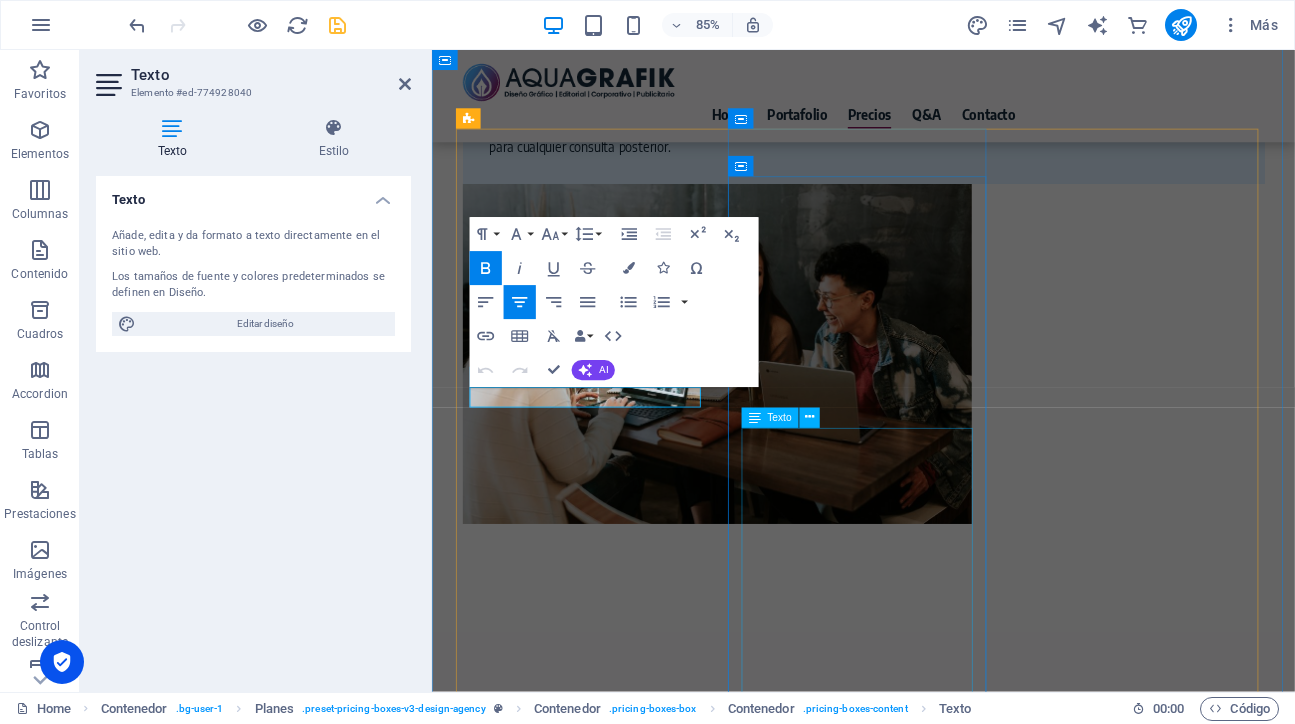 click on "Dinamismo Visual:  Mantén tu presencia online y offline siempre actualizada con diseños variados y atractivos. Colaboración Activa:  Fomentamos tu participación para co-crear soluciones visuales que realmente te representen. Optimización de Recursos:  Una solución estratégica para un volumen de trabajo consistente sin los compromisos de un equipo interno." at bounding box center (940, 4085) 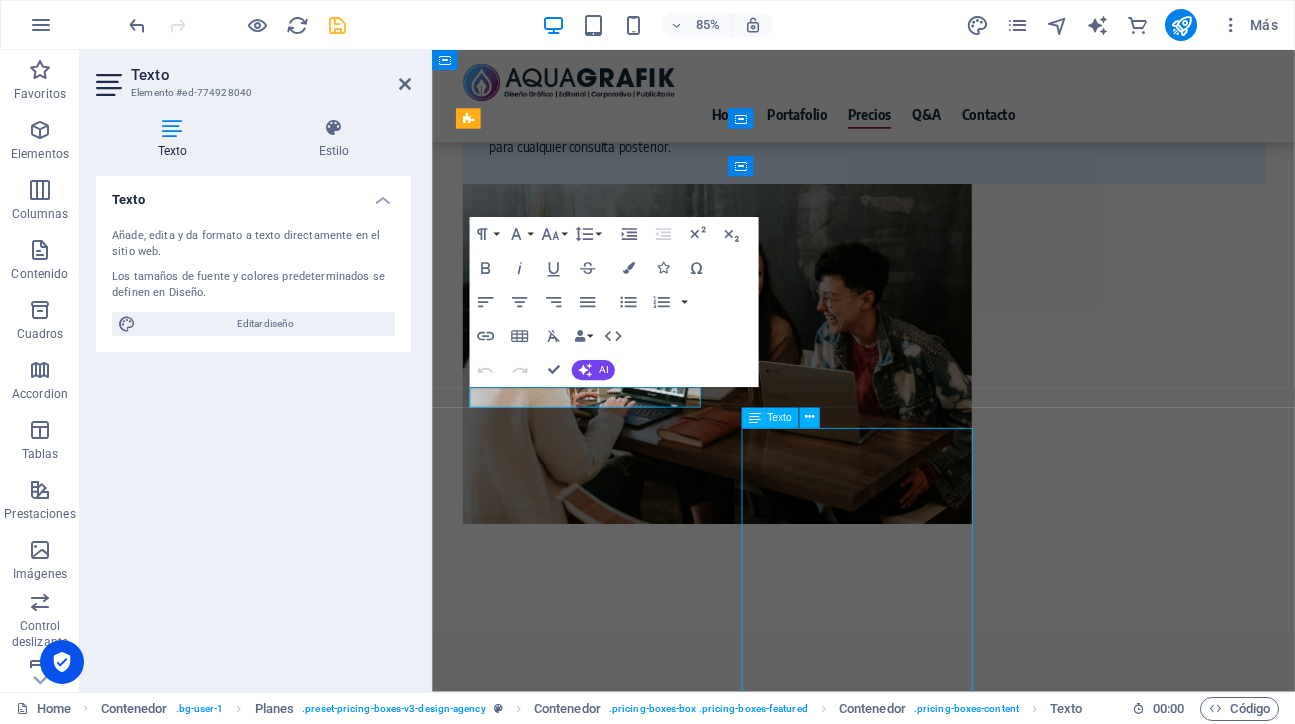 scroll, scrollTop: 5089, scrollLeft: 0, axis: vertical 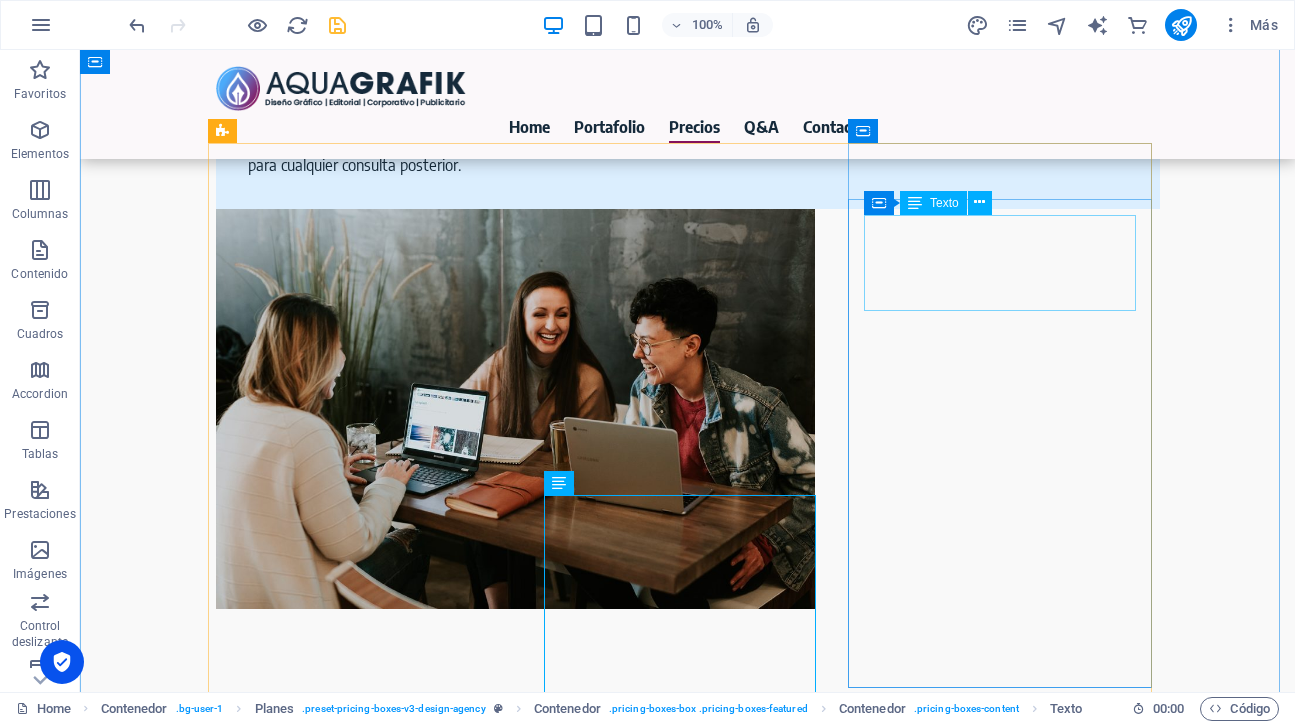 click on "Integral & Consultoría" at bounding box center [688, 4274] 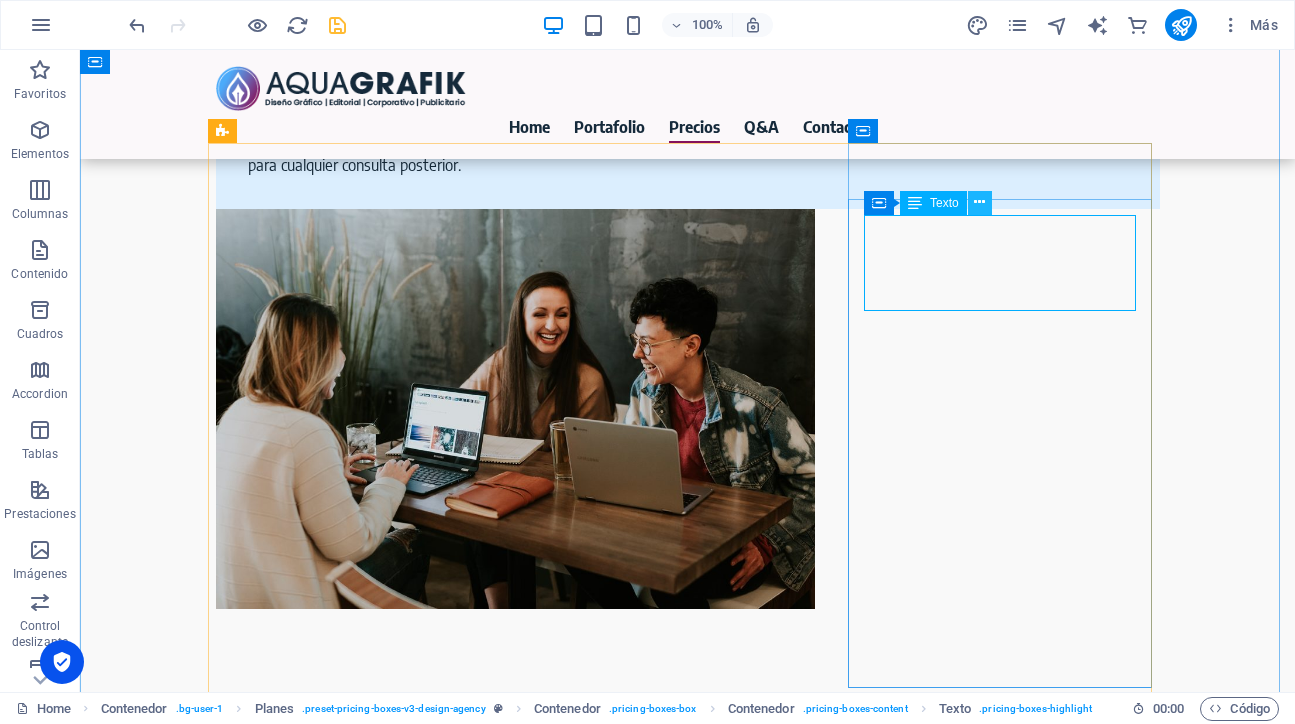 click at bounding box center (979, 202) 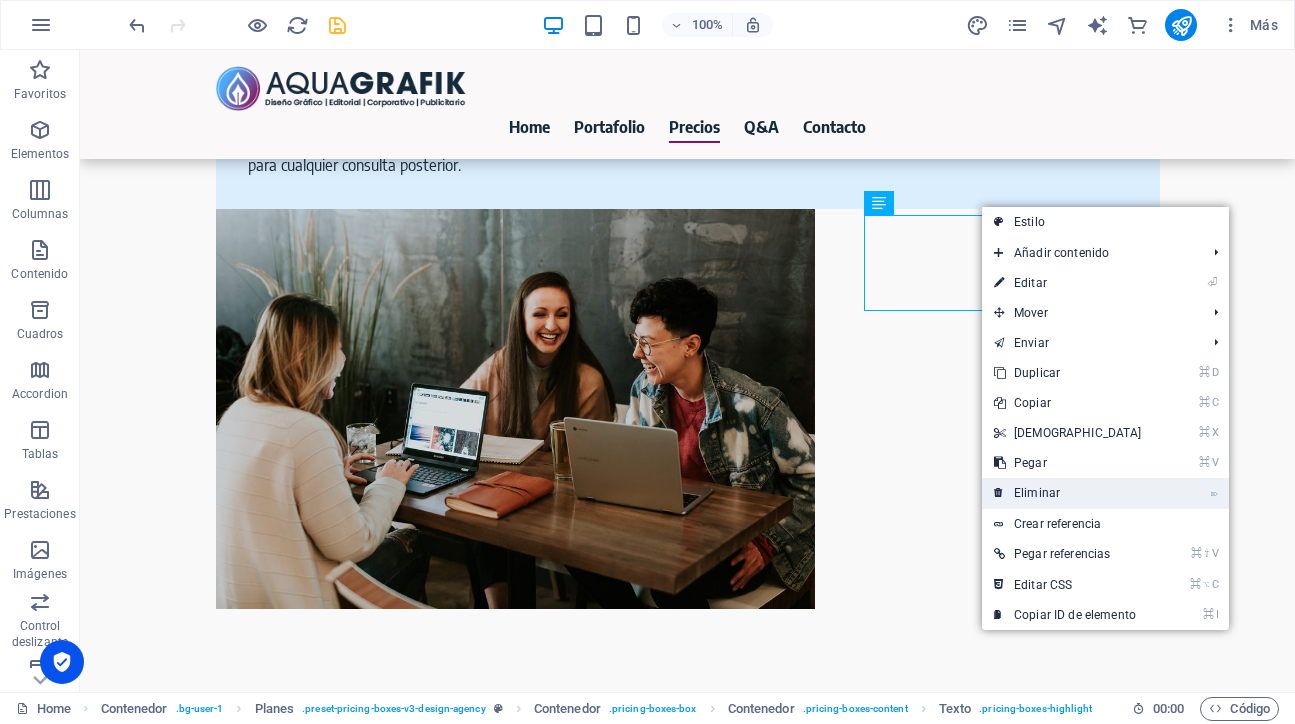 click on "⌦  Eliminar" at bounding box center (1068, 493) 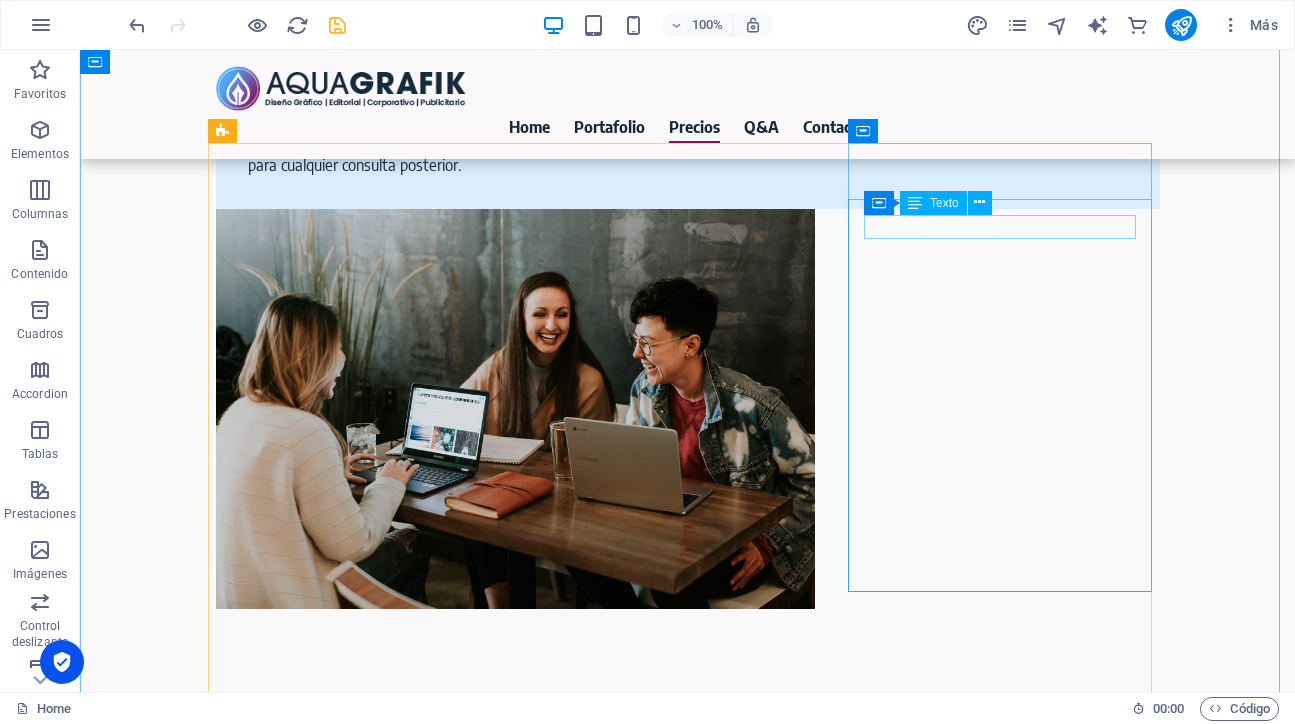 click on "Diseño Integral & Consultoría" at bounding box center [688, 4262] 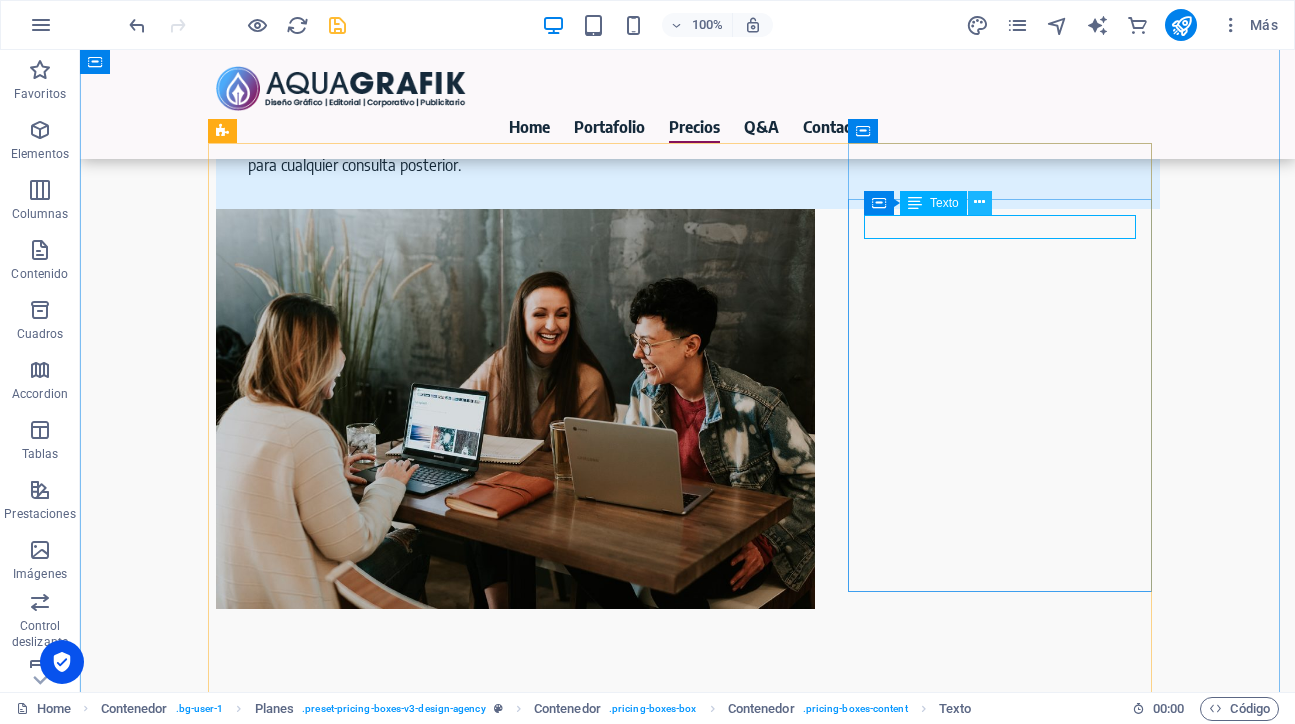 click at bounding box center (979, 202) 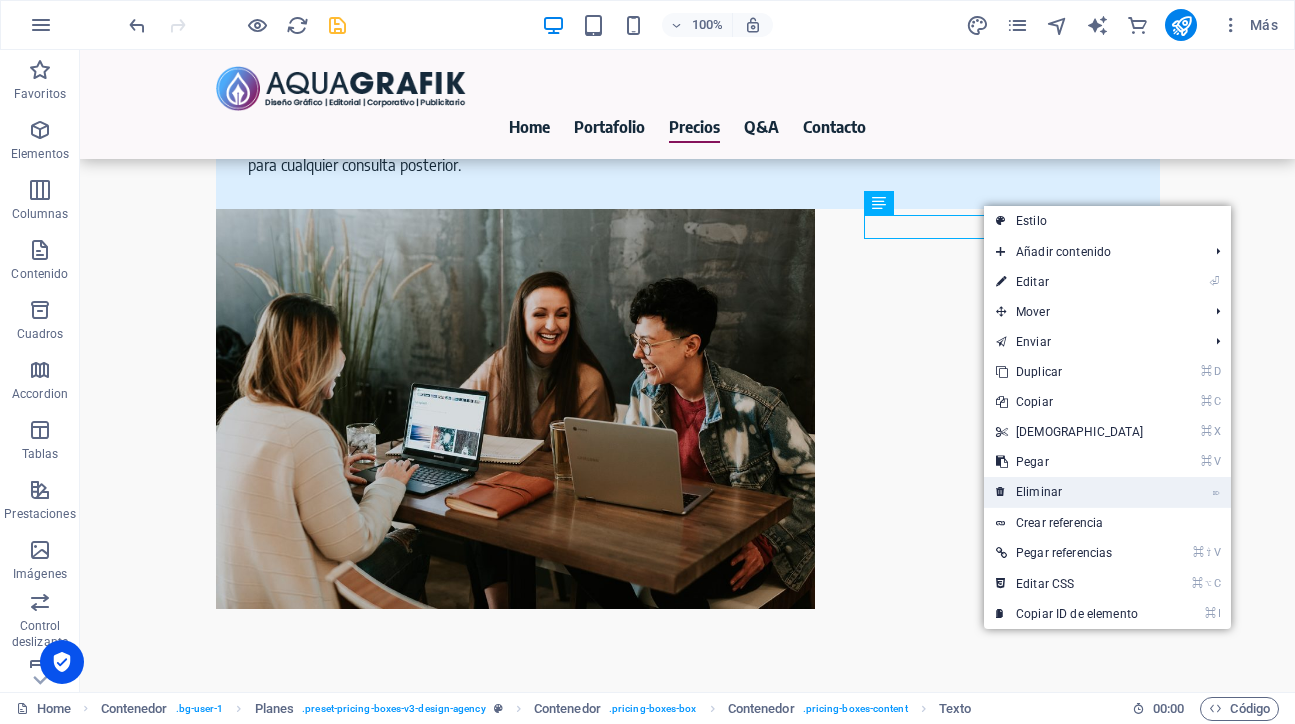 click on "⌦  Eliminar" at bounding box center (1070, 492) 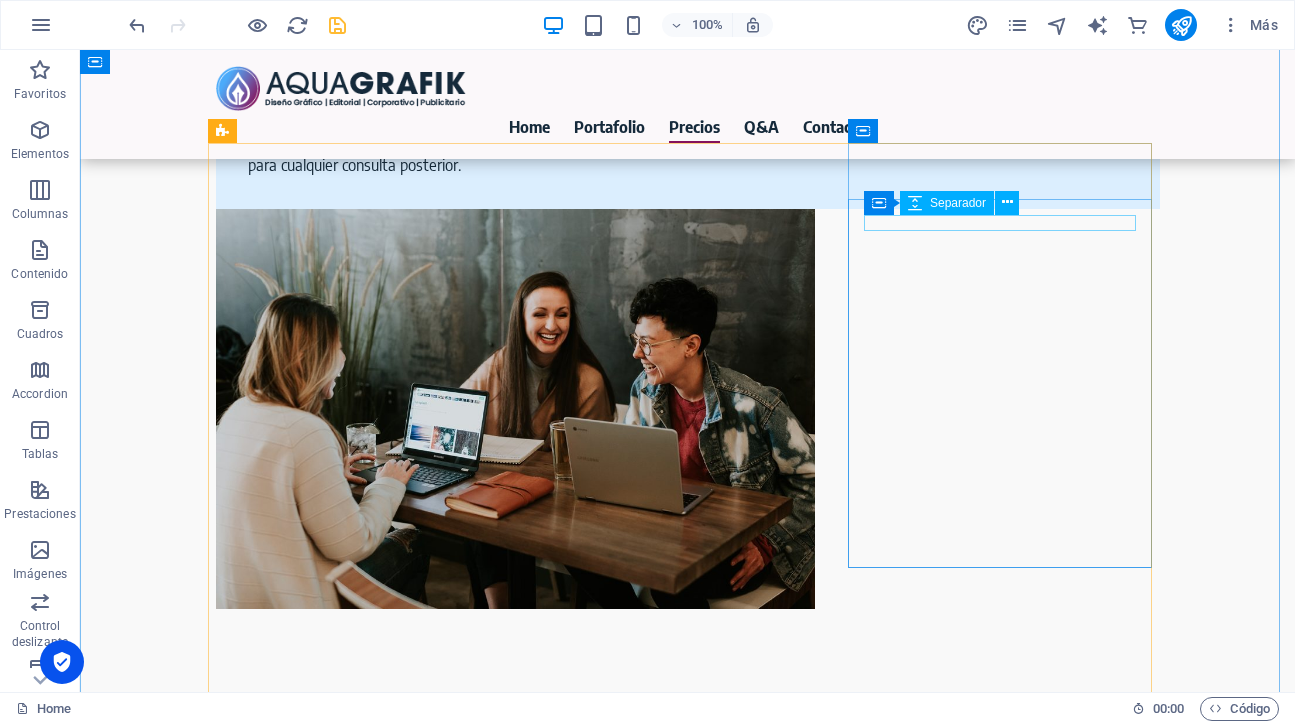 click at bounding box center (688, 4258) 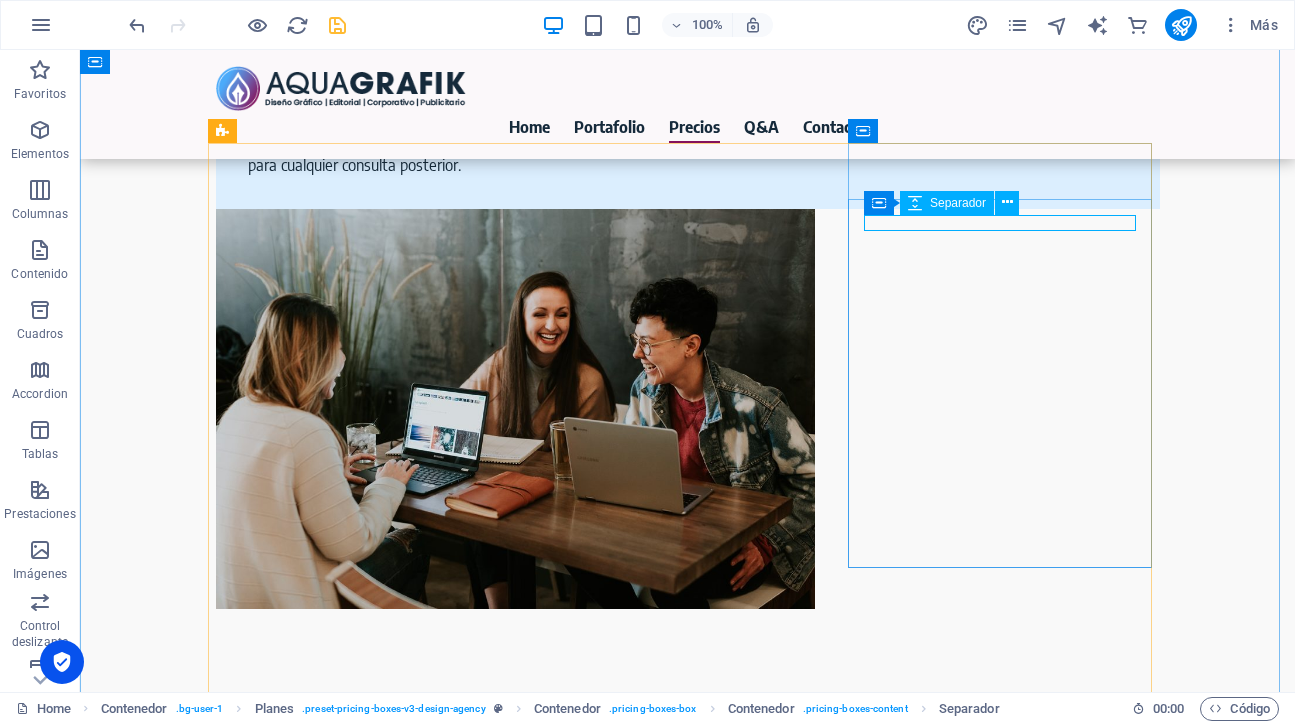 click at bounding box center (688, 4258) 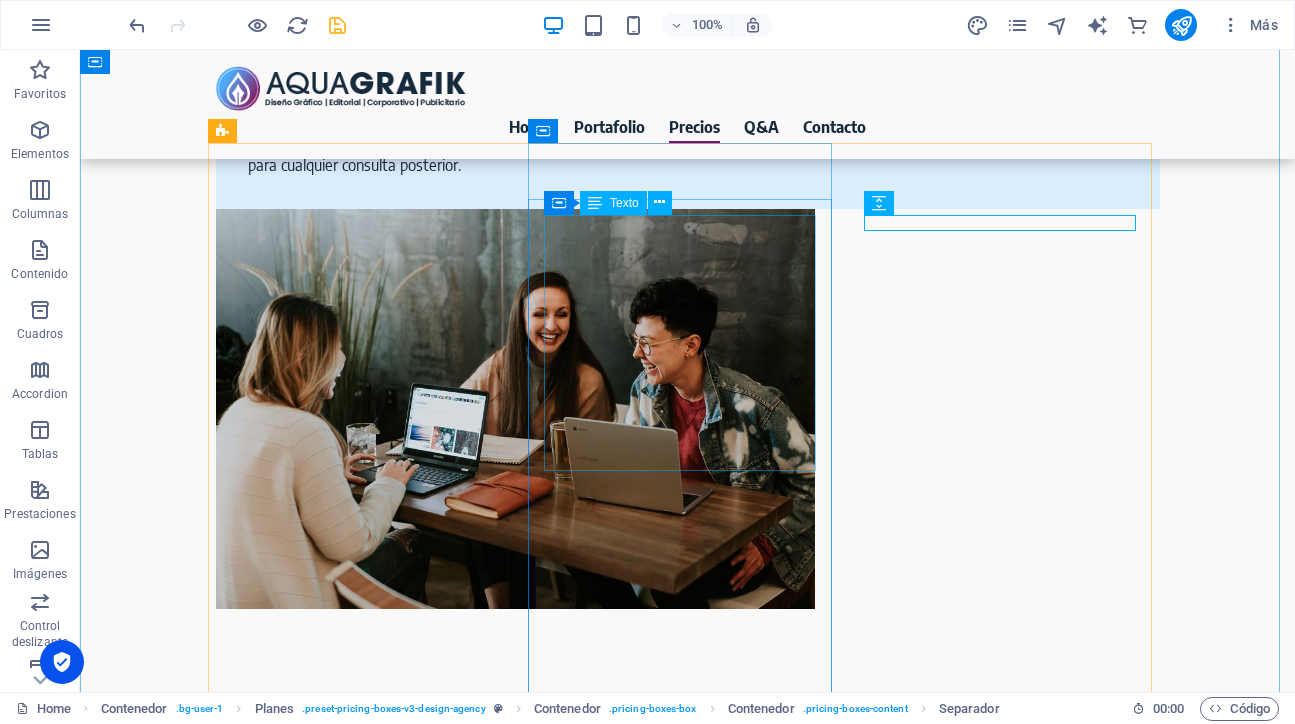 click on "Ideal para:  Clientes que buscan una producción de contenido visual más regular, con una visión definida de sus necesidades. Si tu proyecto requiere un flujo constante de entre dos y cuatro piezas gráficas al mes, y valoras la creatividad en cada entrega. Esta modalidad es perfecta para mantener tu marca activa y fresca con diseños coherentes." at bounding box center [688, 3948] 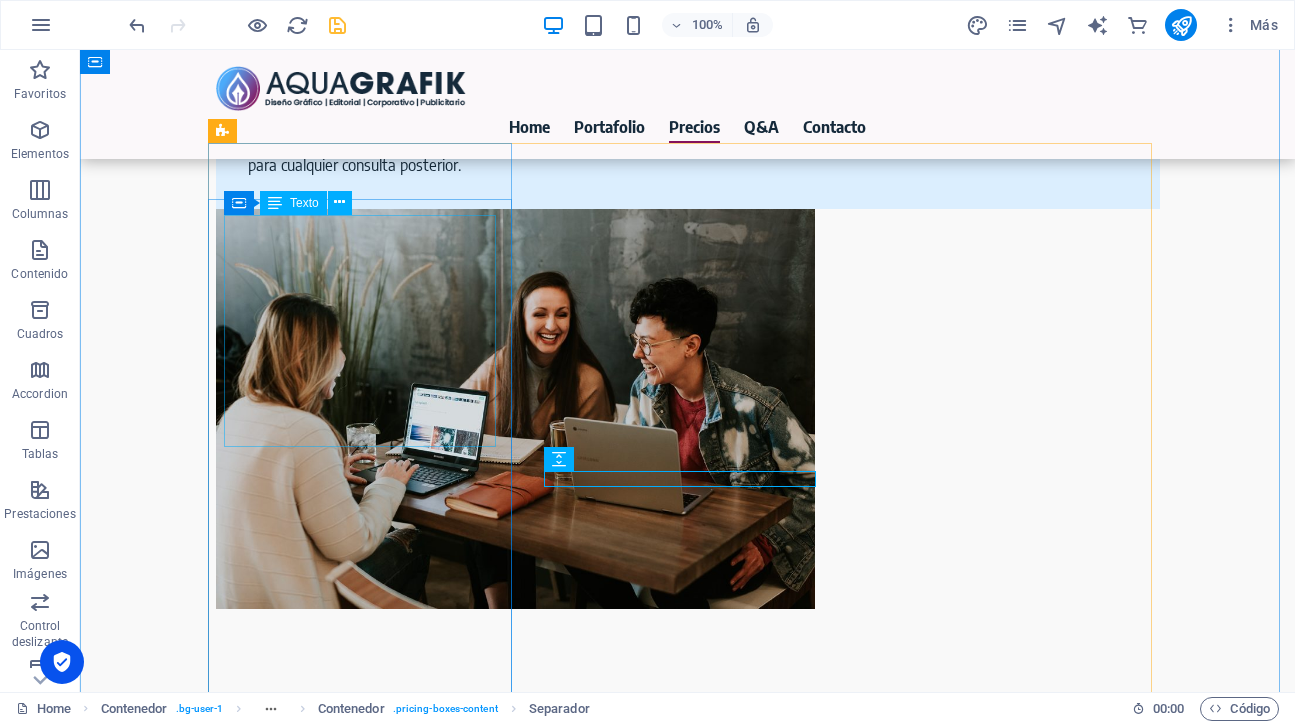 click on "Ideal para:  Clientes con necesidades puntuales y claras. Si sabes exactamente lo que quieres y necesitas una o dos piezas gráficas específicas al mes, como tarjetas de presentación impactantes, un pendón que capture miradas, un logo que defina tu marca o una infografía que comunique tu mensaje de forma visual y efectiva." at bounding box center [688, 3618] 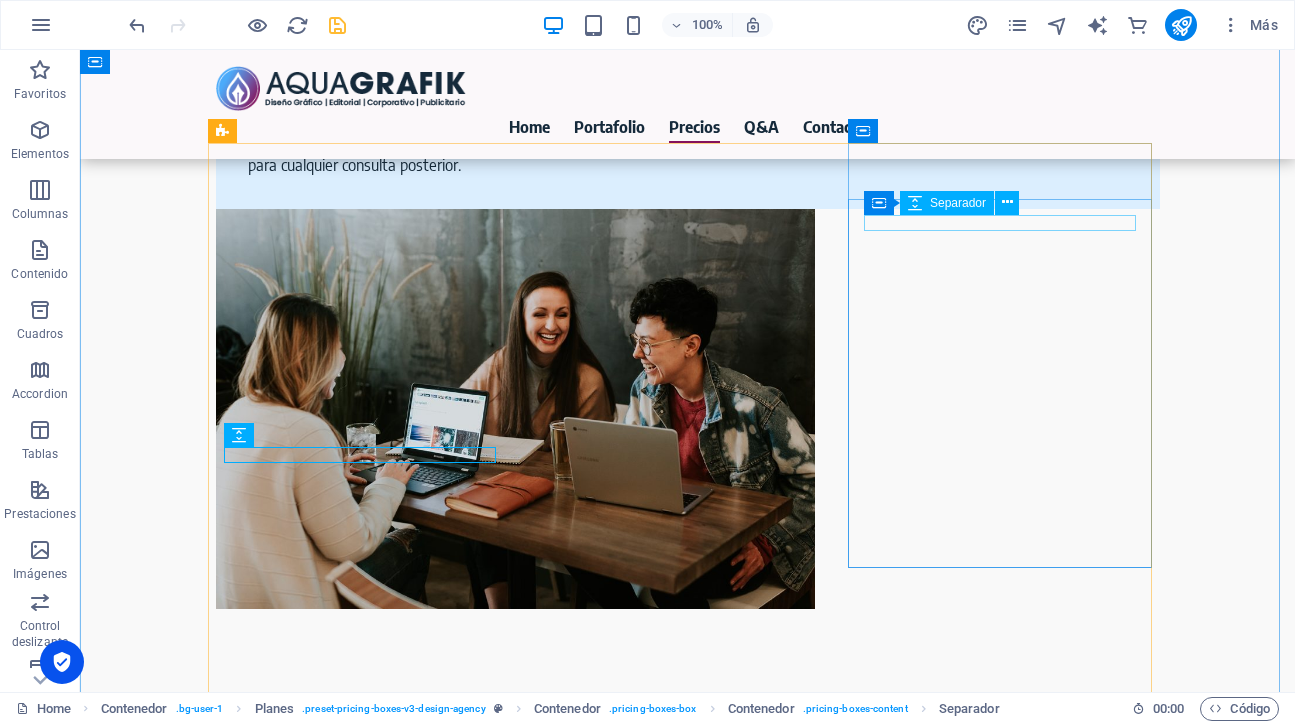 click at bounding box center (688, 4290) 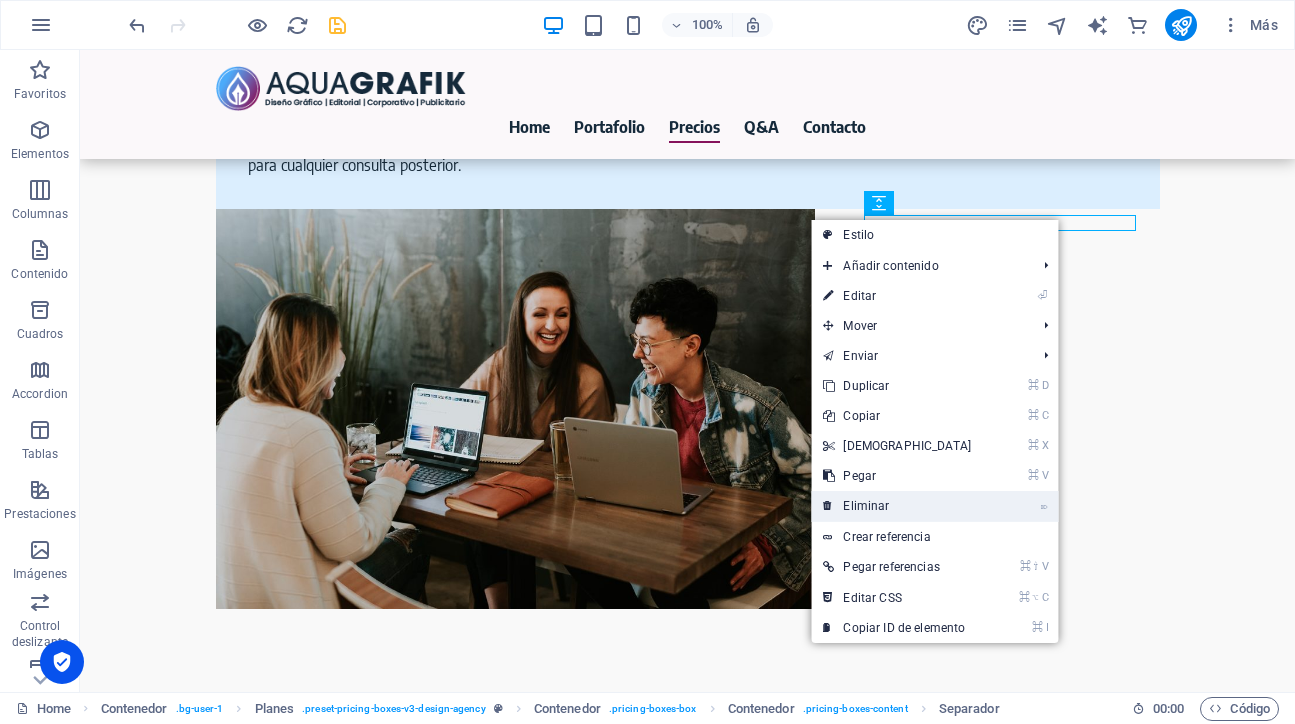 click on "⌦  Eliminar" at bounding box center [897, 506] 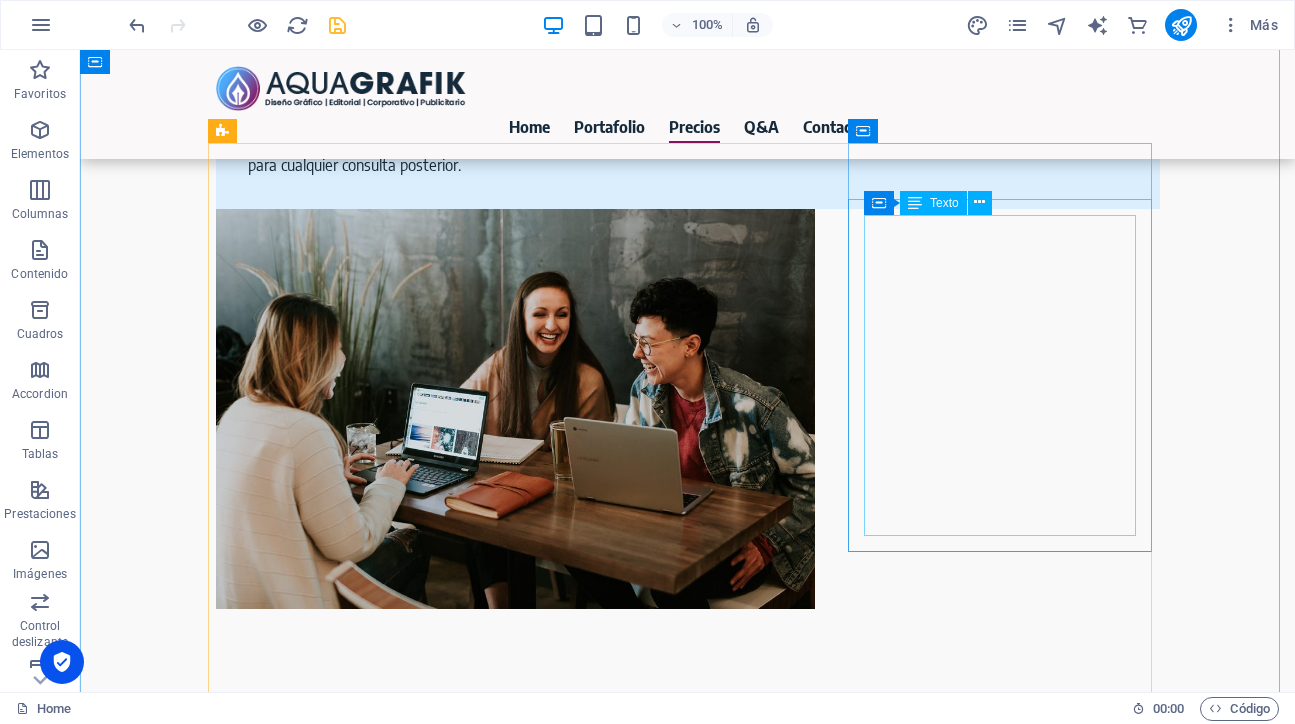 click on "Nuestro servicio más completo y colaborativo, diseñado para proyectos que requieren un acompañamiento exhaustivo y una solución de diseño global. Incluye la creación de todas las piezas necesarias, consultoría estratégica y gestión integral del branding. Perfecto para transformaciones visuales completas o planes de marketing de alto nivel. Si eres empresa y necesitas apoyo o soporte constante, este es tu plan ;)" at bounding box center [688, 4346] 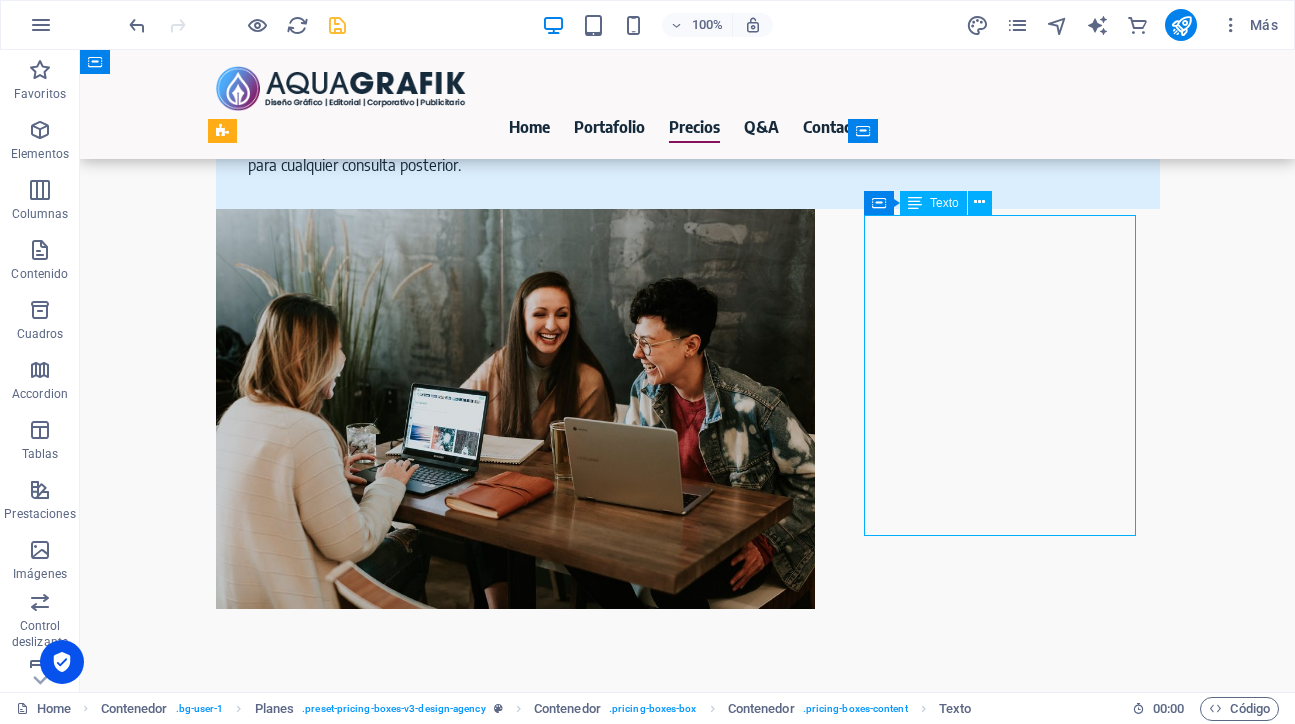 click on "Nuestro servicio más completo y colaborativo, diseñado para proyectos que requieren un acompañamiento exhaustivo y una solución de diseño global. Incluye la creación de todas las piezas necesarias, consultoría estratégica y gestión integral del branding. Perfecto para transformaciones visuales completas o planes de marketing de alto nivel. Si eres empresa y necesitas apoyo o soporte constante, este es tu plan ;)" at bounding box center (688, 4346) 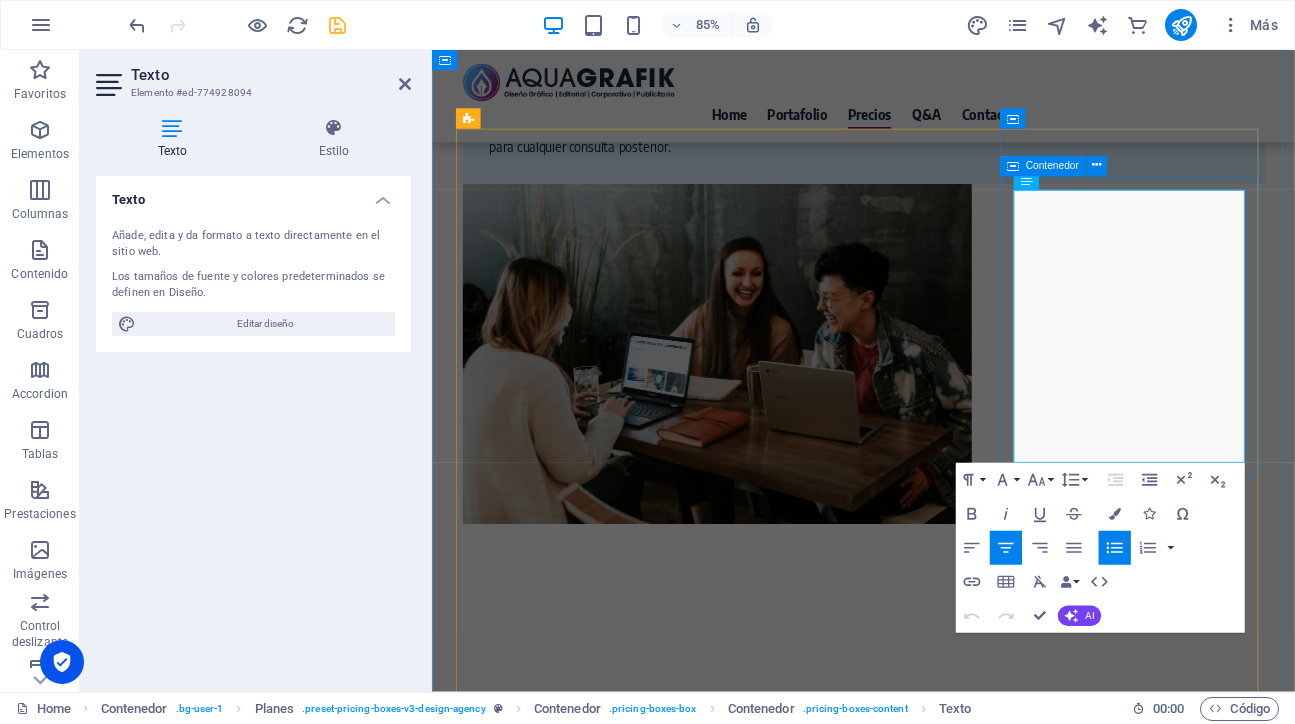 drag, startPoint x: 1378, startPoint y: 516, endPoint x: 1099, endPoint y: 492, distance: 280.03036 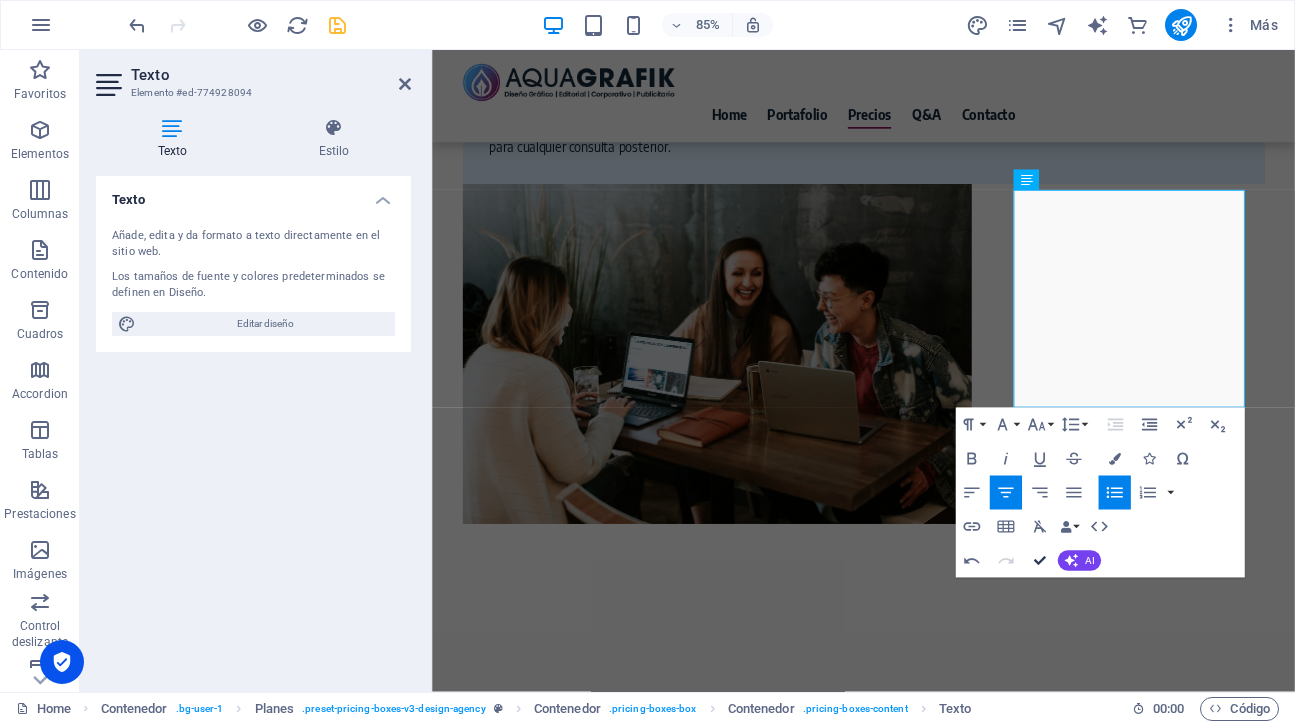 scroll, scrollTop: 5089, scrollLeft: 0, axis: vertical 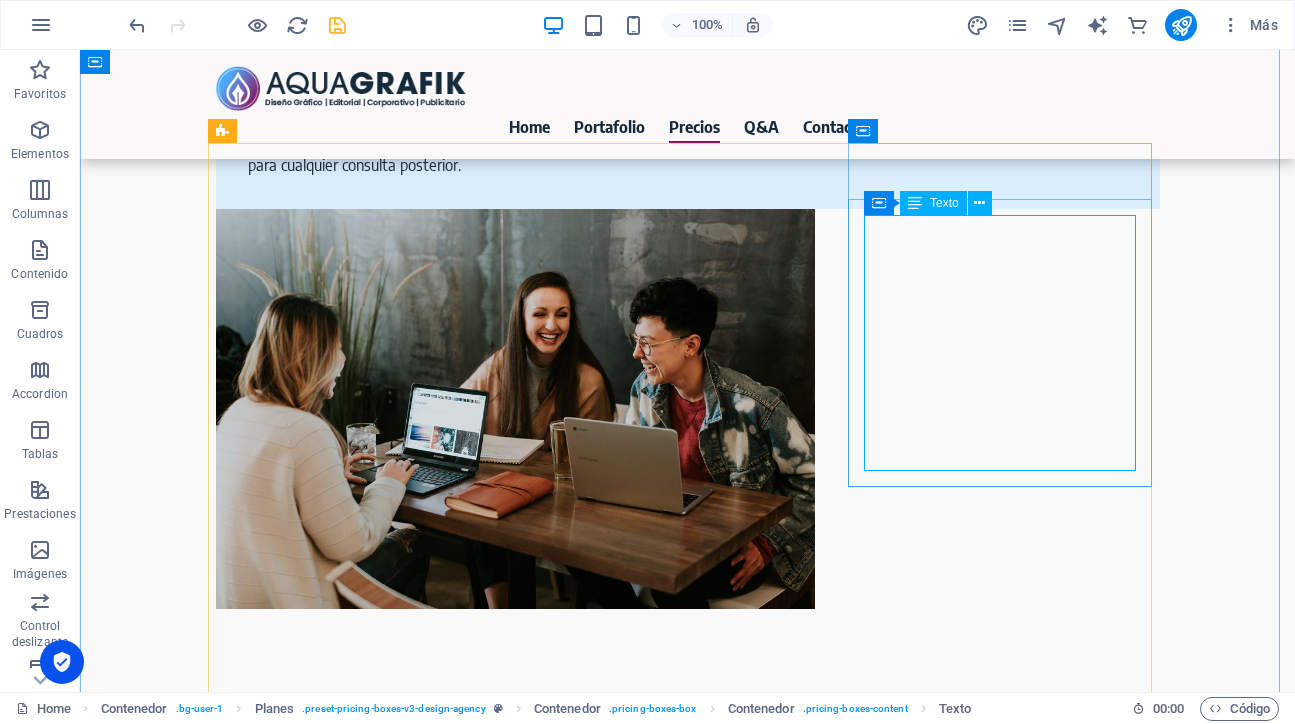 click on "Nuestro servicio más completo y colaborativo, diseñado para proyectos que requieren un acompañamiento exhaustivo y una solución de diseño global. Incluye la creación de todas las piezas necesarias, consultoría estratégica y gestión integral del branding. Perfecto para transformaciones visuales completas o planes de marketing de alto nivel." at bounding box center (688, 4326) 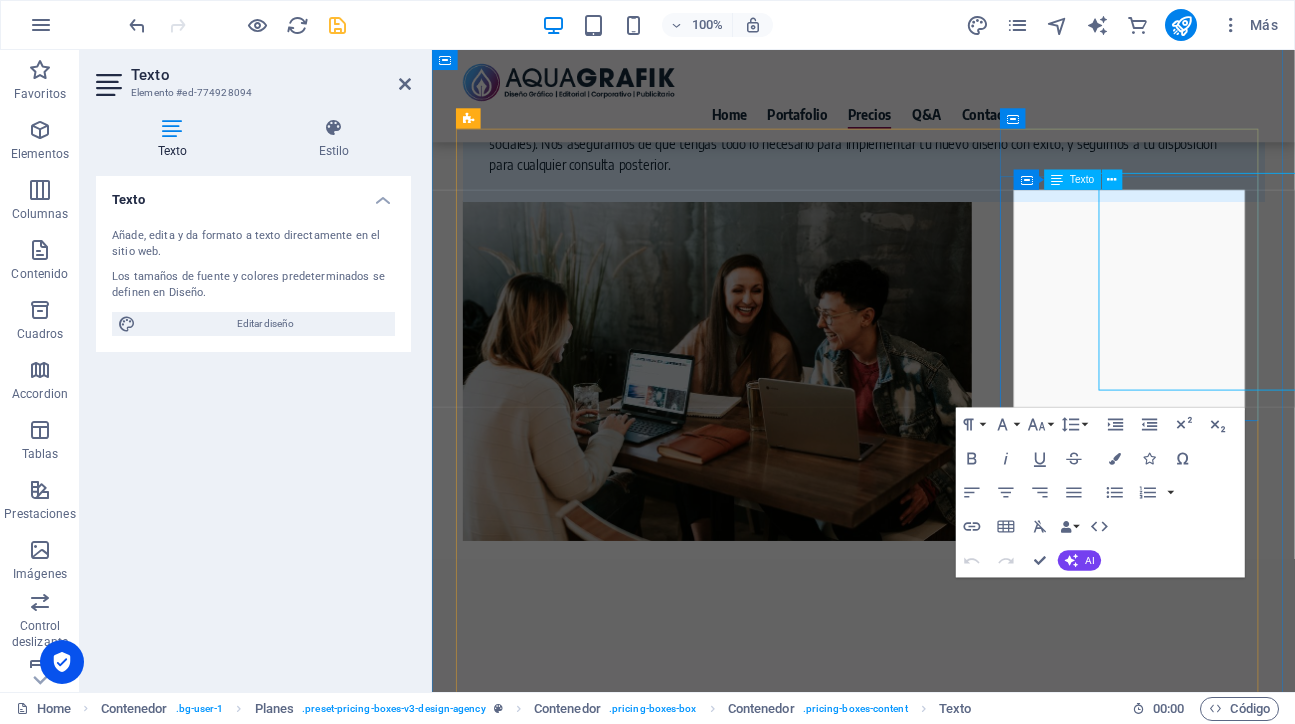 scroll, scrollTop: 5109, scrollLeft: 0, axis: vertical 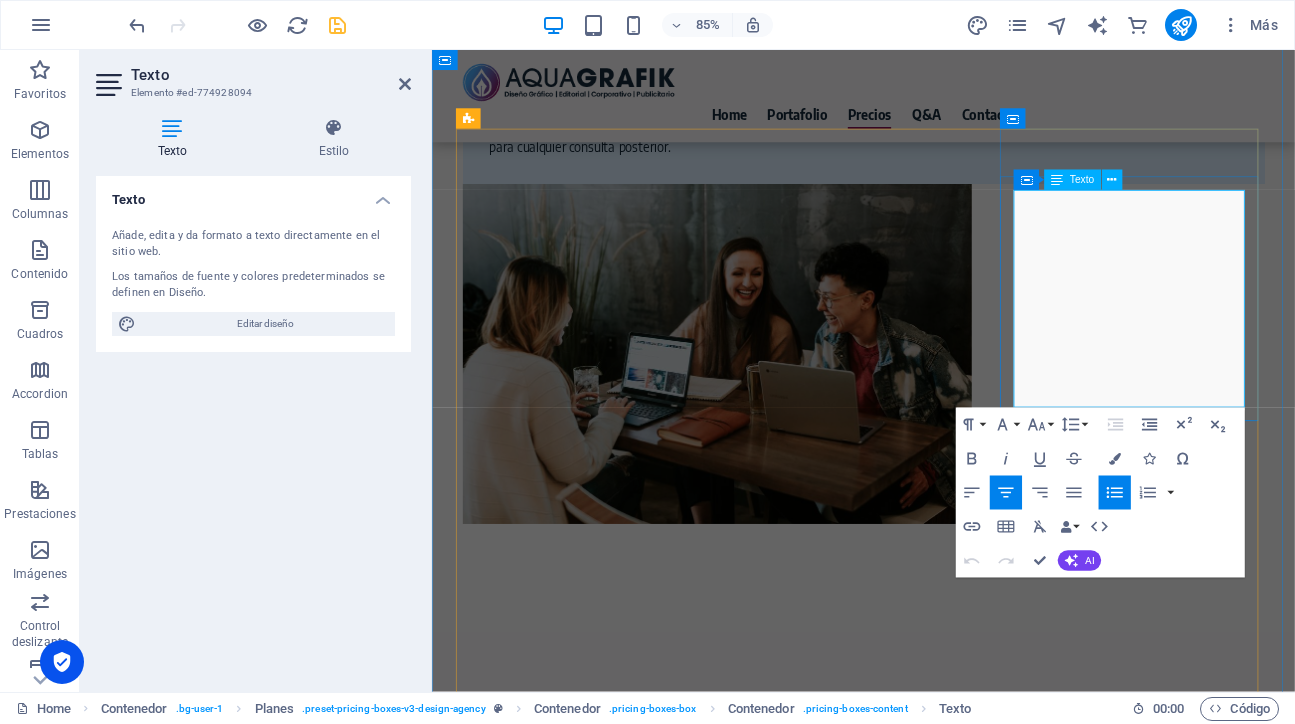 click on "Nuestro servicio más completo y colaborativo, diseñado para proyectos que requieren un acompañamiento exhaustivo y una solución de diseño global. Incluye la creación de todas las piezas necesarias, consultoría estratégica y gestión integral del branding. Perfecto para transformaciones visuales completas o planes de marketing de alto nivel." at bounding box center [940, 4326] 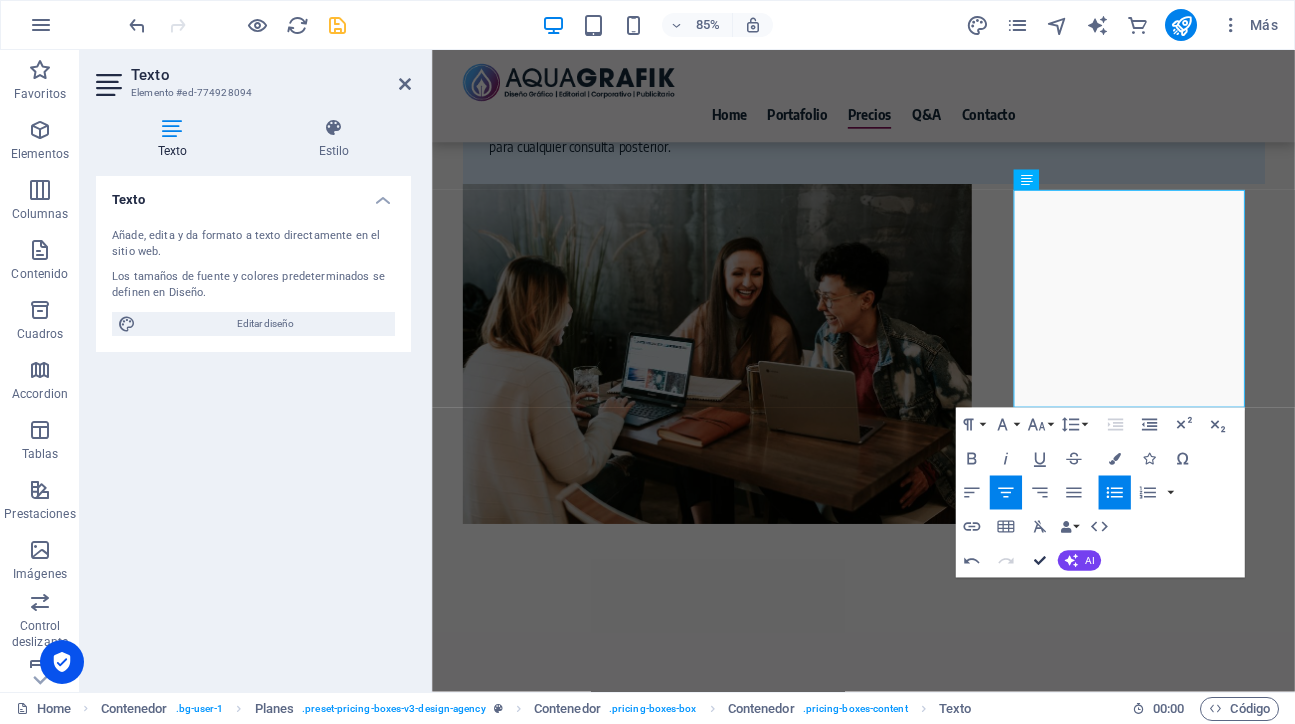 scroll, scrollTop: 5088, scrollLeft: 0, axis: vertical 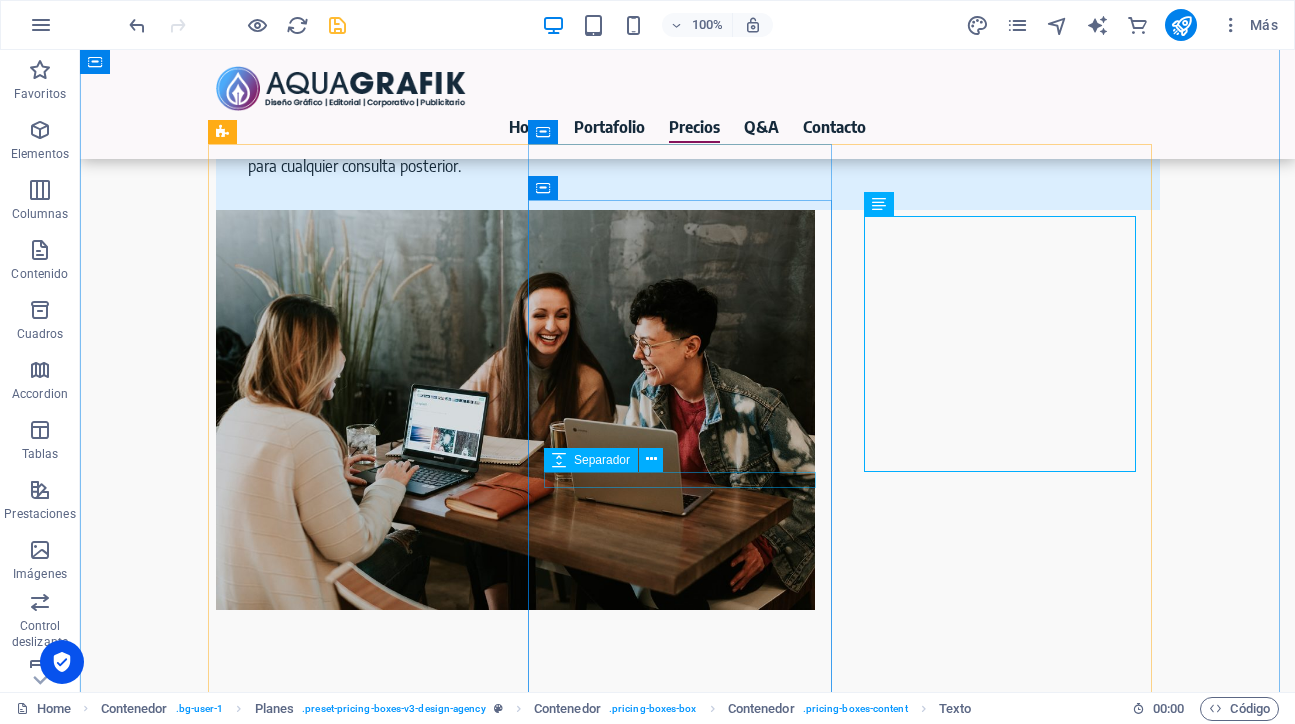 click at bounding box center [688, 4017] 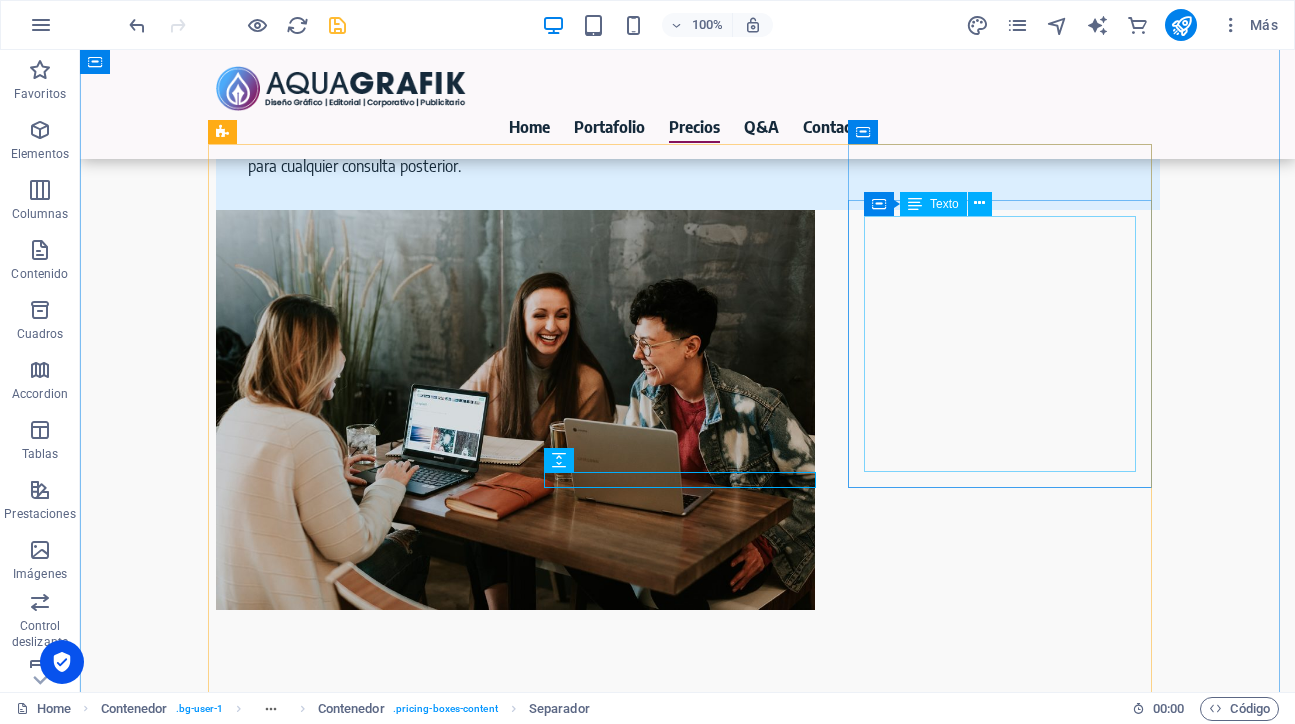click on "Ideal para:  Empresas o proyectos que necesitan un apoyo continuo y estratégico en Diseño Gráfico, funcionando como una extensión de su equipo. Si tu organización no cuenta con un departamento de diseño interno, pero requiere un flujo constante y variado de piezas gráficas, soporte y acompañamiento experto en todo momento." at bounding box center (688, 4327) 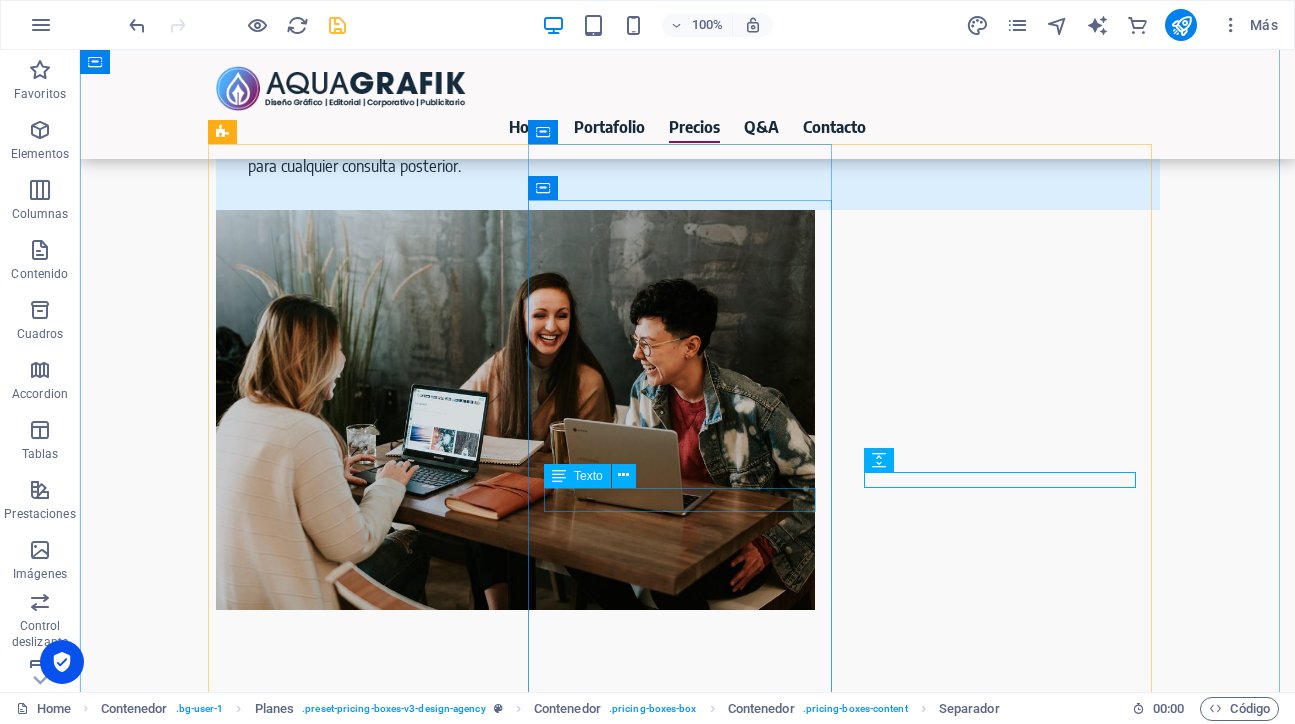 click on "Virtudes y Ventajas:" at bounding box center (688, 4037) 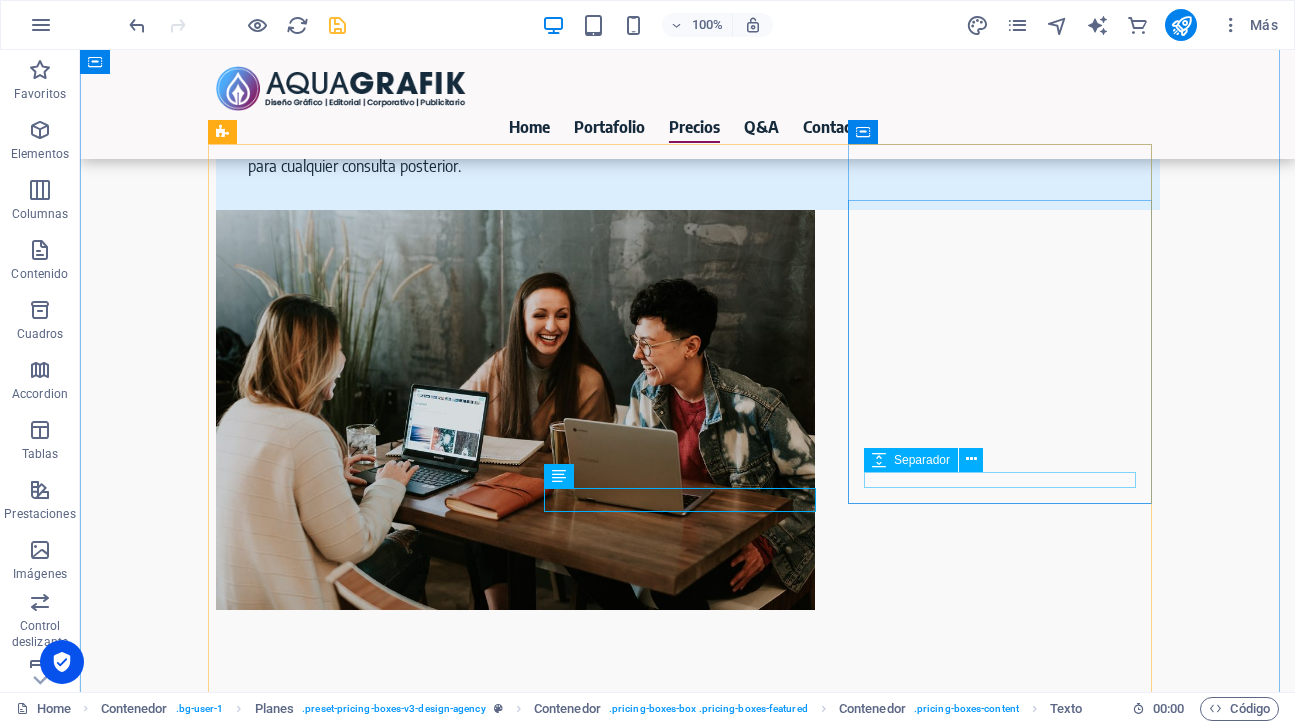 click at bounding box center (688, 4379) 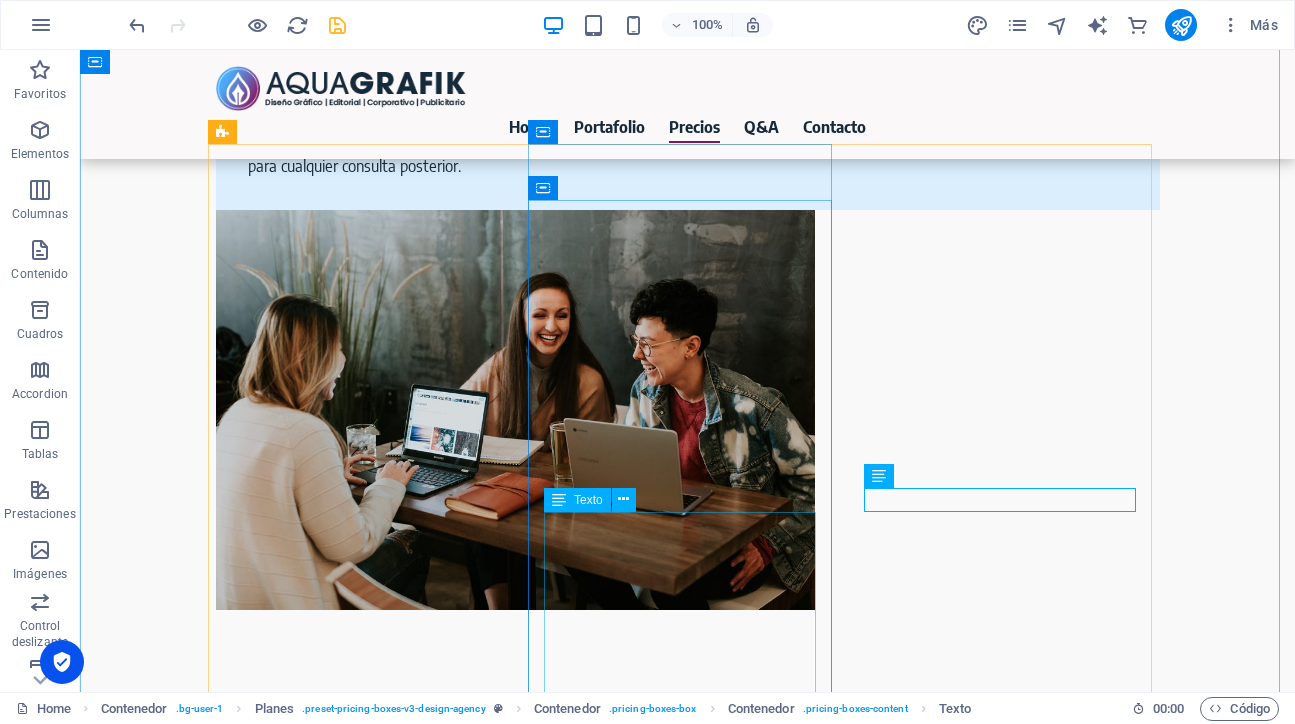 click on "Dinamismo Visual:  Mantén tu presencia online y offline siempre actualizada con diseños variados y atractivos. Colaboración Activa:  Fomentamos tu participación para co-crear soluciones visuales que realmente te representen. Optimización de Recursos:  Una solución estratégica para un volumen de trabajo consistente sin los compromisos de un equipo interno." at bounding box center [688, 4118] 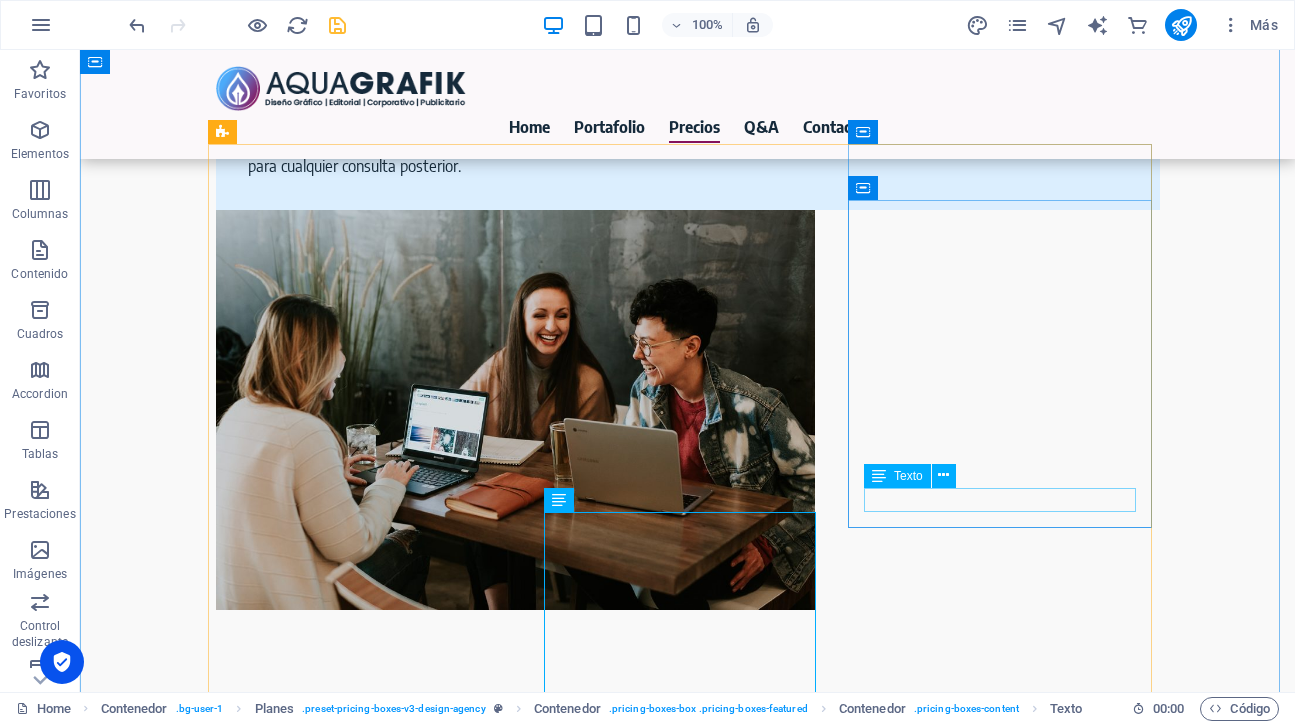 click on "Virtudes y Ventajas:" at bounding box center (688, 4399) 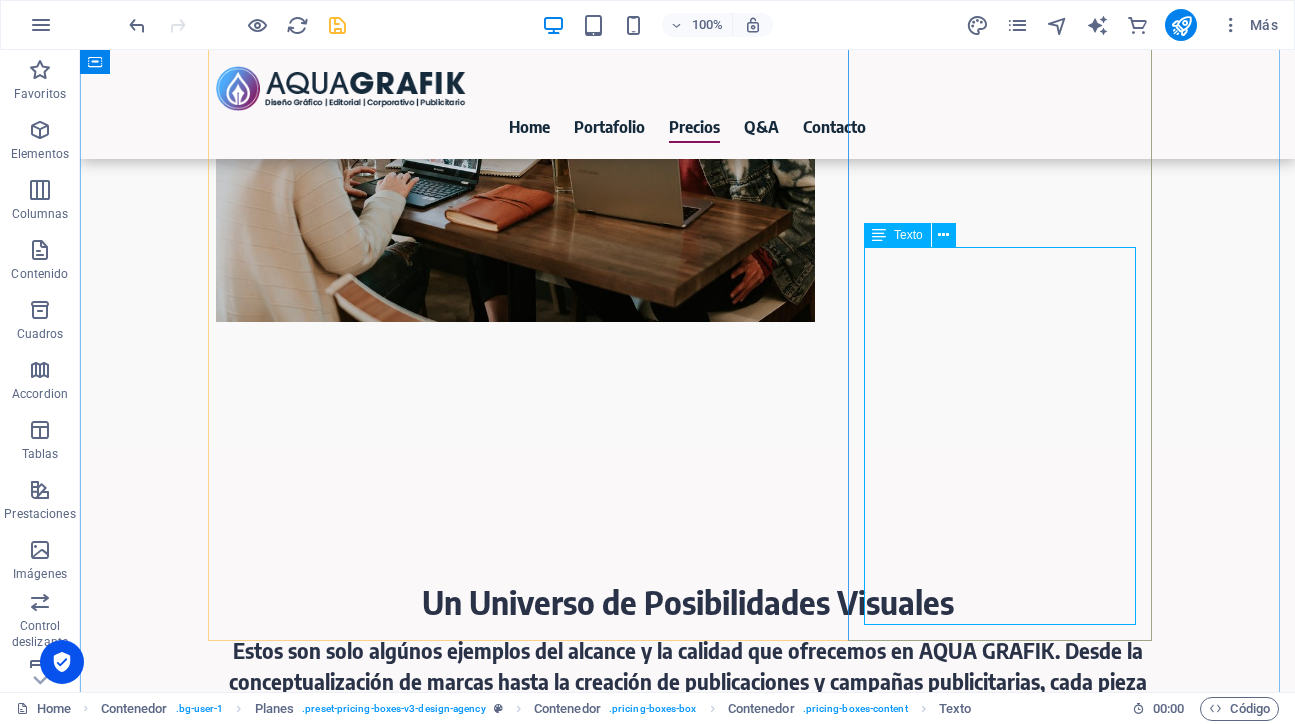 scroll, scrollTop: 5393, scrollLeft: 0, axis: vertical 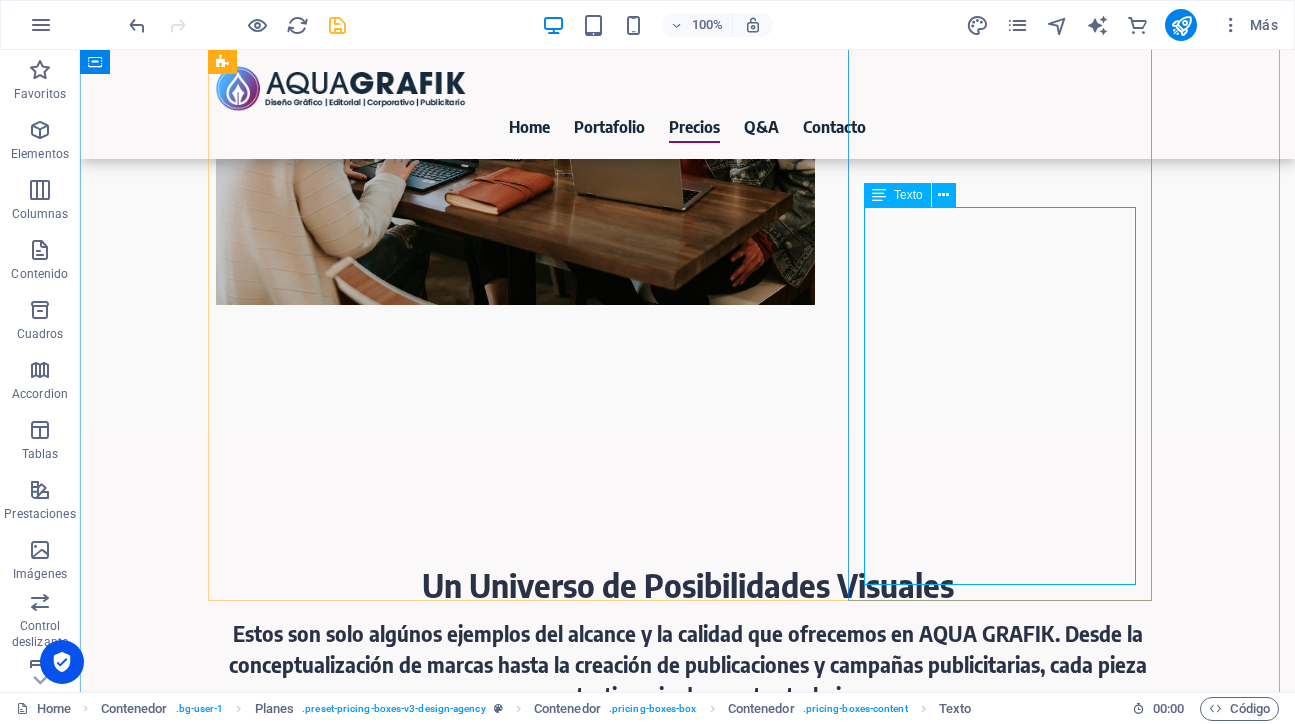 click on "Dinamismo Visual:  Mantén tu presencia online y offline siempre actualizada con diseños variados y atractivos. Colaboración Activa:  Fomentamos tu participación para co-crear soluciones visuales que realmente te representen. Optimización de Recursos:  Una solución estratégica para un volumen de trabajo consistente sin los compromisos de un equipo interno." at bounding box center (688, 4175) 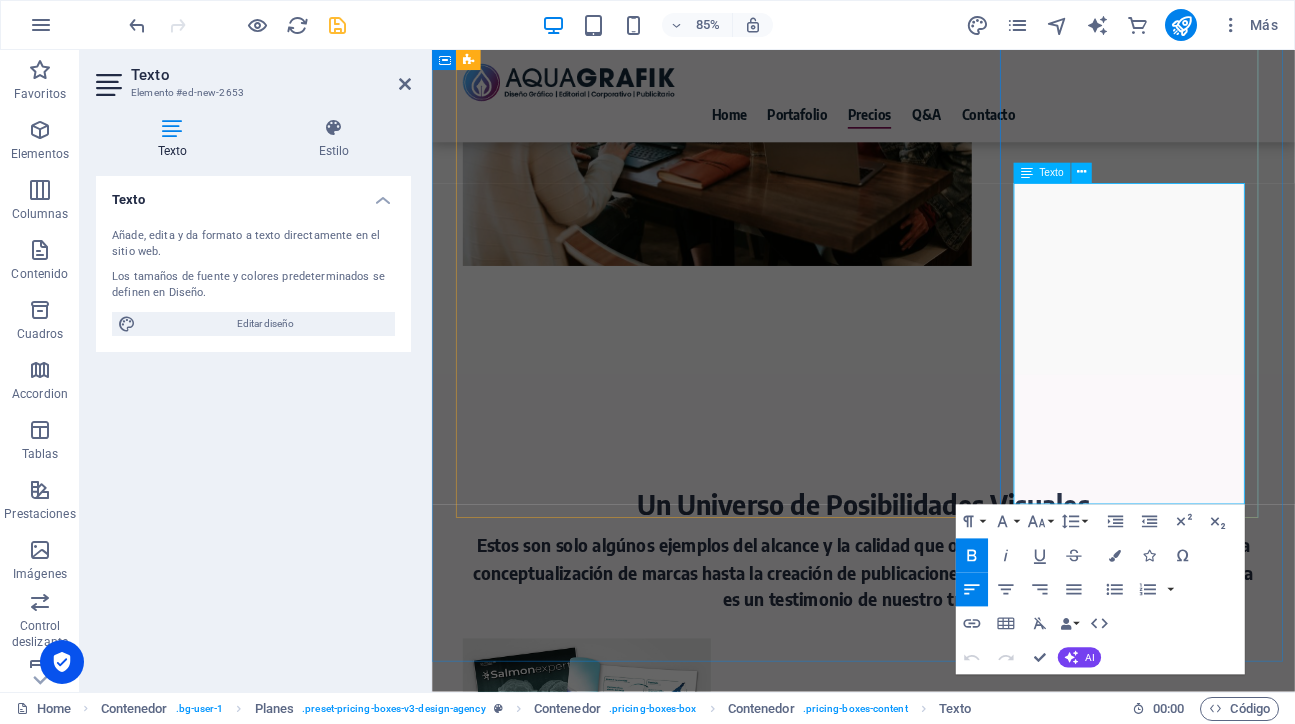 click on "Optimización de Recursos:  Una solución estratégica para un volumen de trabajo consistente sin los compromisos de un equipo interno." at bounding box center (940, 4216) 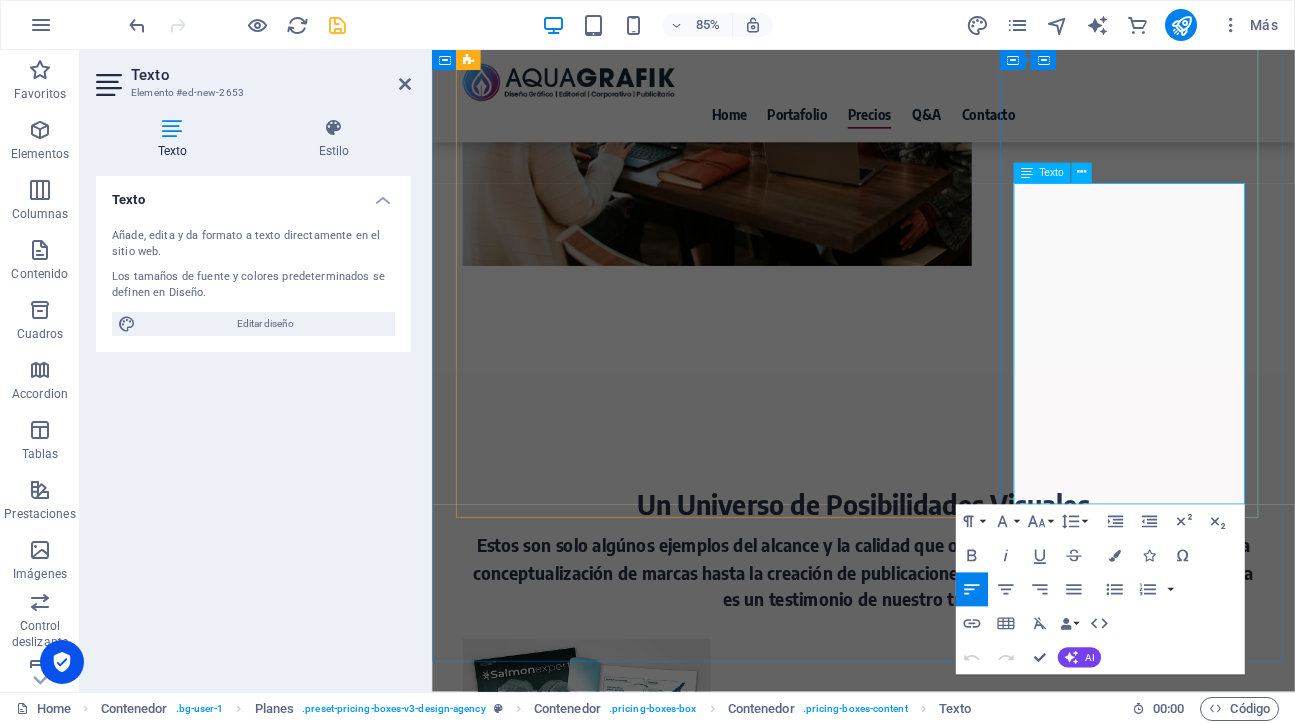 drag, startPoint x: 1301, startPoint y: 560, endPoint x: 1128, endPoint y: 235, distance: 368.17657 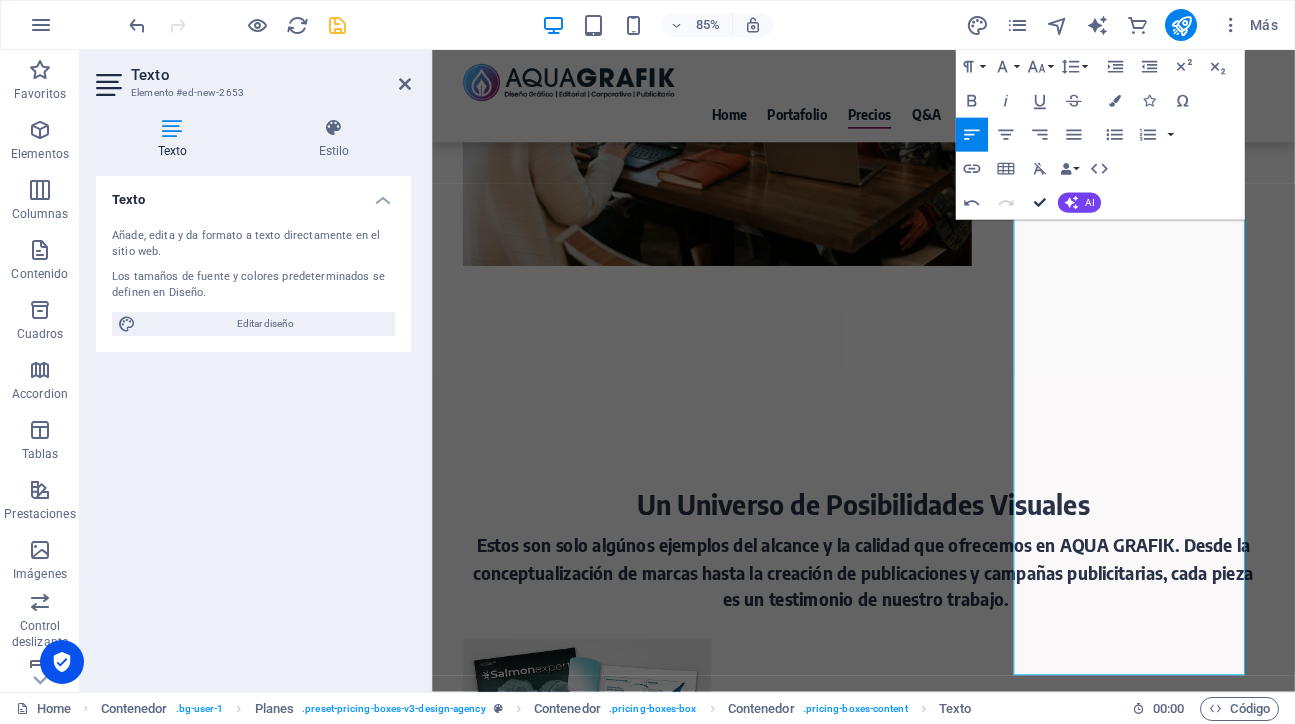 scroll, scrollTop: 5393, scrollLeft: 0, axis: vertical 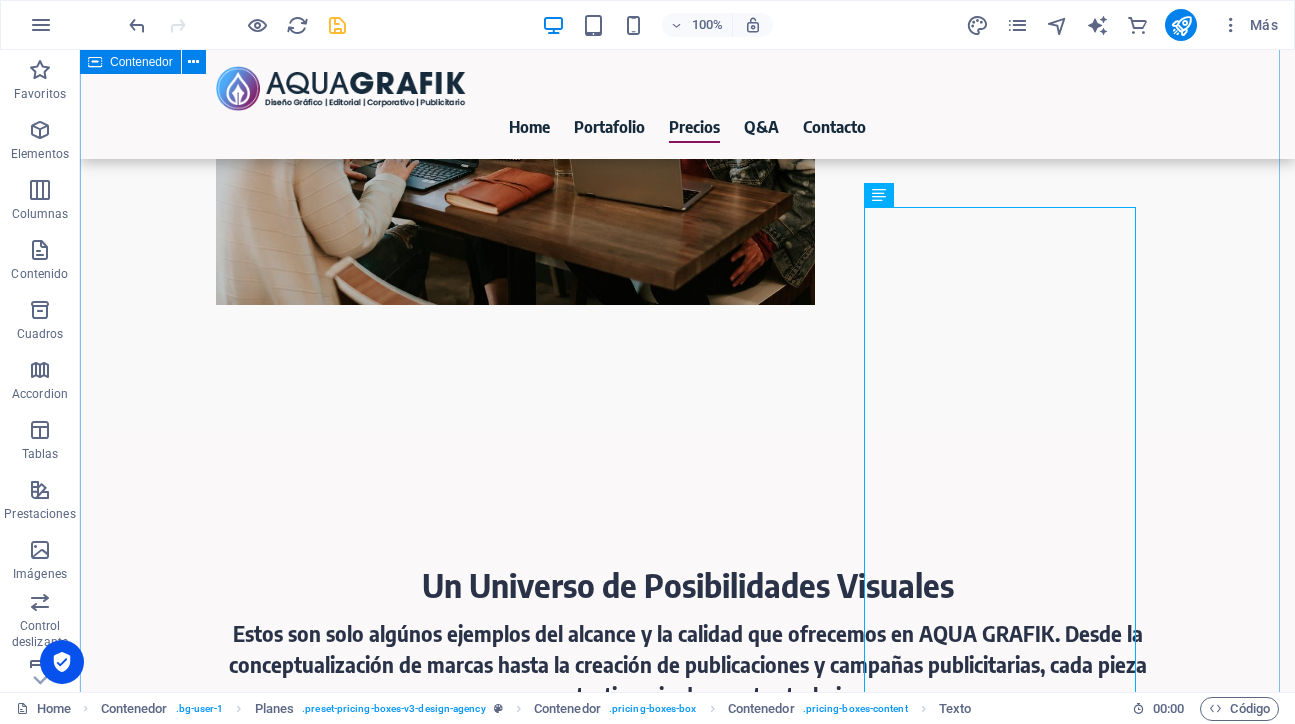 click on "Elige la Opción de Diseño Gráfico que Impulsa tu Visión En AQUAGRAFIK, entendemos que cada proyecto y cada negocio tiene necesidades únicas. Por eso, hemos diseñado tres modalidades de servicio flexibles, pensadas para adaptarse a la medida de tus objetivos y ritmo de trabajo. Descubre cuál es la ideal para ti y cómo podemos potenciar tu comunicación visual. Cotice su proyecto aquí AQUA EXPRESS Ideal para:  Clientes con necesidades puntuales y claras. Si sabes exactamente lo que quieres y necesitas una o dos piezas gráficas específicas al mes, como tarjetas de presentación impactantes, un pendón que capture miradas, un logo que defina tu marca o una infografía que comunique tu mensaje de forma visual y efectiva. Virtudes y Ventajas: Agilidad y Precisión:  Diseñado para entregas rápidas y directas, justo cuando lo necesitas. Soluciones a Medida:  Obtén exactamente la pieza gráfica que tienes en mente, sin complicaciones. Eficiencia: AQUA CREATIVO Ideal para: Virtudes y Ventajas: Ideal para:" at bounding box center (687, 3665) 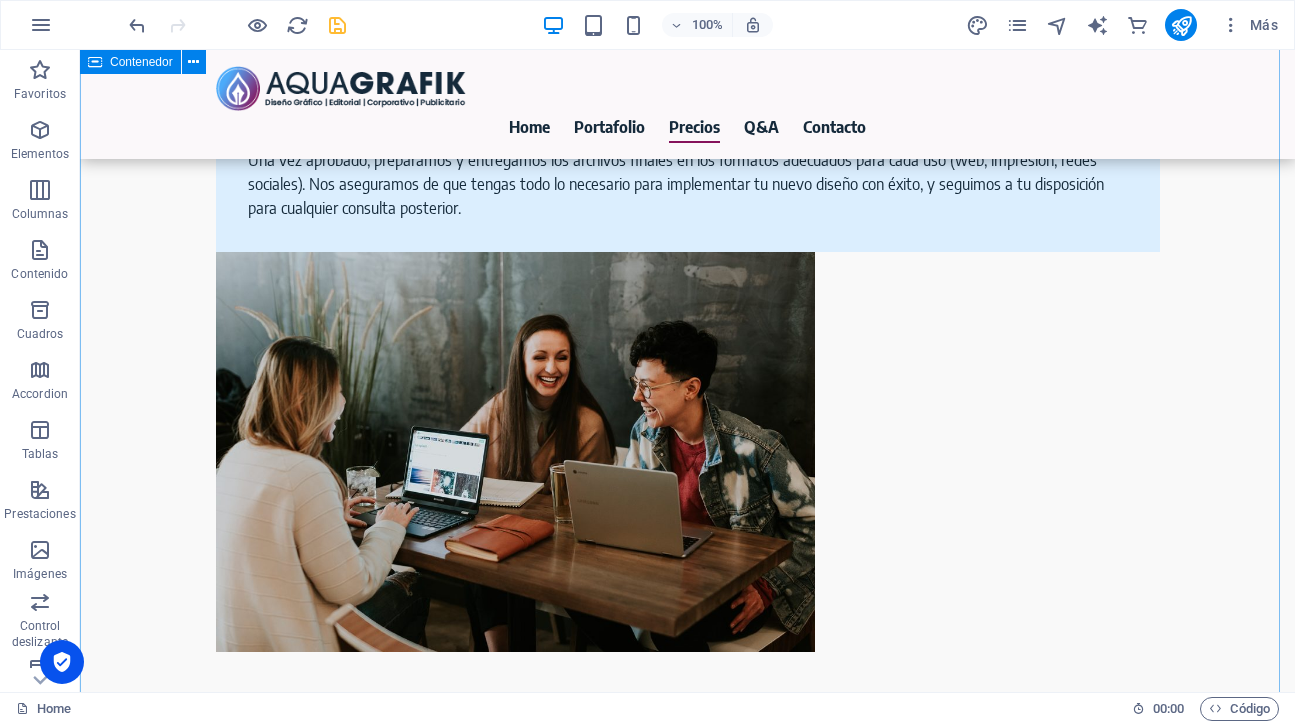 scroll, scrollTop: 5045, scrollLeft: 0, axis: vertical 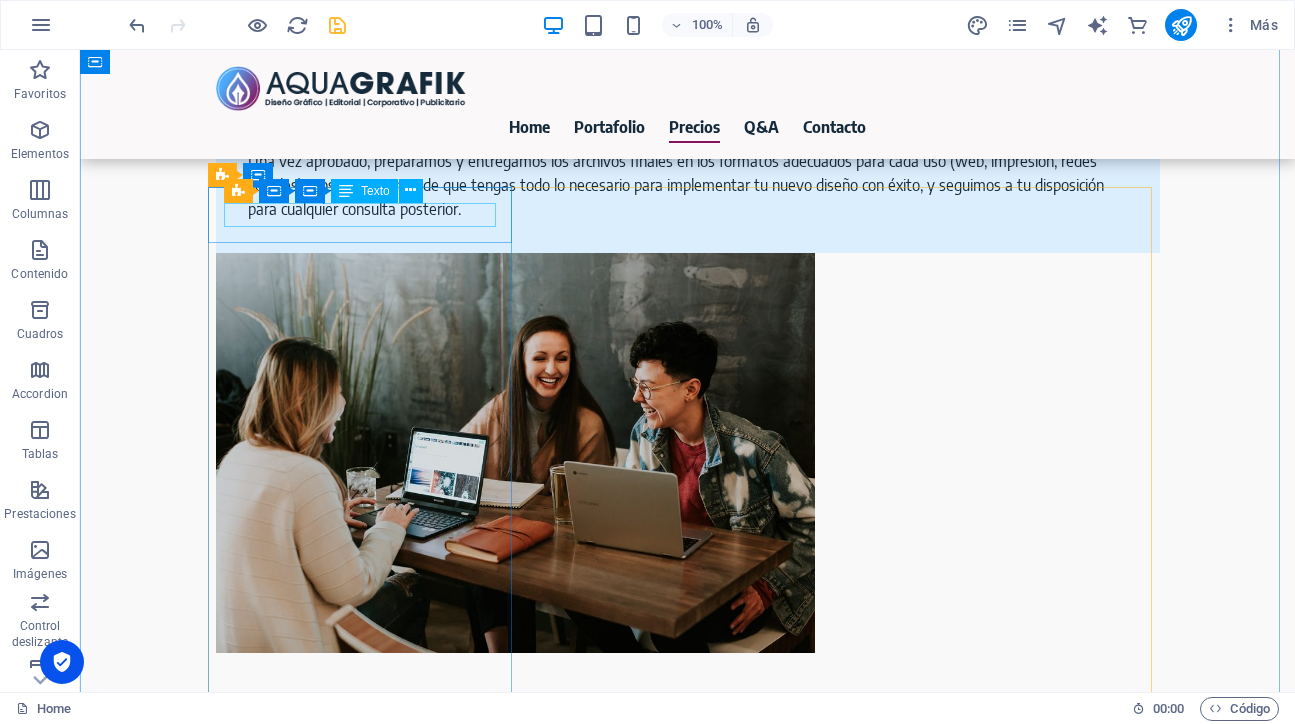 click on "AQUA EXPRESS" at bounding box center (368, 3574) 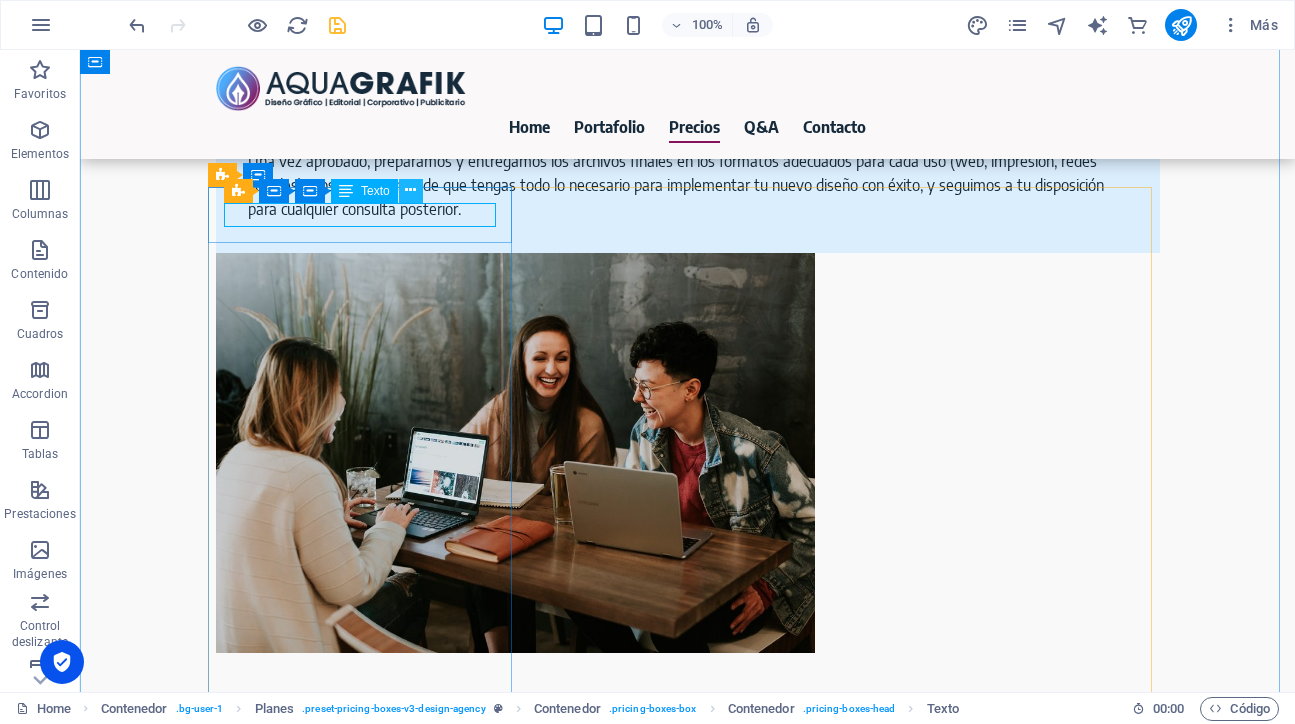 click at bounding box center (410, 190) 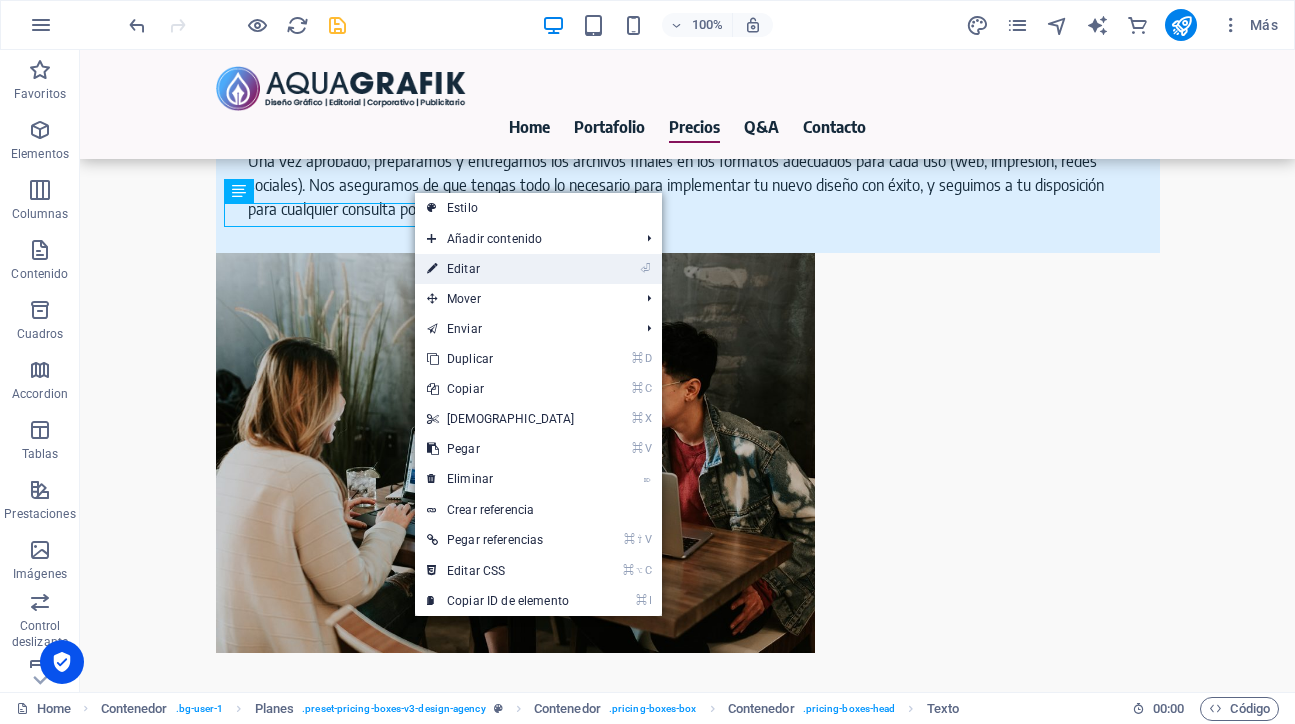 click on "⏎  Editar" at bounding box center [501, 269] 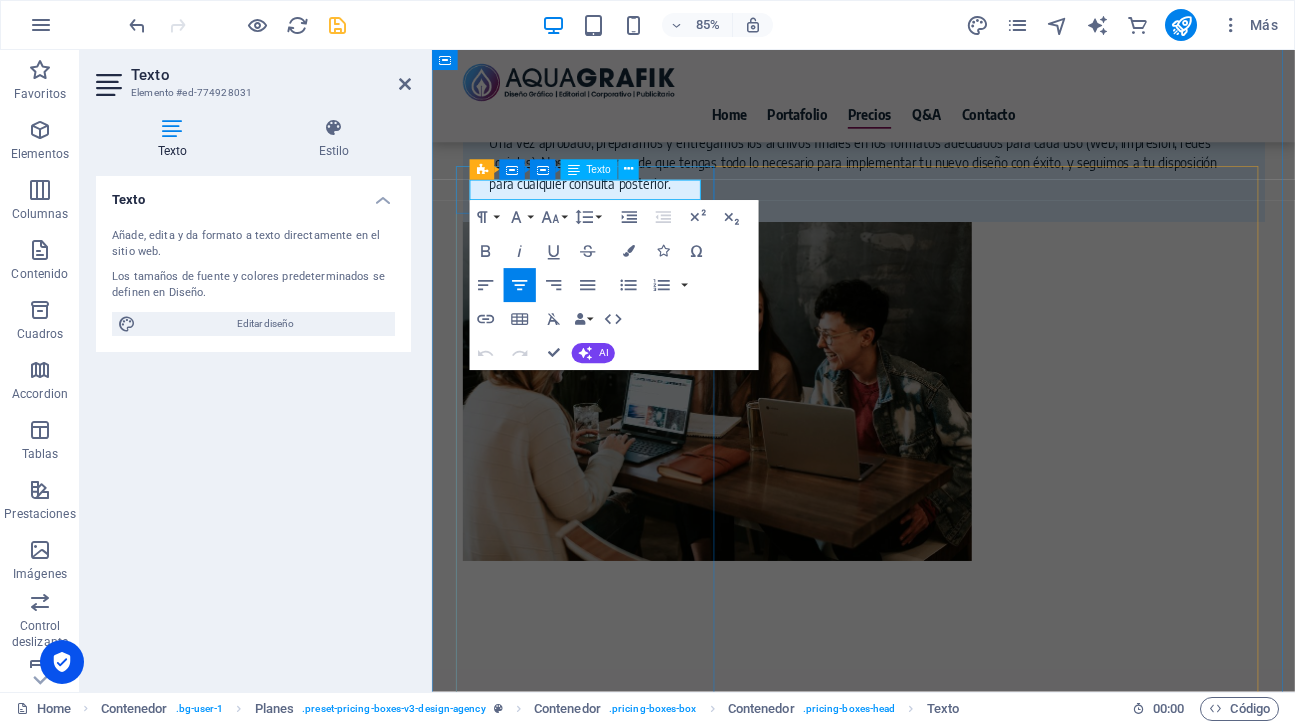 click on "AQUA EXPRESS" at bounding box center (620, 3574) 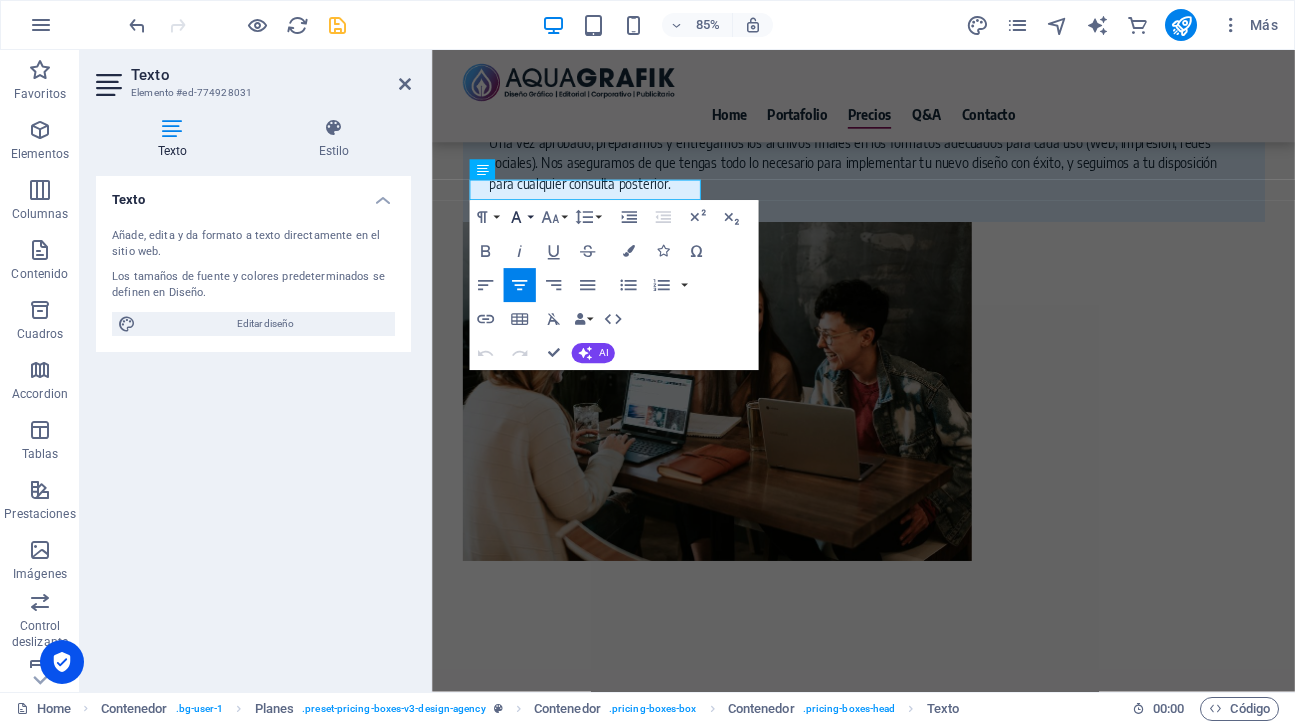 click 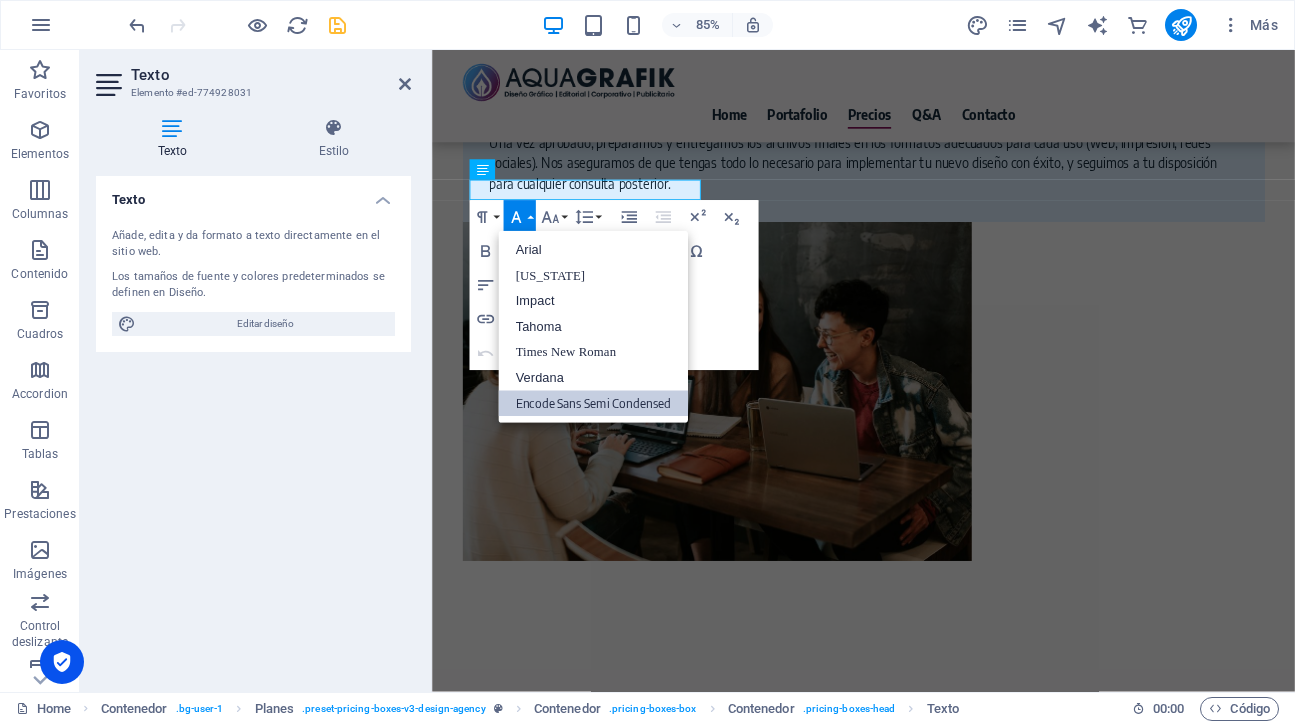 scroll, scrollTop: 0, scrollLeft: 0, axis: both 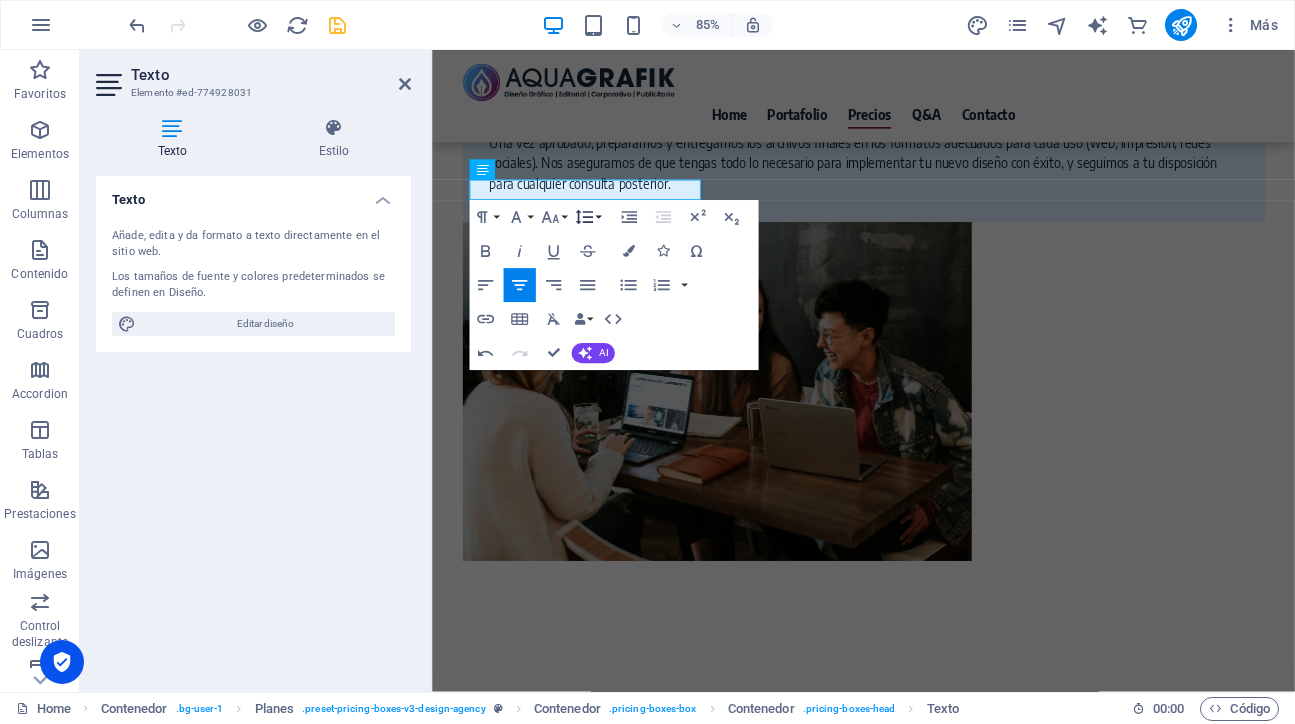 click on "Line Height" at bounding box center (588, 217) 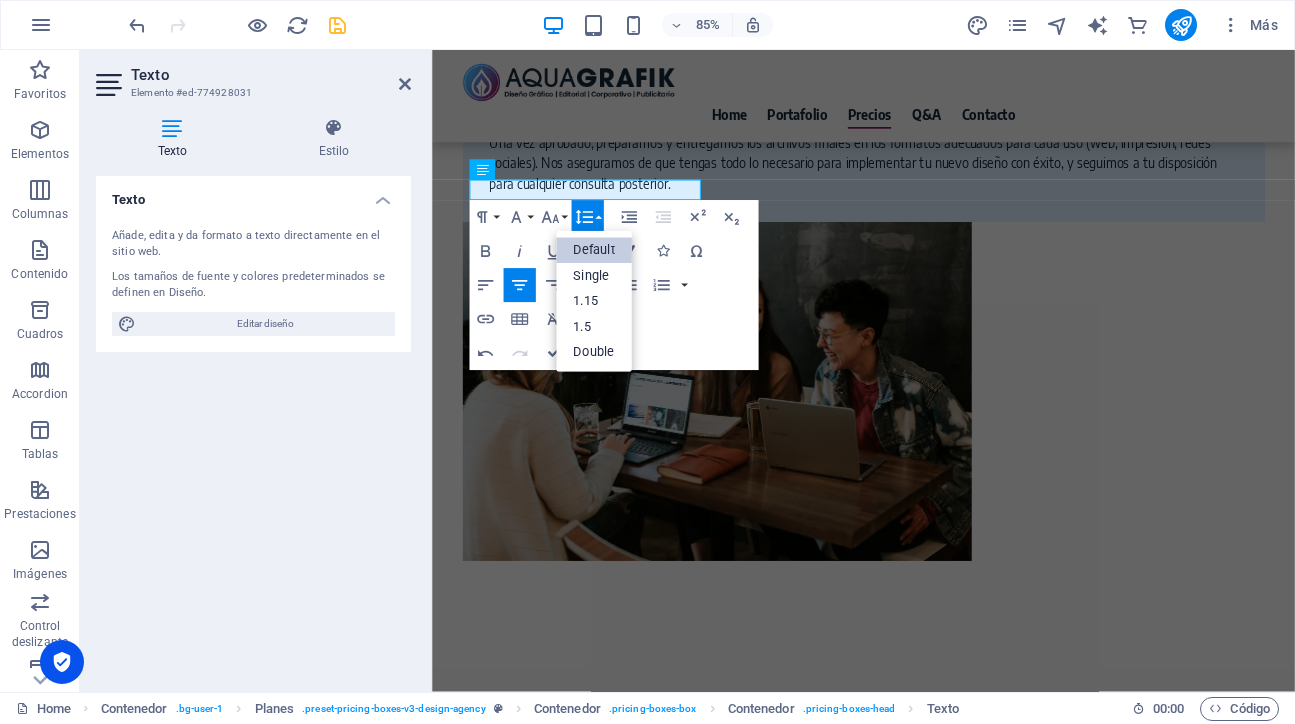 scroll, scrollTop: 0, scrollLeft: 0, axis: both 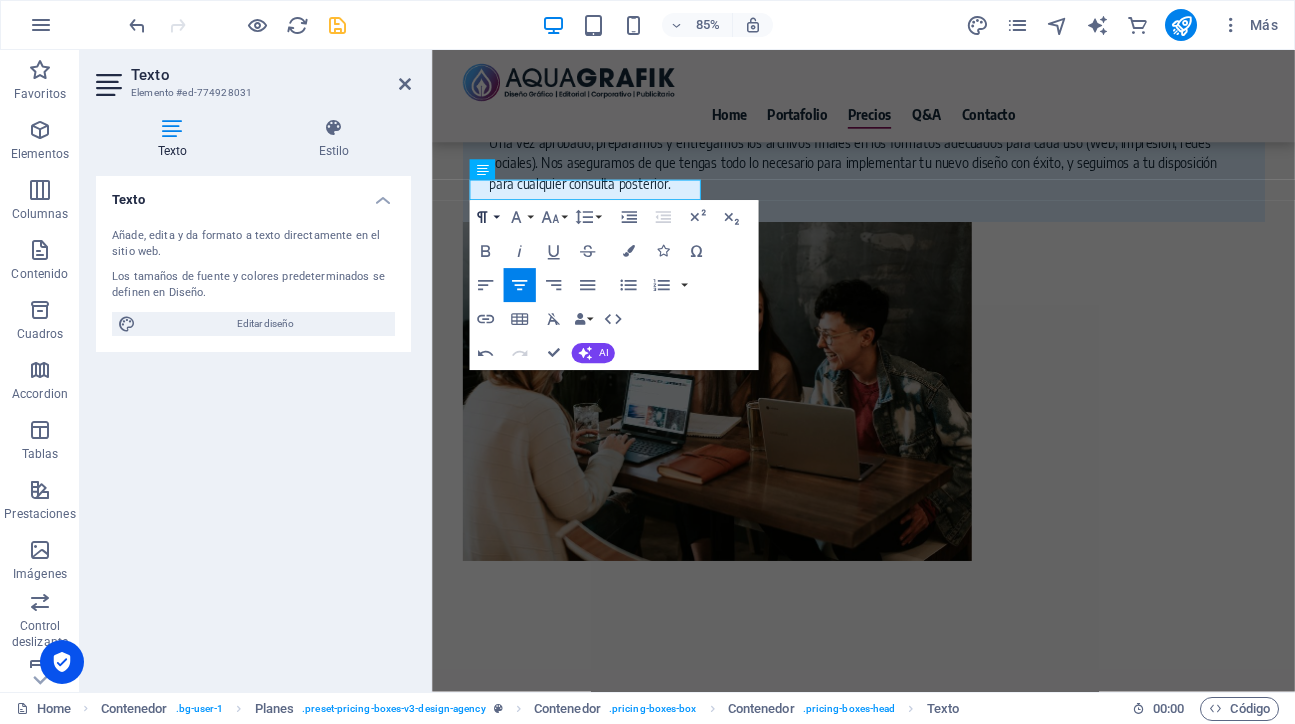 click on "Paragraph Format" at bounding box center (486, 217) 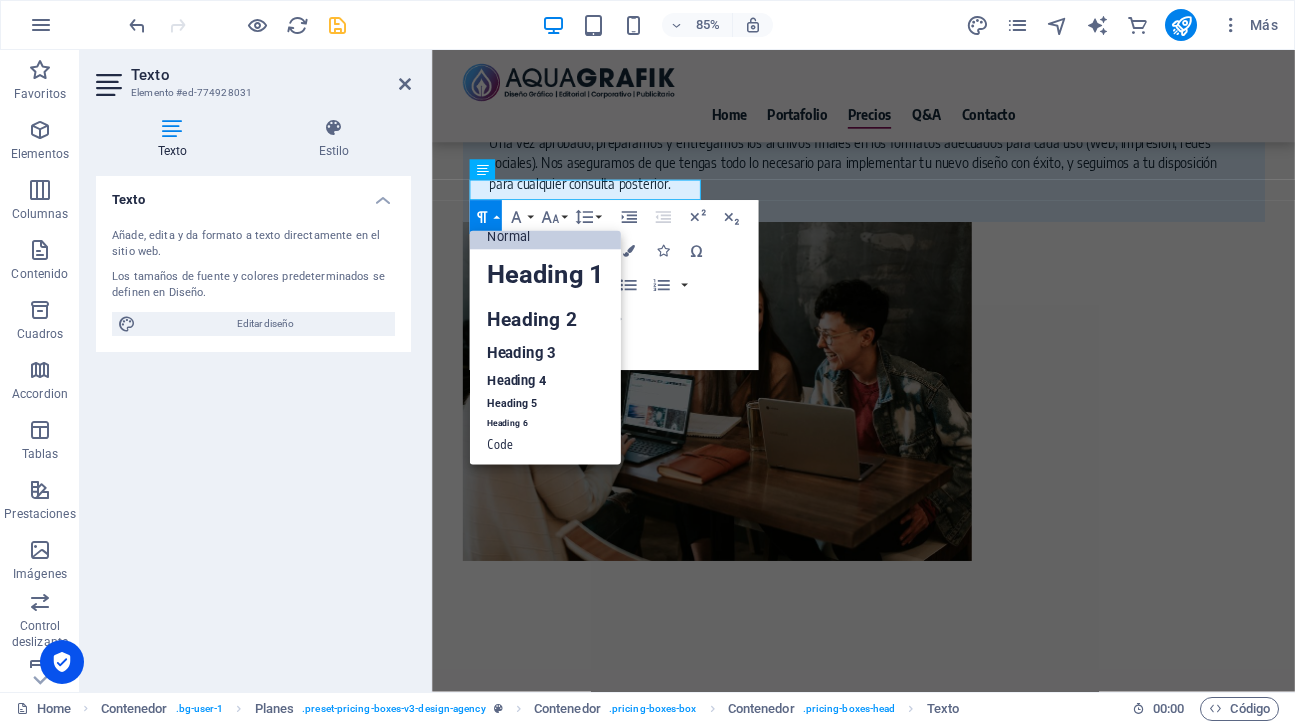 scroll, scrollTop: 16, scrollLeft: 0, axis: vertical 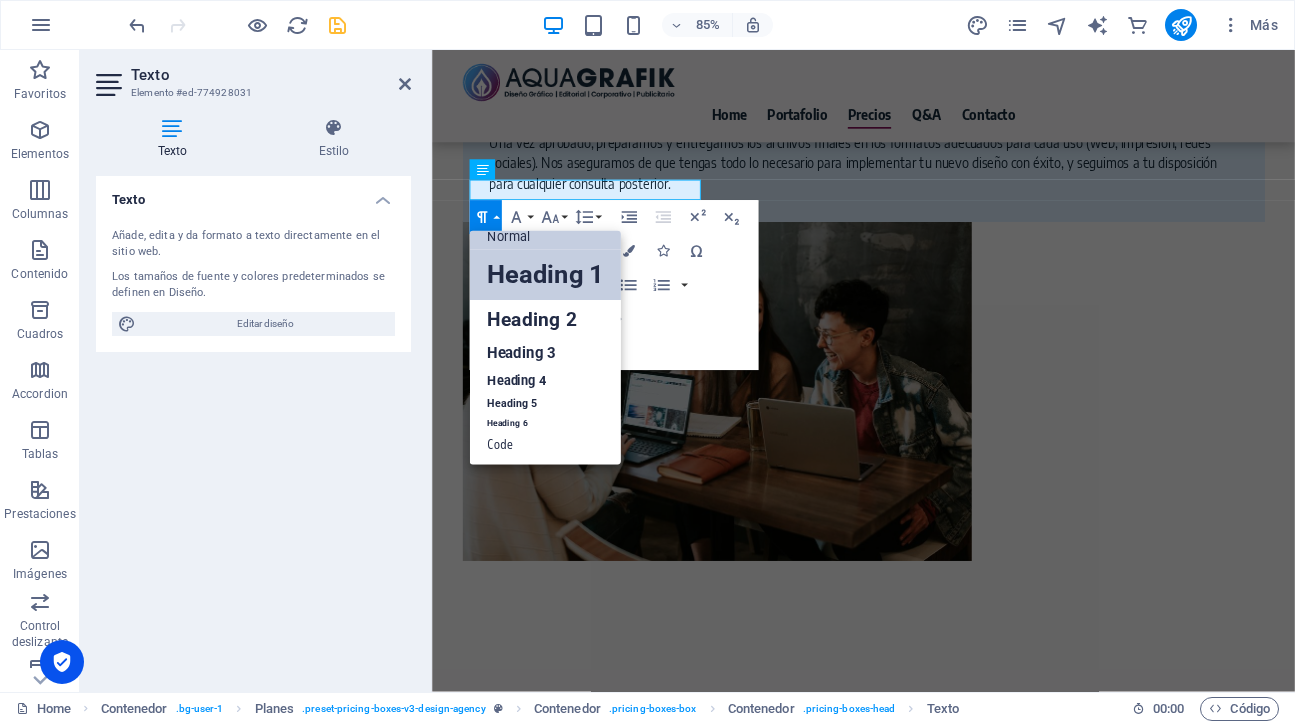click on "Heading 1" at bounding box center [545, 275] 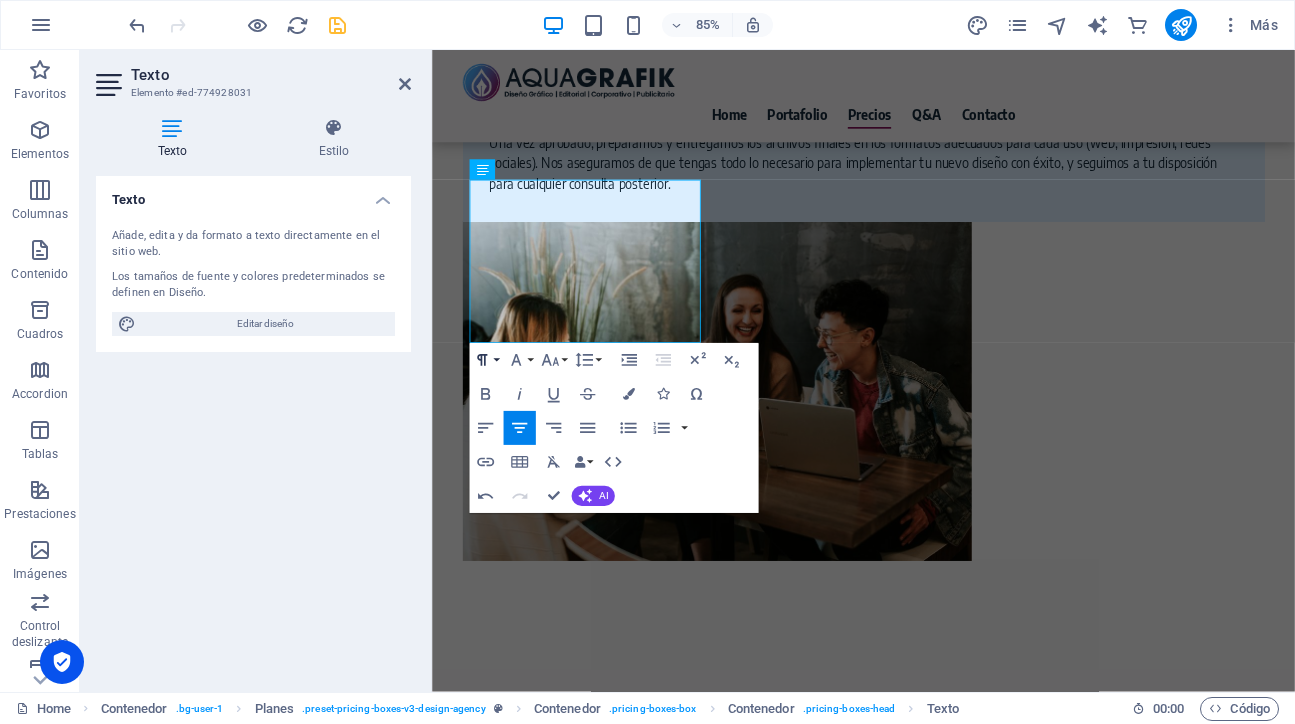 click on "Paragraph Format" at bounding box center [486, 360] 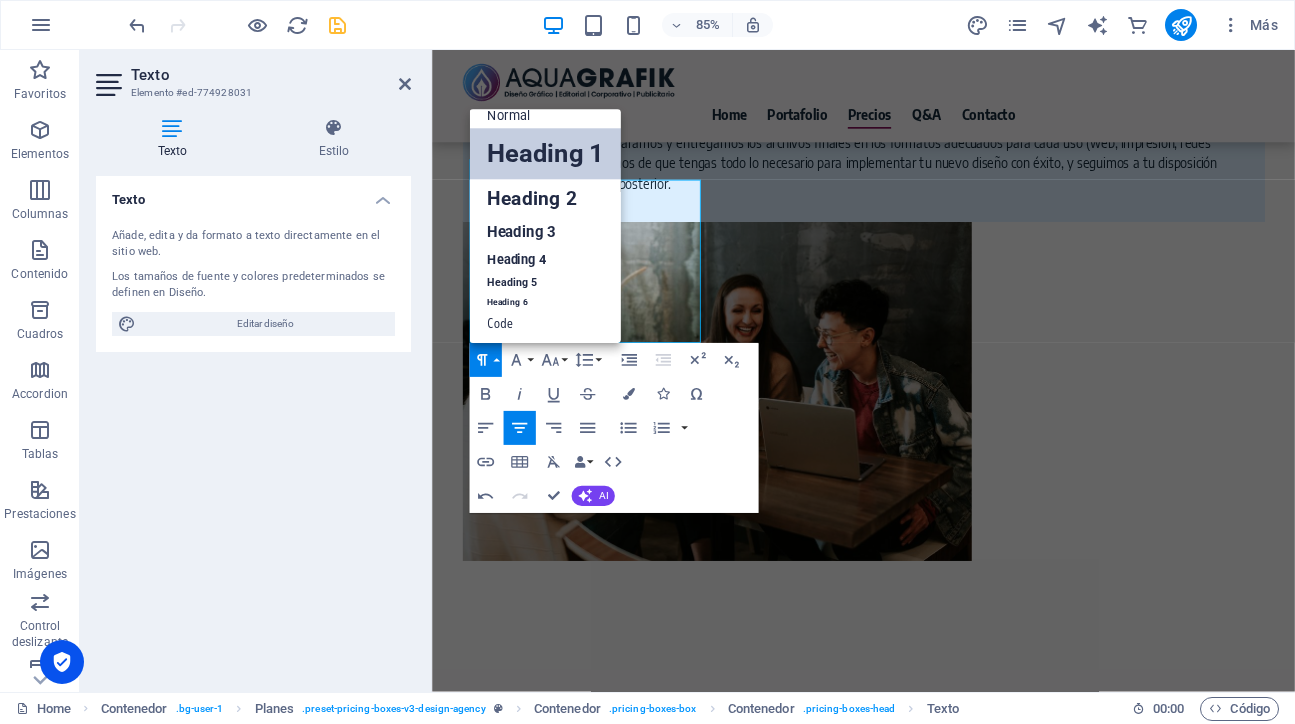 scroll, scrollTop: 16, scrollLeft: 0, axis: vertical 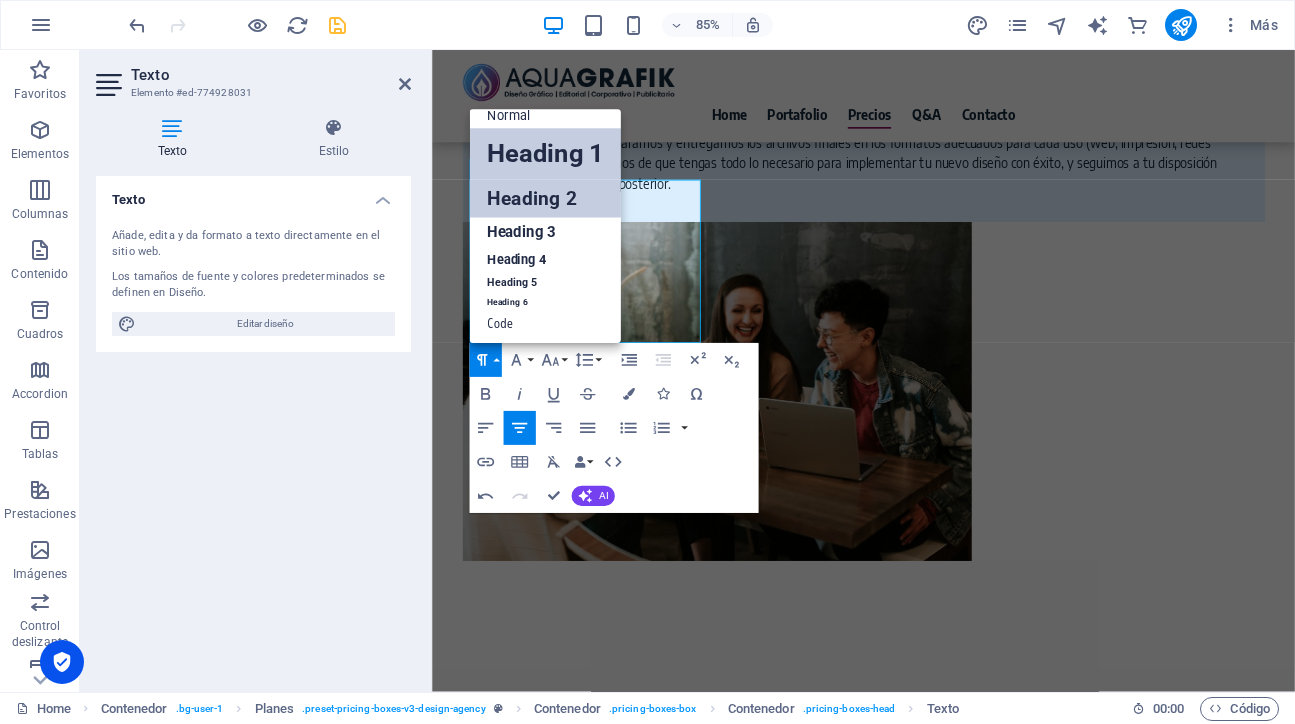 click on "Heading 2" at bounding box center (545, 198) 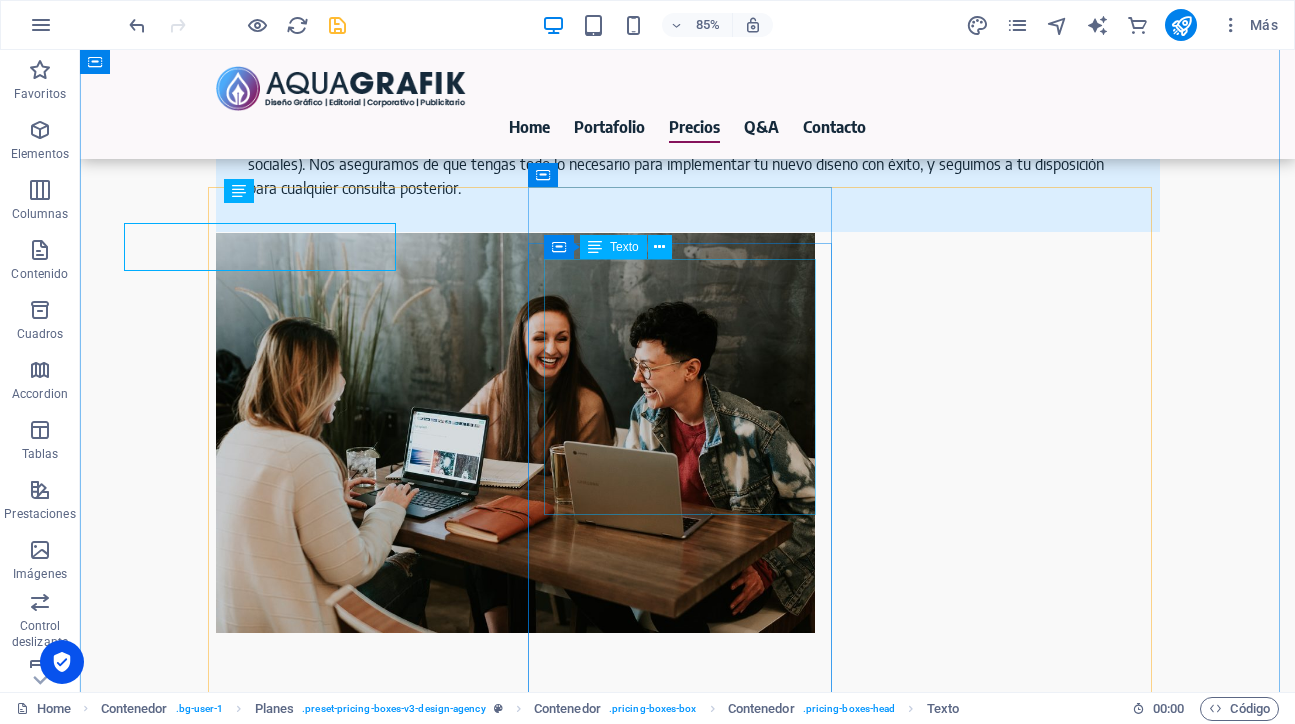 scroll, scrollTop: 5045, scrollLeft: 0, axis: vertical 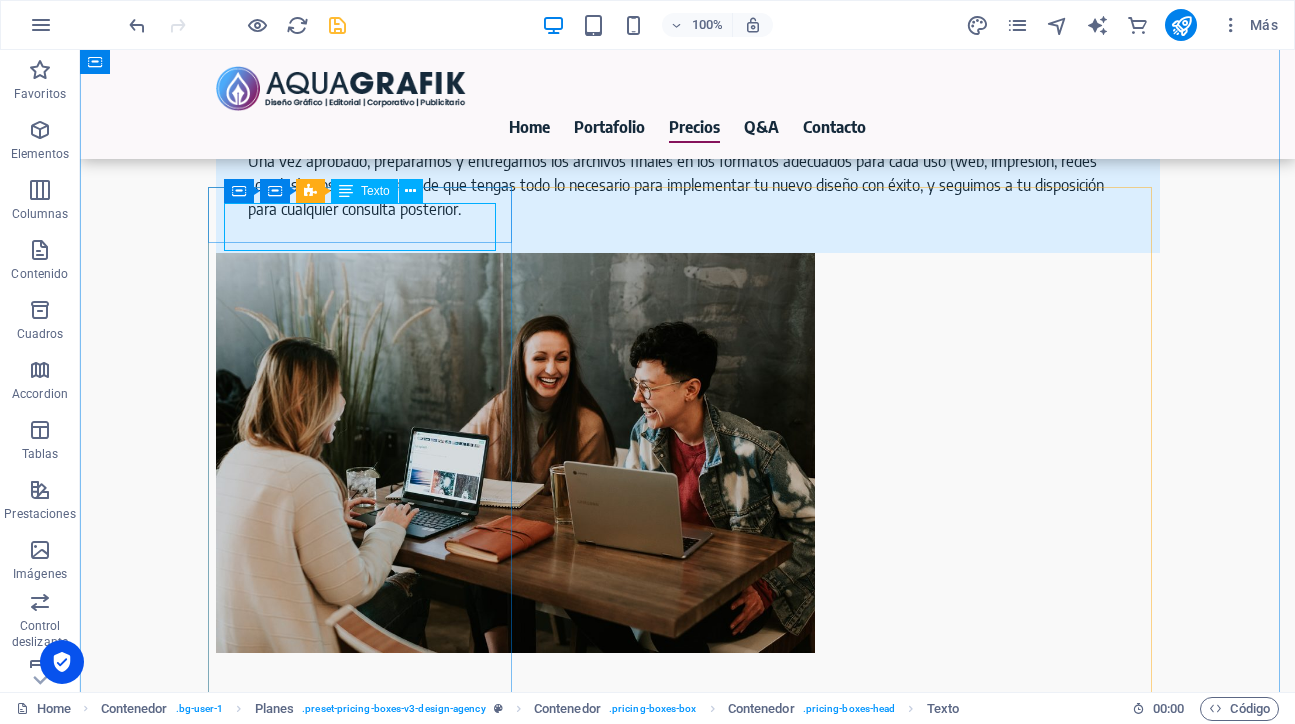 click on "AQUA EXPRESS" at bounding box center (368, 3586) 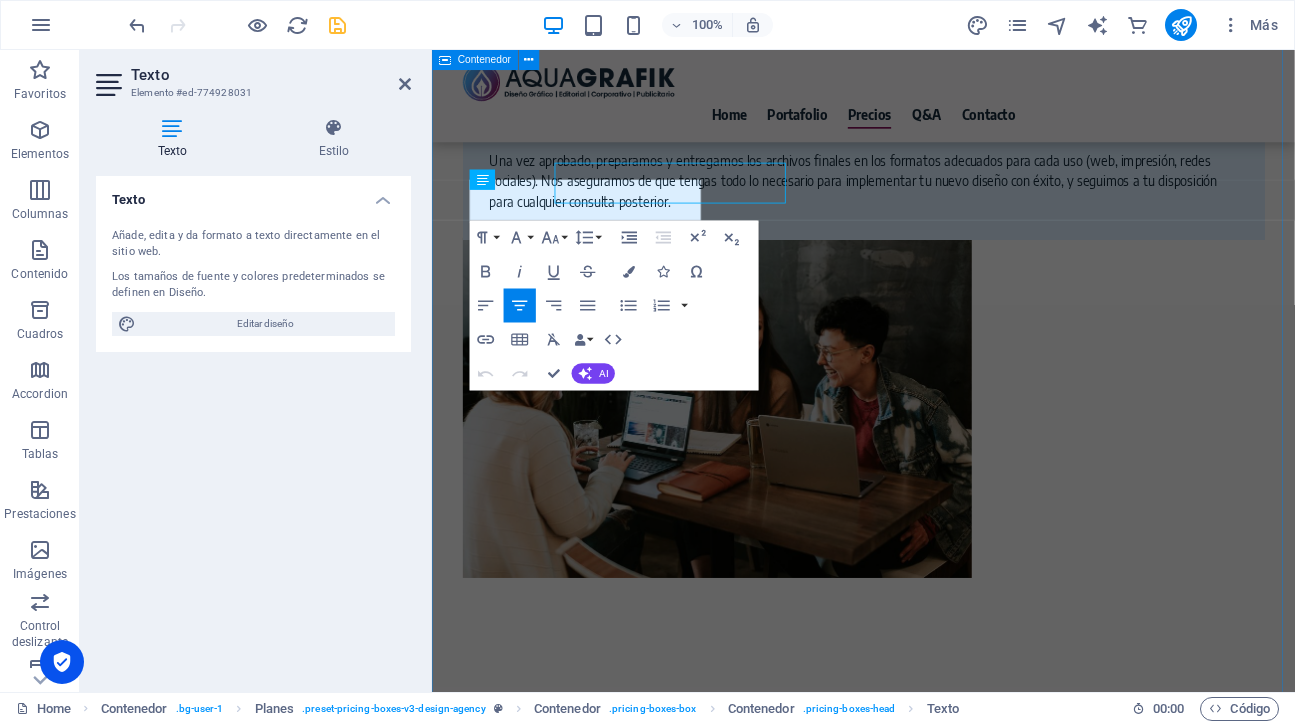scroll, scrollTop: 5065, scrollLeft: 0, axis: vertical 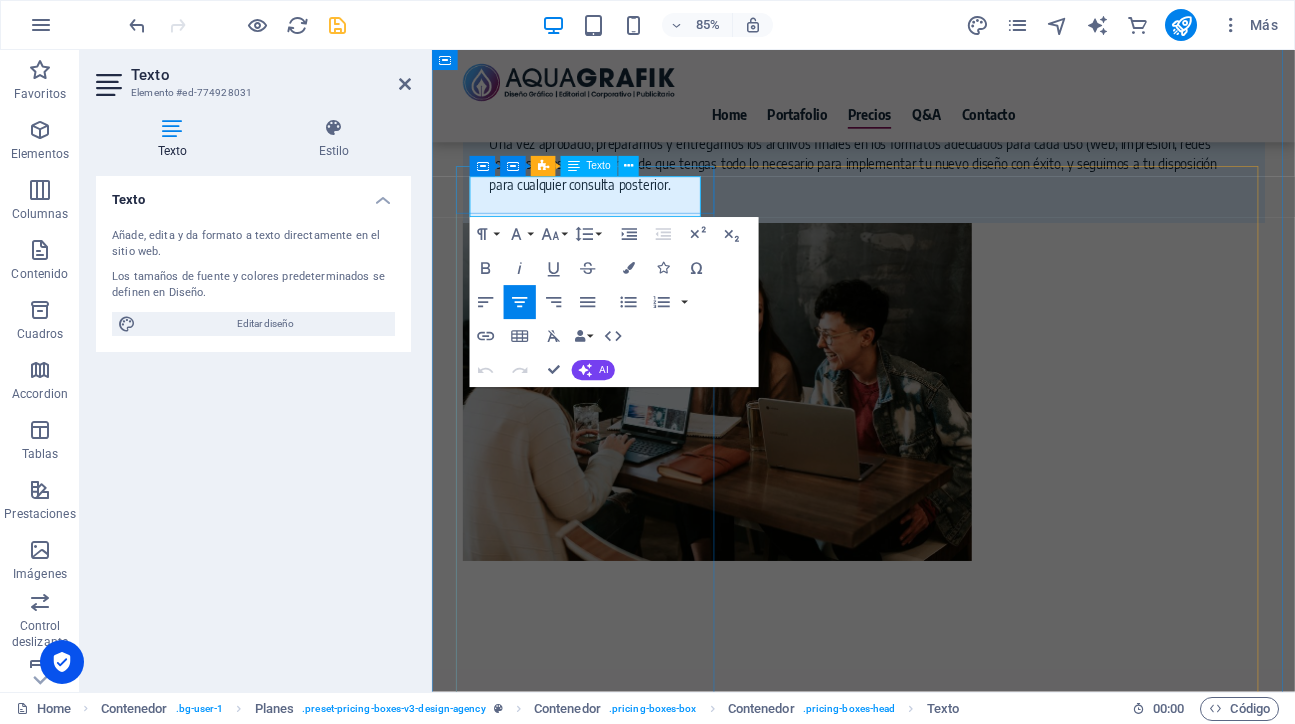click on "AQUA EXPRESS" at bounding box center [620, 3586] 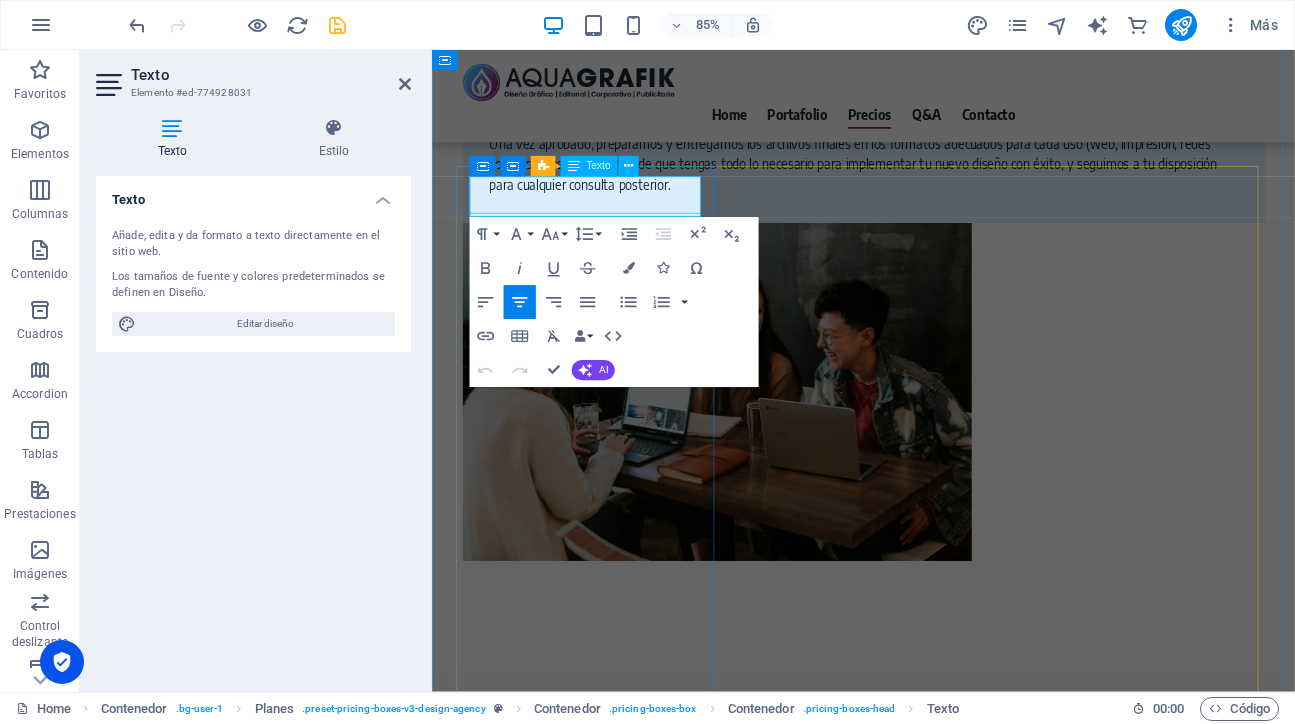 click on "AQUA EXPRESS" at bounding box center [620, 3586] 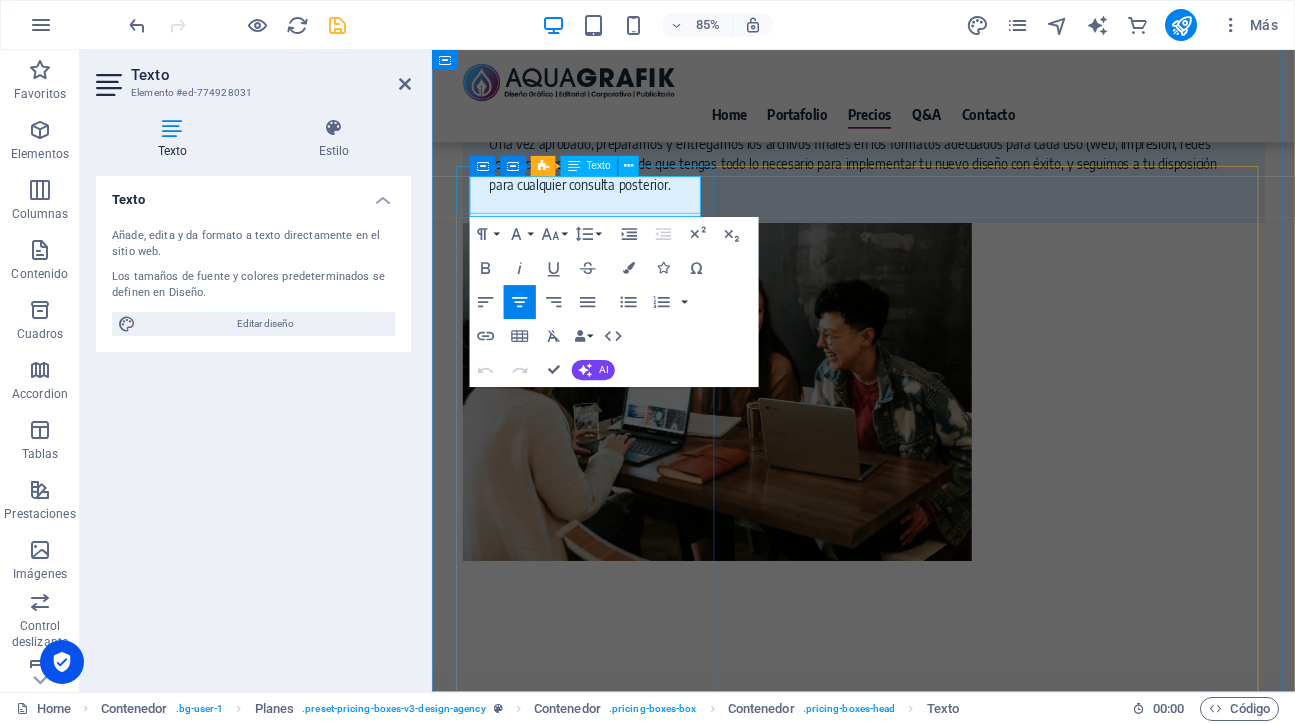 click on "AQUA EXPRESS" at bounding box center (620, 3586) 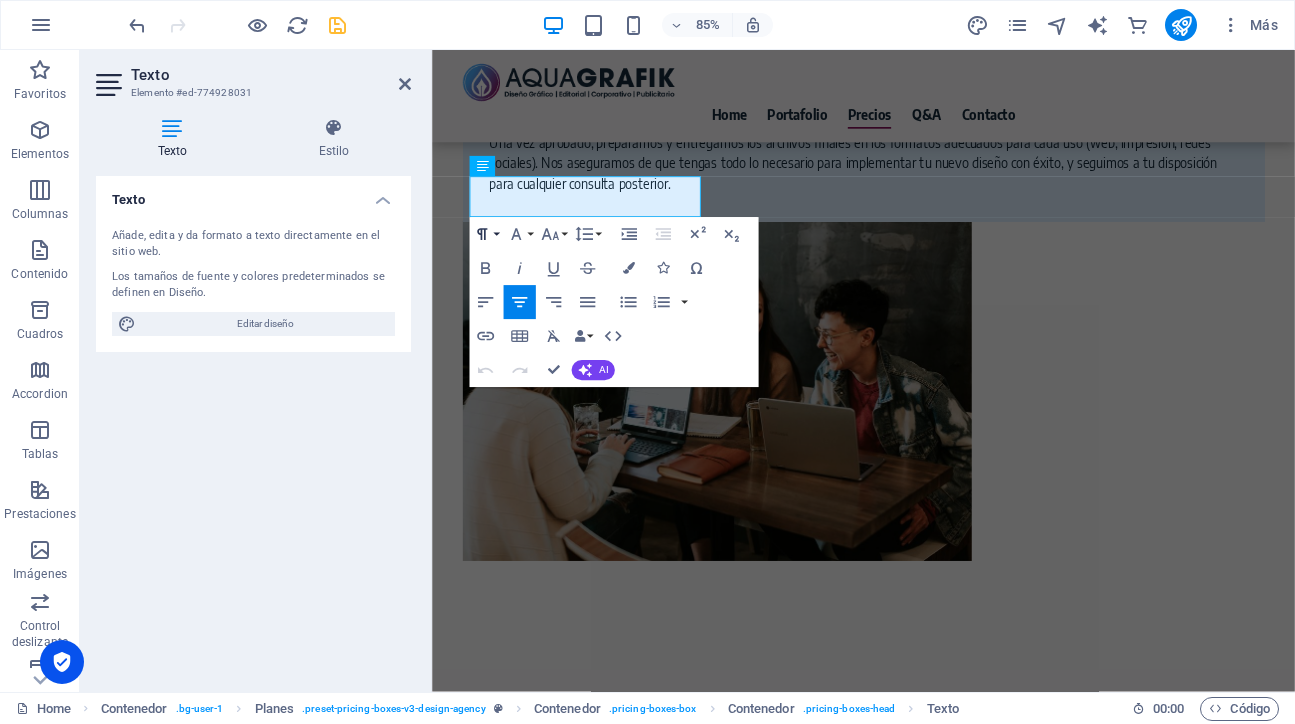 click on "Paragraph Format" at bounding box center (486, 235) 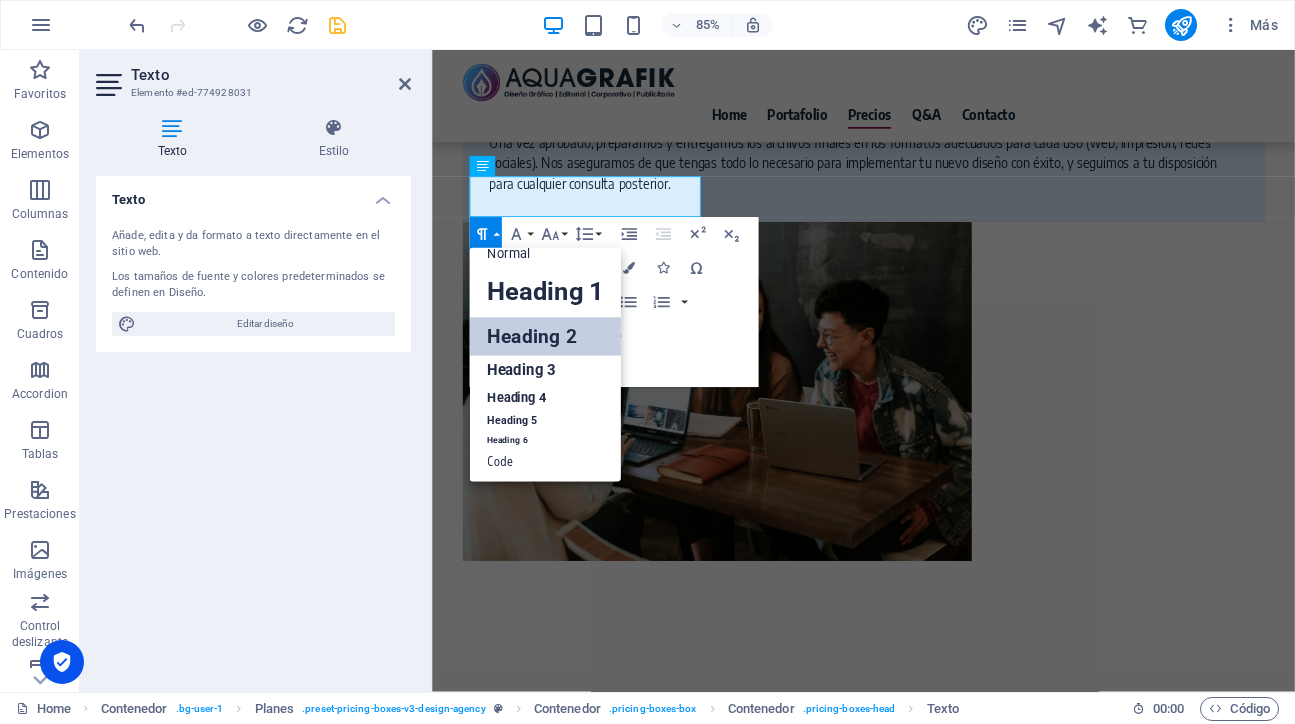 scroll, scrollTop: 16, scrollLeft: 0, axis: vertical 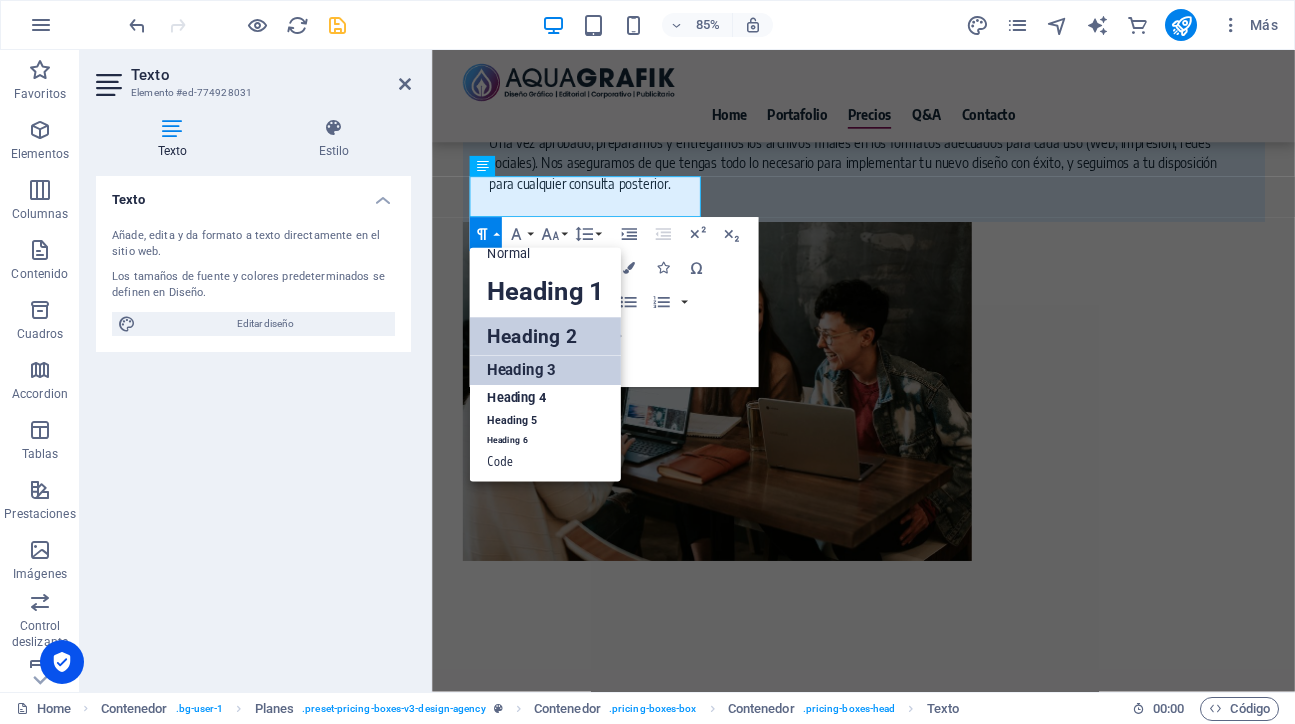 click on "Heading 3" at bounding box center (545, 371) 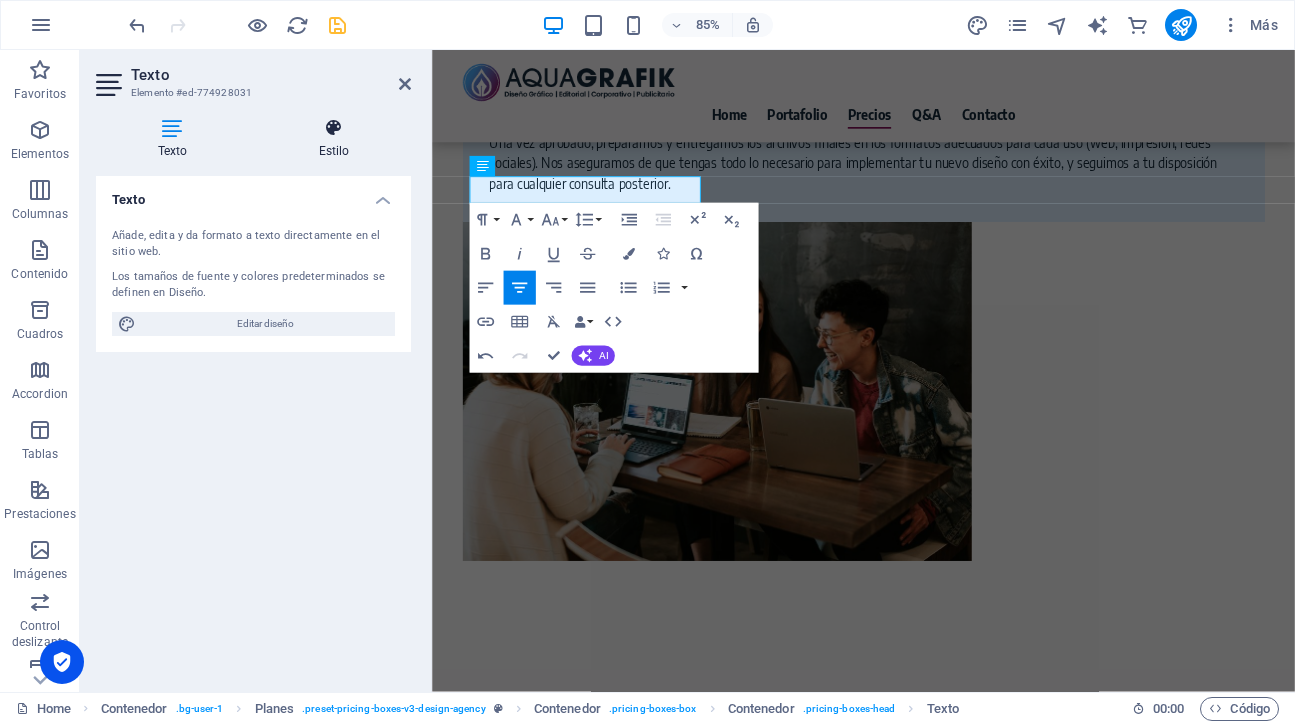 click on "Estilo" at bounding box center (334, 139) 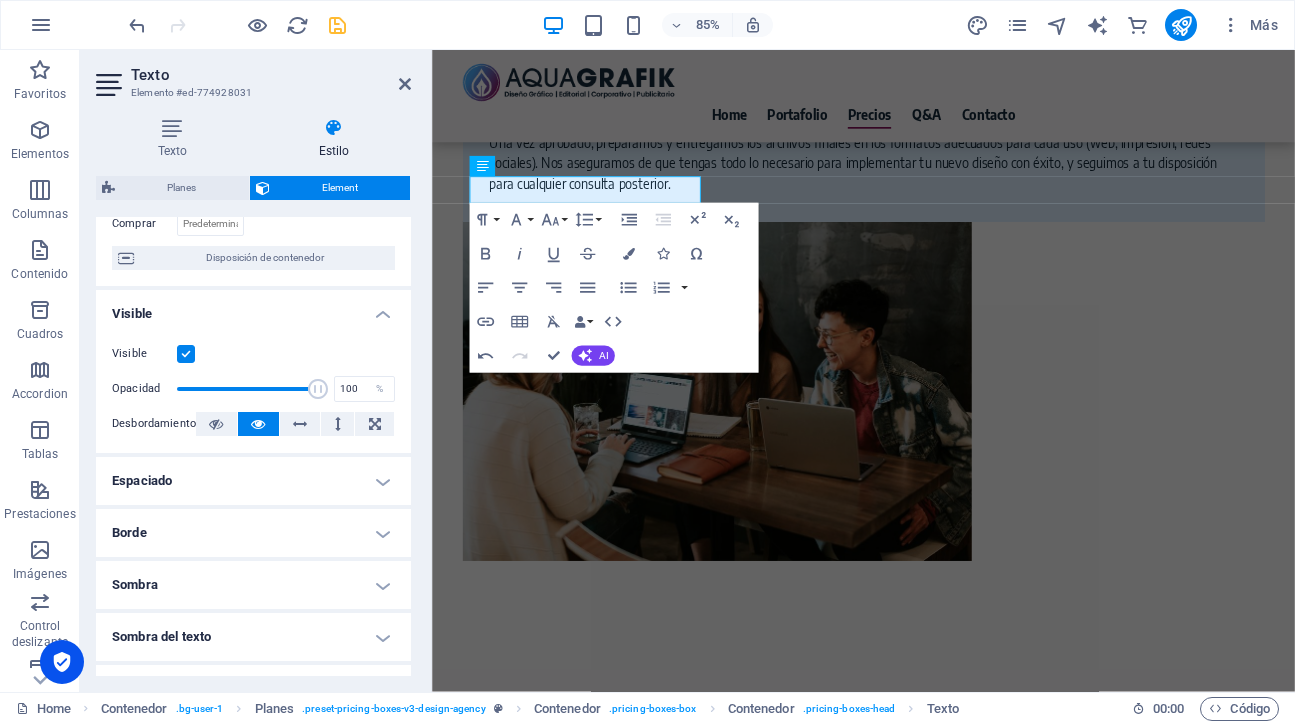 scroll, scrollTop: 0, scrollLeft: 0, axis: both 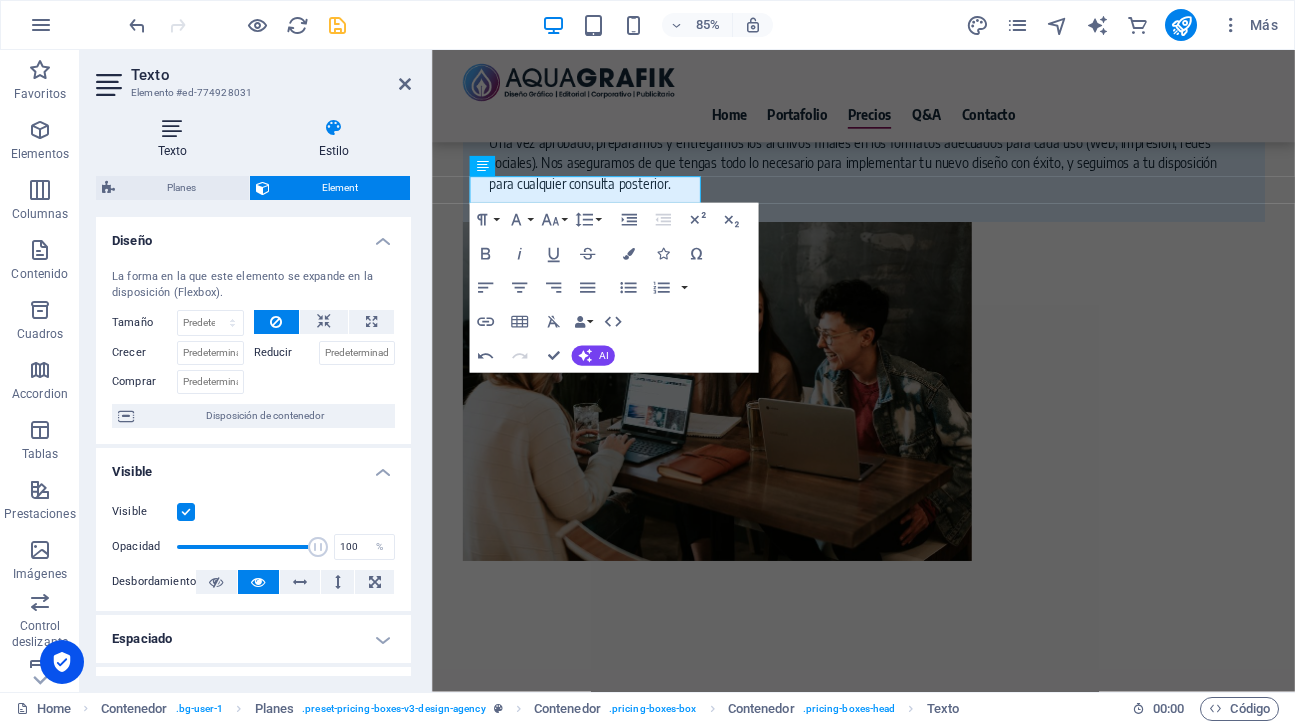 click on "Texto" at bounding box center (176, 139) 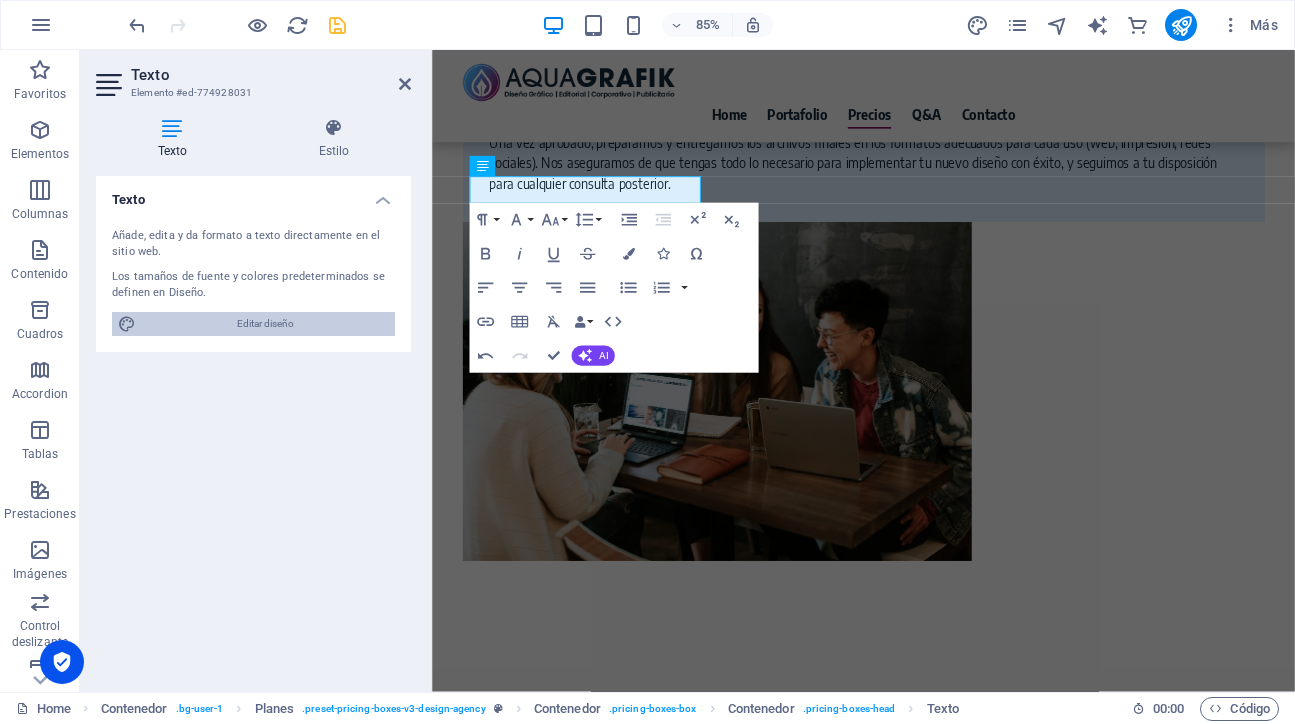 click on "Editar diseño" at bounding box center (265, 324) 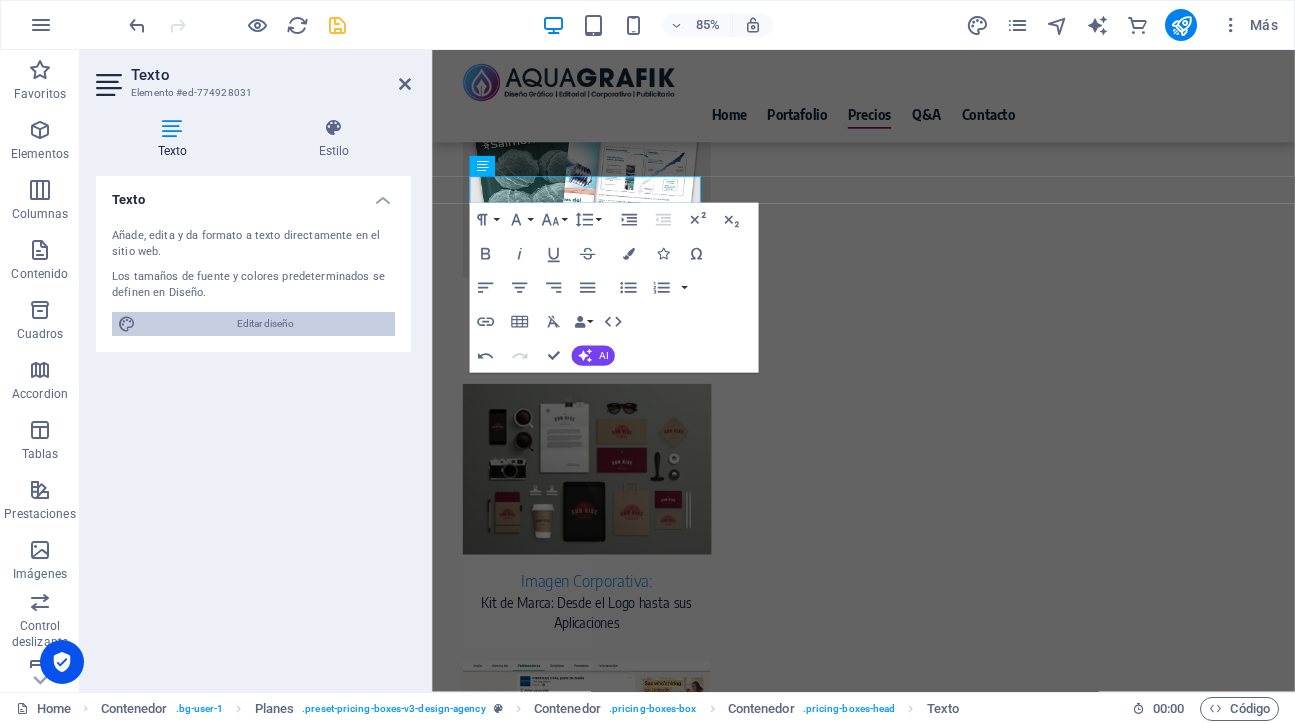 select on "rem" 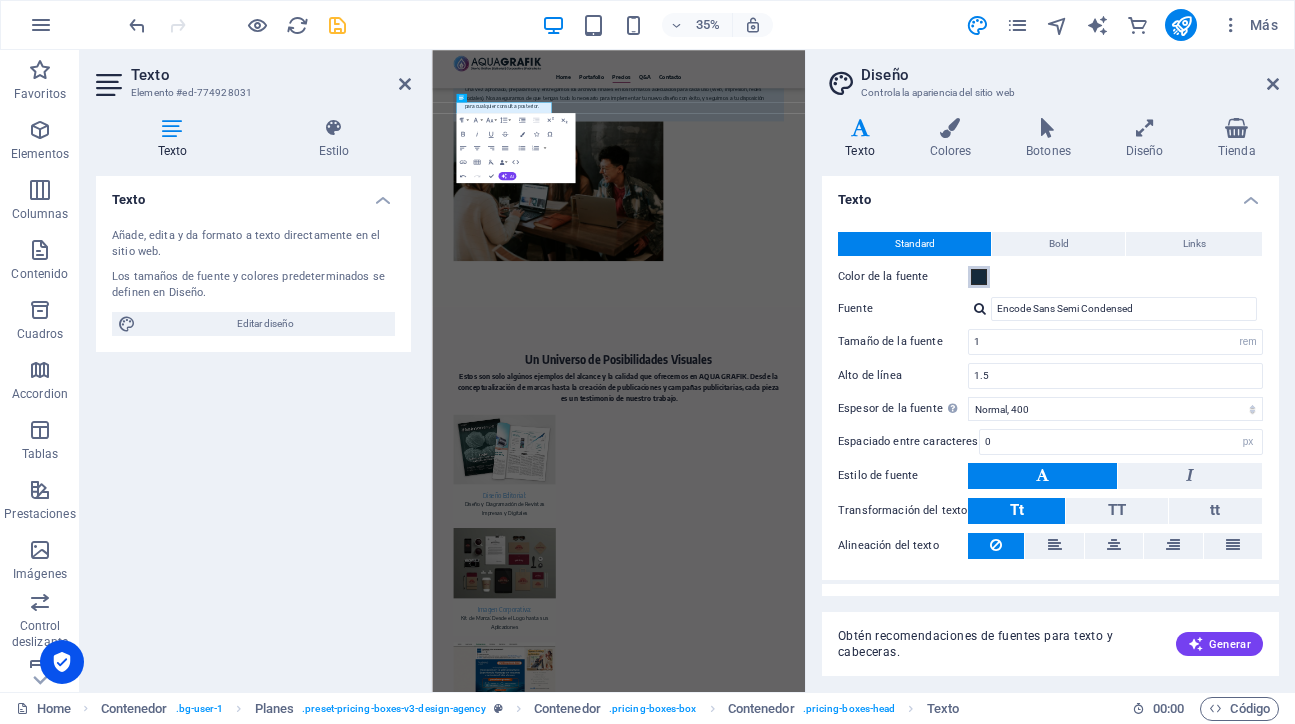 click at bounding box center [979, 277] 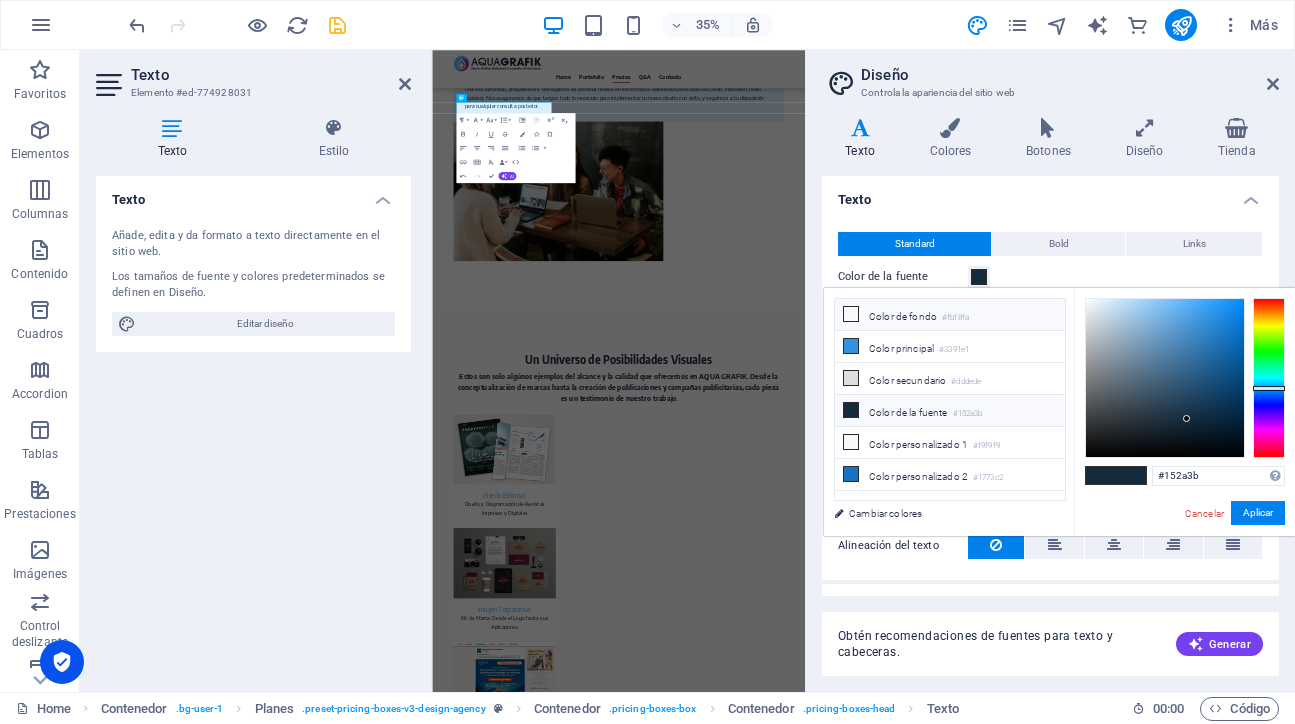 click at bounding box center [851, 314] 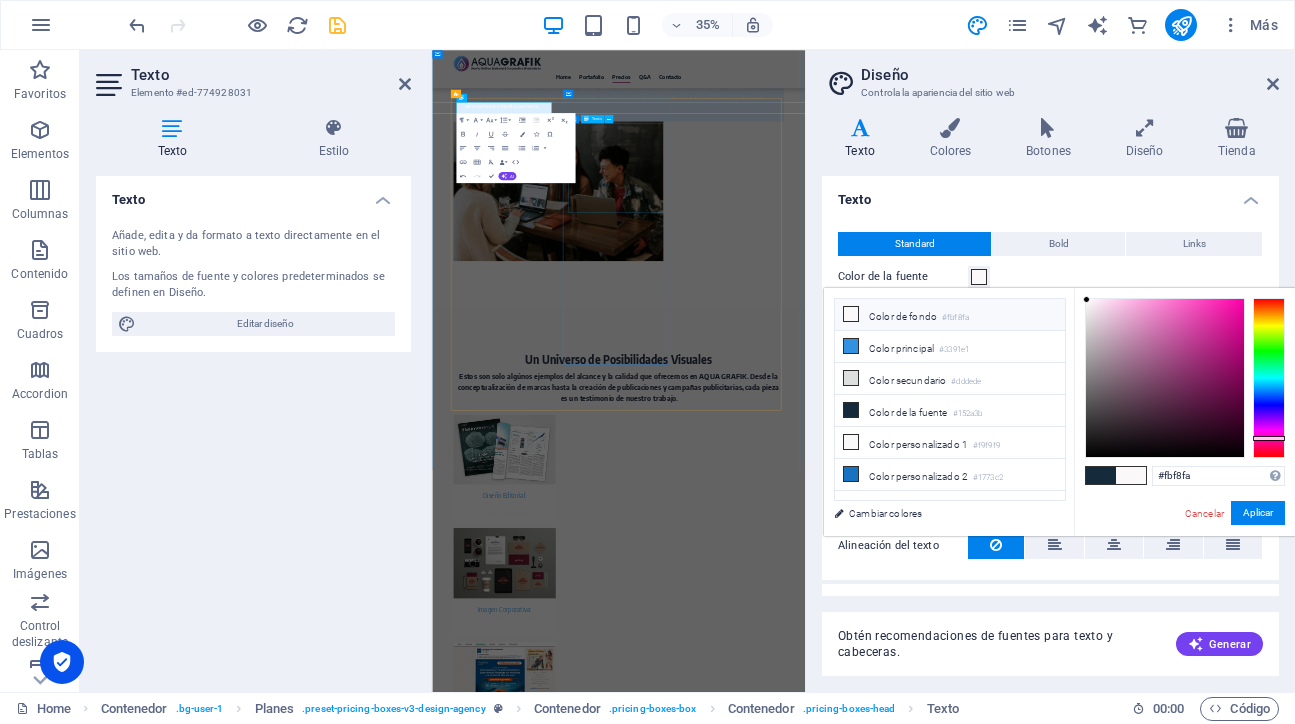 click on "Ideal para:  Clientes que buscan una producción de contenido visual más regular, con una visión definida de sus necesidades. Si tu proyecto requiere un flujo constante de entre dos y cuatro piezas gráficas al mes, y valoras la creatividad en cada entrega. Esta modalidad es perfecta para mantener tu marca activa y fresca con diseños coherentes." at bounding box center [965, 4008] 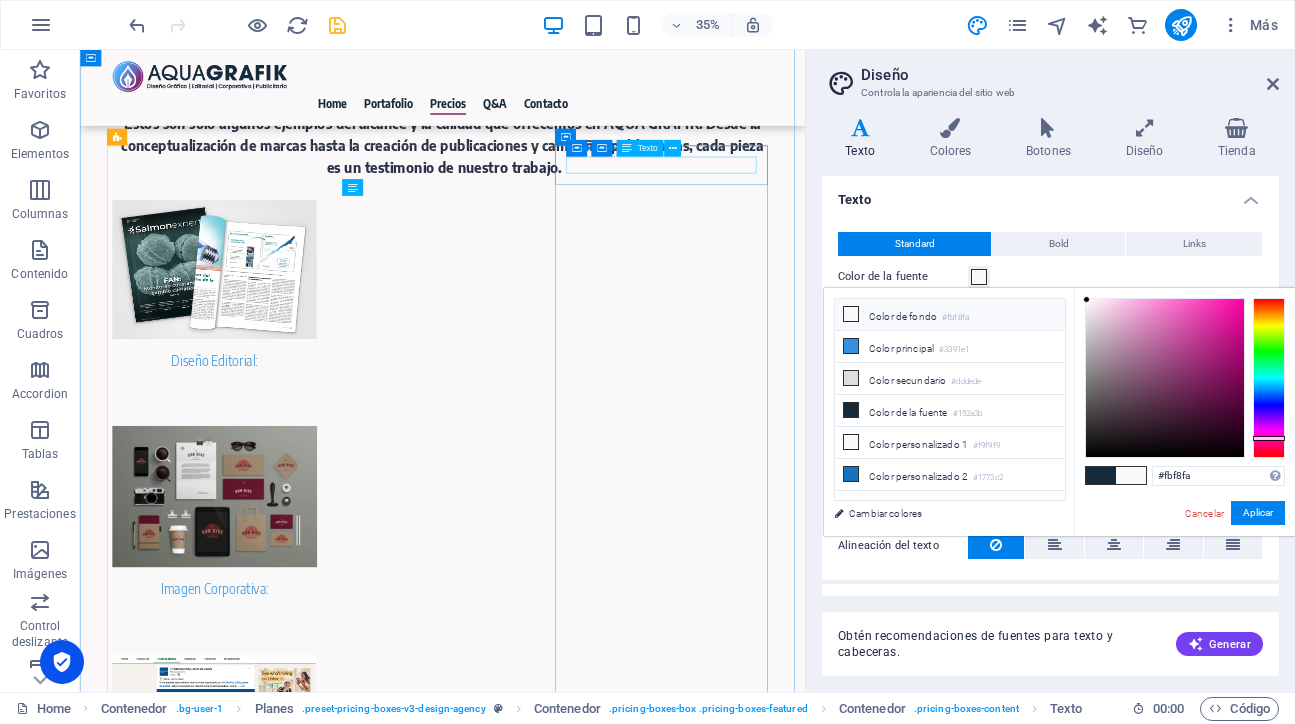 scroll, scrollTop: 5210, scrollLeft: 0, axis: vertical 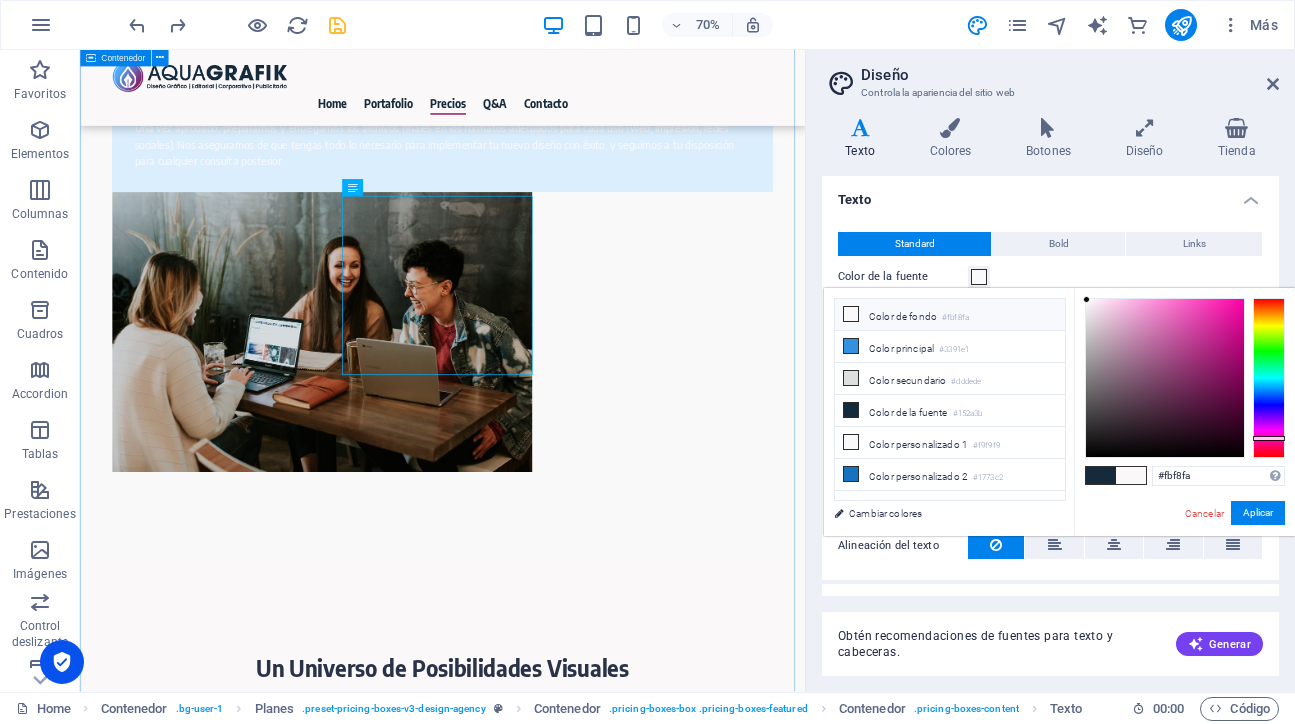 click on "Elige la Opción de Diseño Gráfico que Impulsa tu Visión En AQUAGRAFIK, entendemos que cada proyecto y cada negocio tiene necesidades únicas. Por eso, hemos diseñado tres modalidades de servicio flexibles, pensadas para adaptarse a la medida de tus objetivos y ritmo de trabajo. Descubre cuál es la ideal para ti y cómo podemos potenciar tu comunicación visual. Cotice su proyecto aquí AQUA EXPRESS Ideal para:  Clientes con necesidades puntuales y claras. Si sabes exactamente lo que quieres y necesitas una o dos piezas gráficas específicas al mes, como tarjetas de presentación impactantes, un pendón que capture miradas, un logo que defina tu marca o una infografía que comunique tu mensaje de forma visual y efectiva. Virtudes y Ventajas: Agilidad y Precisión:  Diseñado para entregas rápidas y directas, justo cuando lo necesitas. Soluciones a Medida:  Obtén exactamente la pieza gráfica que tienes en mente, sin complicaciones. Eficiencia: AQUA CREATIVO Ideal para: Virtudes y Ventajas: Ideal para:" at bounding box center (598, 4013) 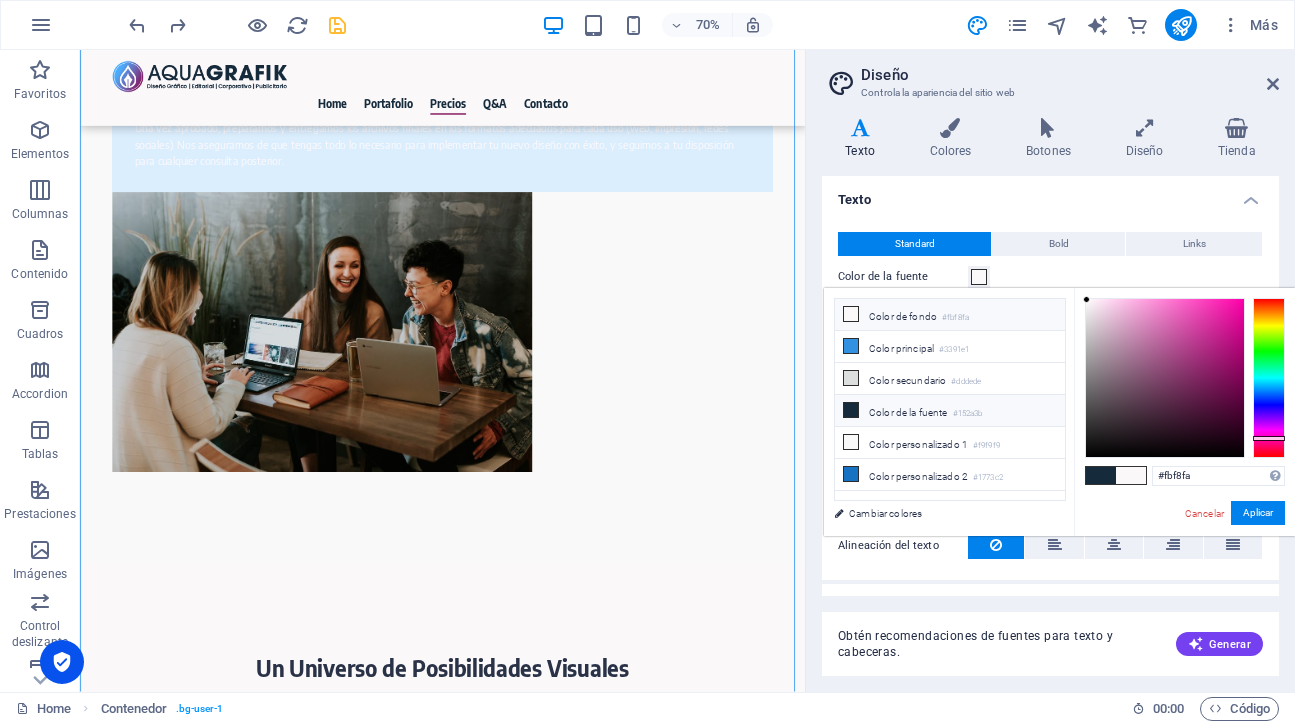 click at bounding box center [851, 410] 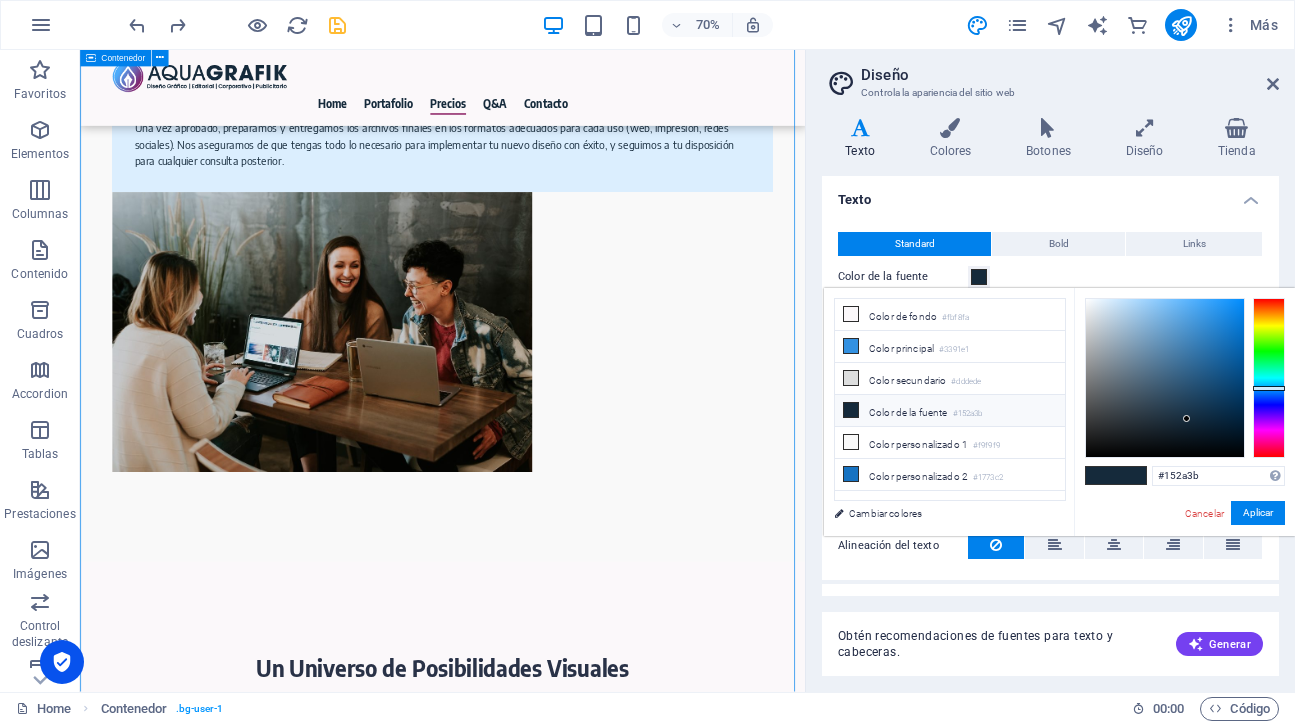 click on "Elige la Opción de Diseño Gráfico que Impulsa tu Visión En AQUAGRAFIK, entendemos que cada proyecto y cada negocio tiene necesidades únicas. Por eso, hemos diseñado tres modalidades de servicio flexibles, pensadas para adaptarse a la medida de tus objetivos y ritmo de trabajo. Descubre cuál es la ideal para ti y cómo podemos potenciar tu comunicación visual. Cotice su proyecto aquí AQUA EXPRESS Ideal para:  Clientes con necesidades puntuales y claras. Si sabes exactamente lo que quieres y necesitas una o dos piezas gráficas específicas al mes, como tarjetas de presentación impactantes, un pendón que capture miradas, un logo que defina tu marca o una infografía que comunique tu mensaje de forma visual y efectiva. Virtudes y Ventajas: Agilidad y Precisión:  Diseñado para entregas rápidas y directas, justo cuando lo necesitas. Soluciones a Medida:  Obtén exactamente la pieza gráfica que tienes en mente, sin complicaciones. Eficiencia: AQUA CREATIVO Ideal para: Virtudes y Ventajas: Ideal para:" at bounding box center (598, 3960) 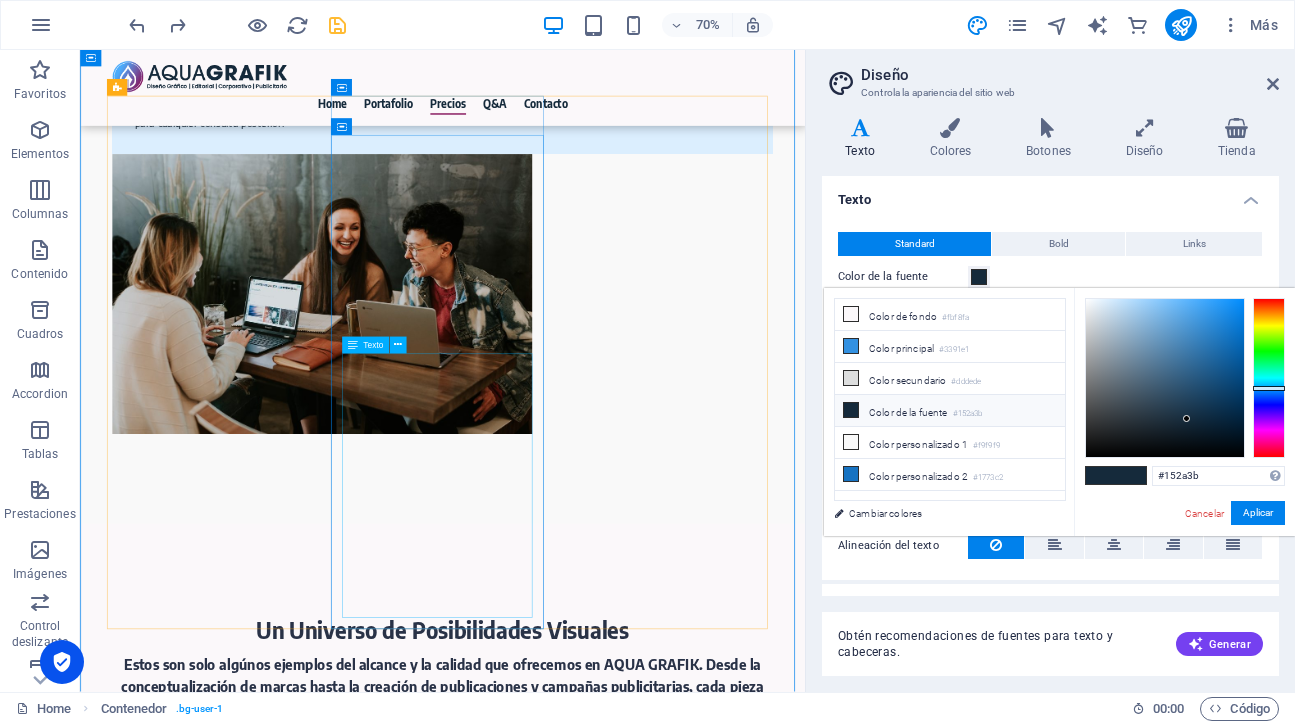 scroll, scrollTop: 5262, scrollLeft: 0, axis: vertical 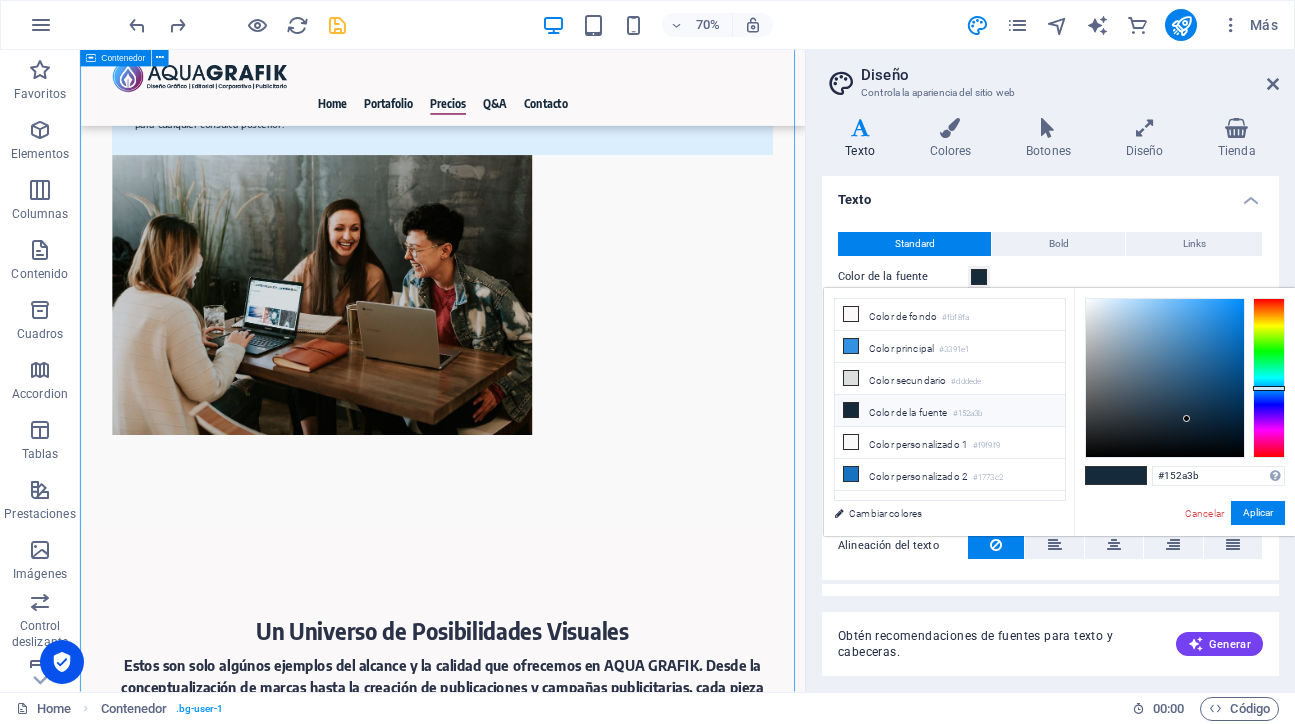click on "Elige la Opción de Diseño Gráfico que Impulsa tu Visión En AQUAGRAFIK, entendemos que cada proyecto y cada negocio tiene necesidades únicas. Por eso, hemos diseñado tres modalidades de servicio flexibles, pensadas para adaptarse a la medida de tus objetivos y ritmo de trabajo. Descubre cuál es la ideal para ti y cómo podemos potenciar tu comunicación visual. Cotice su proyecto aquí AQUA EXPRESS Ideal para:  Clientes con necesidades puntuales y claras. Si sabes exactamente lo que quieres y necesitas una o dos piezas gráficas específicas al mes, como tarjetas de presentación impactantes, un pendón que capture miradas, un logo que defina tu marca o una infografía que comunique tu mensaje de forma visual y efectiva. Virtudes y Ventajas: Agilidad y Precisión:  Diseñado para entregas rápidas y directas, justo cuando lo necesitas. Soluciones a Medida:  Obtén exactamente la pieza gráfica que tienes en mente, sin complicaciones. Eficiencia: AQUA CREATIVO Ideal para: Virtudes y Ventajas: Ideal para:" at bounding box center (598, 3908) 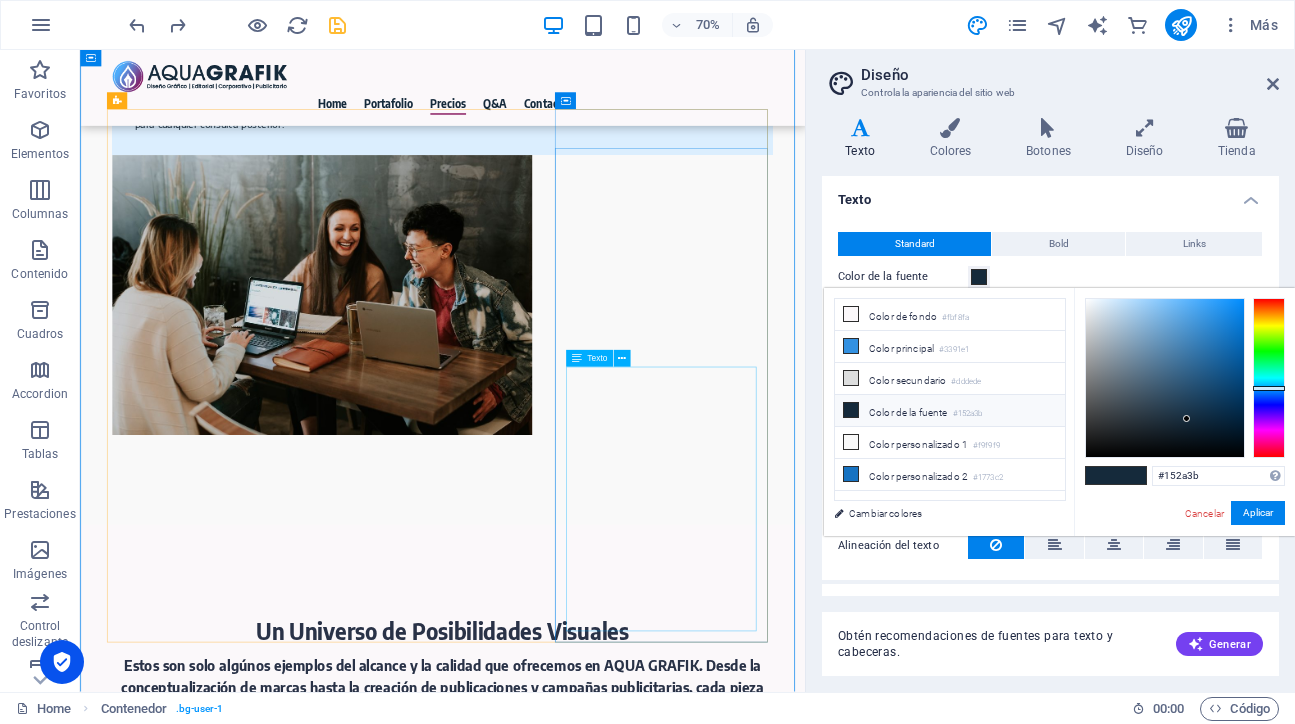 click on "Dinamismo Visual:  Mantén tu presencia online y offline siempre actualizada con diseños variados y atractivos. Colaboración Activa:  Fomentamos tu participación para co-crear soluciones visuales que realmente te representen. Optimización de Recursos:  Una solución estratégica para un volumen de trabajo consistente sin los compromisos de un equipo interno." at bounding box center [598, 4472] 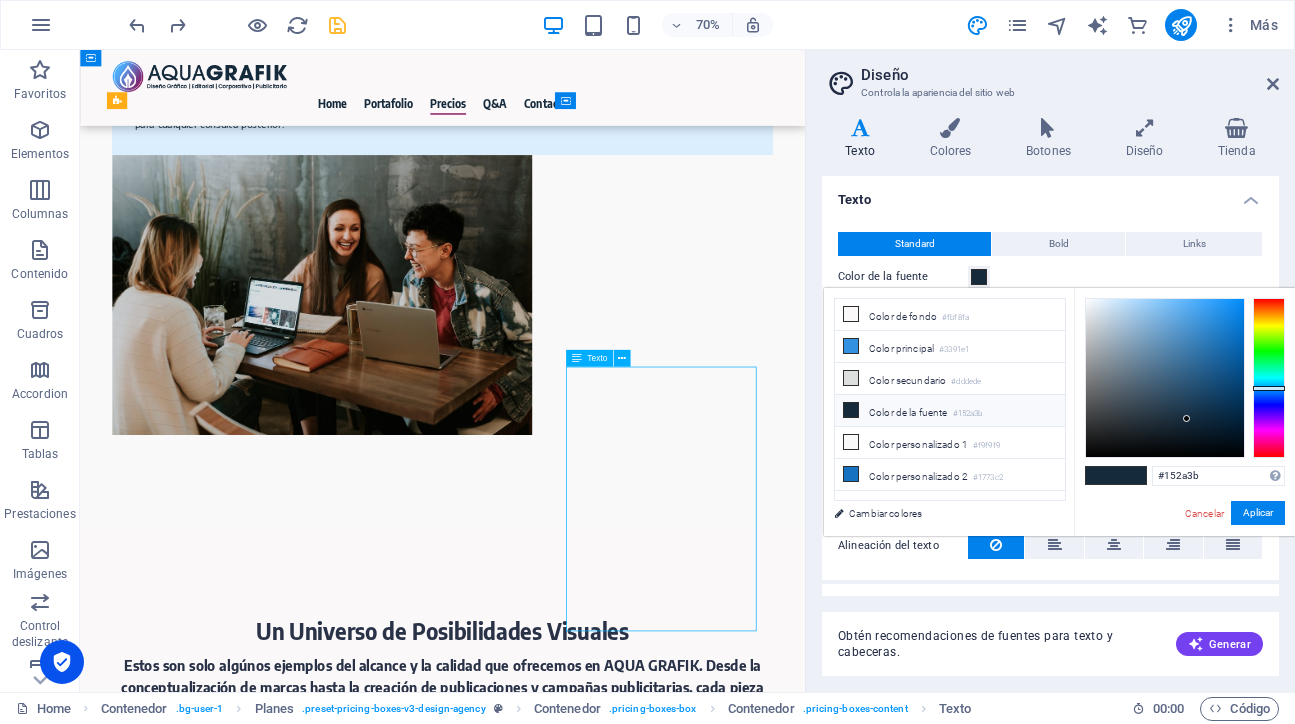 click on "Dinamismo Visual:  Mantén tu presencia online y offline siempre actualizada con diseños variados y atractivos. Colaboración Activa:  Fomentamos tu participación para co-crear soluciones visuales que realmente te representen. Optimización de Recursos:  Una solución estratégica para un volumen de trabajo consistente sin los compromisos de un equipo interno." at bounding box center (598, 4472) 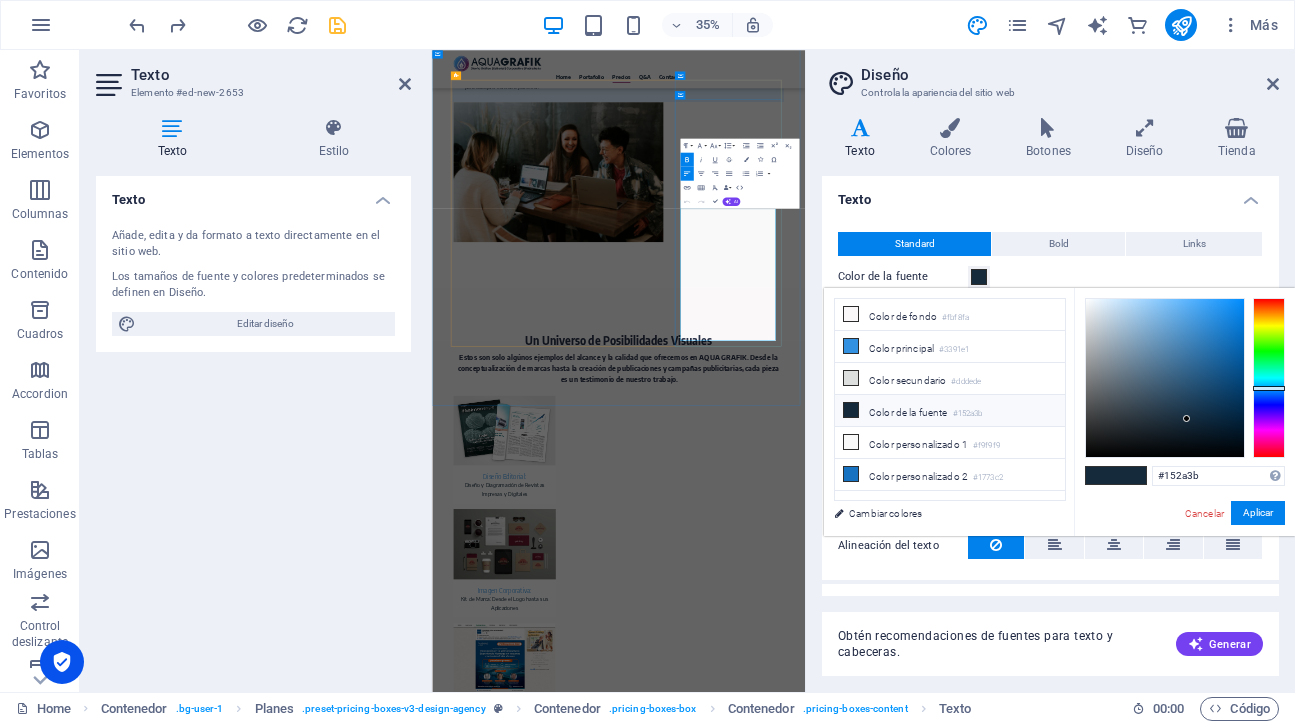 drag, startPoint x: 1154, startPoint y: 535, endPoint x: 1295, endPoint y: 866, distance: 359.7805 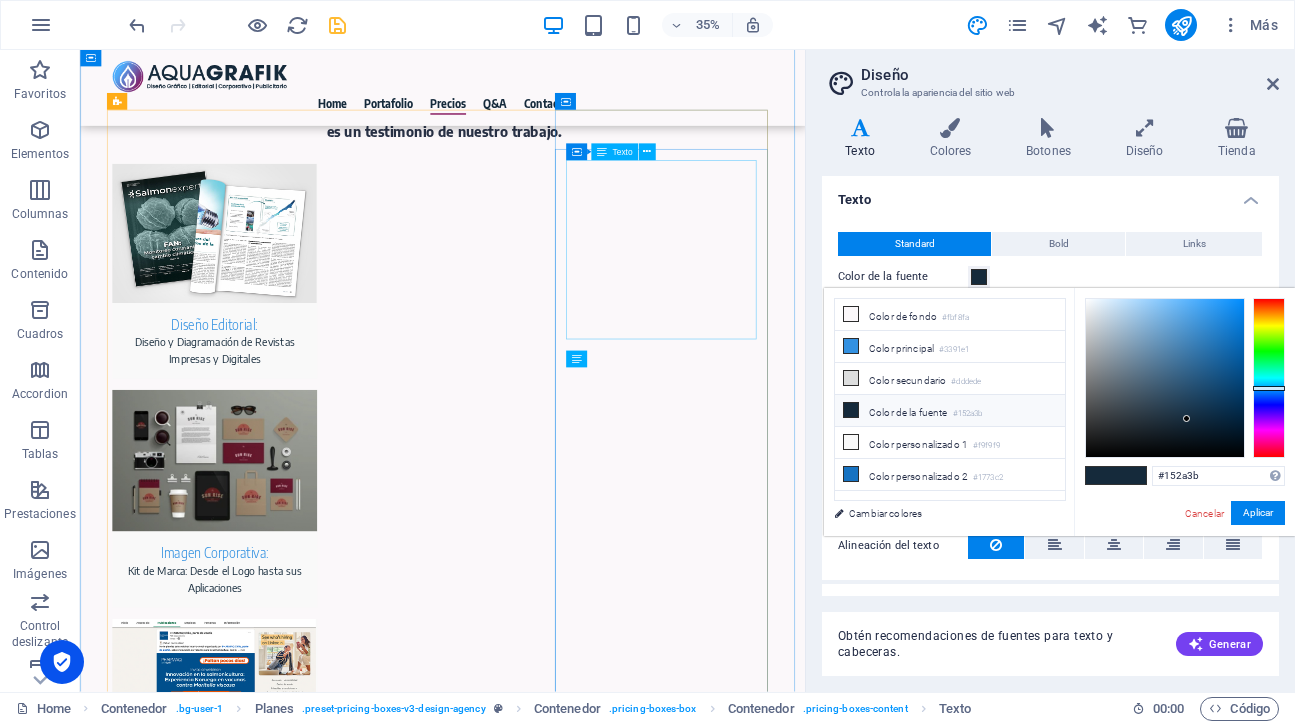 scroll, scrollTop: 5262, scrollLeft: 0, axis: vertical 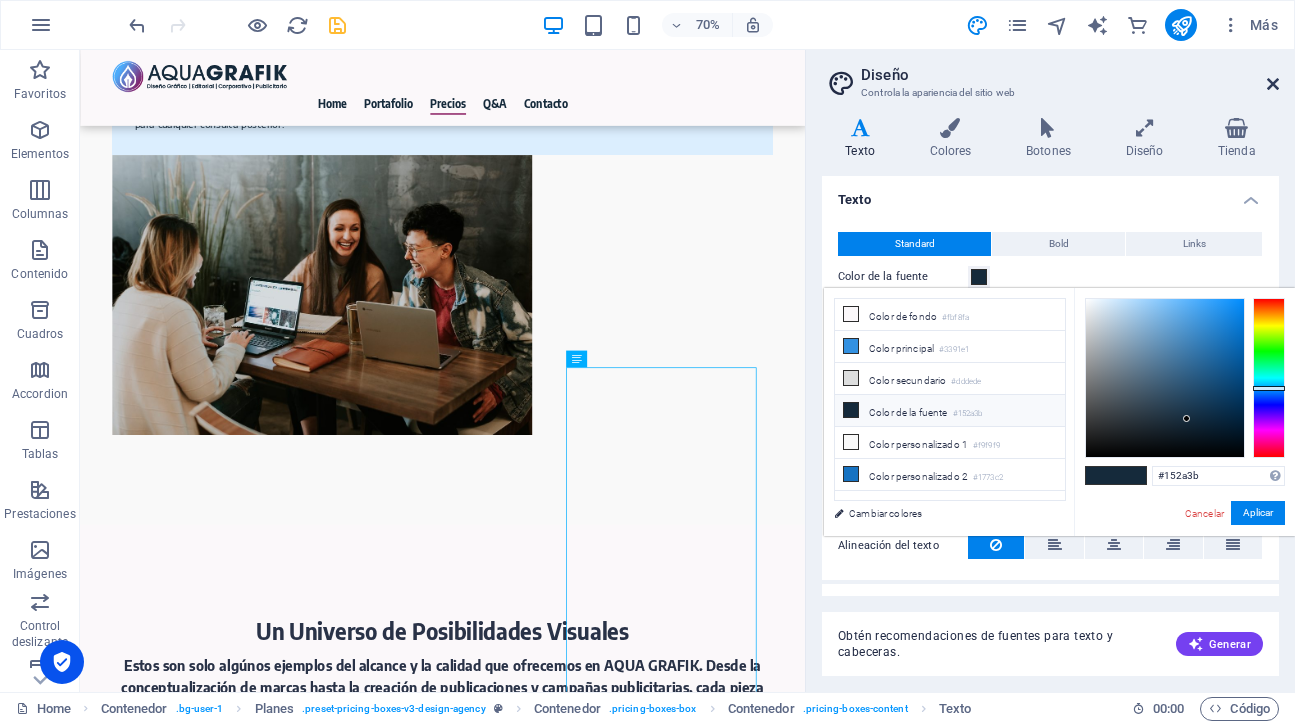 click at bounding box center (1273, 84) 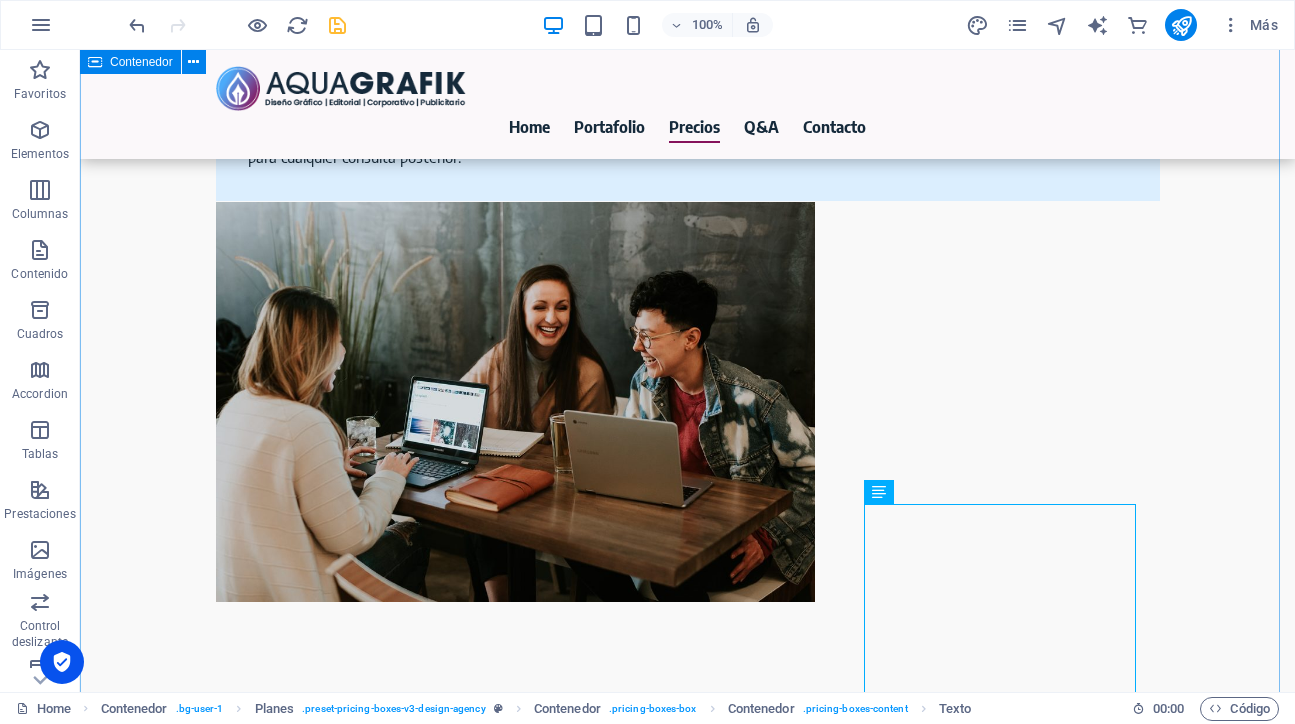 click on "Elige la Opción de Diseño Gráfico que Impulsa tu Visión En AQUAGRAFIK, entendemos que cada proyecto y cada negocio tiene necesidades únicas. Por eso, hemos diseñado tres modalidades de servicio flexibles, pensadas para adaptarse a la medida de tus objetivos y ritmo de trabajo. Descubre cuál es la ideal para ti y cómo podemos potenciar tu comunicación visual. Cotice su proyecto aquí AQUA EXPRESS Ideal para:  Clientes con necesidades puntuales y claras. Si sabes exactamente lo que quieres y necesitas una o dos piezas gráficas específicas al mes, como tarjetas de presentación impactantes, un pendón que capture miradas, un logo que defina tu marca o una infografía que comunique tu mensaje de forma visual y efectiva. Virtudes y Ventajas: Agilidad y Precisión:  Diseñado para entregas rápidas y directas, justo cuando lo necesitas. Soluciones a Medida:  Obtén exactamente la pieza gráfica que tienes en mente, sin complicaciones. Eficiencia: AQUA CREATIVO Ideal para: Virtudes y Ventajas: Ideal para:" at bounding box center (687, 3962) 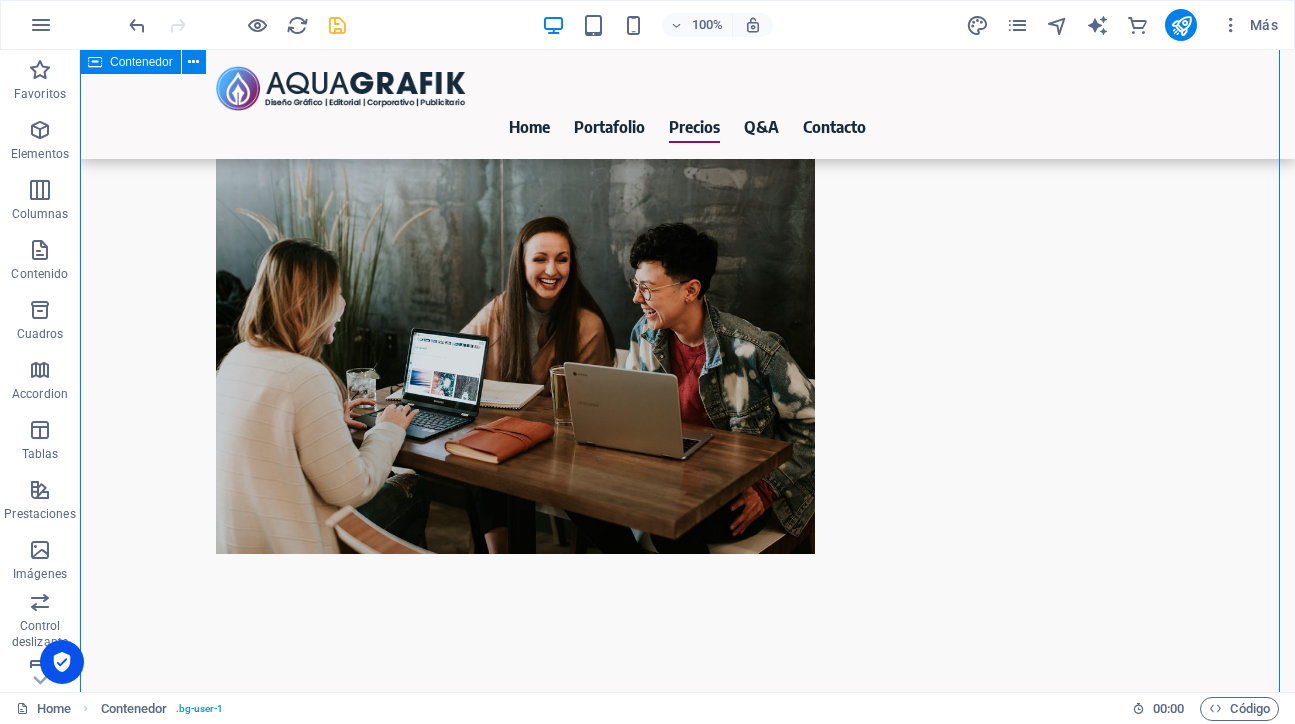scroll, scrollTop: 5163, scrollLeft: 0, axis: vertical 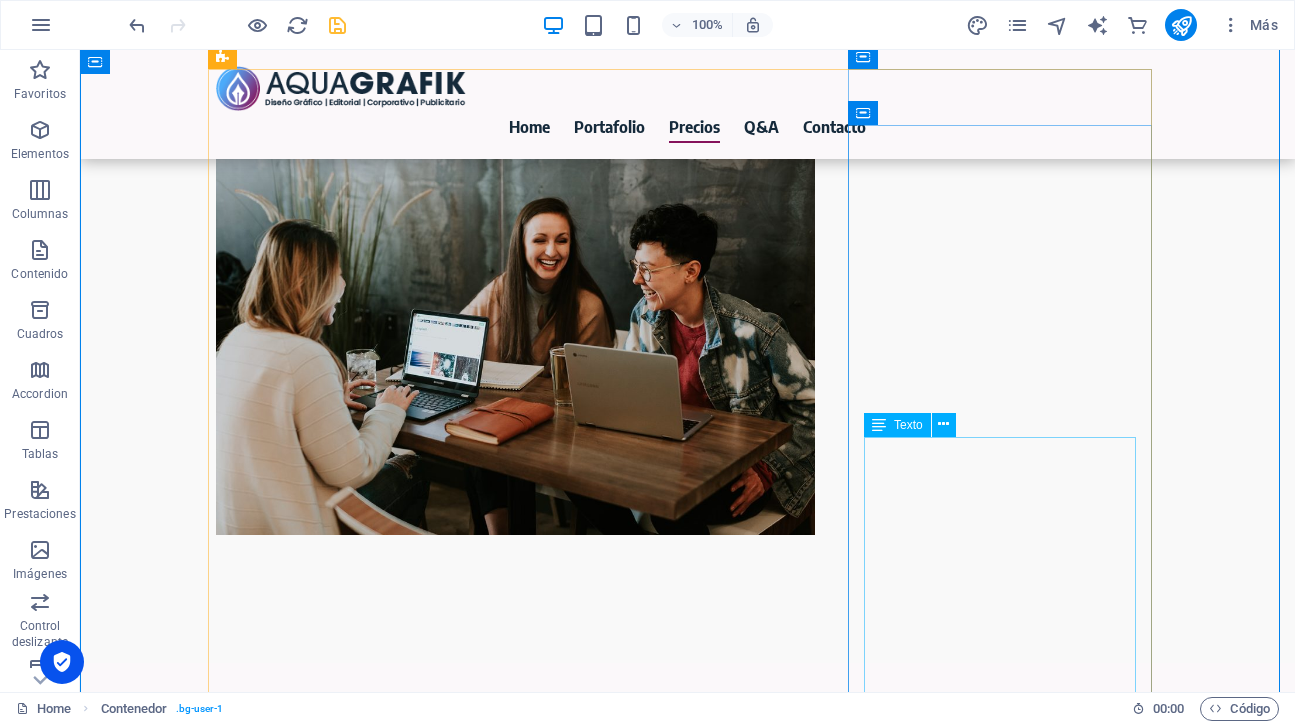 click on "Soporte Integral:  Contarás con un equipo de diseño dedicado, como si fuera parte de tu empresa, pero con la flexibilidad de un servicio externo. Asesoramiento Constante:  Recibe guía y soluciones estratégicas para todas tus necesidades de comunicación visual. Productividad Continua:  Asegura un flujo ininterrumpido de diseño, permitiéndote concentrarte en el core de tu negocio mientras nosotros nos encargamos de tu imagen. Eficiencia a Largo Plazo:  Una alianza estratégica que optimiza tus recursos y garantiza una coherencia de marca impecable." at bounding box center (688, 4458) 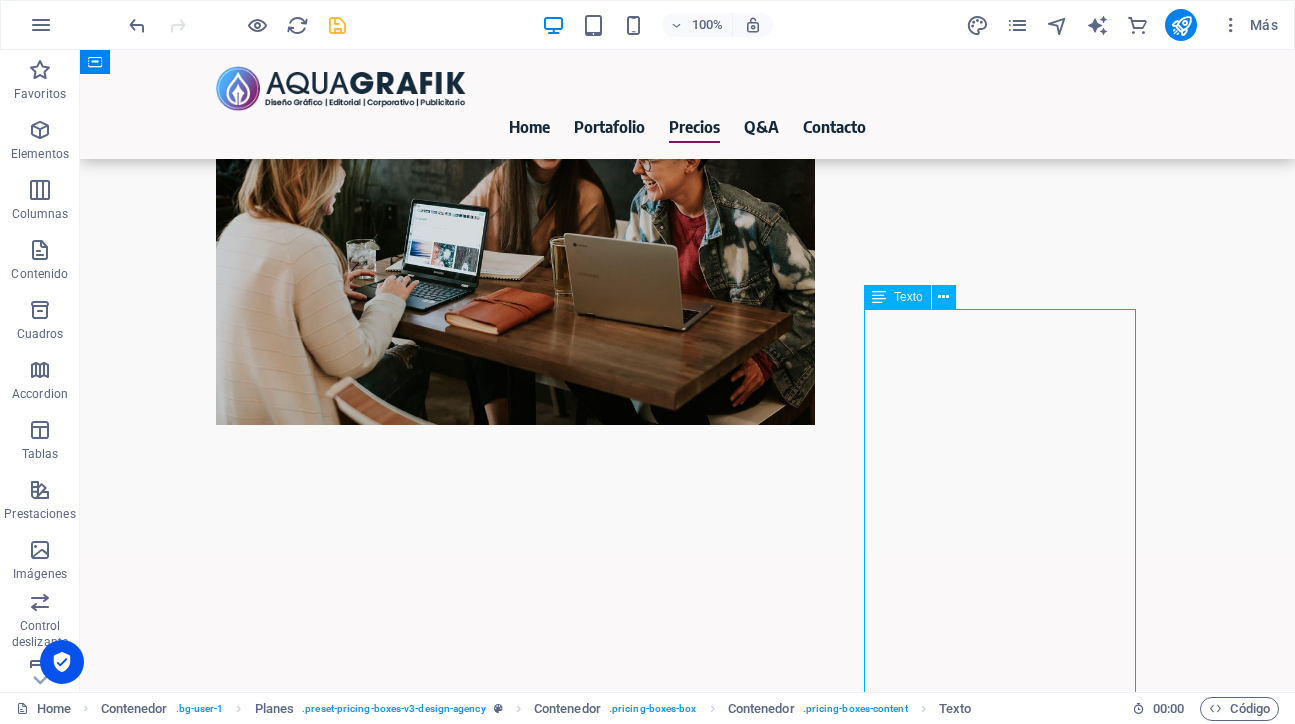 scroll, scrollTop: 5375, scrollLeft: 0, axis: vertical 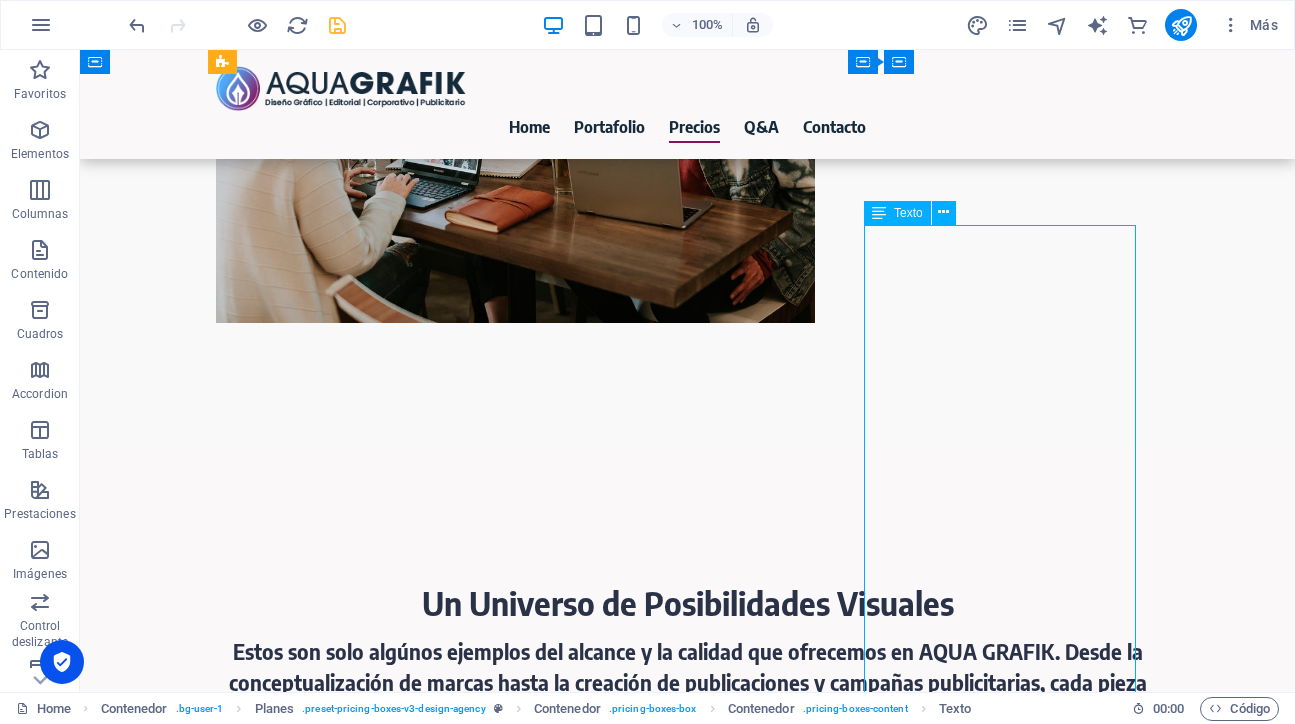 click on "Soporte Integral:  Contarás con un equipo de diseño dedicado, como si fuera parte de tu empresa, pero con la flexibilidad de un servicio externo. Asesoramiento Constante:  Recibe guía y soluciones estratégicas para todas tus necesidades de comunicación visual. Productividad Continua:  Asegura un flujo ininterrumpido de diseño, permitiéndote concentrarte en el core de tu negocio mientras nosotros nos encargamos de tu imagen. Eficiencia a Largo Plazo:  Una alianza estratégica que optimiza tus recursos y garantiza una coherencia de marca impecable." at bounding box center [688, 4246] 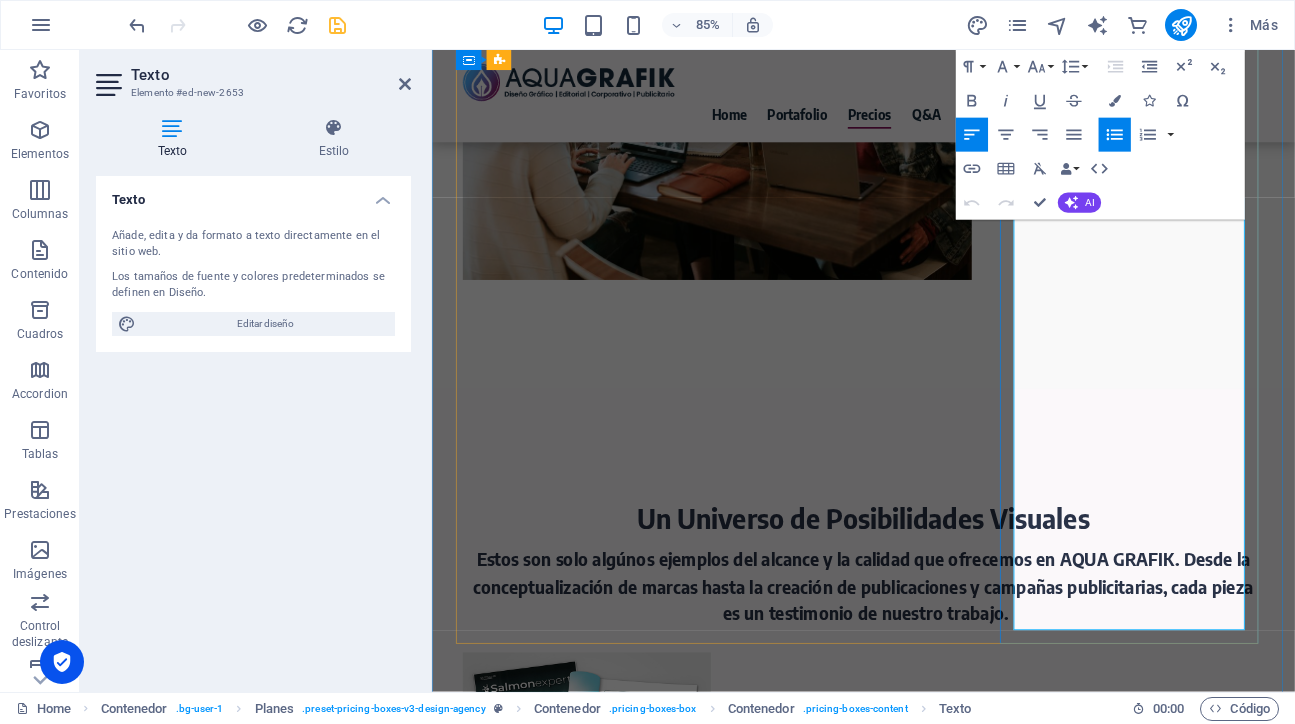 click on "Soporte Integral:" at bounding box center [551, 4177] 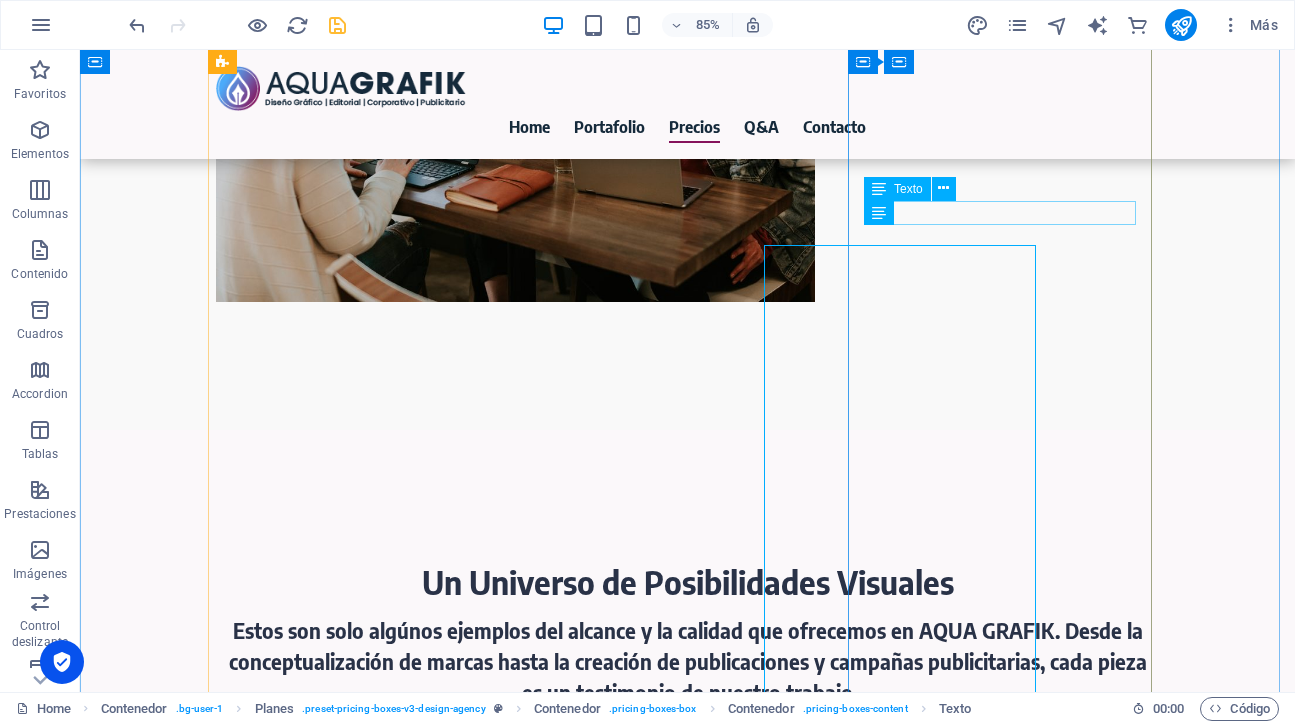 scroll, scrollTop: 5375, scrollLeft: 0, axis: vertical 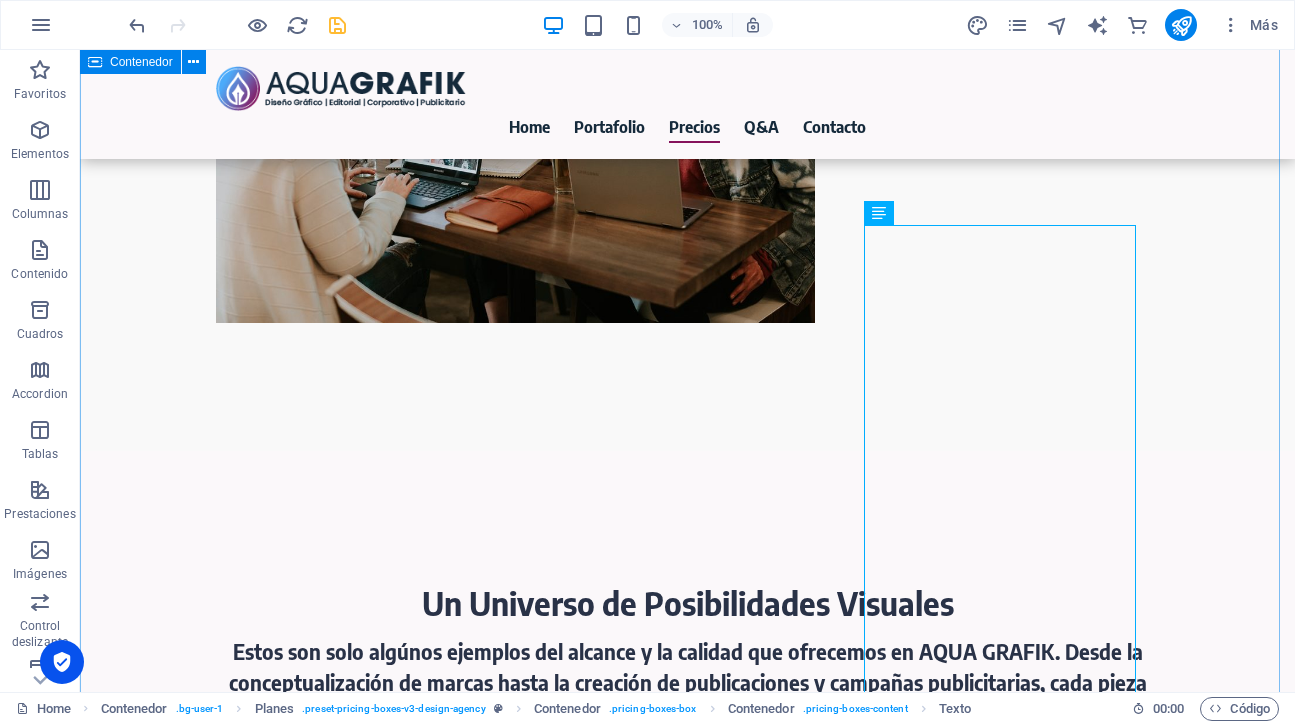 click on "Elige la Opción de Diseño Gráfico que Impulsa tu Visión En AQUAGRAFIK, entendemos que cada proyecto y cada negocio tiene necesidades únicas. Por eso, hemos diseñado tres modalidades de servicio flexibles, pensadas para adaptarse a la medida de tus objetivos y ritmo de trabajo. Descubre cuál es la ideal para ti y cómo podemos potenciar tu comunicación visual. Cotice su proyecto aquí AQUA EXPRESS Ideal para:  Clientes con necesidades puntuales y claras. Si sabes exactamente lo que quieres y necesitas una o dos piezas gráficas específicas al mes, como tarjetas de presentación impactantes, un pendón que capture miradas, un logo que defina tu marca o una infografía que comunique tu mensaje de forma visual y efectiva. Virtudes y Ventajas: Agilidad y Precisión:  Diseñado para entregas rápidas y directas, justo cuando lo necesitas. Soluciones a Medida:  Obtén exactamente la pieza gráfica que tienes en mente, sin complicaciones. Eficiencia: AQUA CREATIVO Ideal para: Virtudes y Ventajas: Ideal para:" at bounding box center (687, 3666) 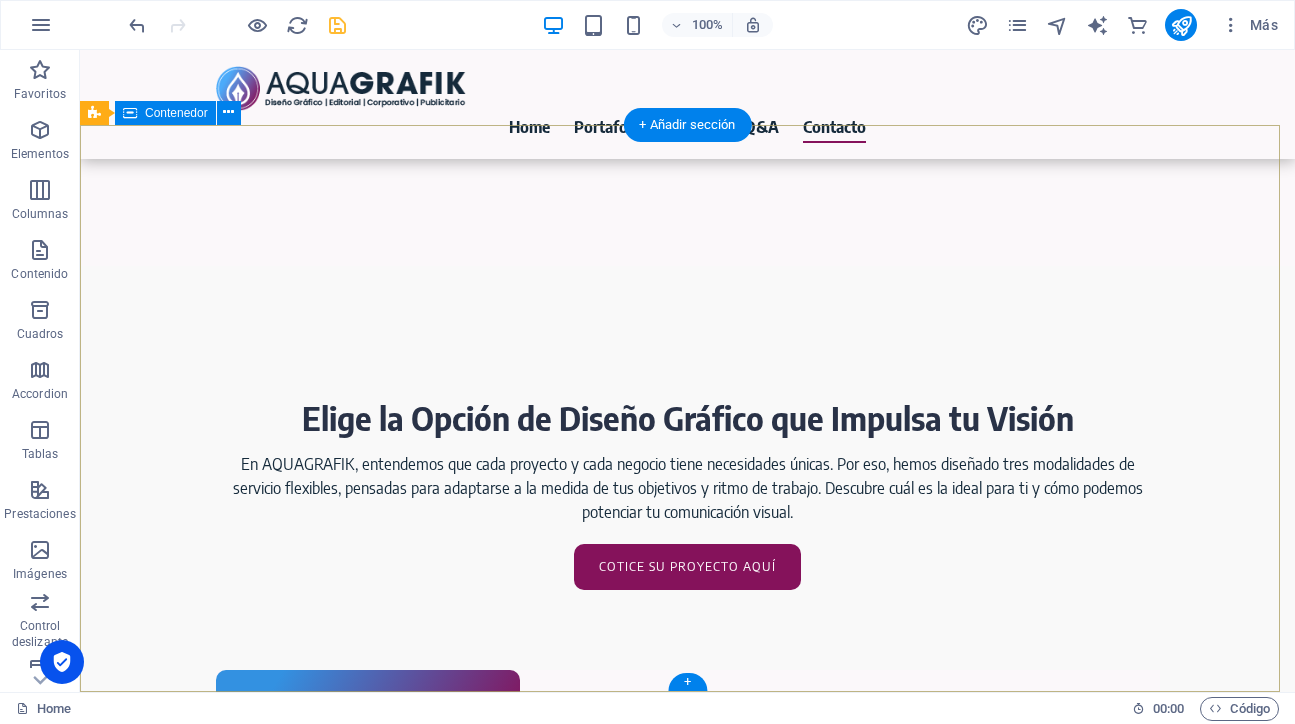 scroll, scrollTop: 7923, scrollLeft: 0, axis: vertical 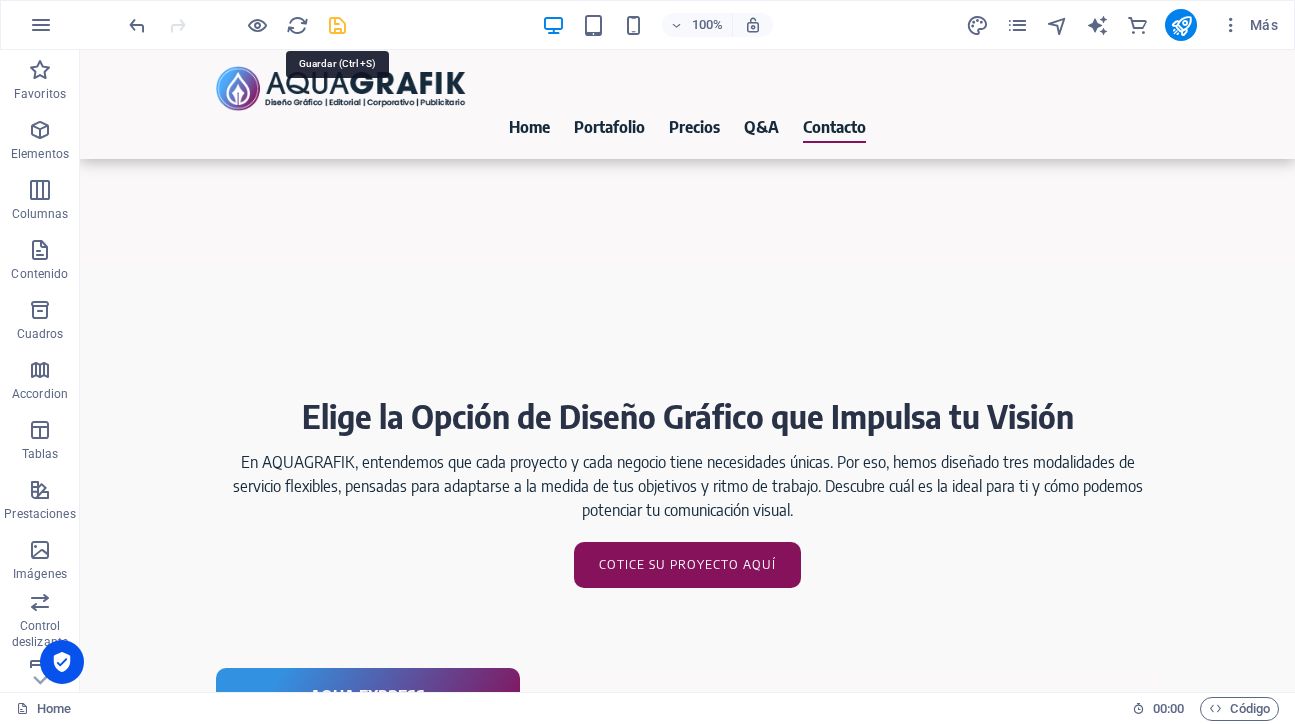 click at bounding box center (337, 25) 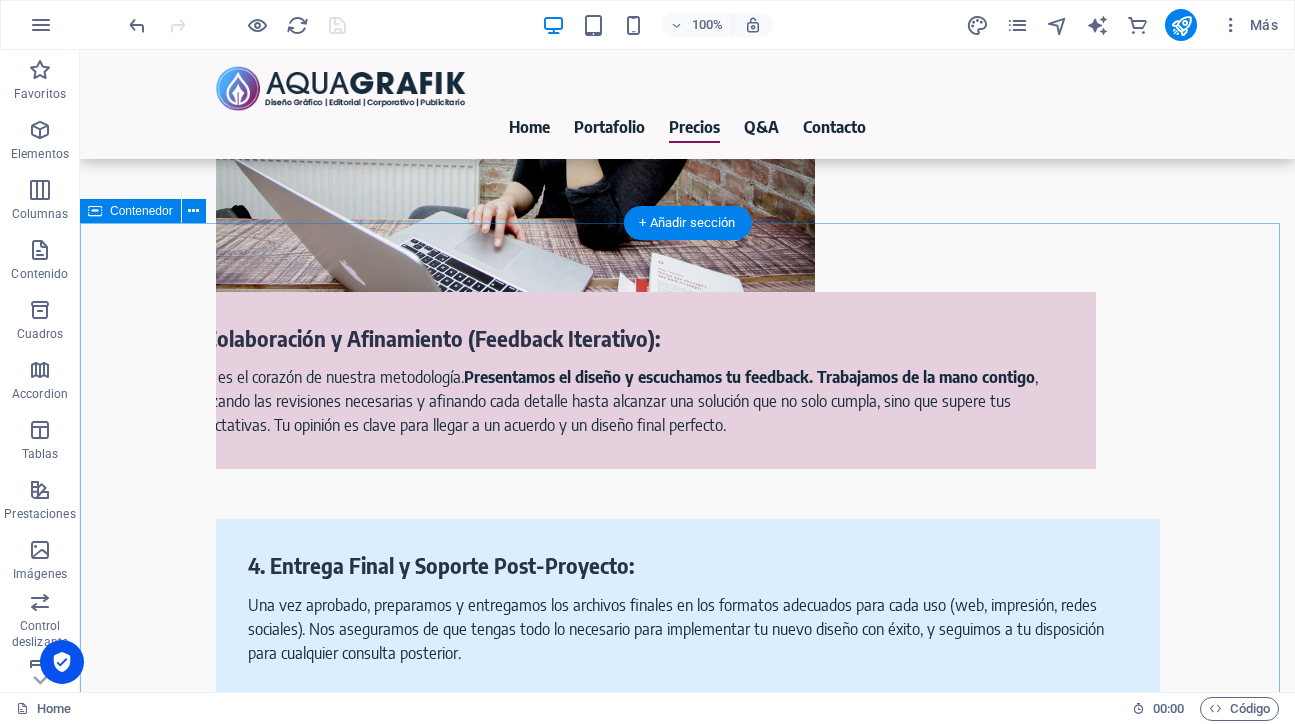 scroll, scrollTop: 4606, scrollLeft: 0, axis: vertical 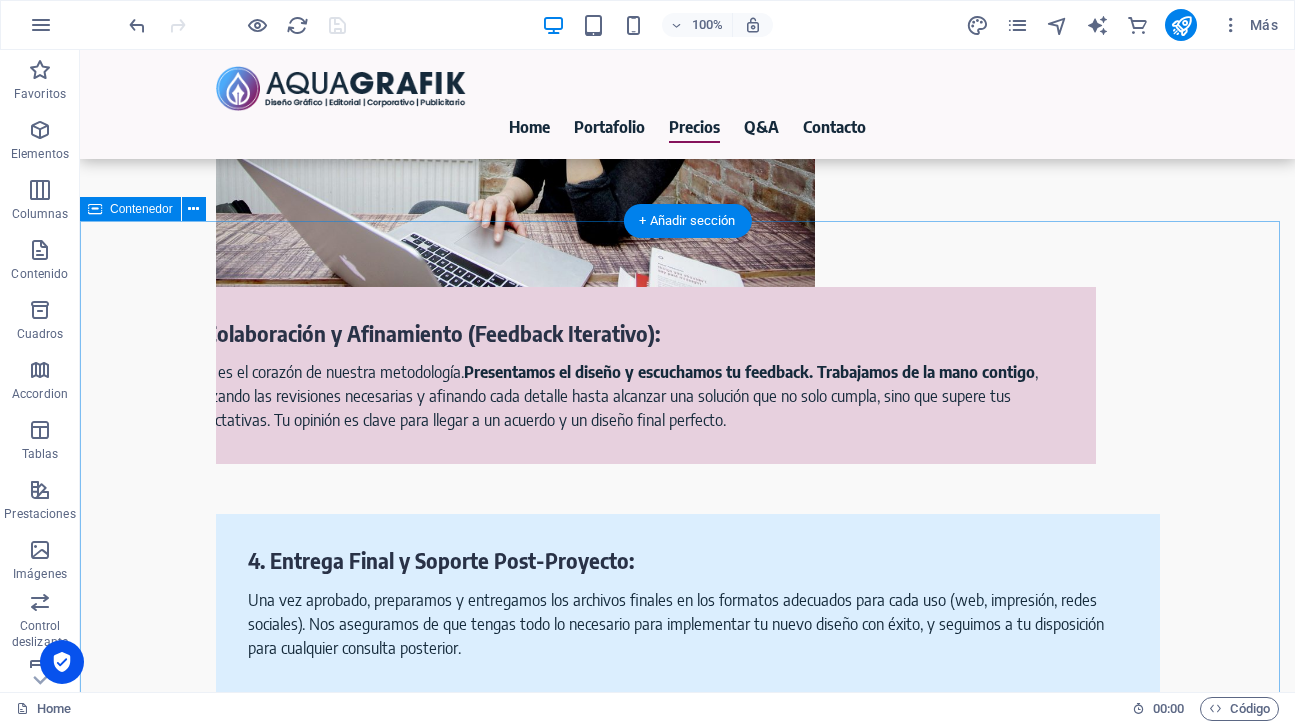 click on "Elige la Opción de Diseño Gráfico que Impulsa tu Visión En AQUAGRAFIK, entendemos que cada proyecto y cada negocio tiene necesidades únicas. Por eso, hemos diseñado tres modalidades de servicio flexibles, pensadas para adaptarse a la medida de tus objetivos y ritmo de trabajo. Descubre cuál es la ideal para ti y cómo podemos potenciar tu comunicación visual. Cotice su proyecto aquí AQUA EXPRESS Ideal para:  Clientes con necesidades puntuales y claras. Si sabes exactamente lo que quieres y necesitas una o dos piezas gráficas específicas al mes, como tarjetas de presentación impactantes, un pendón que capture miradas, un logo que defina tu marca o una infografía que comunique tu mensaje de forma visual y efectiva. Virtudes y Ventajas: Agilidad y Precisión:  Diseñado para entregas rápidas y directas, justo cuando lo necesitas. Soluciones a Medida:  Obtén exactamente la pieza gráfica que tienes en mente, sin complicaciones. Eficiencia: AQUA CREATIVO Ideal para: Virtudes y Ventajas: Ideal para:" at bounding box center (687, 4435) 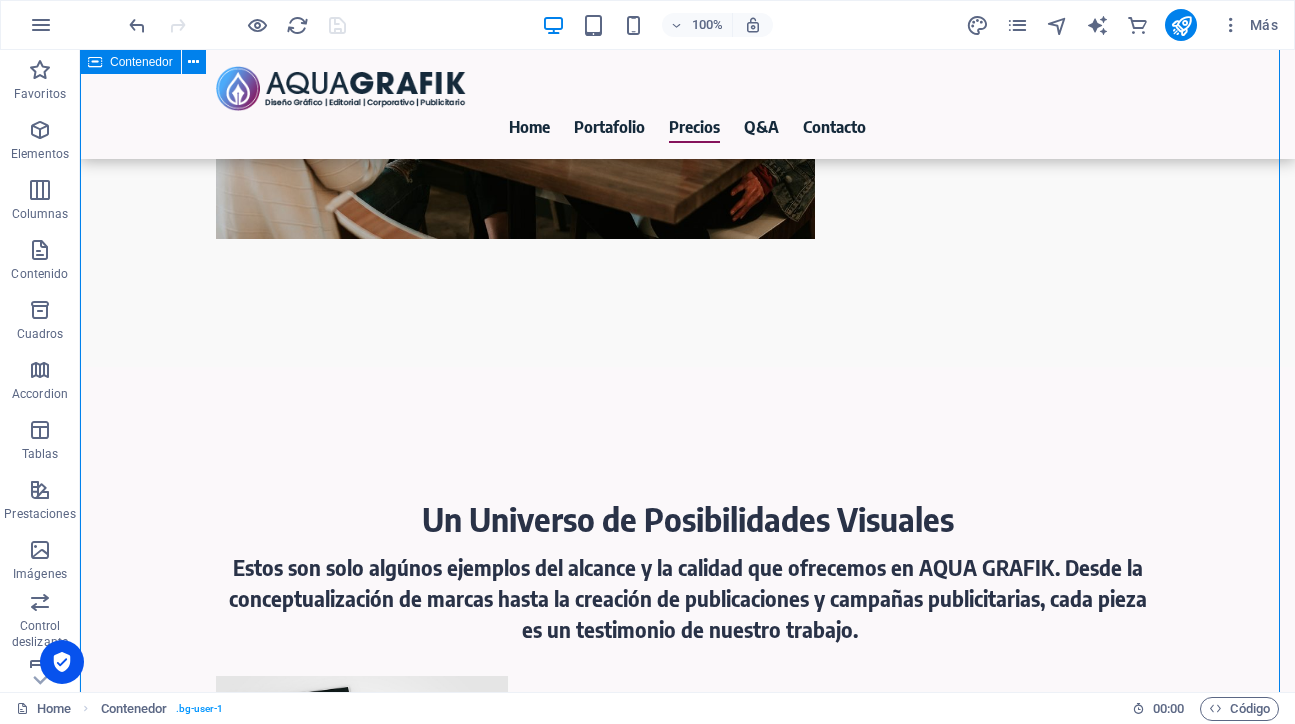 scroll, scrollTop: 5462, scrollLeft: 0, axis: vertical 